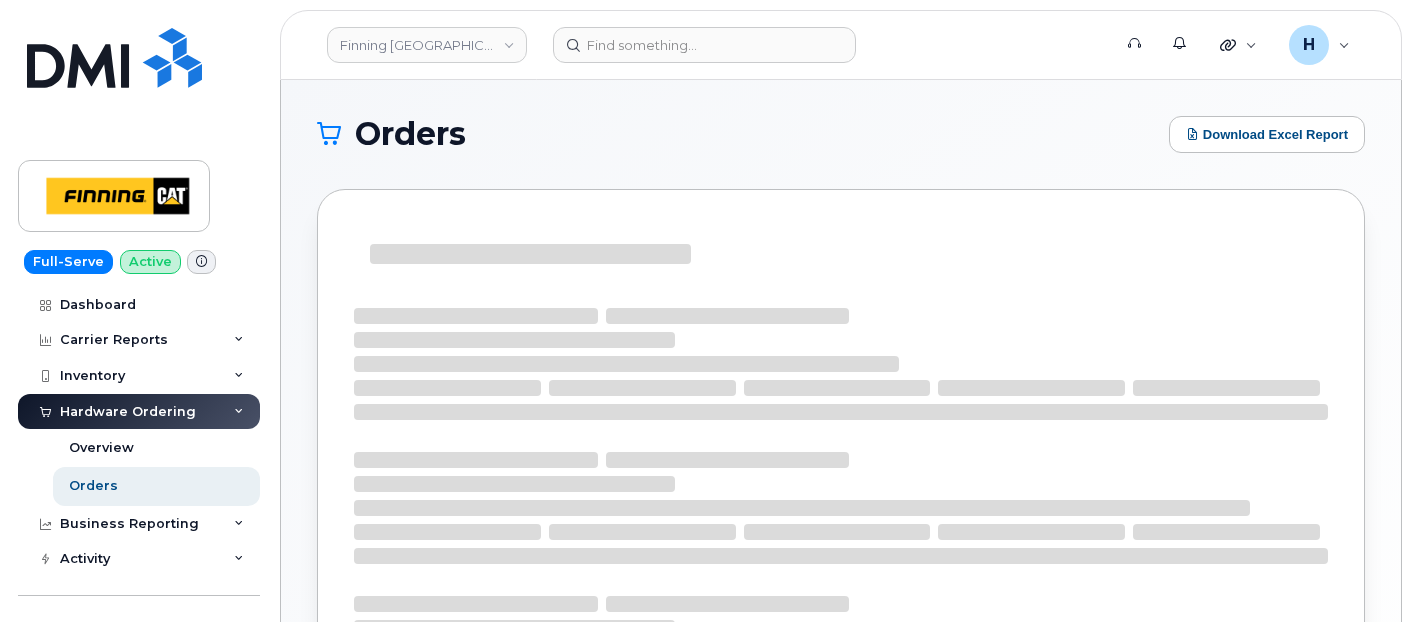 scroll, scrollTop: 0, scrollLeft: 0, axis: both 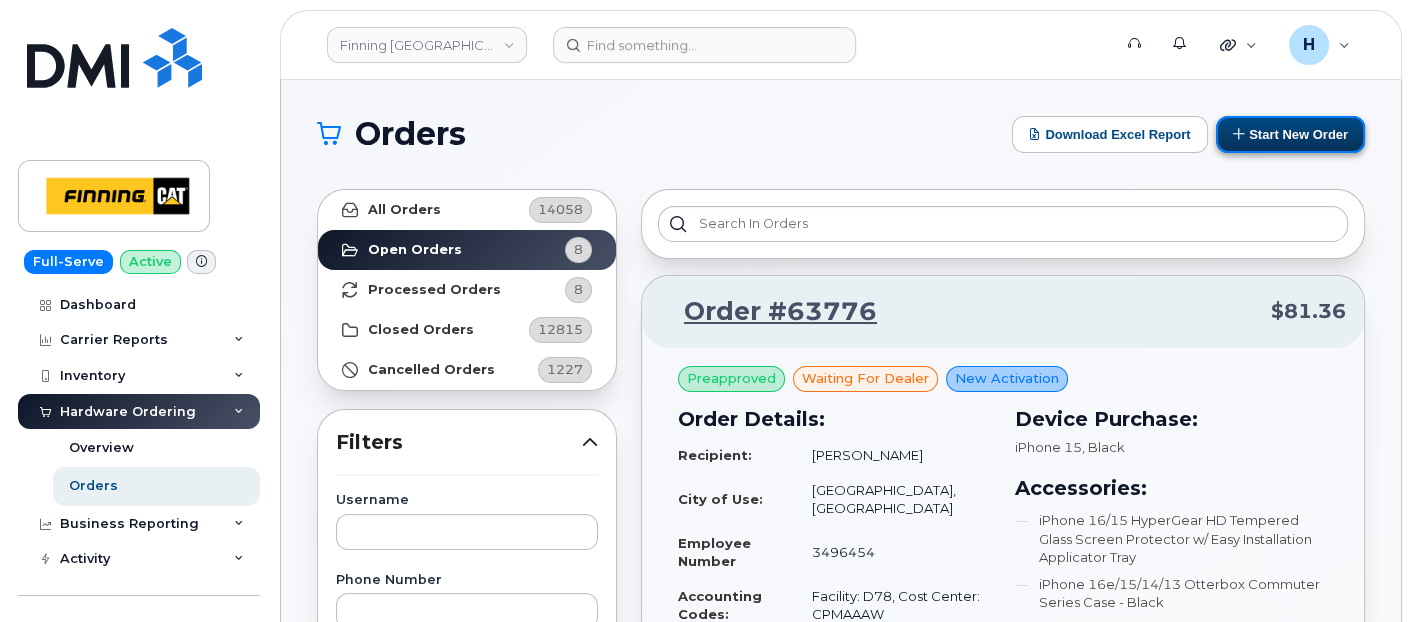 click on "Start New Order" at bounding box center [1290, 134] 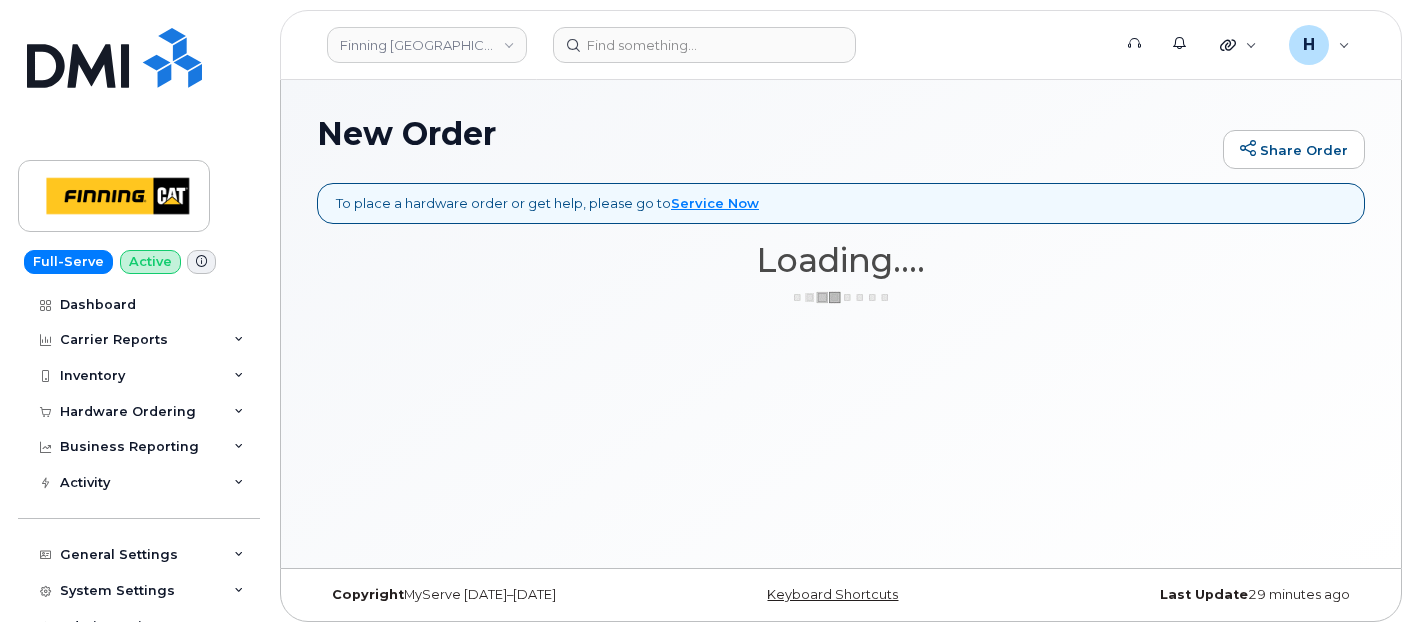 scroll, scrollTop: 0, scrollLeft: 0, axis: both 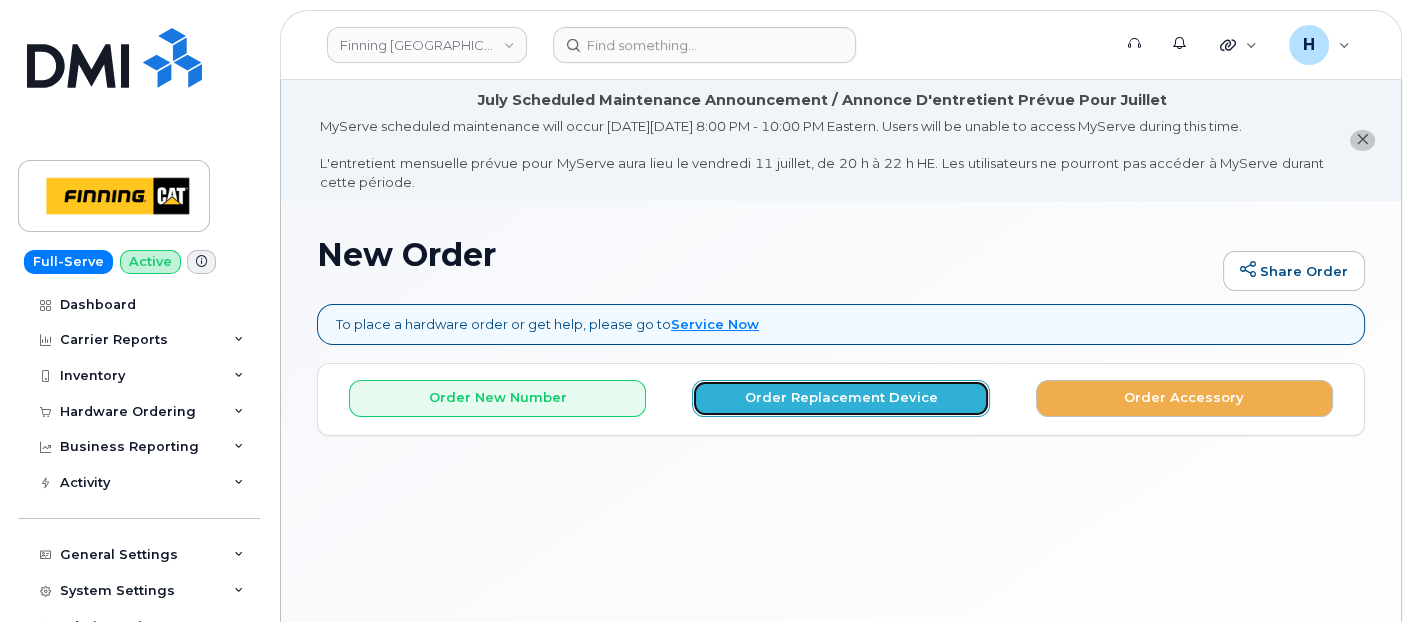 click on "Order Replacement Device" at bounding box center (840, 398) 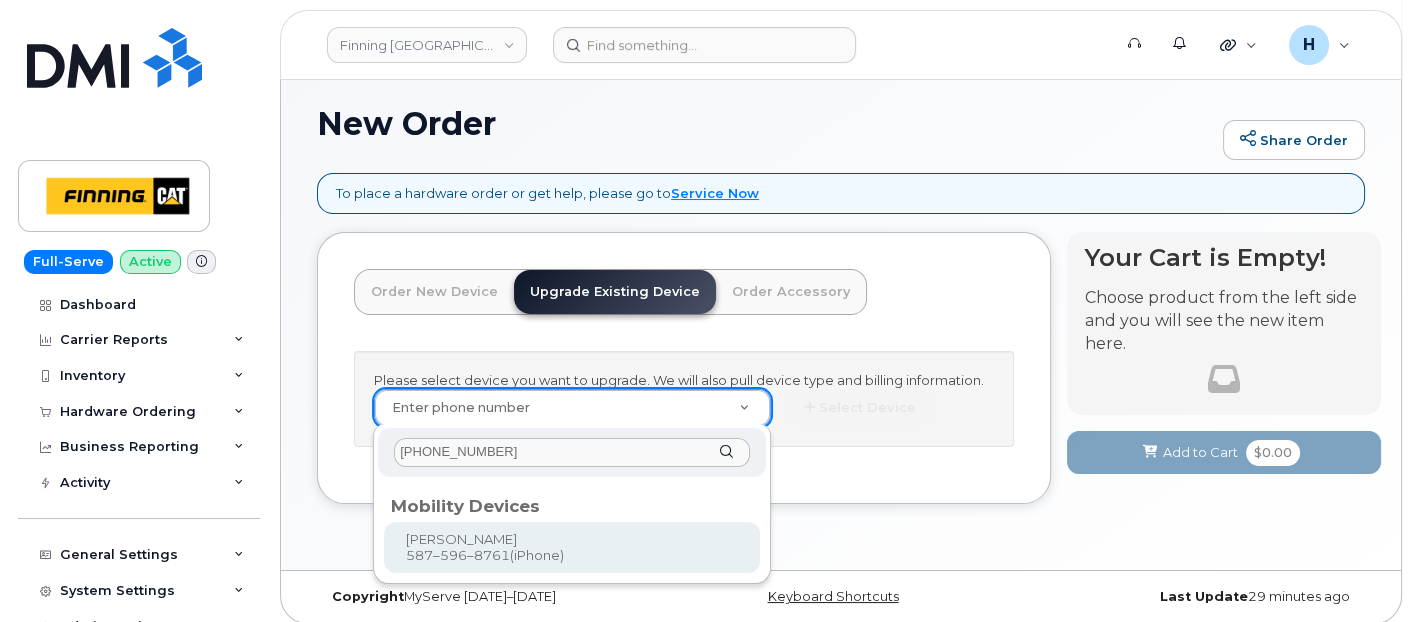 scroll, scrollTop: 140, scrollLeft: 0, axis: vertical 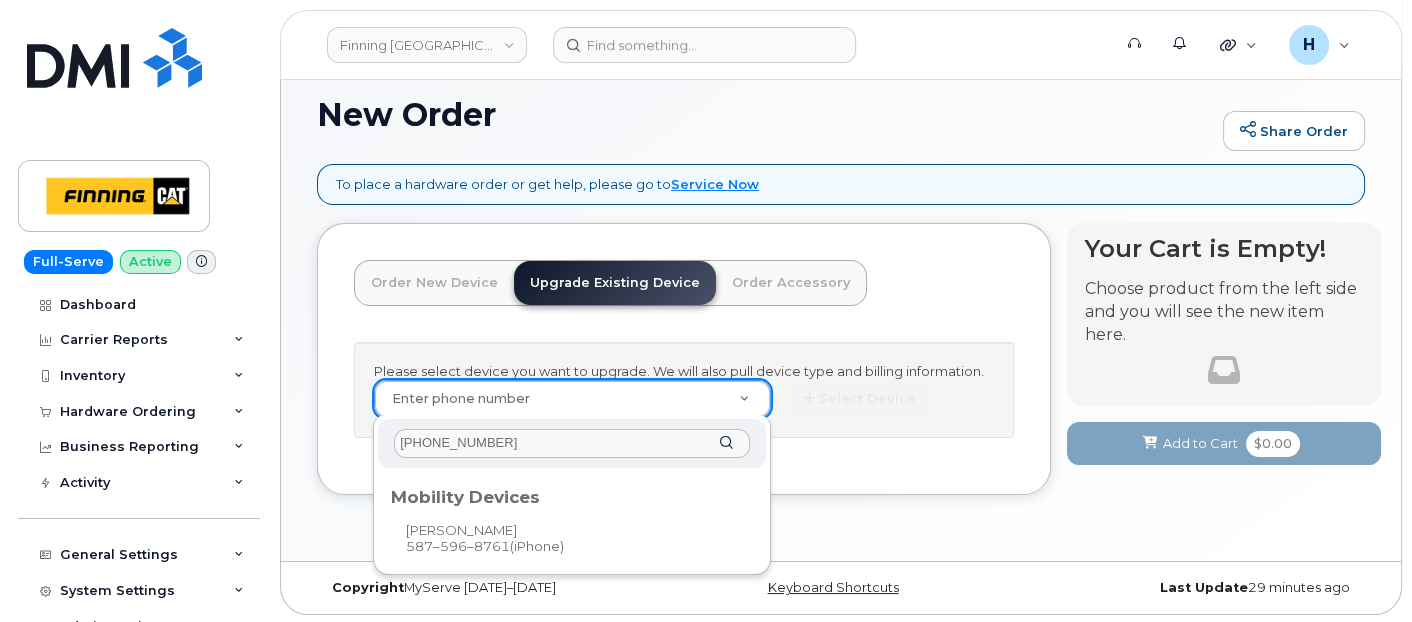 type on "587-596-8761" 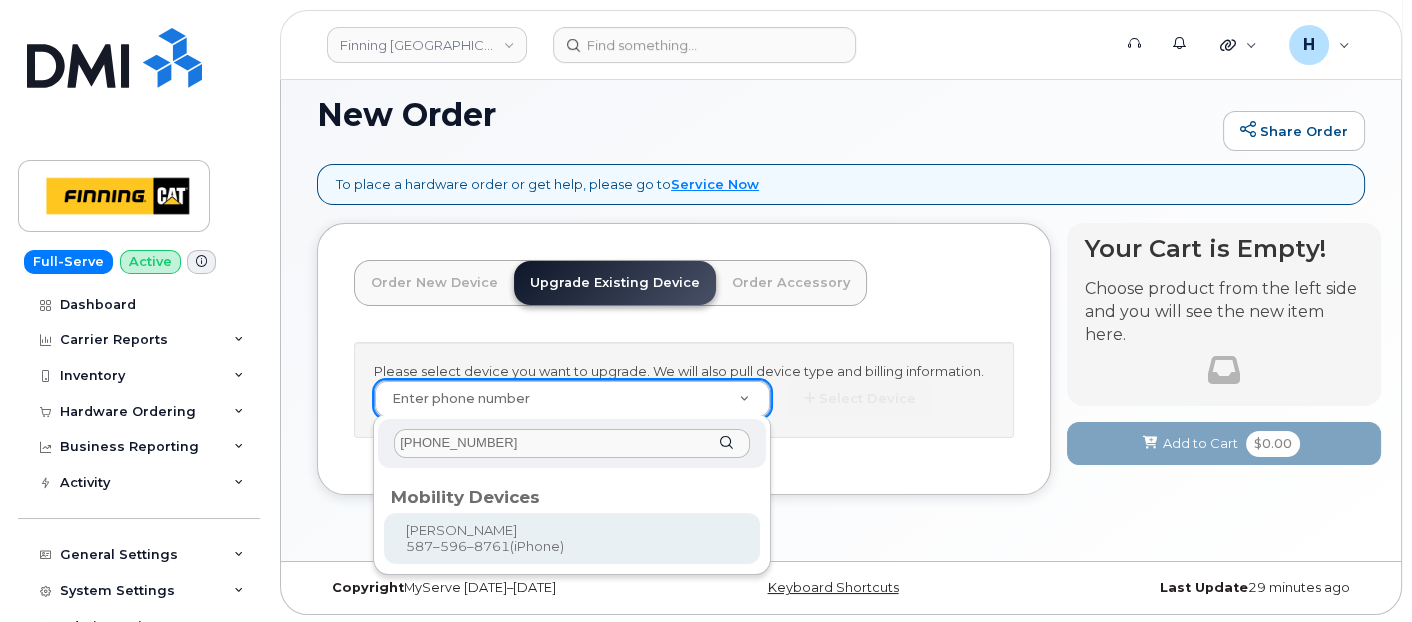 type on "326282" 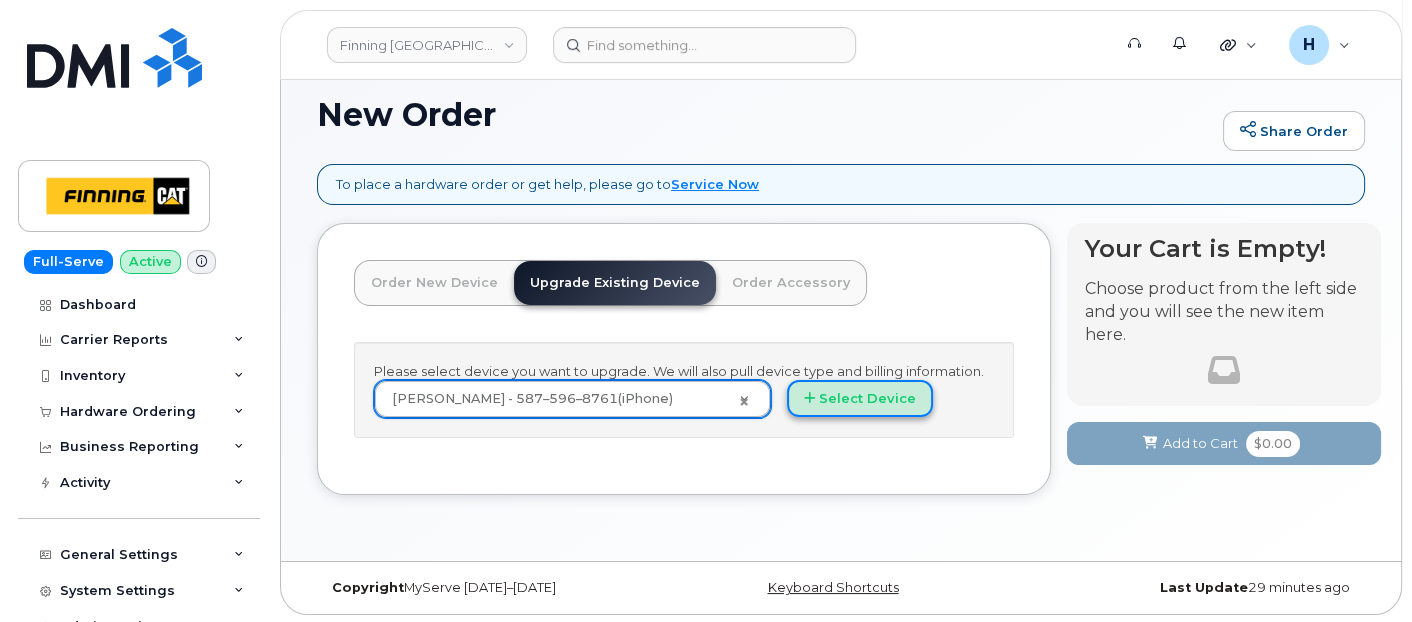 click on "Select Device" at bounding box center [860, 398] 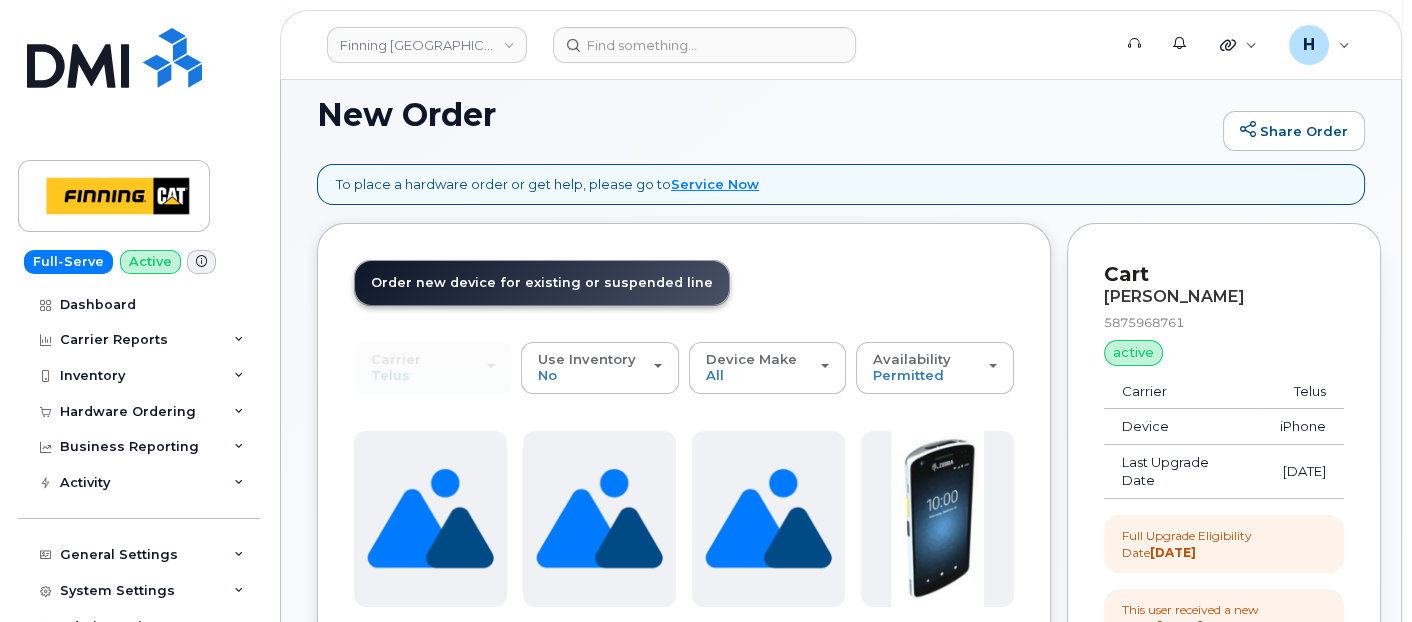 scroll, scrollTop: 362, scrollLeft: 0, axis: vertical 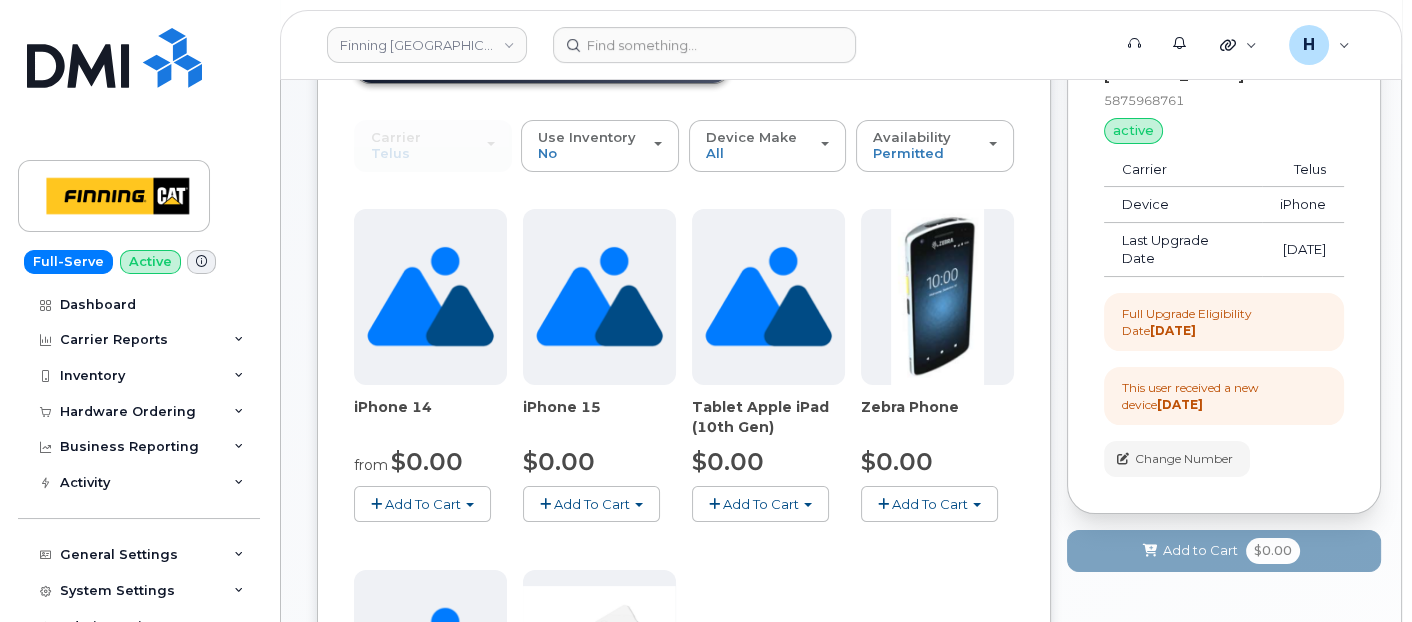 click on "Add To Cart" at bounding box center [592, 504] 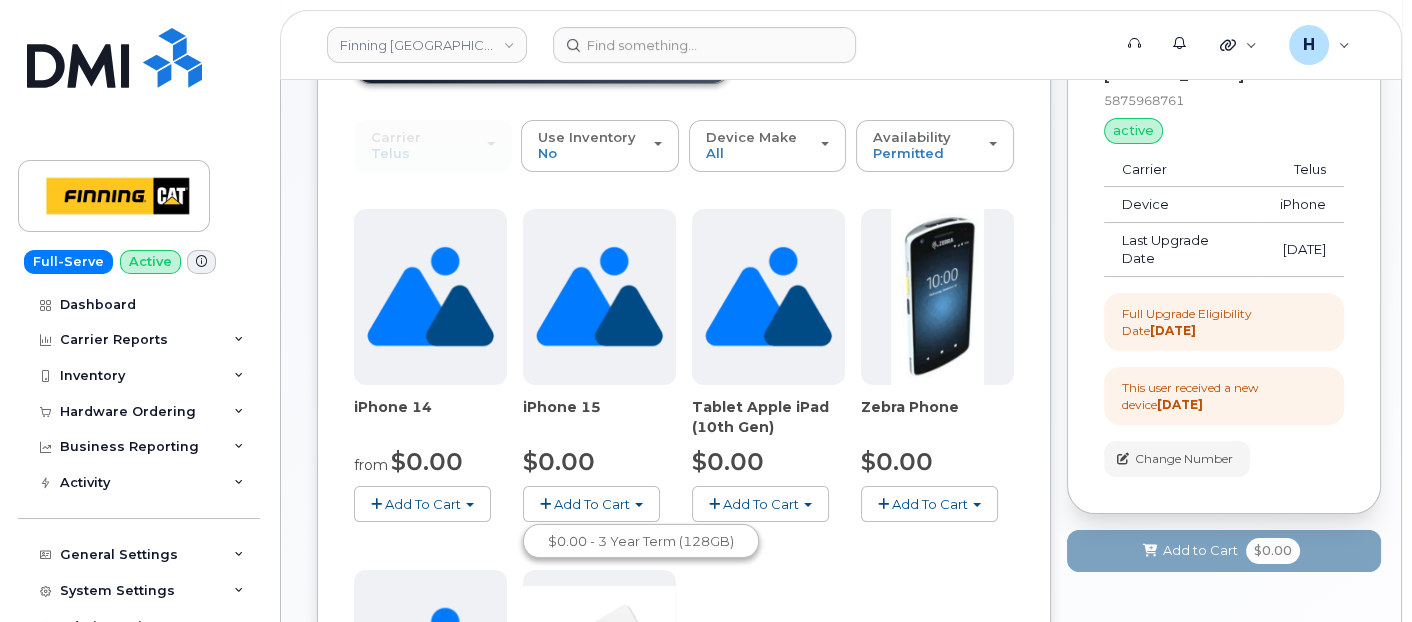 click on "$0.00 - 3 Year Term (128GB)" at bounding box center [641, 541] 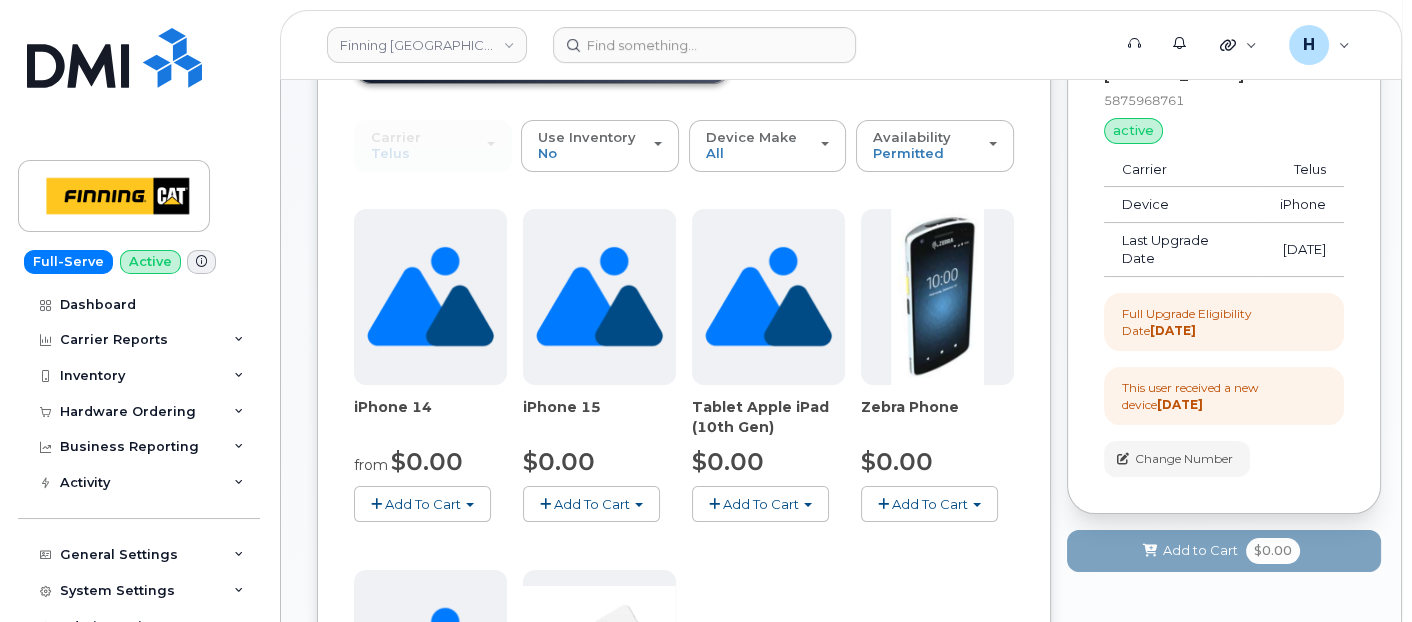 click on "Add To Cart" at bounding box center (592, 504) 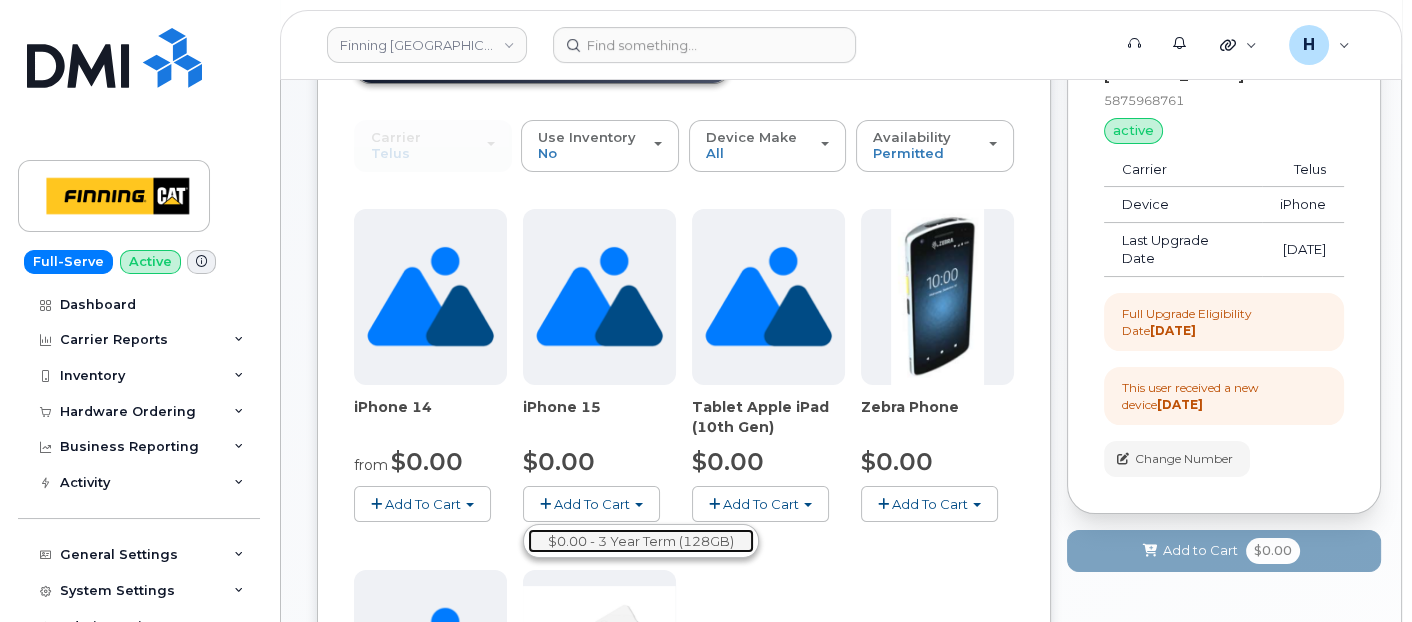 click on "$0.00 - 3 Year Term (128GB)" at bounding box center (641, 541) 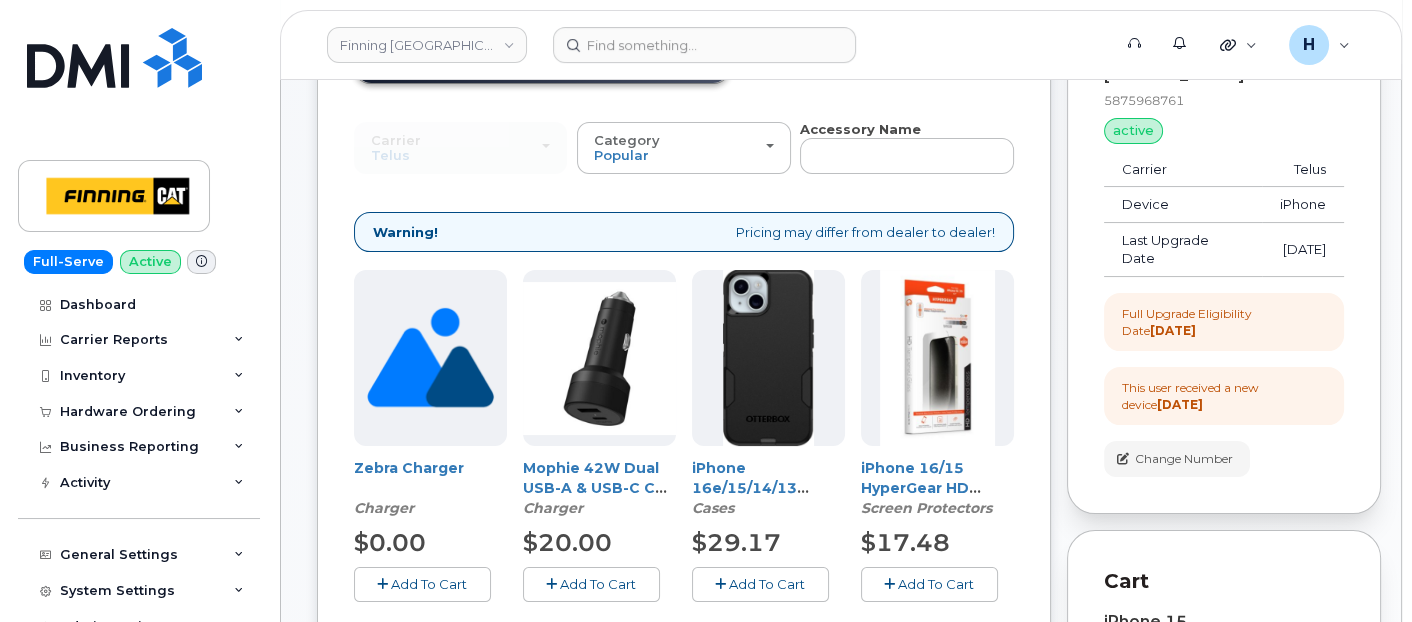 scroll, scrollTop: 584, scrollLeft: 0, axis: vertical 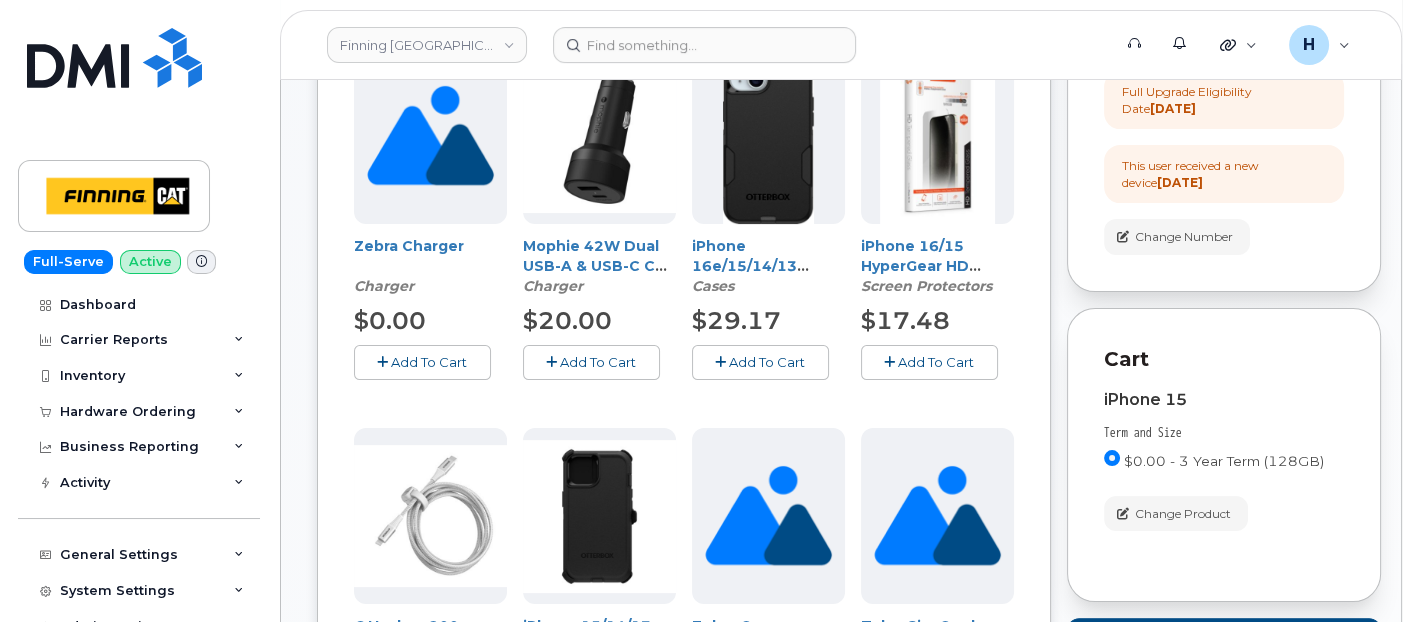 click on "Add To Cart" at bounding box center [760, 362] 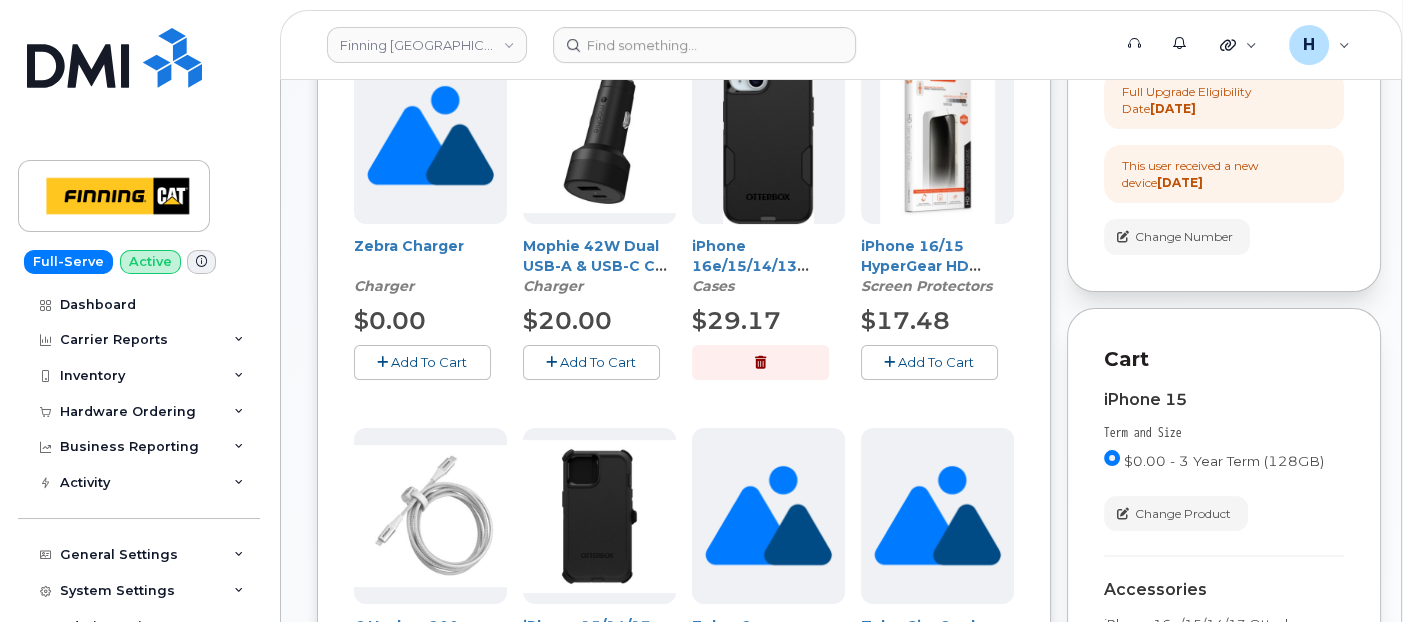 click on "Add To Cart" at bounding box center (936, 362) 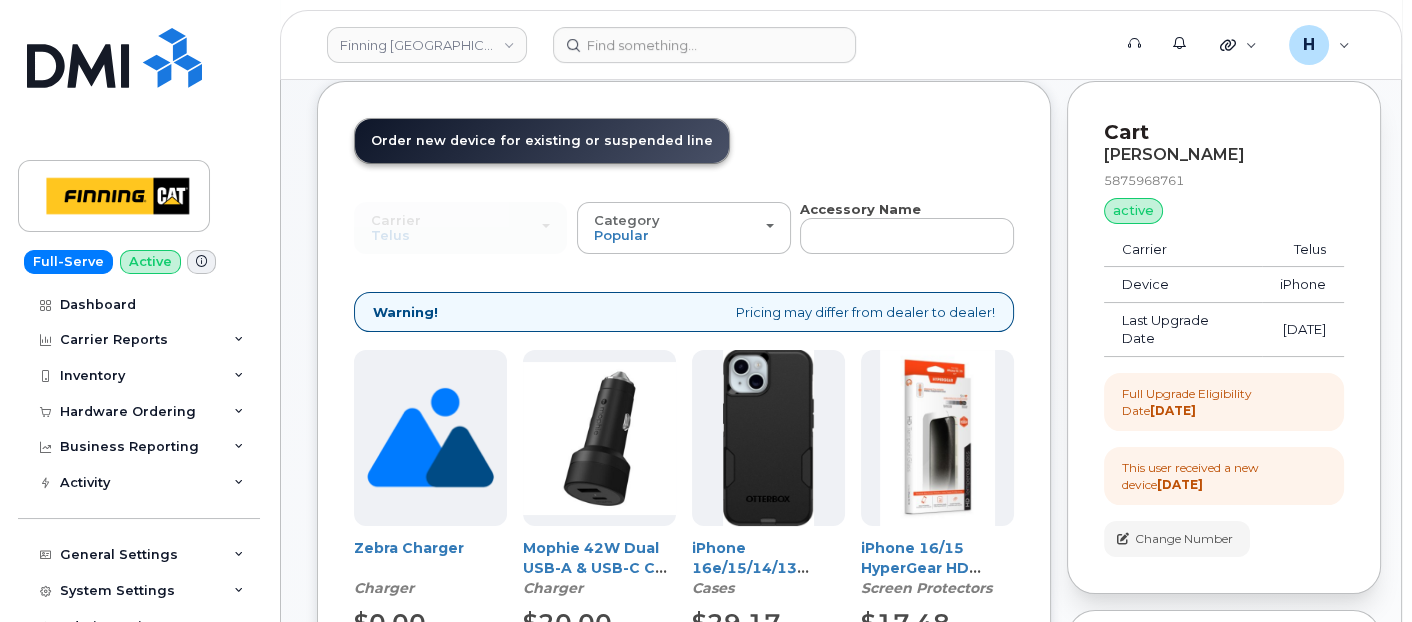 scroll, scrollTop: 140, scrollLeft: 0, axis: vertical 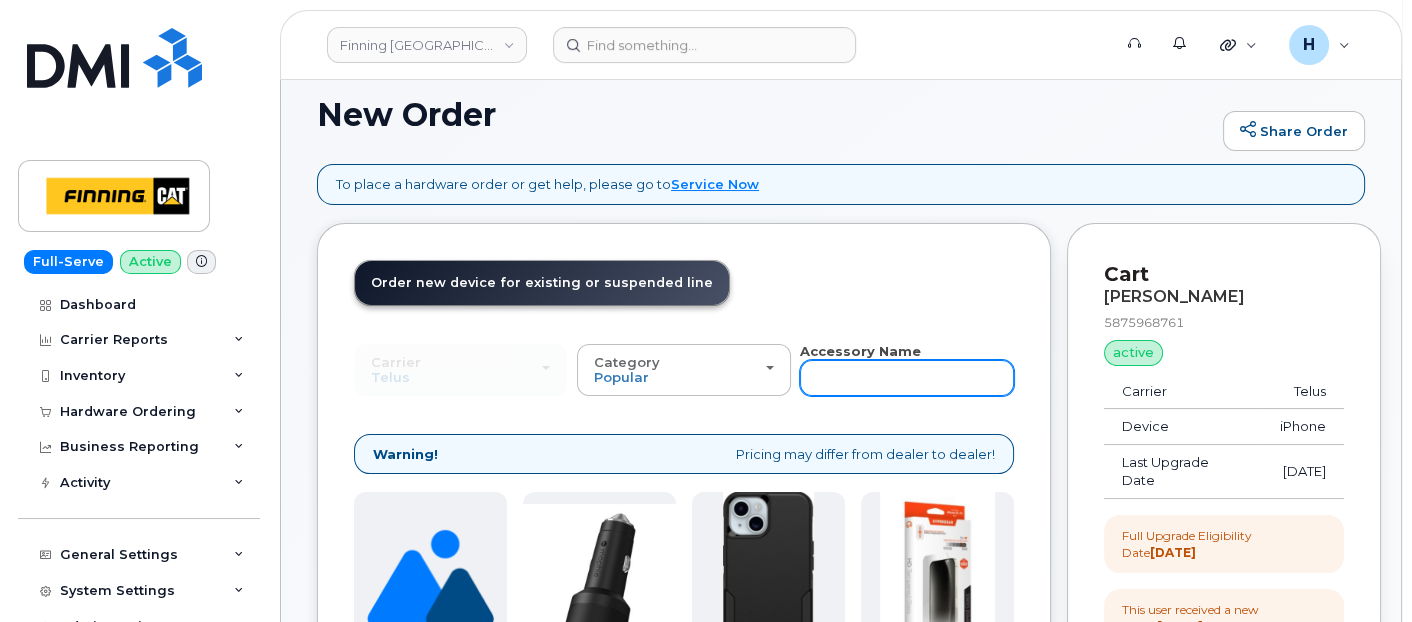 click at bounding box center (906, 378) 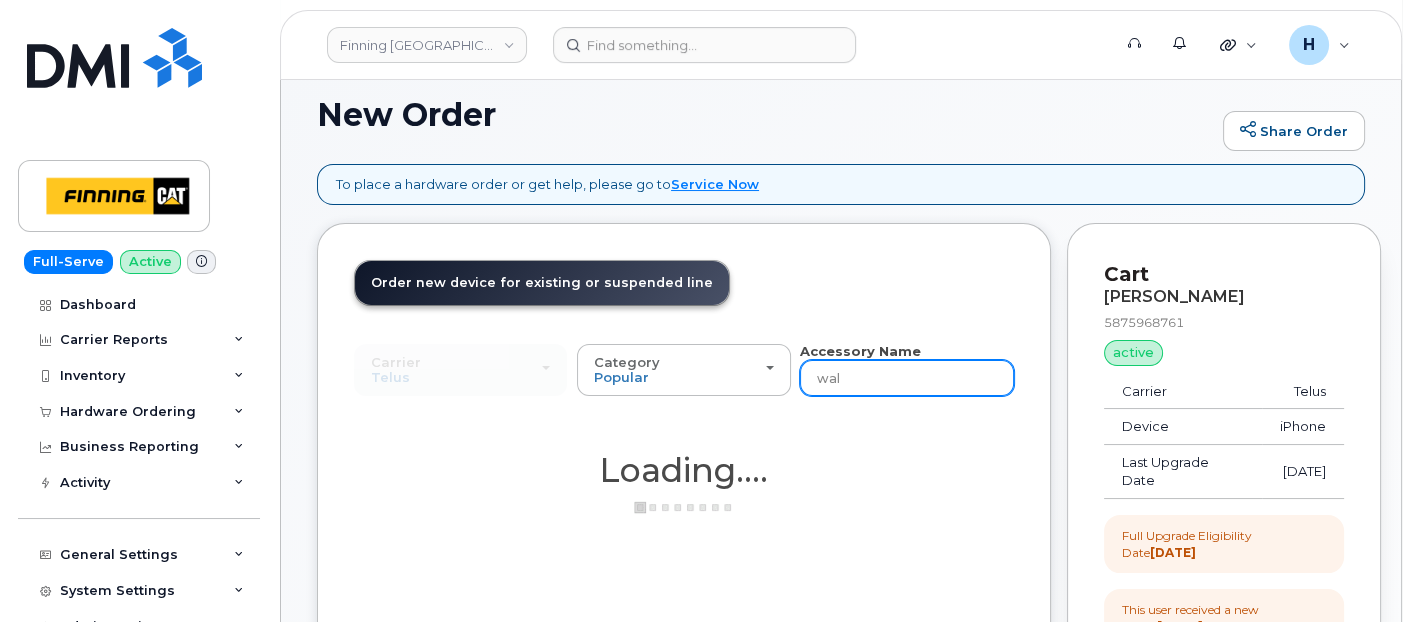 type on "wall" 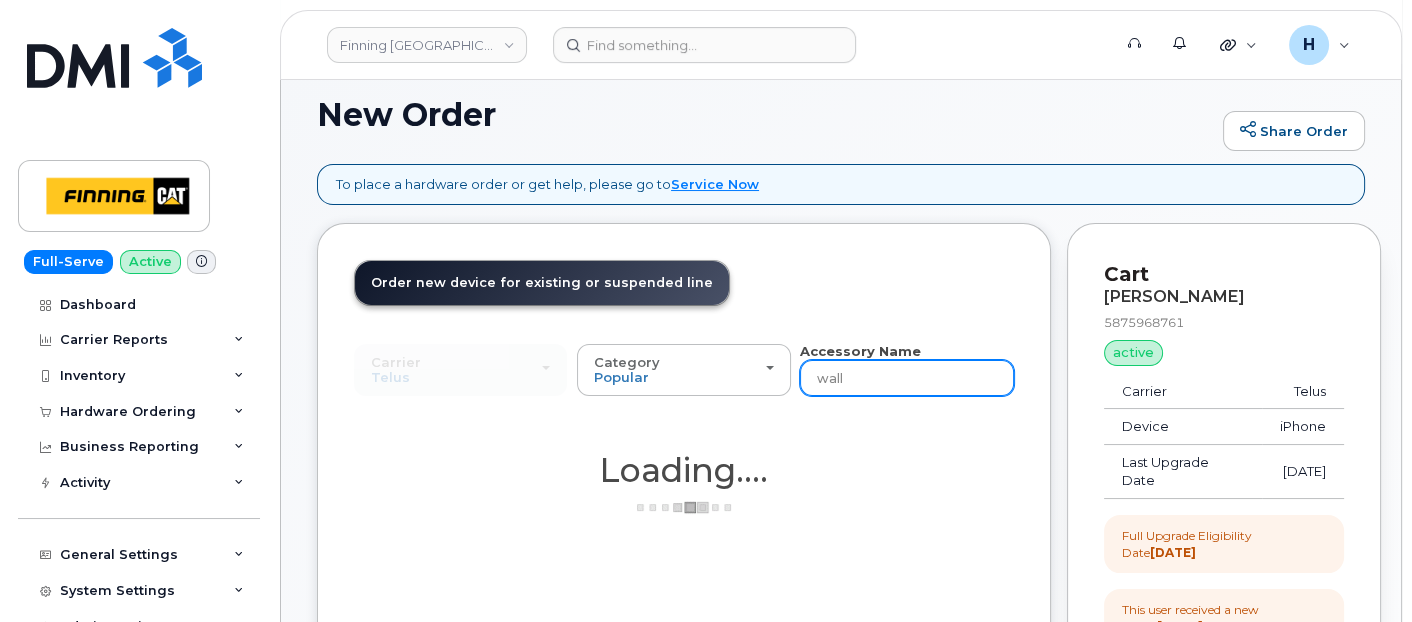 scroll, scrollTop: 362, scrollLeft: 0, axis: vertical 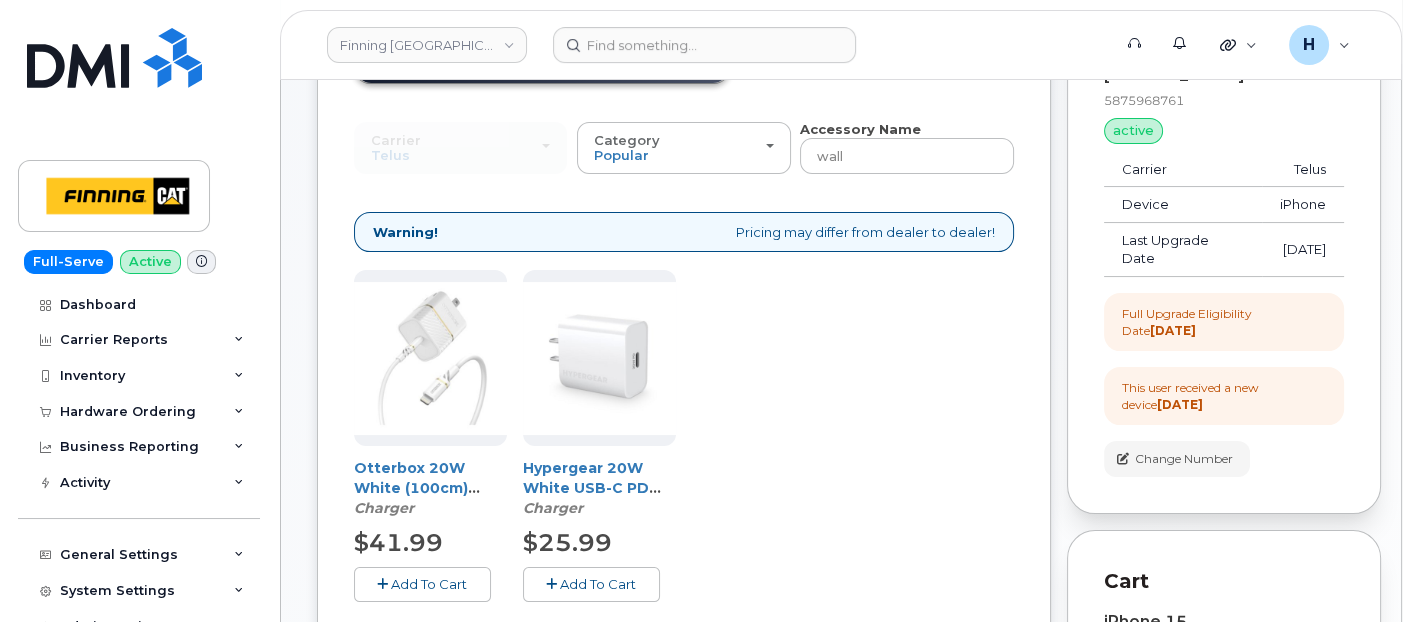 click on "Add To Cart" at bounding box center [591, 584] 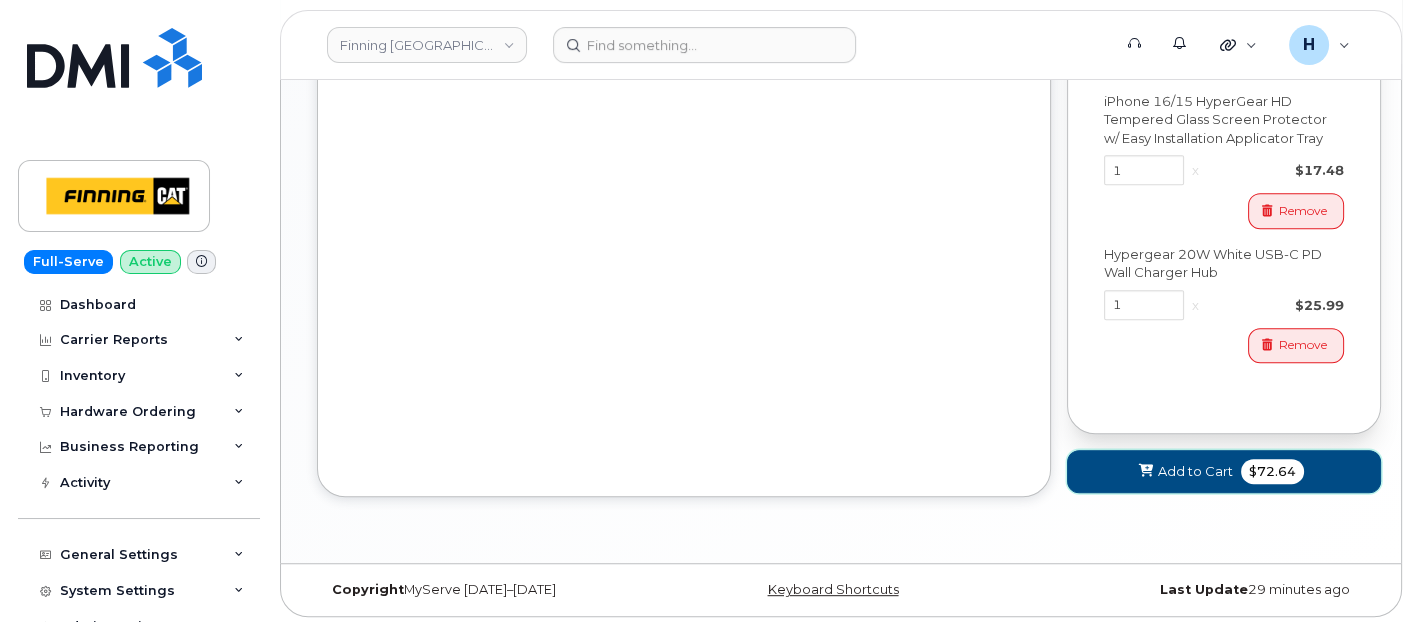 click on "Add to Cart
$72.64" at bounding box center (1224, 471) 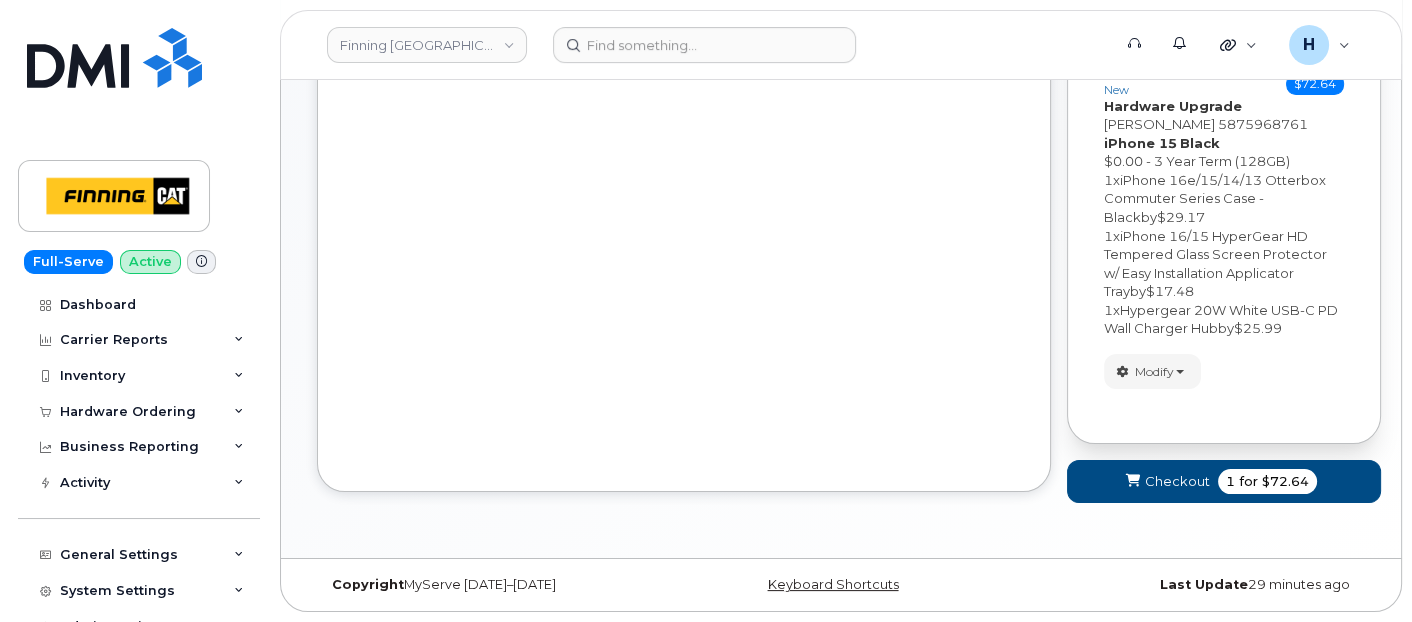 scroll, scrollTop: 483, scrollLeft: 0, axis: vertical 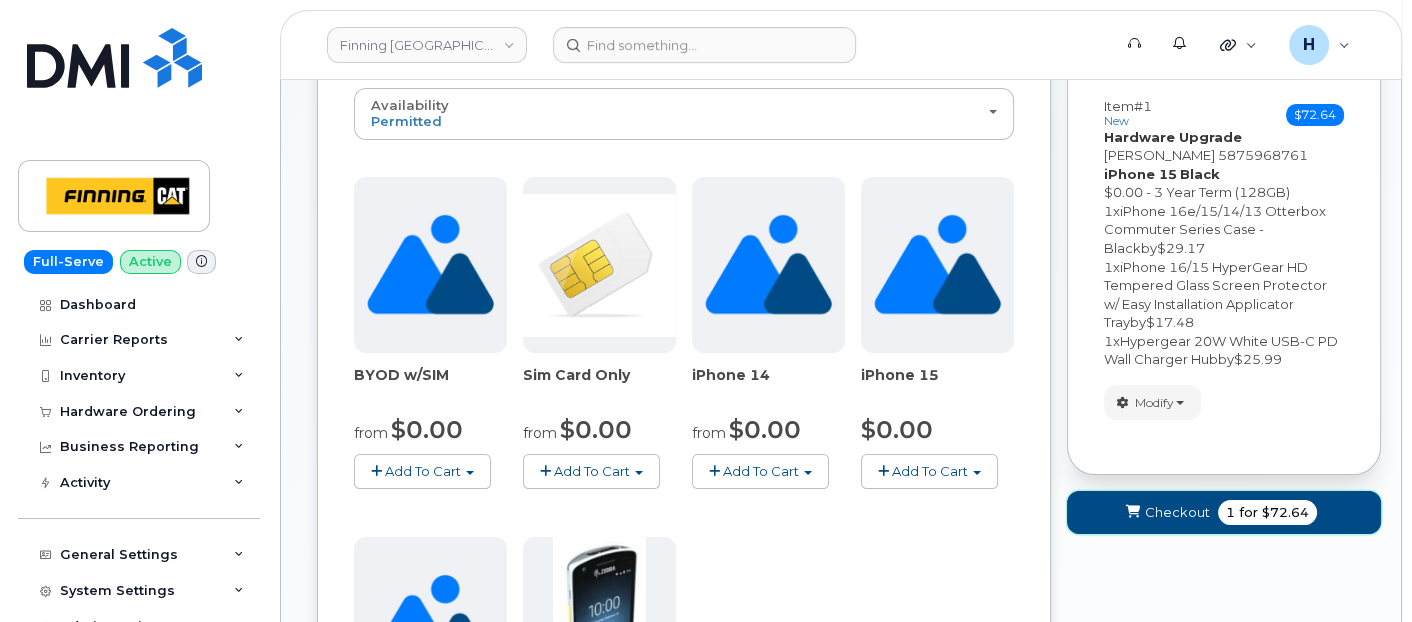 click on "Checkout
1
for
$72.64" at bounding box center [1224, 512] 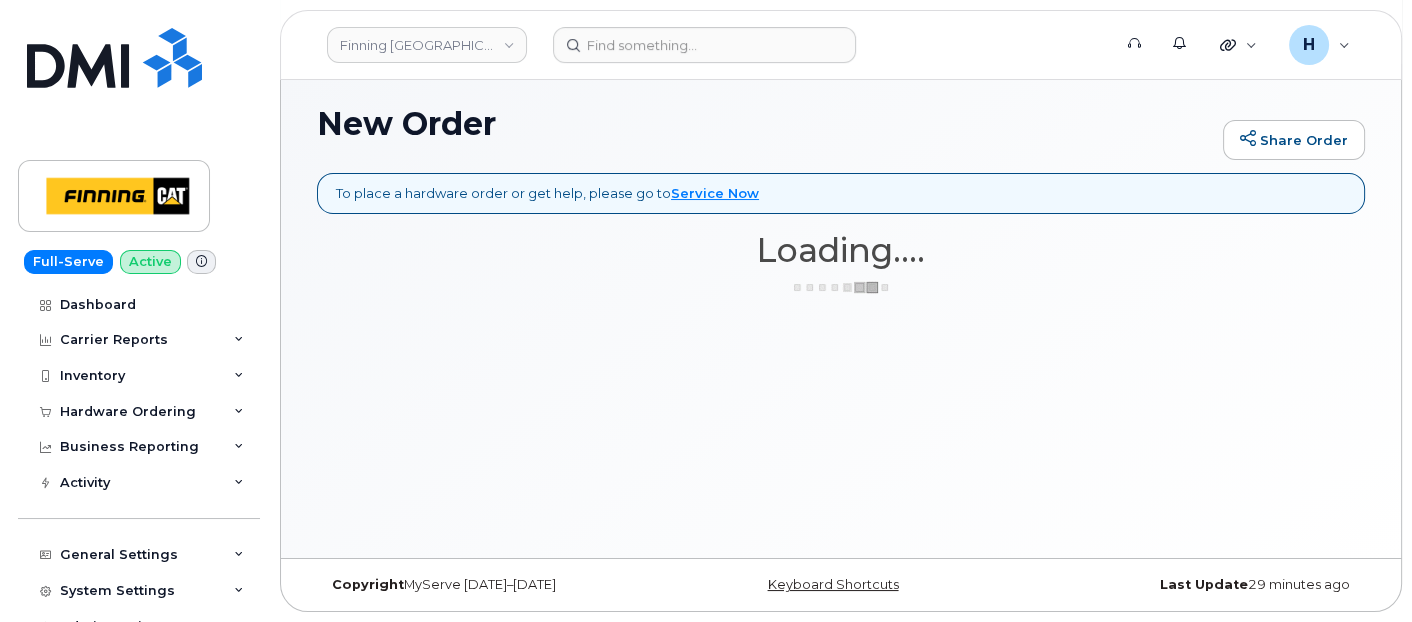 scroll, scrollTop: 130, scrollLeft: 0, axis: vertical 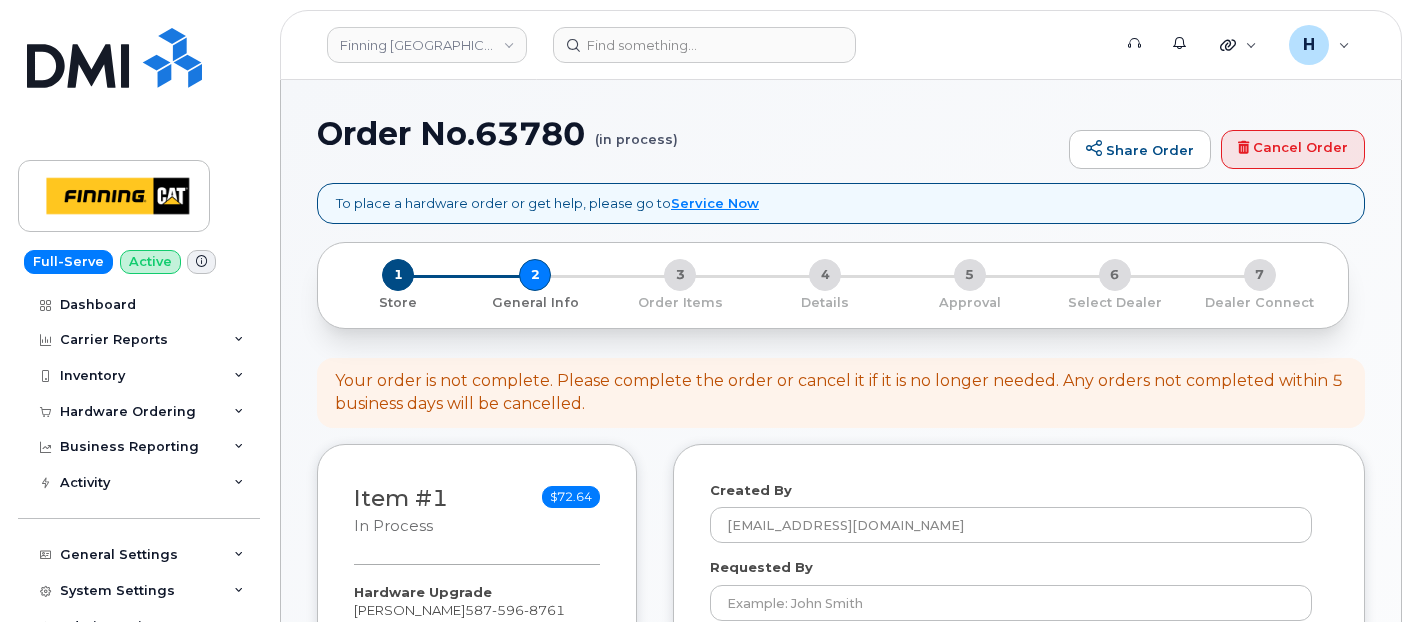 select 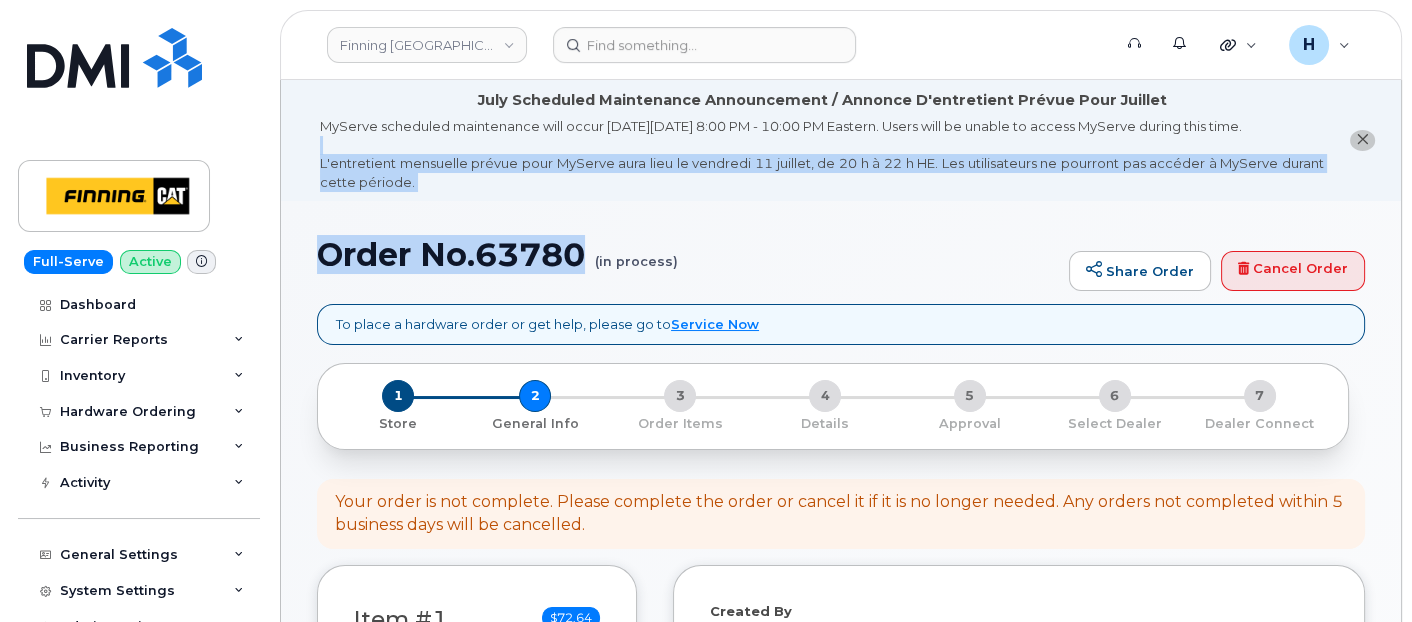 click on "July Scheduled Maintenance Announcement / Annonce D'entretient Prévue Pour Juillet MyServe scheduled maintenance will occur on Friday July 11, 8:00 PM - 10:00 PM Eastern. Users will be unable to access MyServe during this time.
L'entretient mensuelle prévue pour MyServe aura lieu le vendredi 11 juillet, de 20 h à 22 h HE. Les utilisateurs ne pourront pas accéder à MyServe durant cette période.
Order No.63780
(in process)
Share Order
Cancel Order
To place a hardware order or get help, please go to
Service Now
×
Share This Order
If you want to allow others to create or edit orders, share this link with them:
https://myserve.co/orders/184ec0d3-370a-48a5-8f18-177c010a008f/edit
1
Store
2
General Info
3
Order Items
4
Details
5
Approval
6
Select Dealer
7
Dealer Connect
Item #1
in process" at bounding box center (841, 1092) 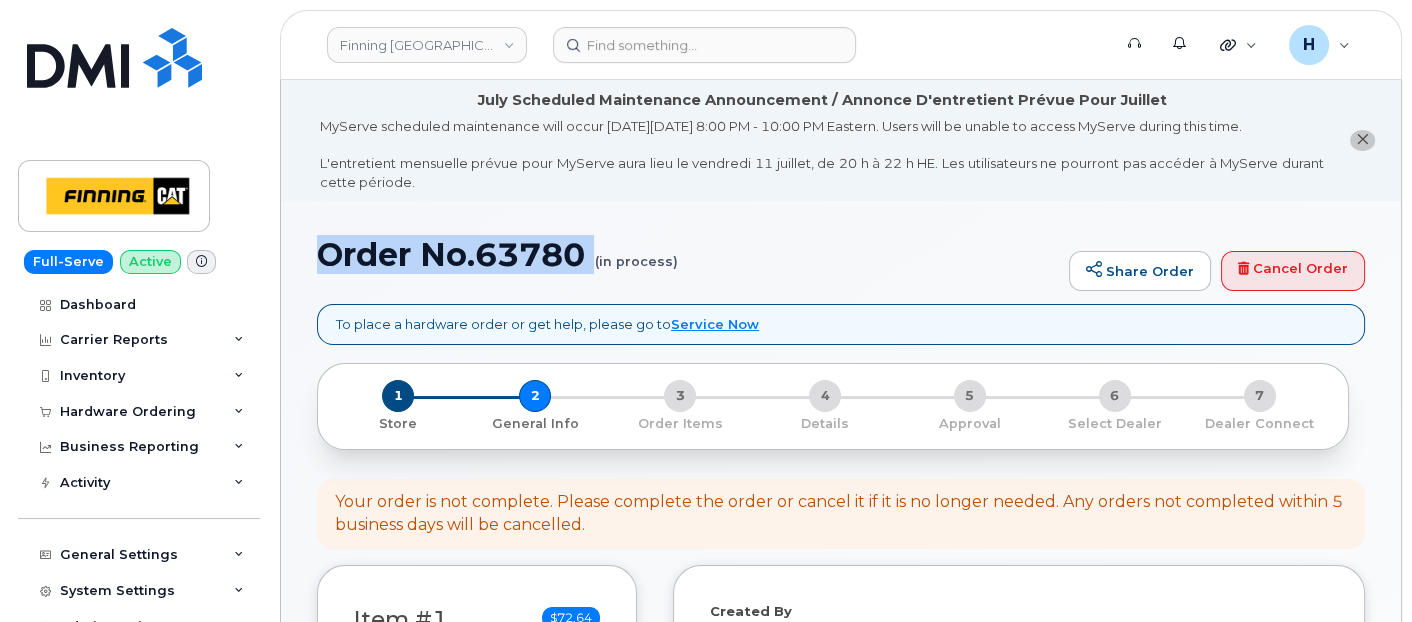 drag, startPoint x: 303, startPoint y: 265, endPoint x: 564, endPoint y: 280, distance: 261.43066 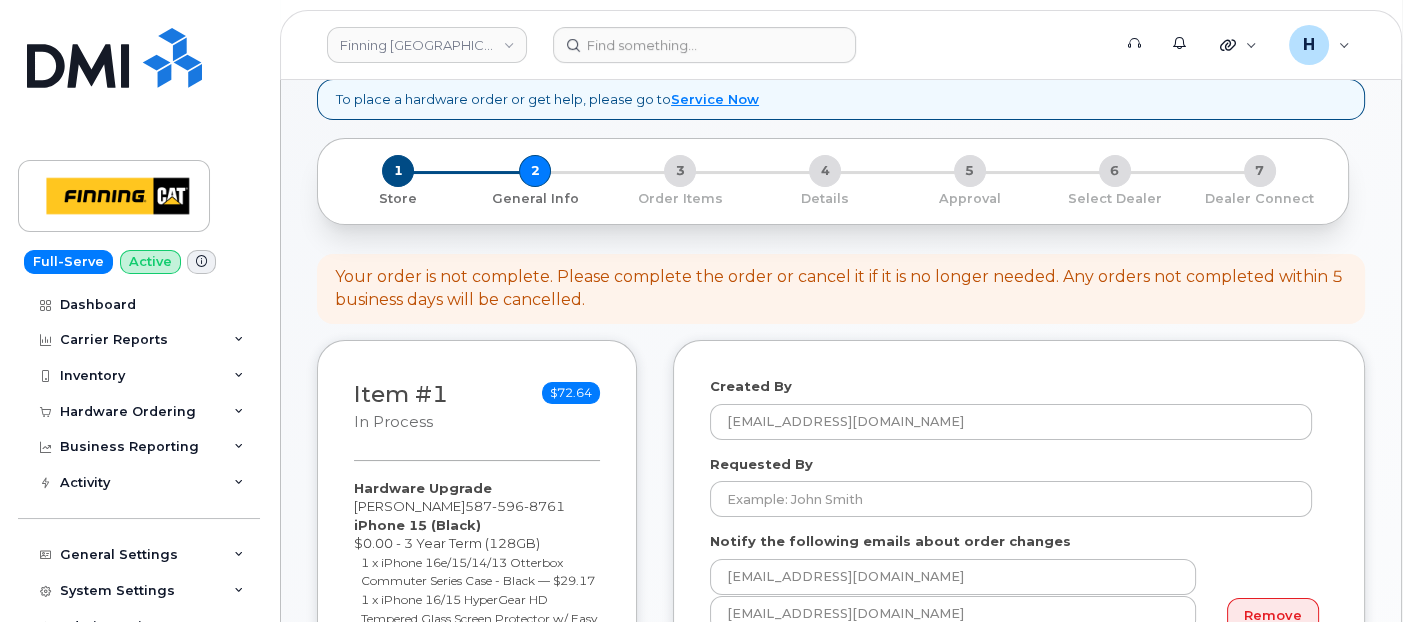 scroll, scrollTop: 444, scrollLeft: 0, axis: vertical 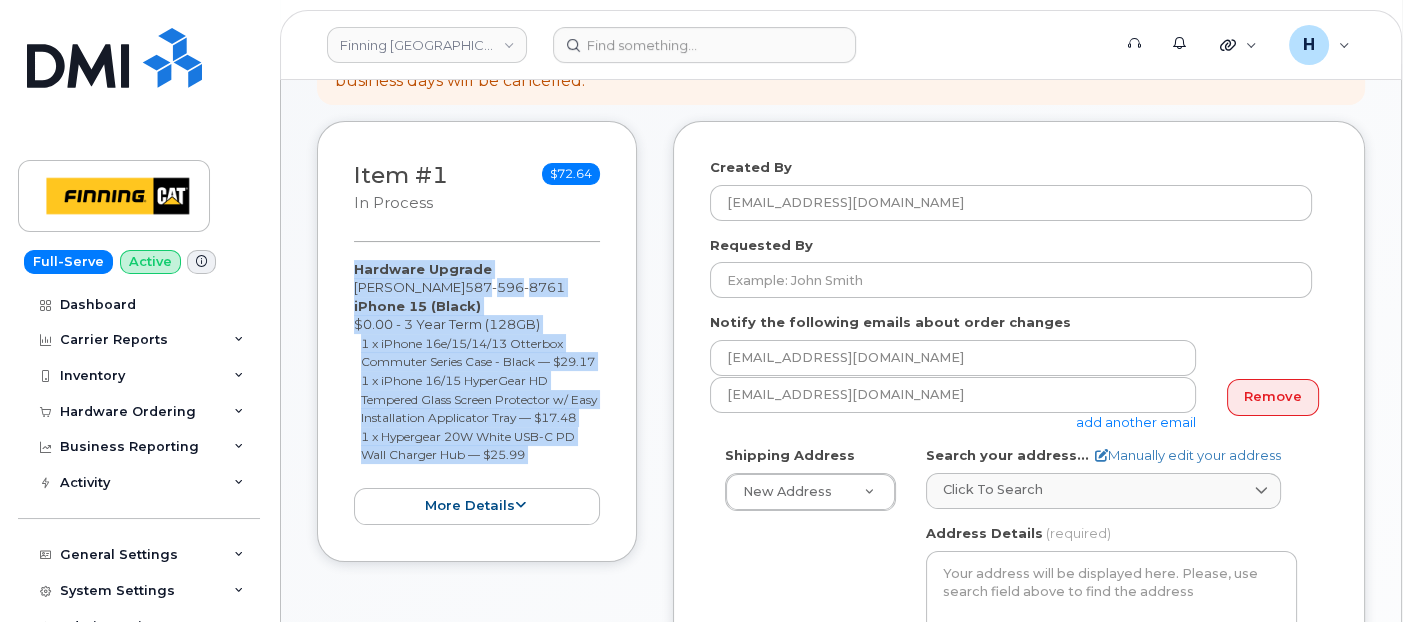 drag, startPoint x: 353, startPoint y: 271, endPoint x: 562, endPoint y: 490, distance: 302.7243 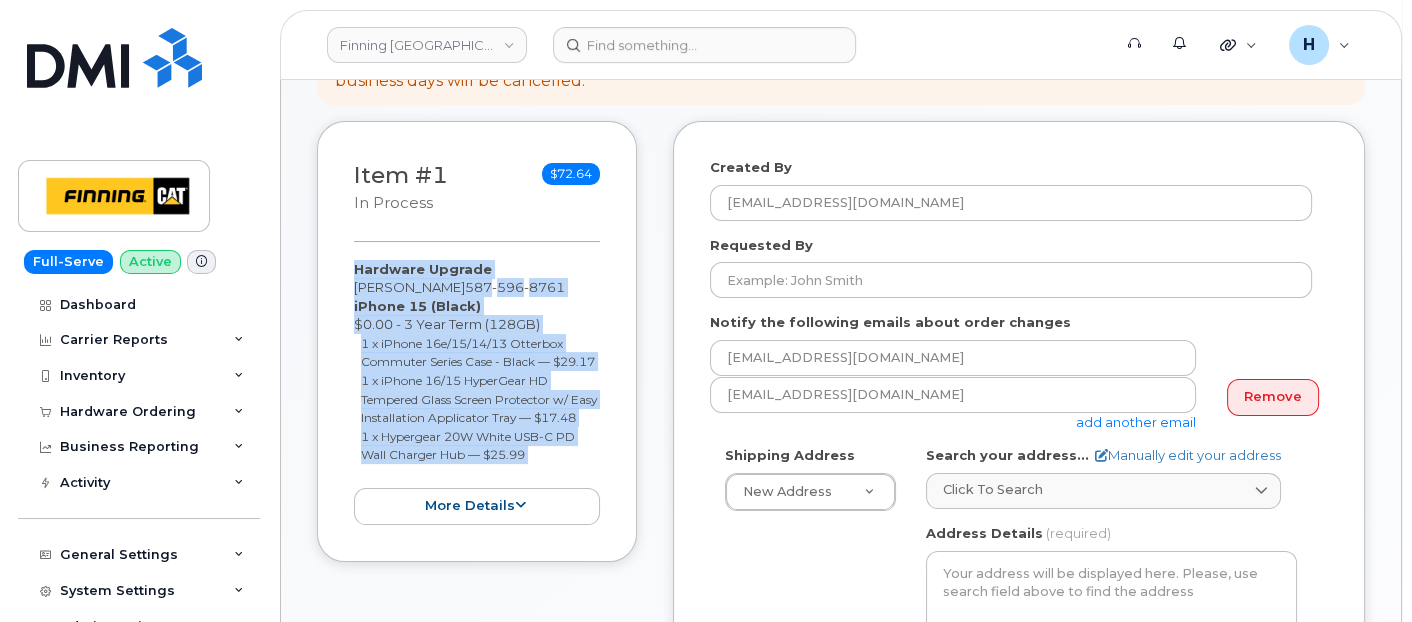 click on "Item #1
in process
$72.64
Hardware Upgrade
Jeff Pedersen  587 596 8761
iPhone 15
(Black)
$0.00 - 3 Year Term (128GB)
1 x iPhone 16e/15/14/13 Otterbox Commuter Series Case - Black
—
$29.17
1 x iPhone 16/15 HyperGear HD Tempered Glass Screen Protector w/ Easy Installation Applicator Tray
—
$17.48
1 x Hypergear 20W White USB-C PD Wall Charger Hub
—
$25.99
more details
Request
Hardware Upgrade
Employee
( 587 596 8761 )
Email
jmpedersen@finning.com
Last Upgraded
about 4 years ago
Carrier Base
Telus
Requested Device
iPhone 15
Term Details
3 Year Term (128GB)
Requested Accessories
iPhone 16e/15/14/13 Otterbox Commuter Series Case - Black x 1
— $29.17
iPhone 16/15 HyperGear HD Tempered Glass Screen Protector w/ Easy Installation Applicator Tray x 1
— $17.48
Hypergear 20W White USB-C PD Wall Charger Hub x 1
— $25.99" at bounding box center (477, 341) 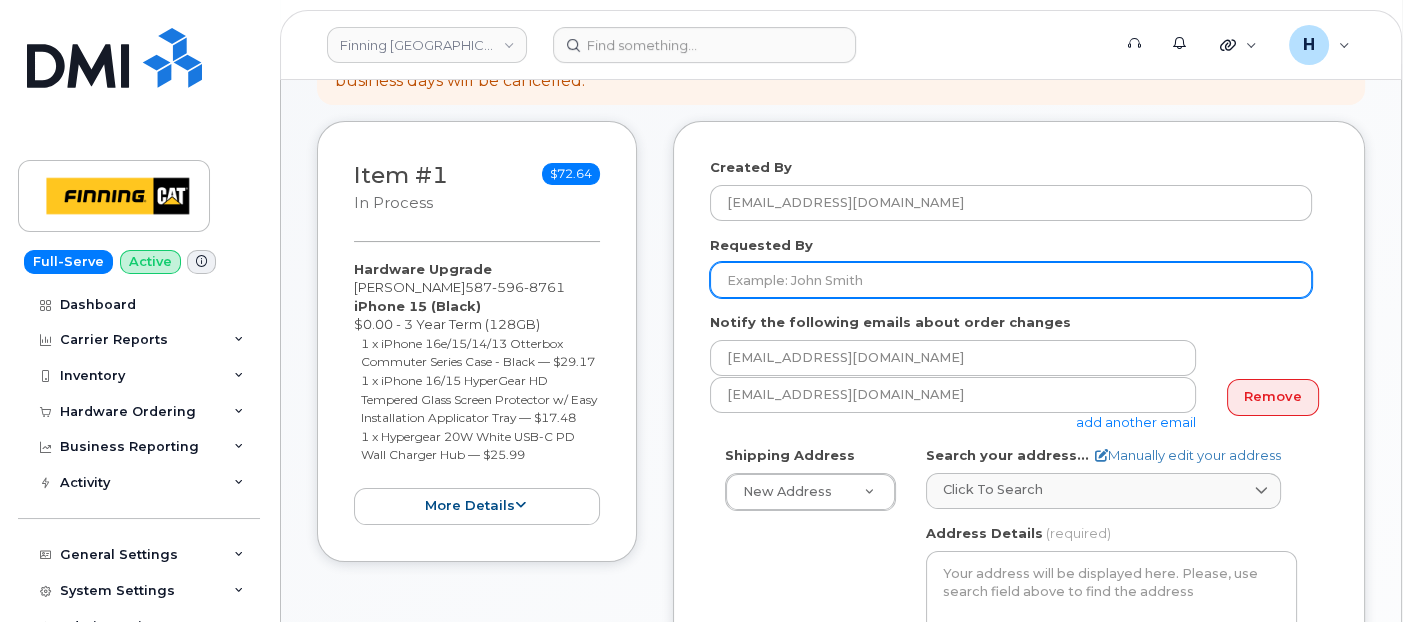 click on "Requested By" at bounding box center (1011, 280) 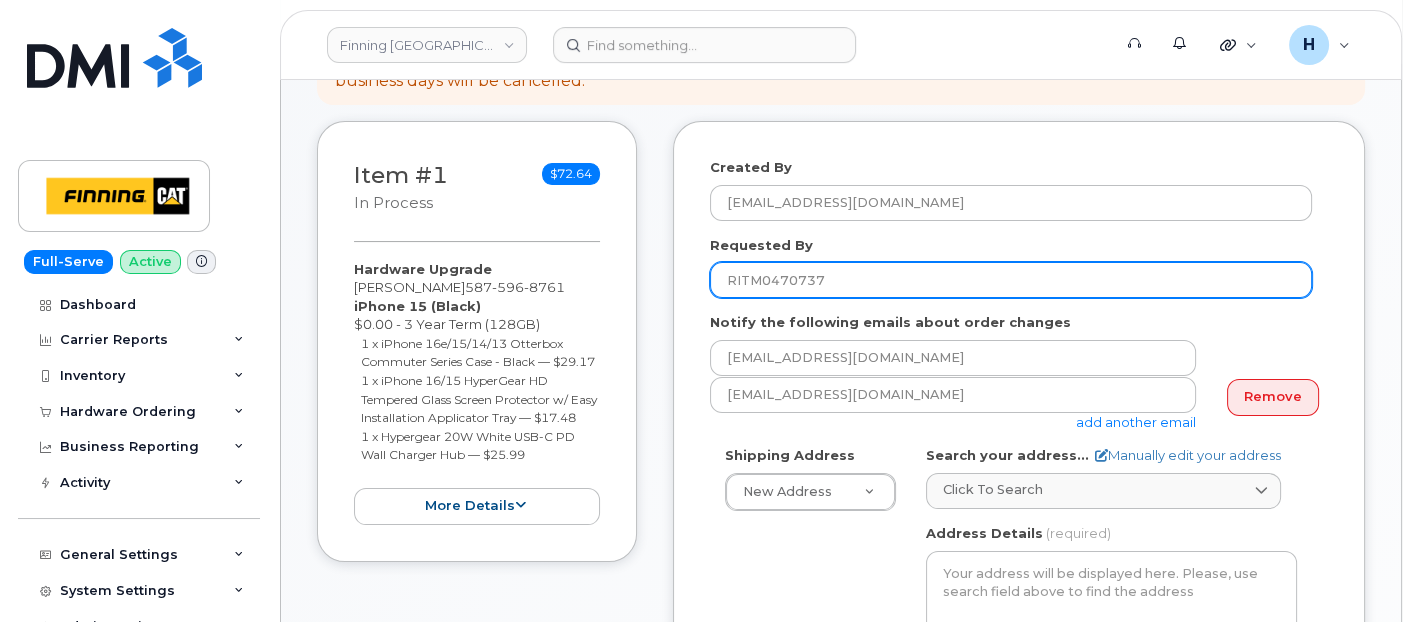 type on "RITM0470737" 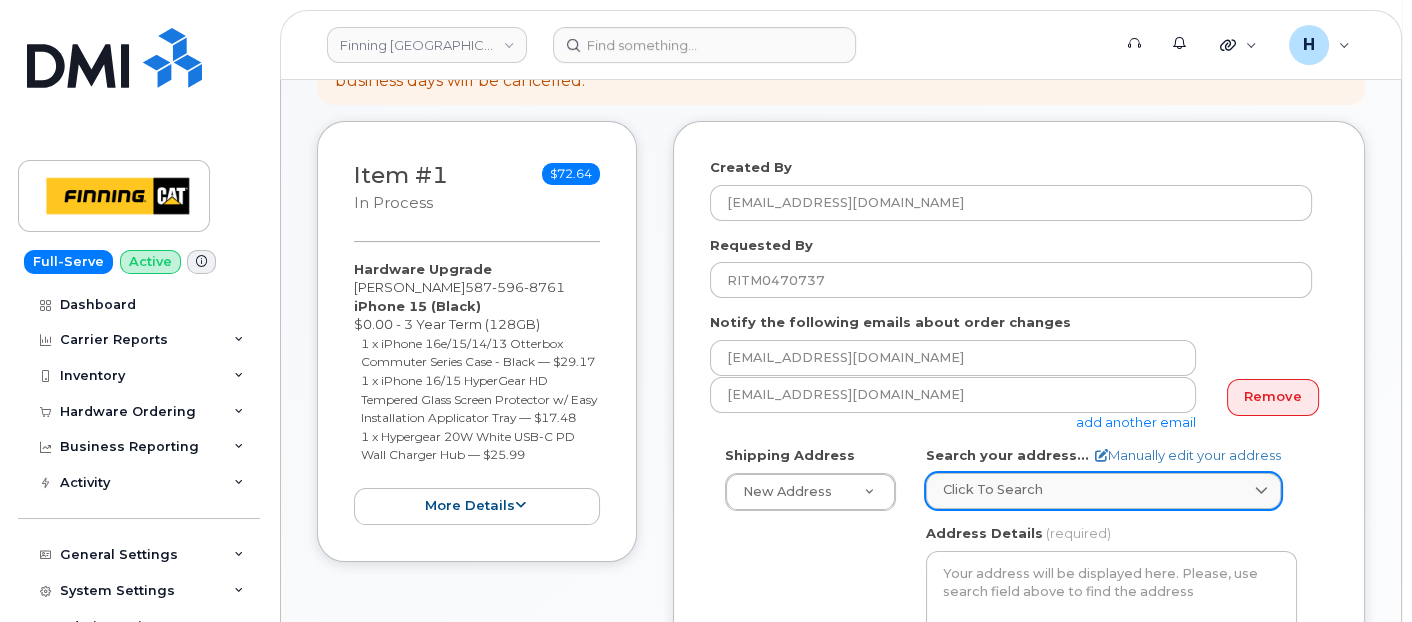 drag, startPoint x: 945, startPoint y: 479, endPoint x: 925, endPoint y: 480, distance: 20.024984 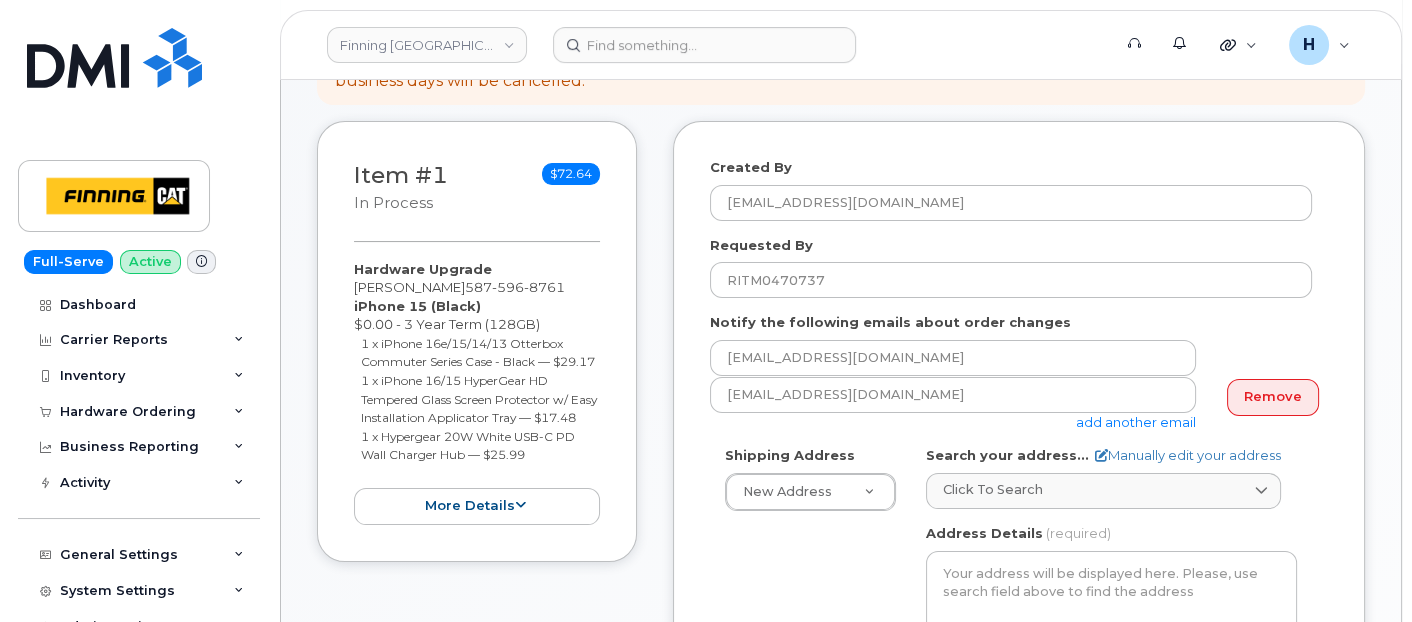 paste on "13315 156 St." 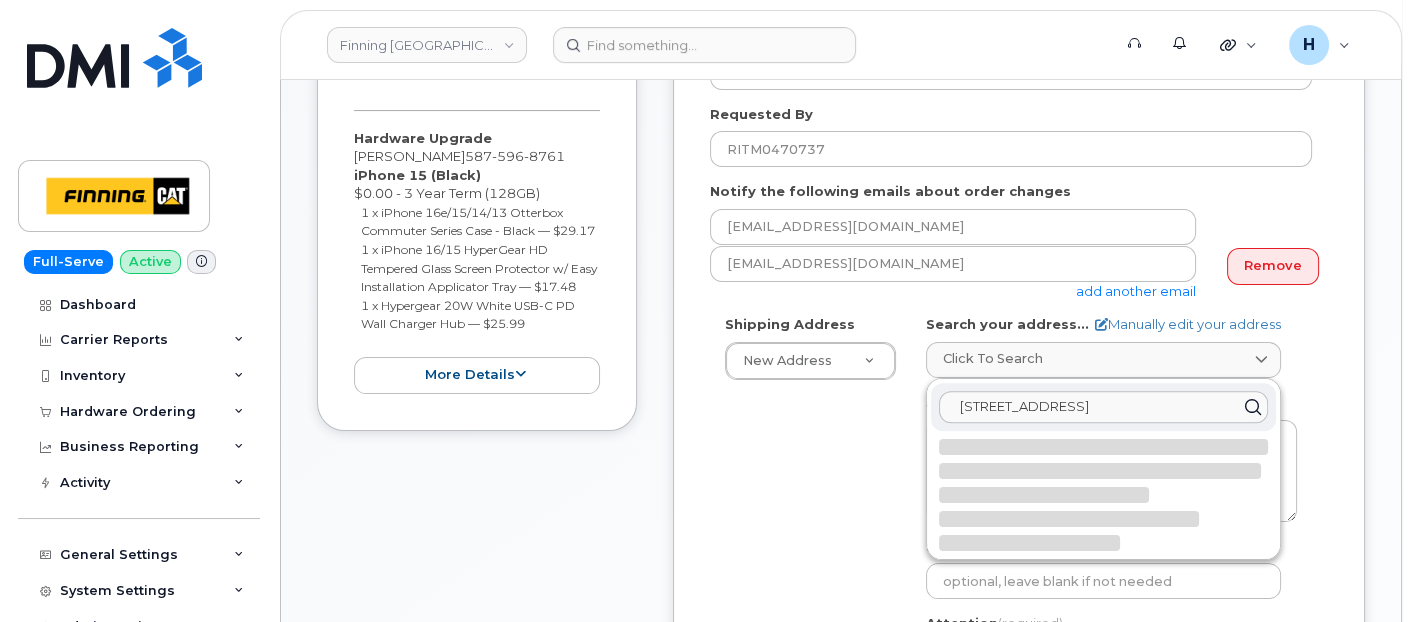 scroll, scrollTop: 777, scrollLeft: 0, axis: vertical 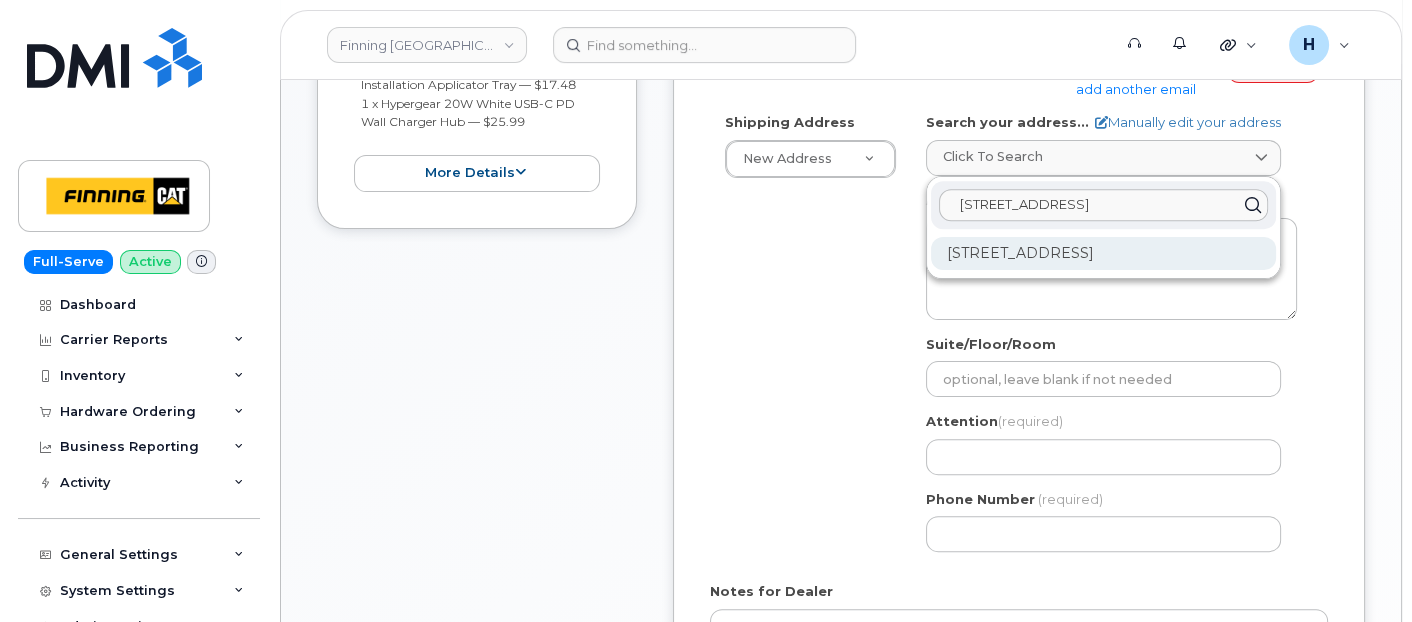 type on "13315 156 St." 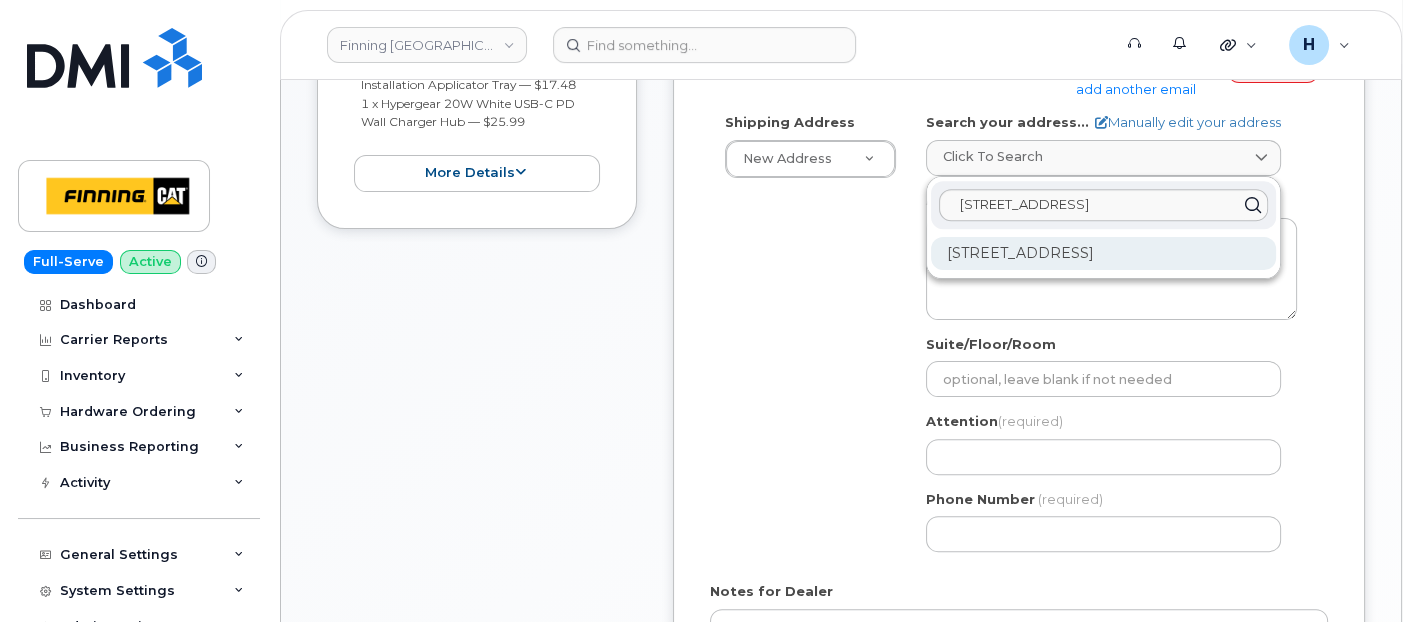 click on "13315 156 St NW Edmonton AB T5V 1V2" 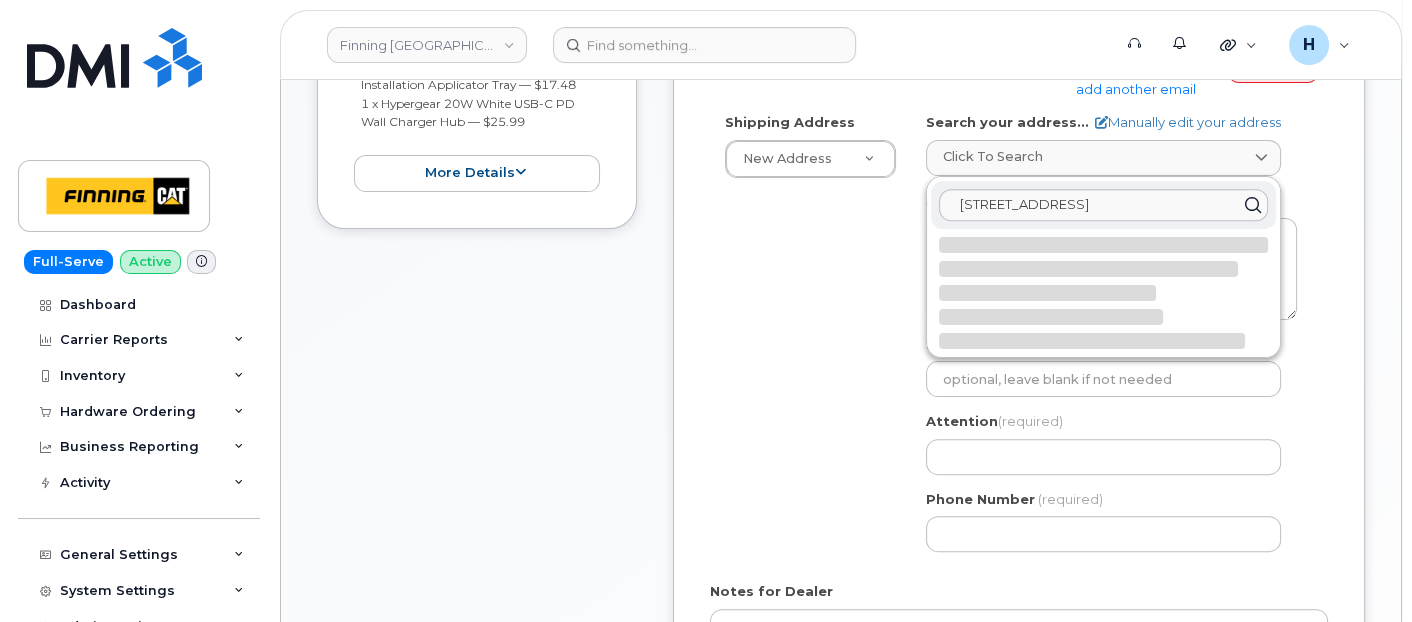 select 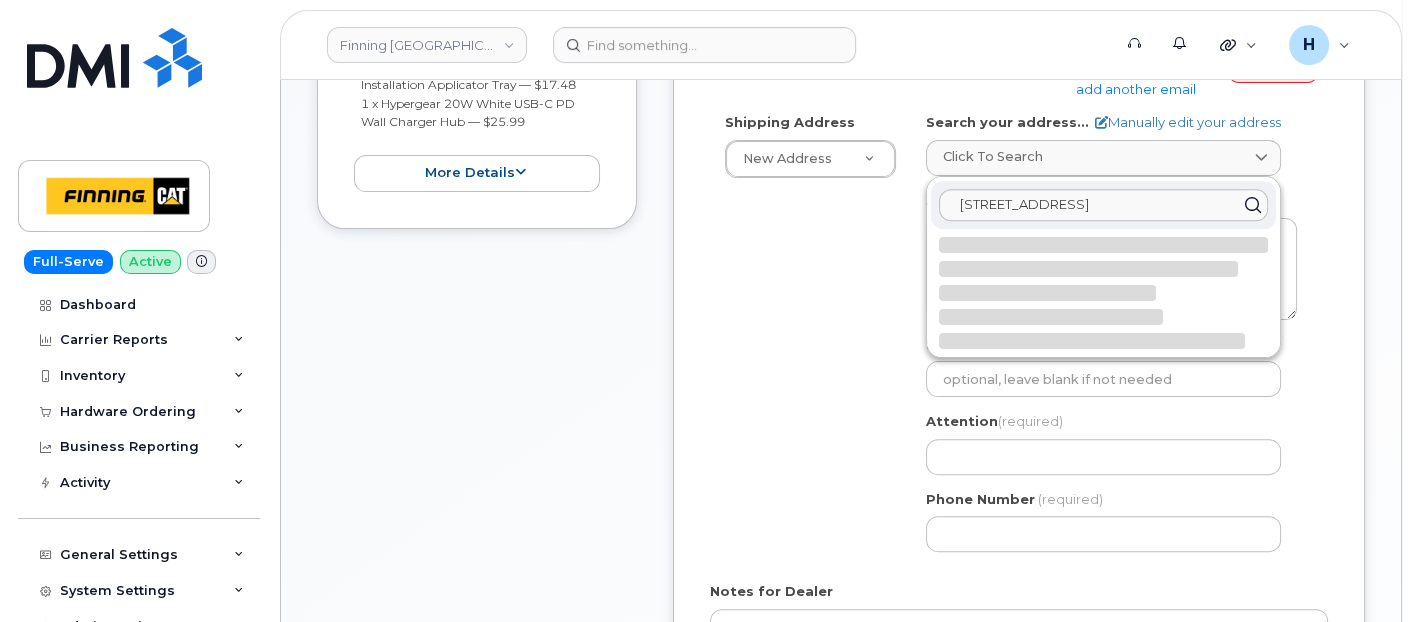 type on "13315 156 St NW
EDMONTON AB T5V 1V2
CANADA" 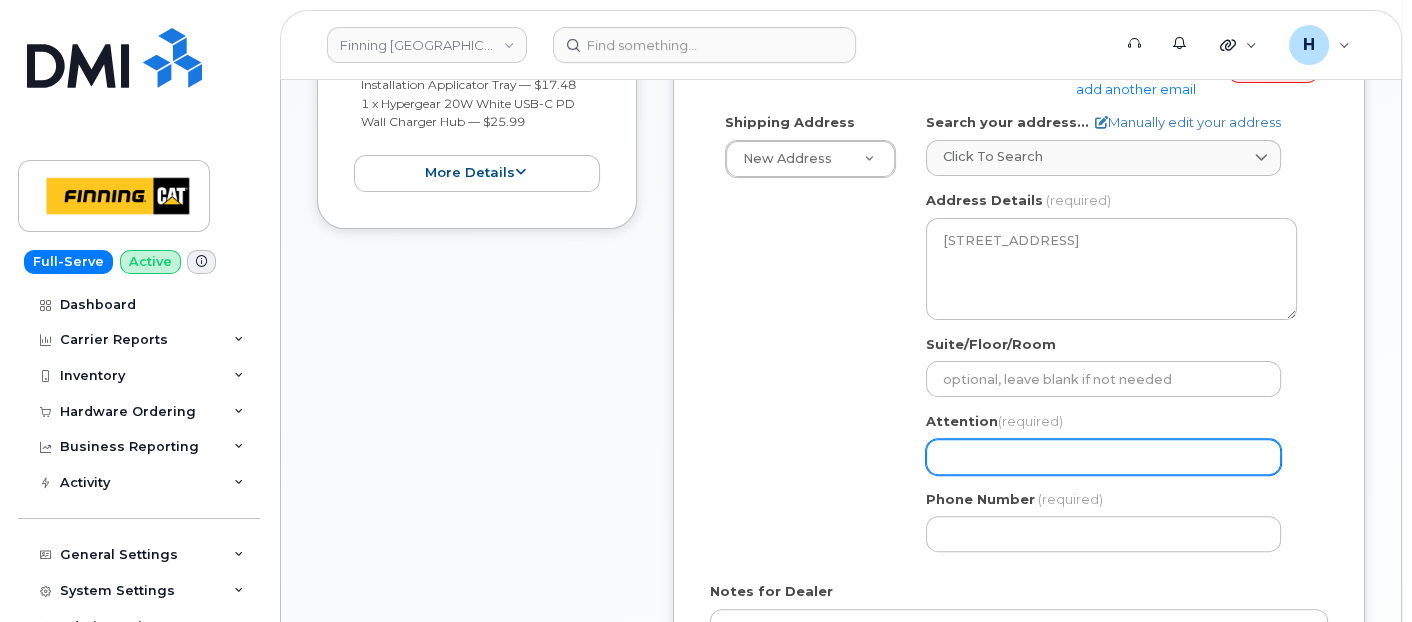 click on "Attention
(required)" at bounding box center (1103, 457) 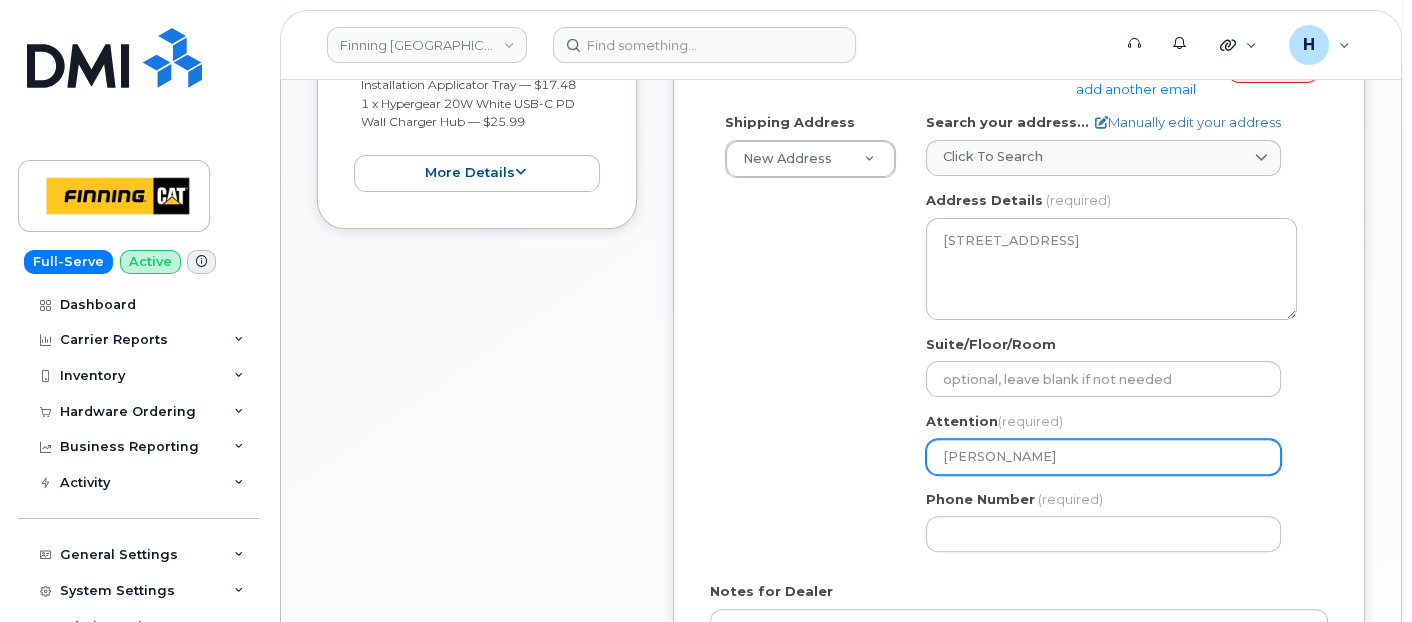 type on "[PERSON_NAME]" 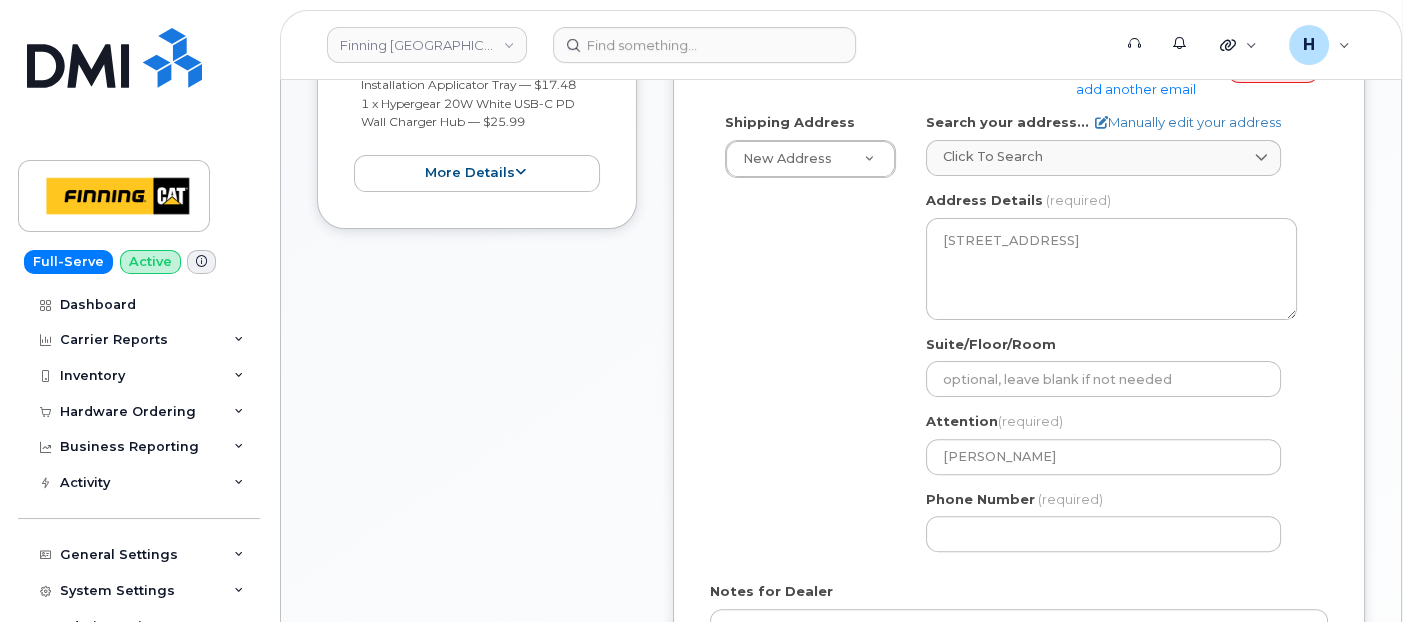 click on "Shipping Address
New Address                                     New Address 2360 Pasqua St N 10430 178 St NW 24- 5341 twp 293A 53 P.O. Box 180 111 Nahanni Dr 19100 94 Ave Acheson Albian - D01 Battleford Bonnyville Burnaby - Finning Canada Burnaby - Finning International Calgary - Power Systems and General Line Construction Calgary Power Systems - D37 Calgary - TCRS Calgary - TCRS Specialty Business Calgary - Truck Shop Campbell River Caribou Energy Park - D09 Clairmont,AB - D10/D11 CNRL - D02 Coquitlam Cranbrook Dawson Creek Edmonton - Compact General Construction - D24 Edmonton Dist Centre and Field Service - D17 Edmonton - Drills and Shovels Edmonton - Finning Canada Head Office Edmonton - General Line Construction Edmonton - Head Office TCRS  Edmonton Specialty Branch Edmonton - Heavy Equipment Rentals Edmonton - OEM Edmonton - Oil Sands Central Services Edmonton - Power Systems Edmonton - RDC Edmonton - Regional Distribution, Field Service and Customer Support Centre Edmonton - Sitech Ekati" at bounding box center [1011, 340] 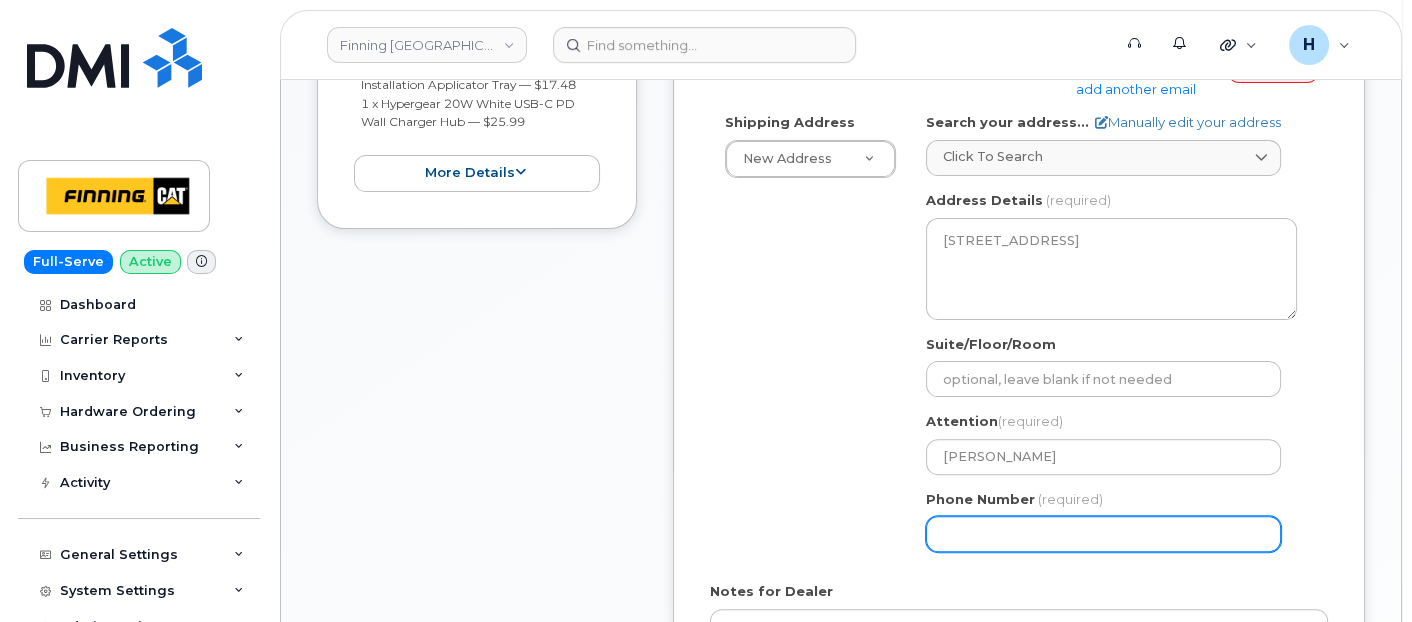 drag, startPoint x: 971, startPoint y: 529, endPoint x: 860, endPoint y: 498, distance: 115.24756 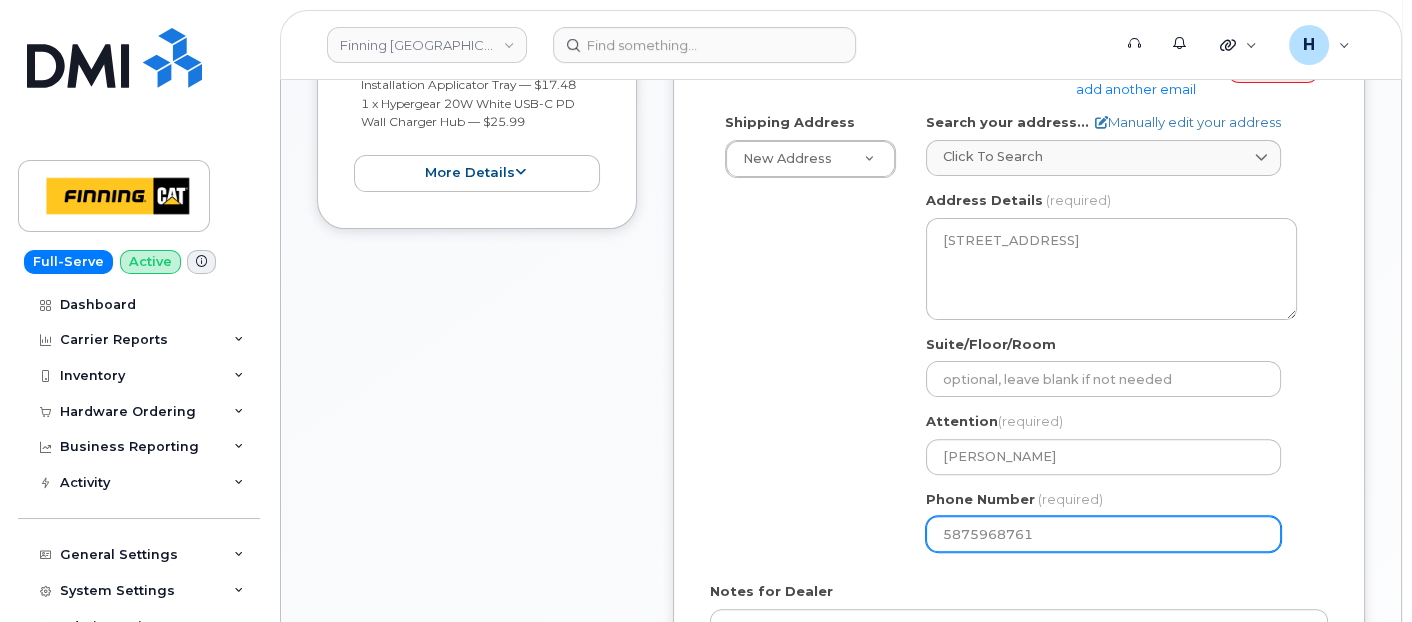 type on "5875968761" 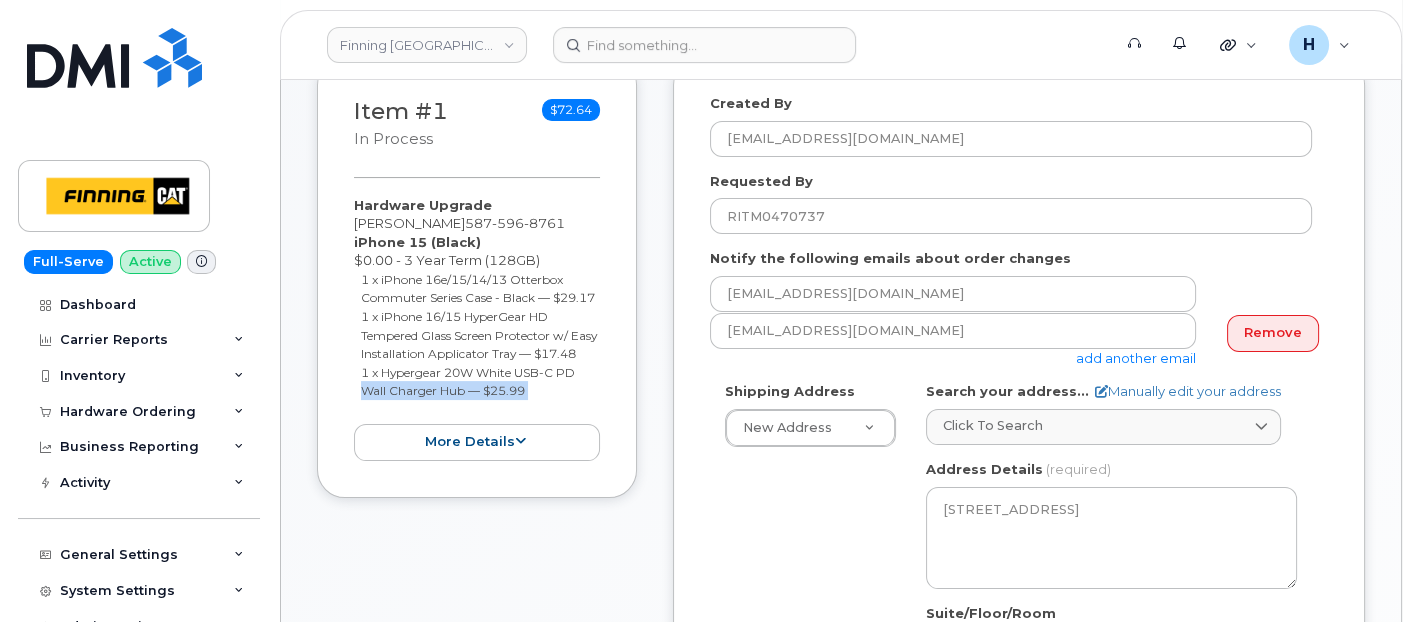 drag, startPoint x: 611, startPoint y: 417, endPoint x: 520, endPoint y: 353, distance: 111.25197 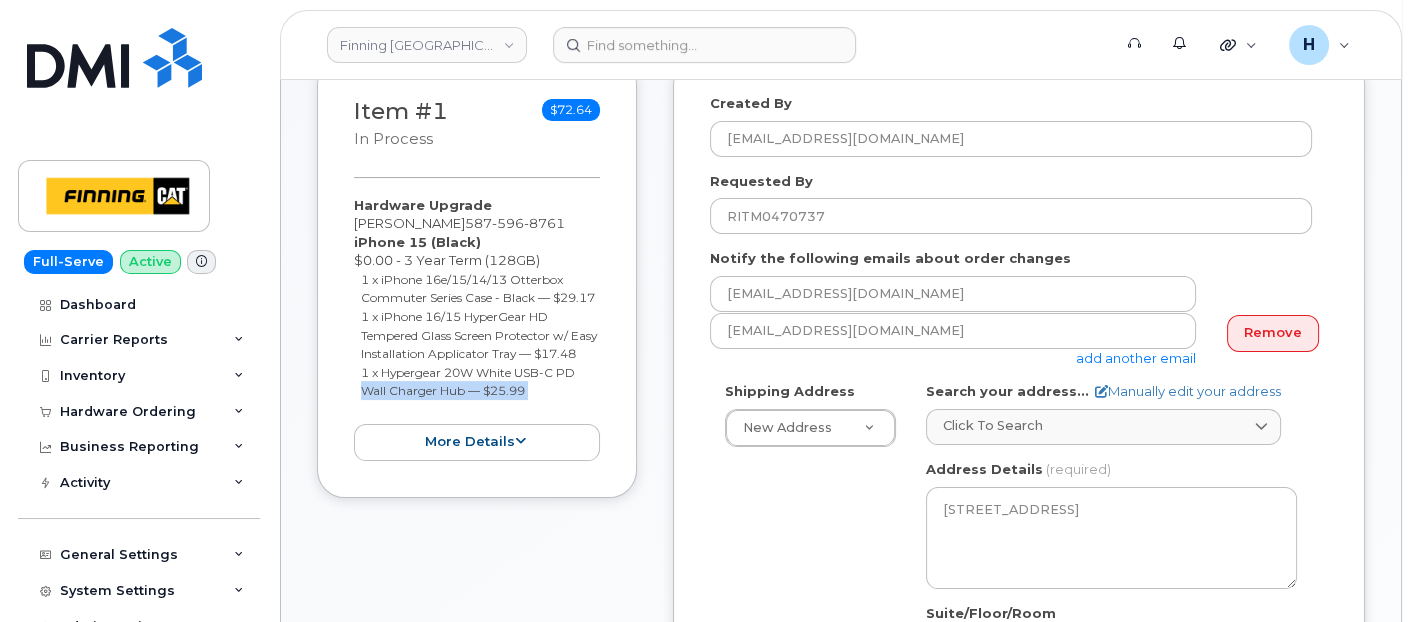 click on "Item #1
in process
$72.64
Hardware Upgrade
Jeff Pedersen  587 596 8761
iPhone 15
(Black)
$0.00 - 3 Year Term (128GB)
1 x iPhone 16e/15/14/13 Otterbox Commuter Series Case - Black
—
$29.17
1 x iPhone 16/15 HyperGear HD Tempered Glass Screen Protector w/ Easy Installation Applicator Tray
—
$17.48
1 x Hypergear 20W White USB-C PD Wall Charger Hub
—
$25.99
more details
Request
Hardware Upgrade
Employee
( 587 596 8761 )
Email
jmpedersen@finning.com
Last Upgraded
about 4 years ago
Carrier Base
Telus
Requested Device
iPhone 15
Term Details
3 Year Term (128GB)
Requested Accessories
iPhone 16e/15/14/13 Otterbox Commuter Series Case - Black x 1
— $29.17
iPhone 16/15 HyperGear HD Tempered Glass Screen Protector w/ Easy Installation Applicator Tray x 1
— $17.48
Hypergear 20W White USB-C PD Wall Charger Hub x 1
— $25.99" at bounding box center (477, 559) 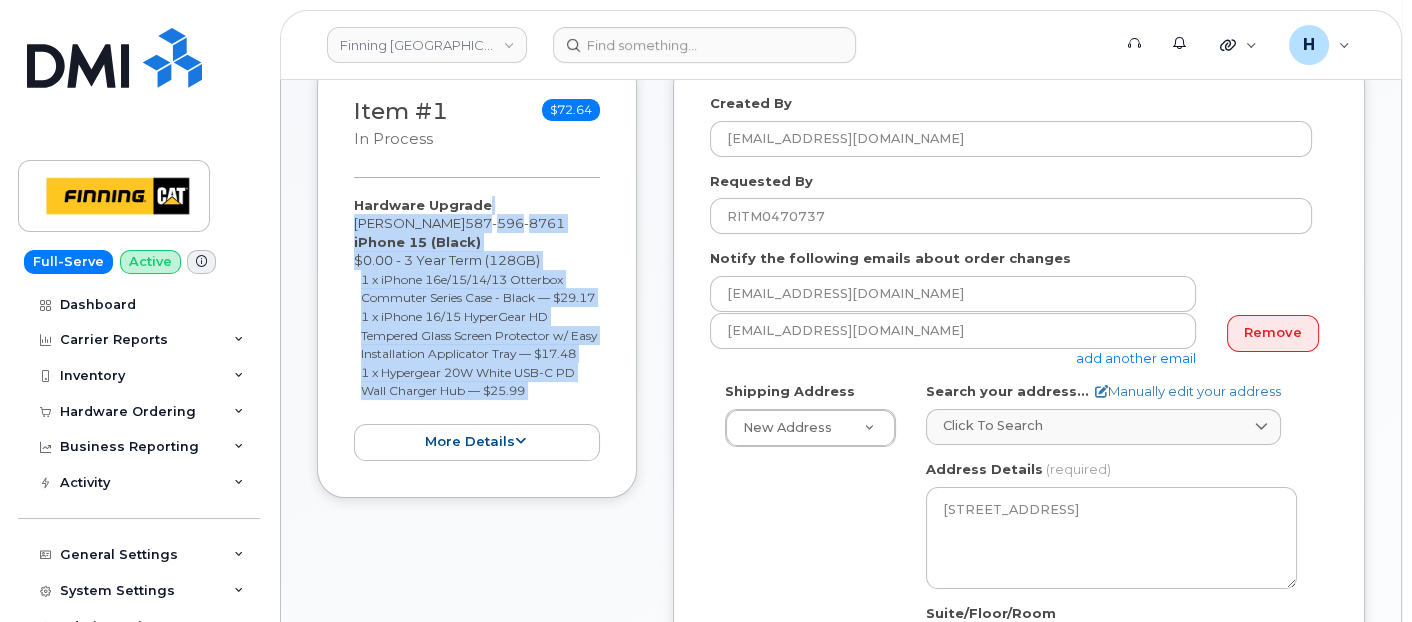 scroll, scrollTop: 333, scrollLeft: 0, axis: vertical 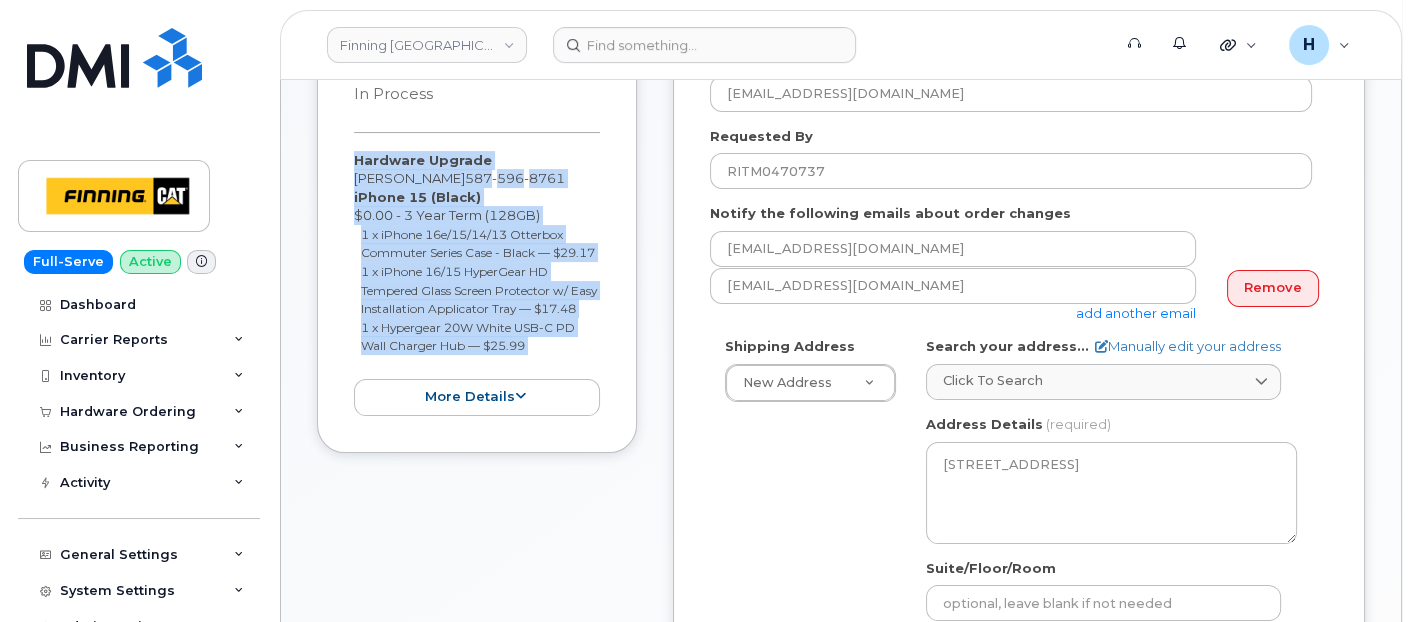 drag, startPoint x: 351, startPoint y: 368, endPoint x: 524, endPoint y: 388, distance: 174.15224 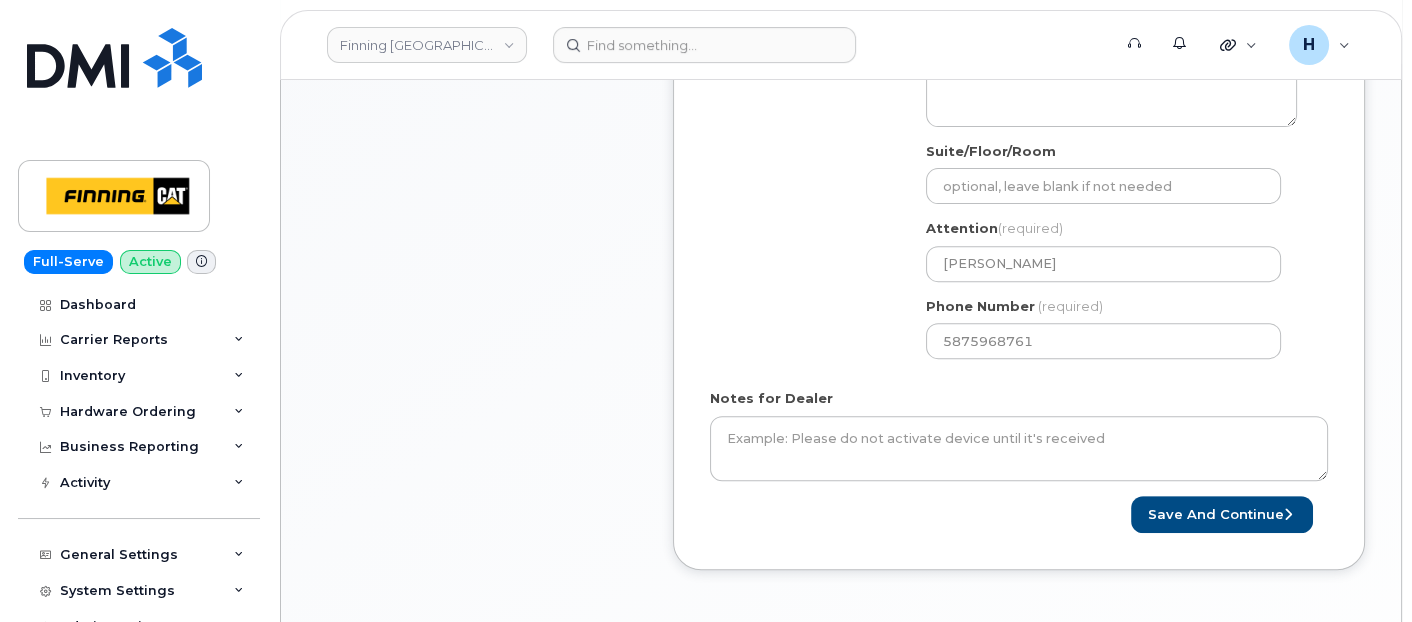 scroll, scrollTop: 1108, scrollLeft: 0, axis: vertical 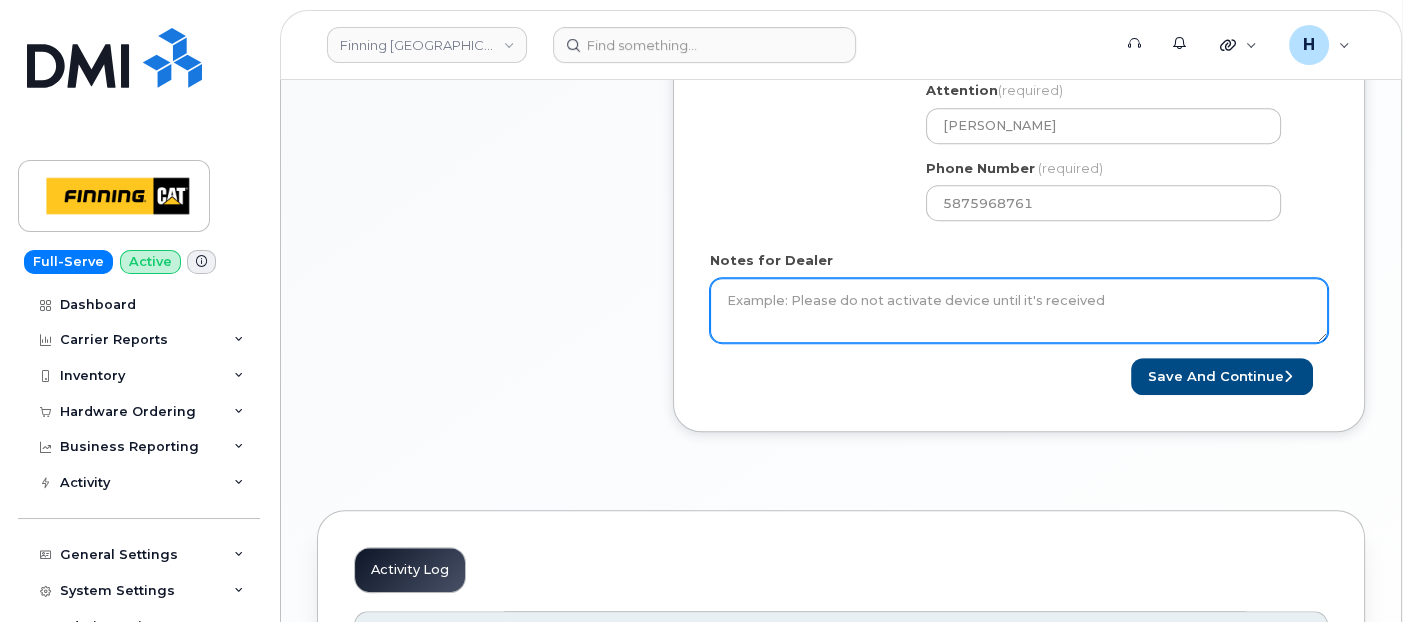 click on "Notes for Dealer" at bounding box center [1019, 311] 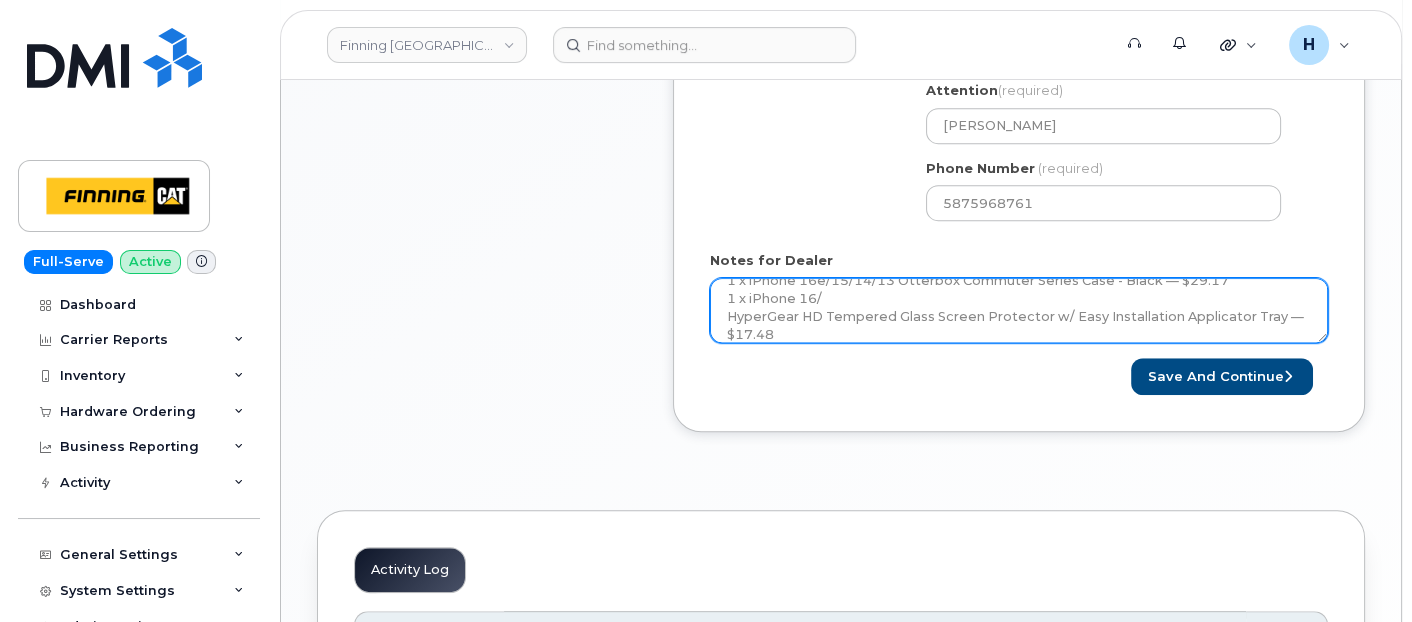 click on "Hardware Upgrade
Jeff Pedersen 5875968761
iPhone 15 (Black)
$0.00 - 3 Year Term (128GB)
1 x iPhone 16e/15/14/13 Otterbox Commuter Series Case - Black — $29.17
1 x iPhone 16/
HyperGear HD Tempered Glass Screen Protector w/ Easy Installation Applicator Tray — $17.48
1 x Hypergear 20W White USB-C PD Wall Charger Hub — $25.99" at bounding box center [1019, 311] 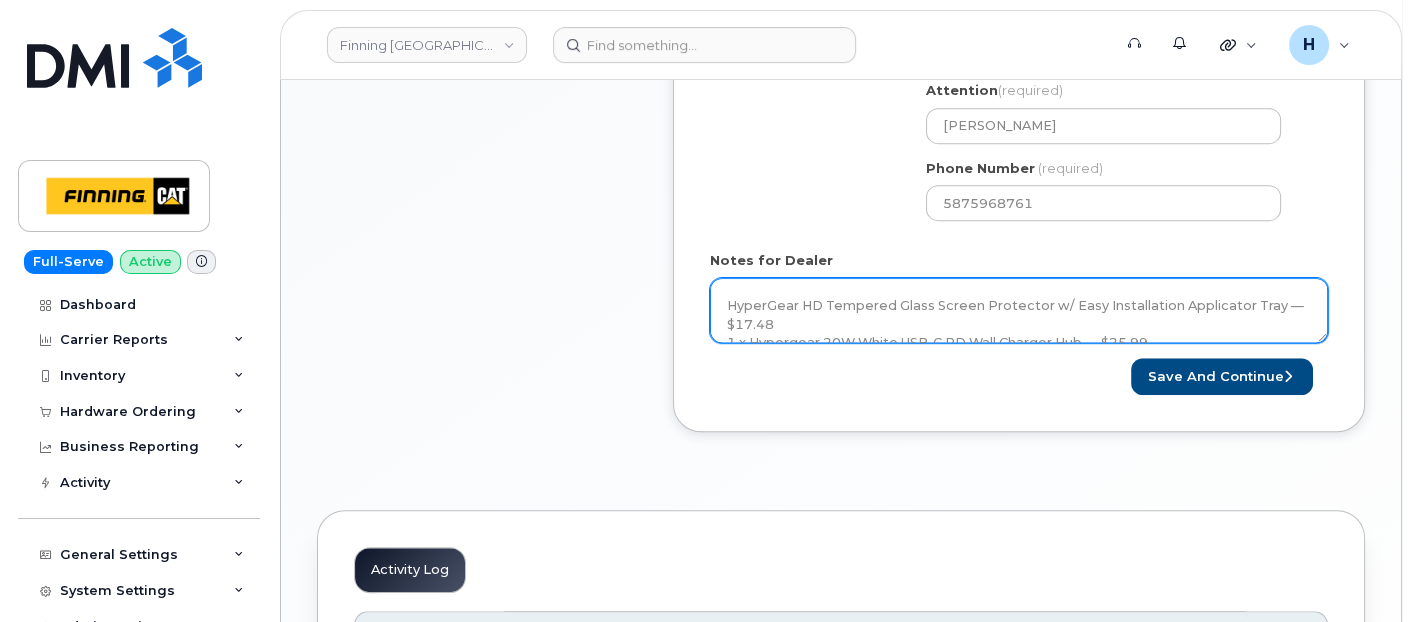 scroll, scrollTop: 142, scrollLeft: 0, axis: vertical 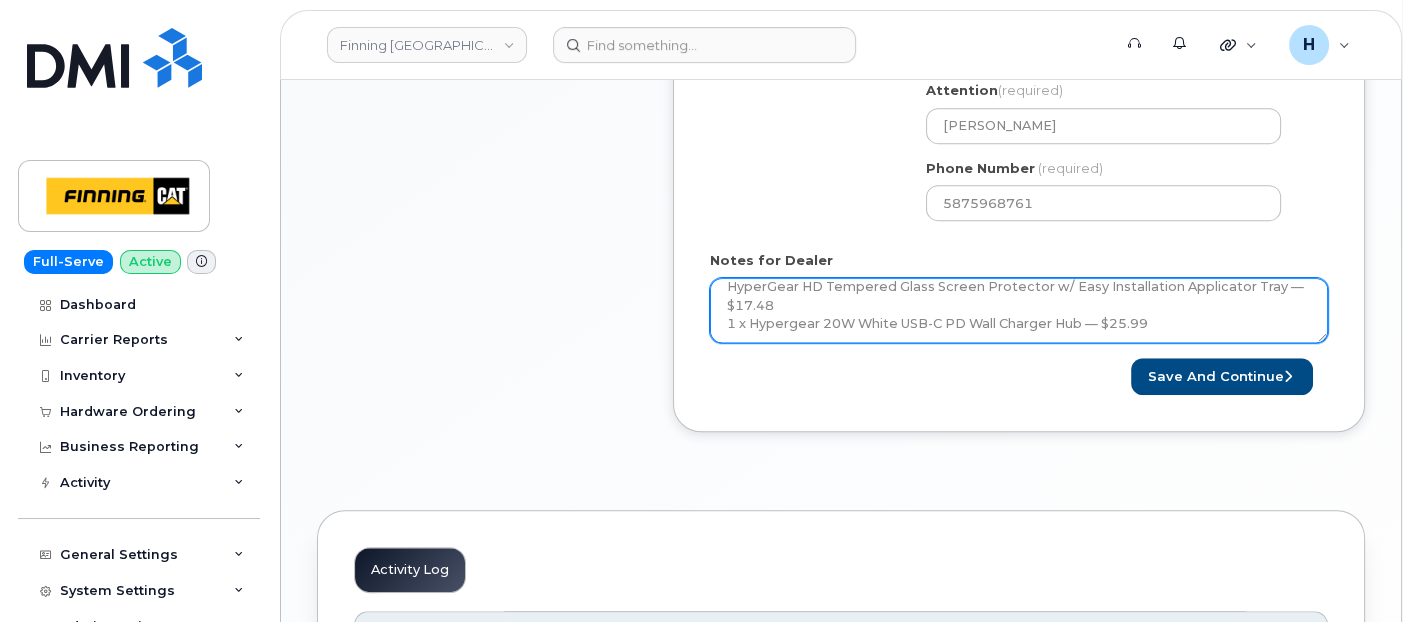type on "Hardware Upgrade
Jeff Pedersen 5875968761
iPhone 15 (Black)
$0.00 - 3 Year Term (128GB)
1 x iPhone 16e/15/14/13 Otterbox Commuter Series Case - Black — $29.17
1 x iPhone 16/15 HyperGear HD Tempered Glass Screen Protector w/ Easy Installation Applicator Tray — $17.48
1 x Hypergear 20W White USB-C PD Wall Charger Hub — $25.99" 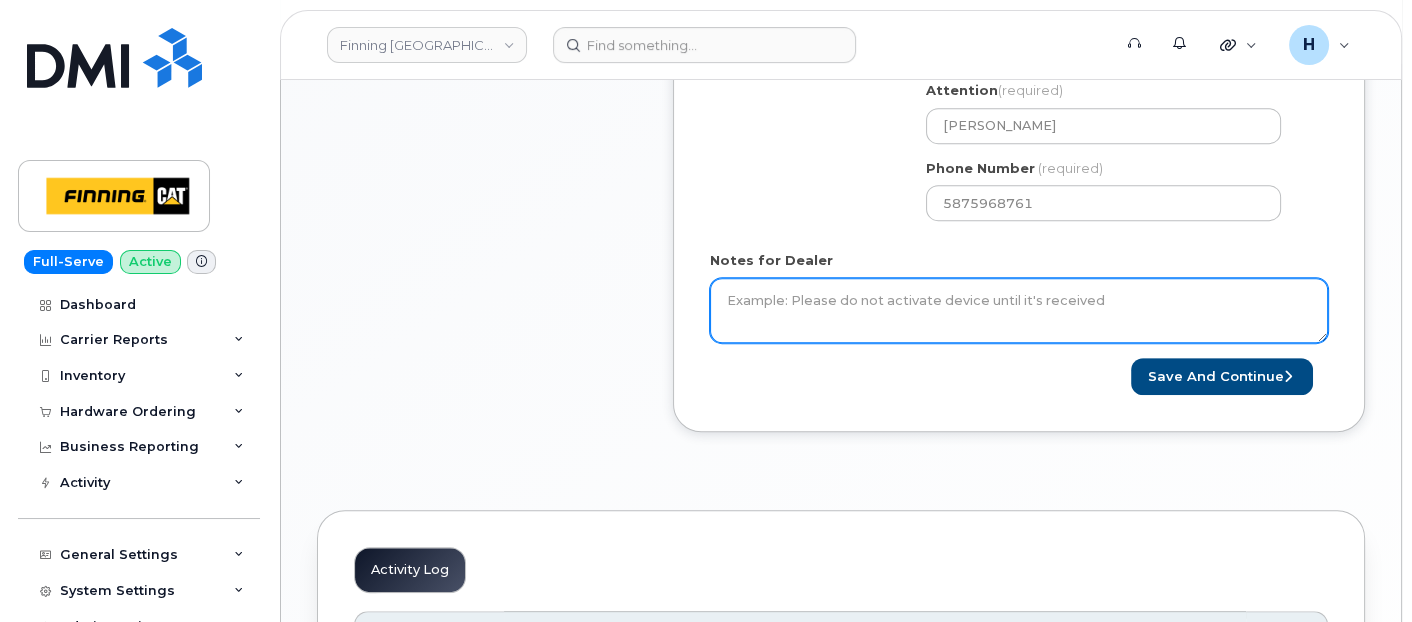 scroll, scrollTop: 0, scrollLeft: 0, axis: both 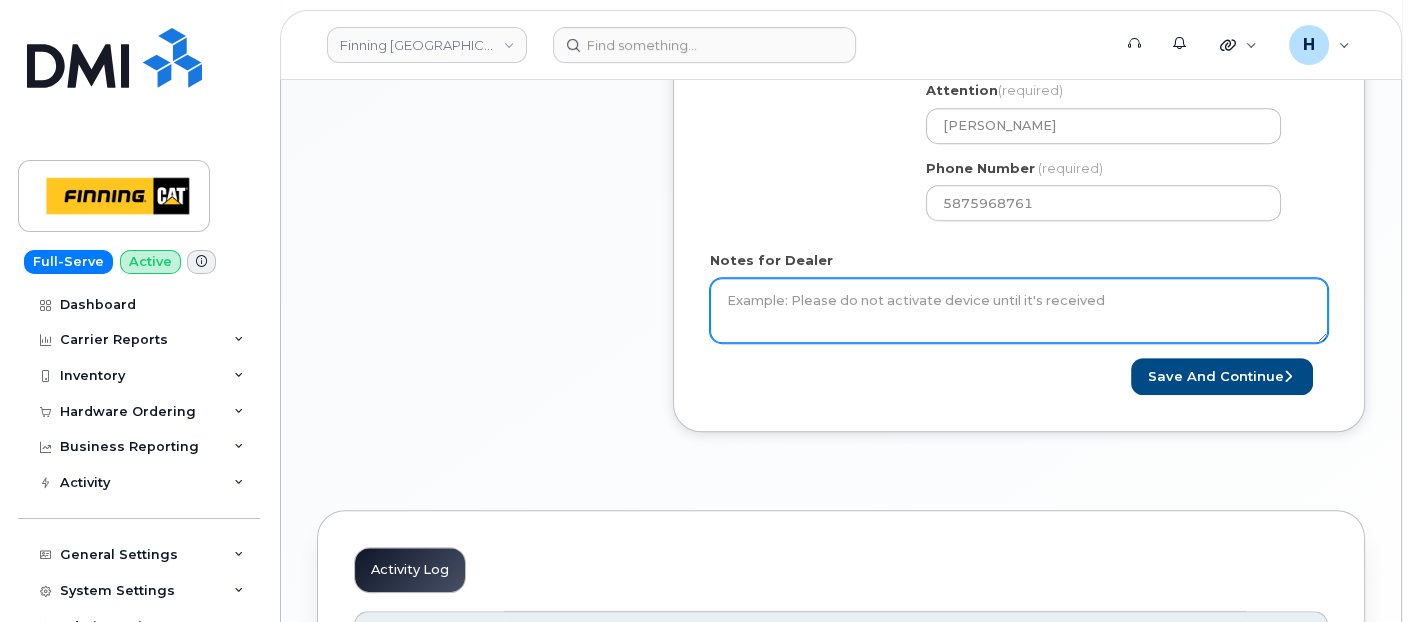 paste on "Hardware Upgrade
Jeff Pedersen 5875968761
iPhone 15 (Black)
$0.00 - 3 Year Term (128GB)
1 x iPhone 16e/15/14/13 Otterbox Commuter Series Case - Black — $29.17
1 x iPhone 16/15 HyperGear HD Tempered Glass Screen Protector w/ Easy Installation Applicator Tray — $17.48
1 x Hypergear 20W White USB-C PD Wall Charger Hub — $25.99" 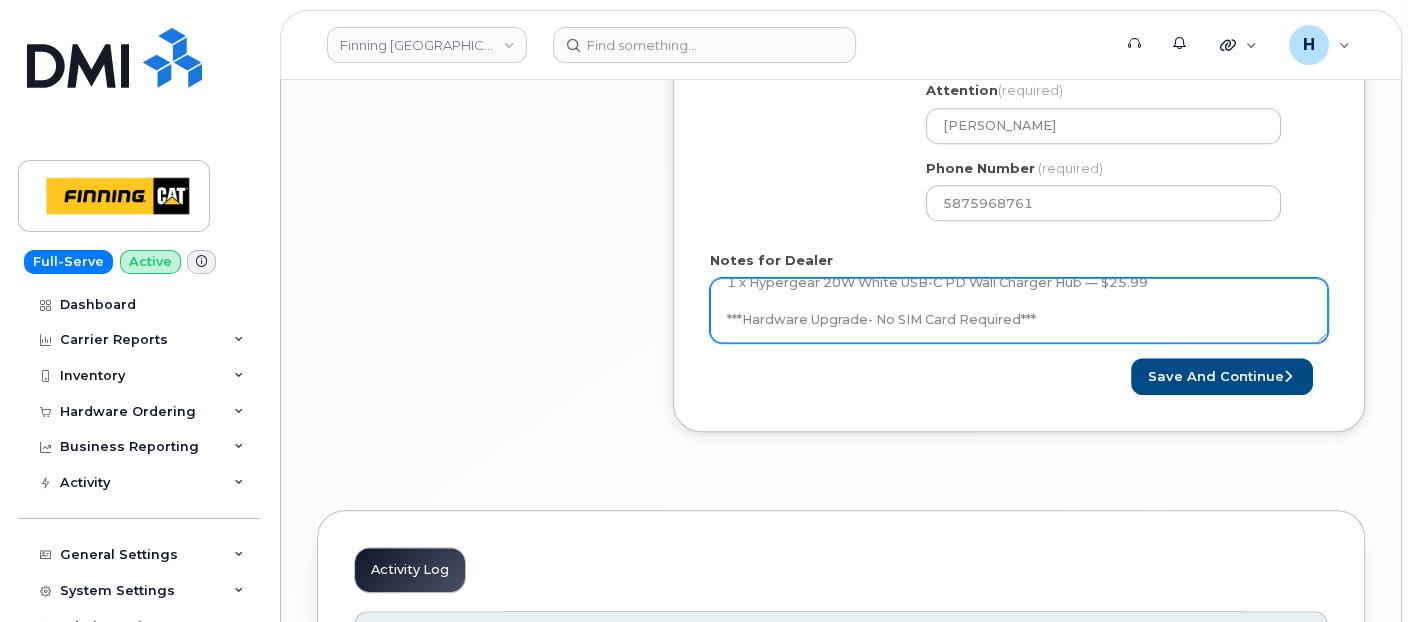 scroll, scrollTop: 167, scrollLeft: 0, axis: vertical 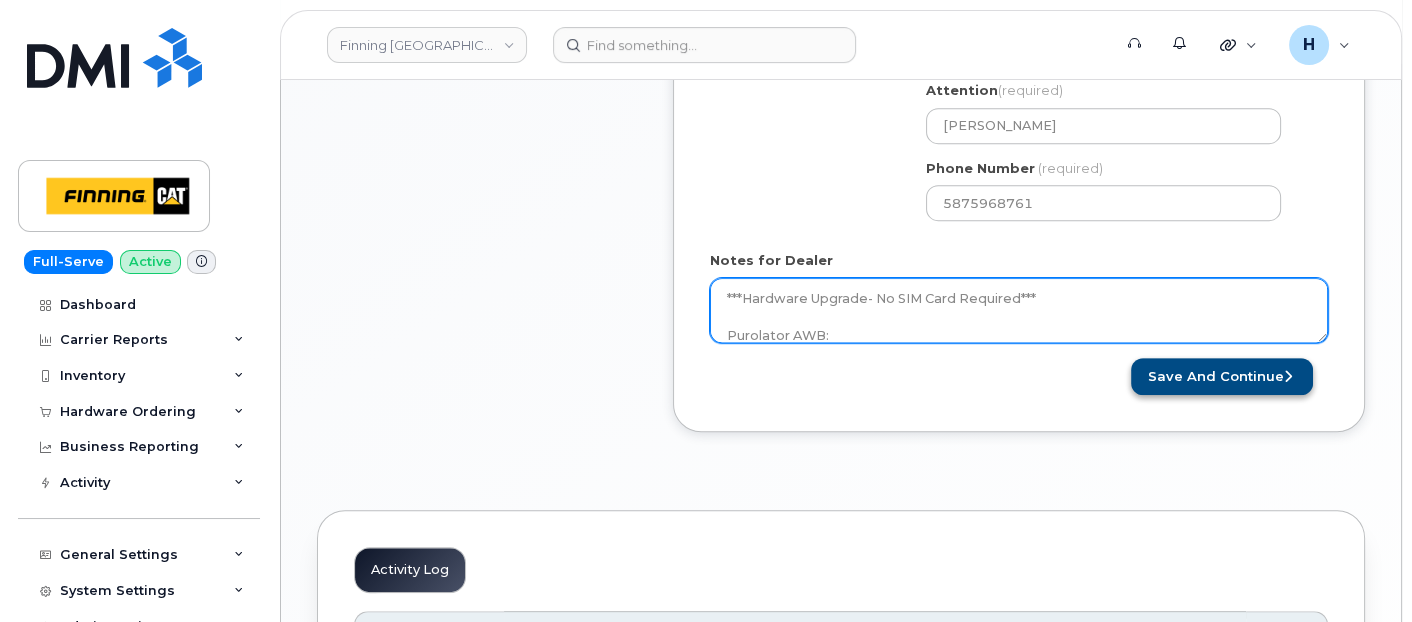 type on "Hardware Upgrade
Jeff Pedersen 5875968761
iPhone 15 (Black)
$0.00 - 3 Year Term (128GB)
1 x iPhone 16e/15/14/13 Otterbox Commuter Series Case - Black — $29.17
1 x iPhone 16/15 HyperGear HD Tempered Glass Screen Protector w/ Easy Installation Applicator Tray — $17.48
1 x Hypergear 20W White USB-C PD Wall Charger Hub — $25.99
***Hardware Upgrade- No SIM Card Required***
Purolator AWB:" 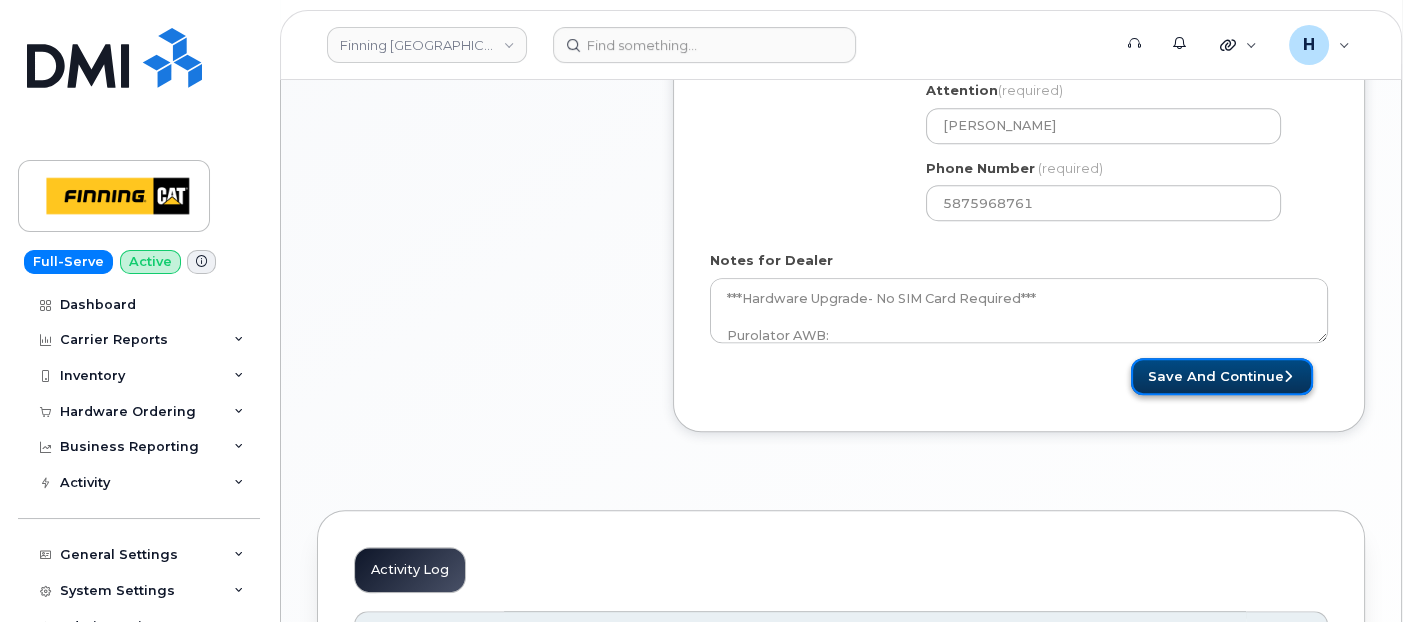 click on "Save and Continue" at bounding box center (1222, 376) 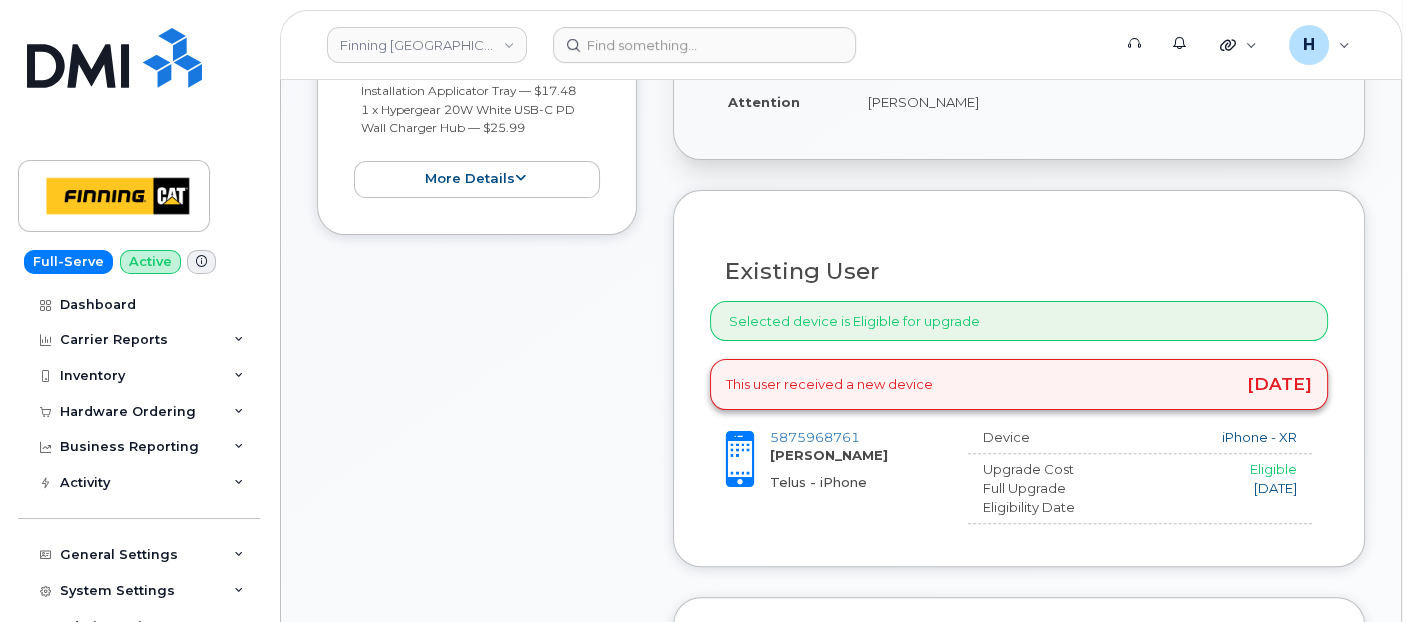 scroll, scrollTop: 677, scrollLeft: 0, axis: vertical 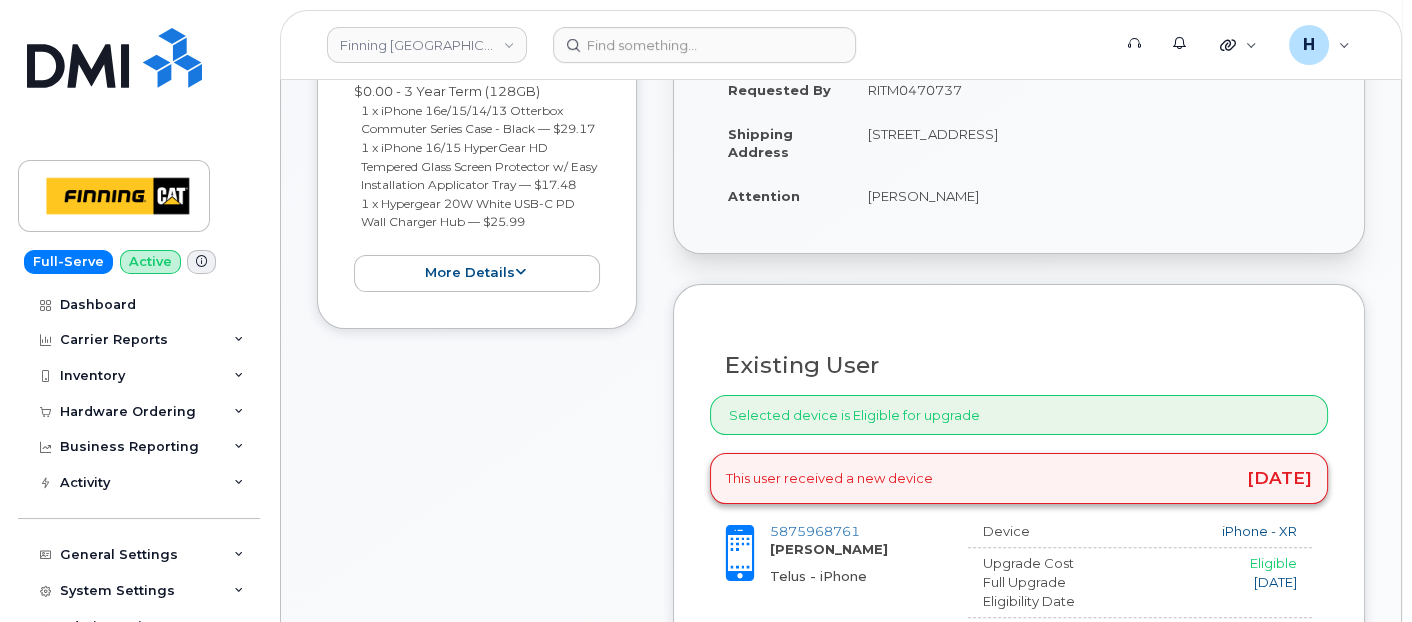 copy on "[PERSON_NAME]" 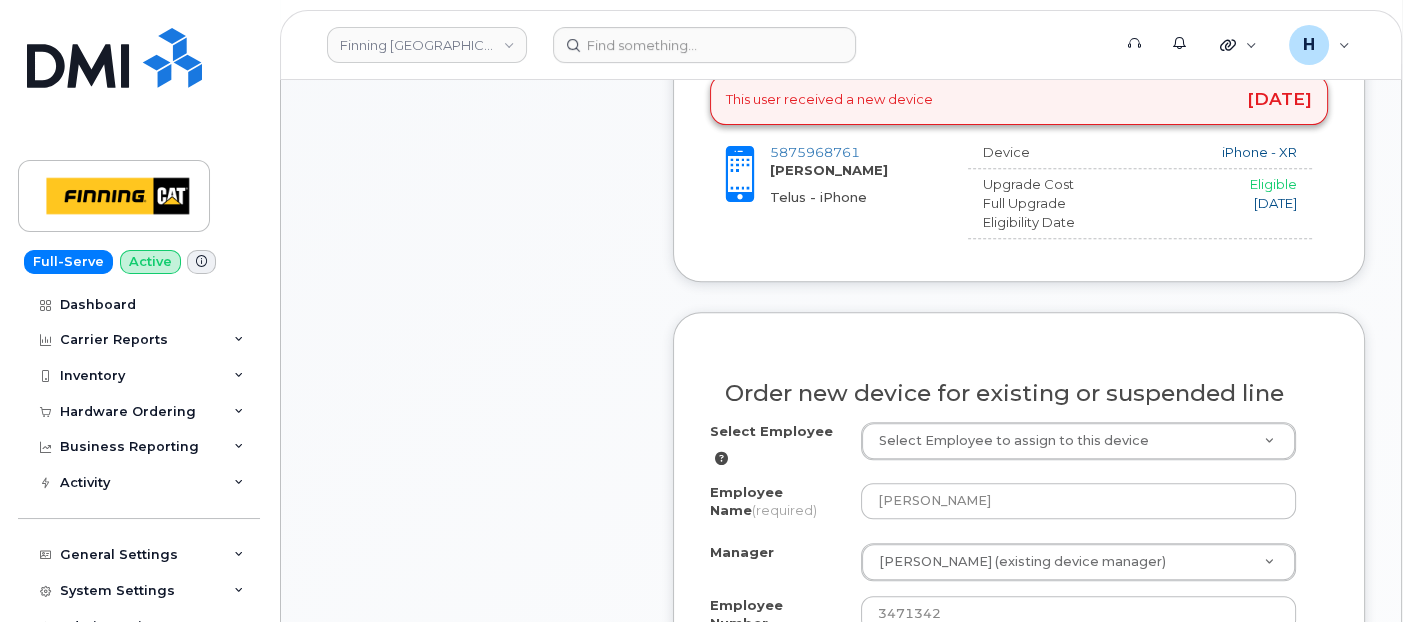 scroll, scrollTop: 1121, scrollLeft: 0, axis: vertical 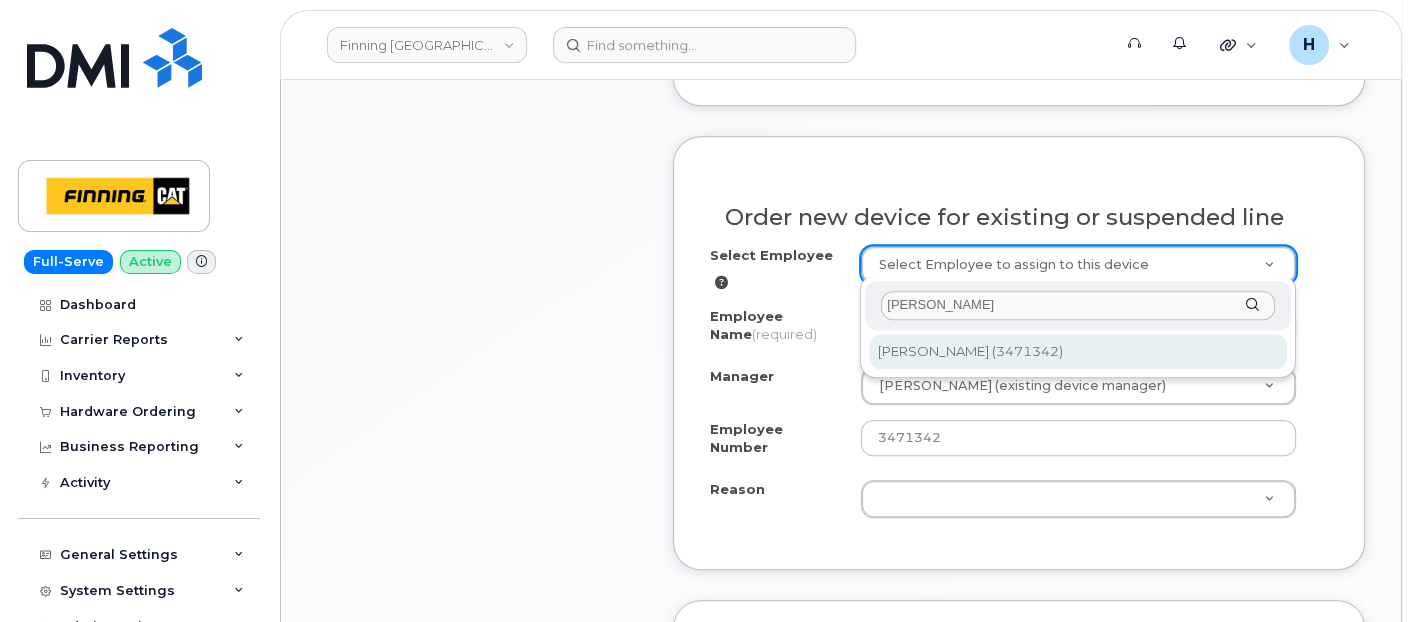 type on "[PERSON_NAME]" 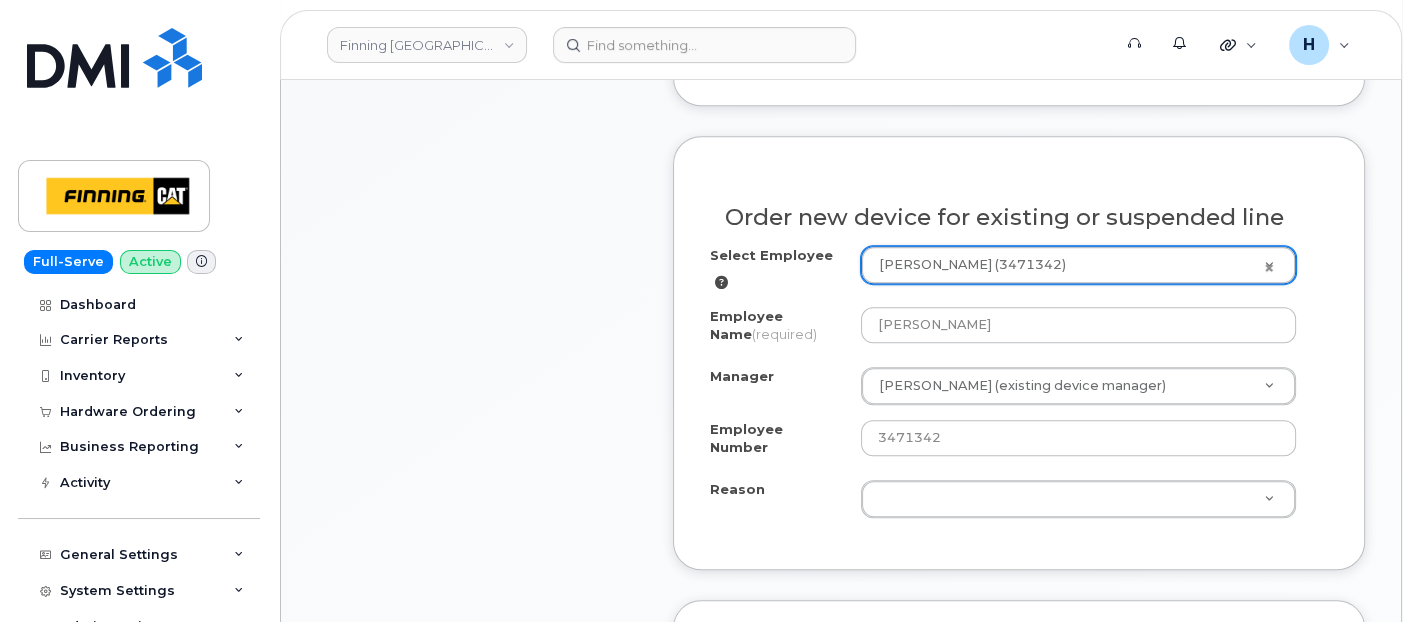 select on "59084" 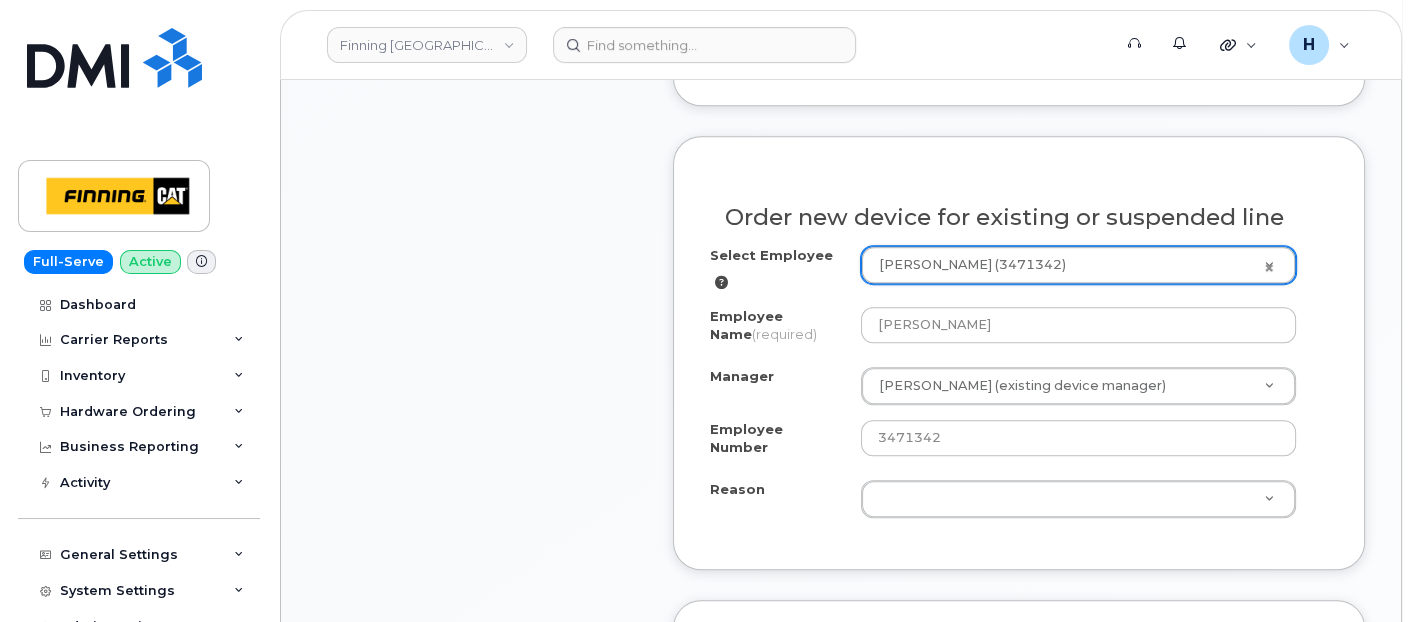 scroll, scrollTop: 1343, scrollLeft: 0, axis: vertical 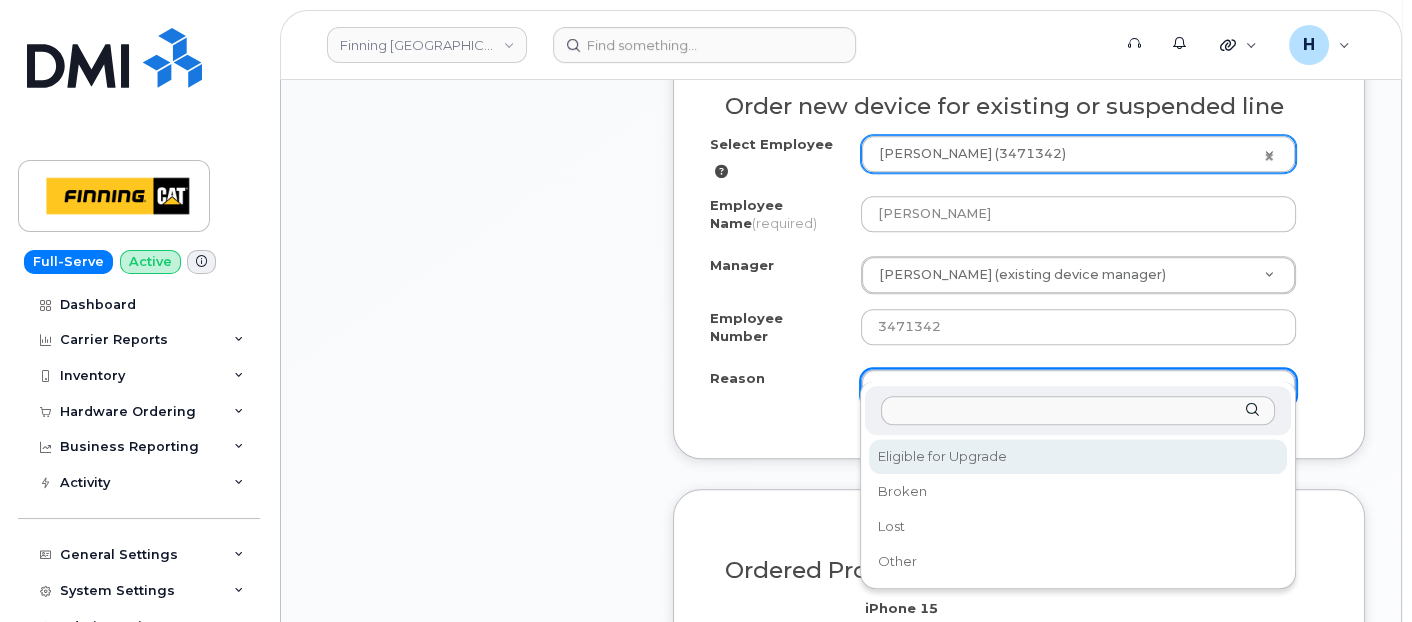 paste on "EDUF: $375.25" 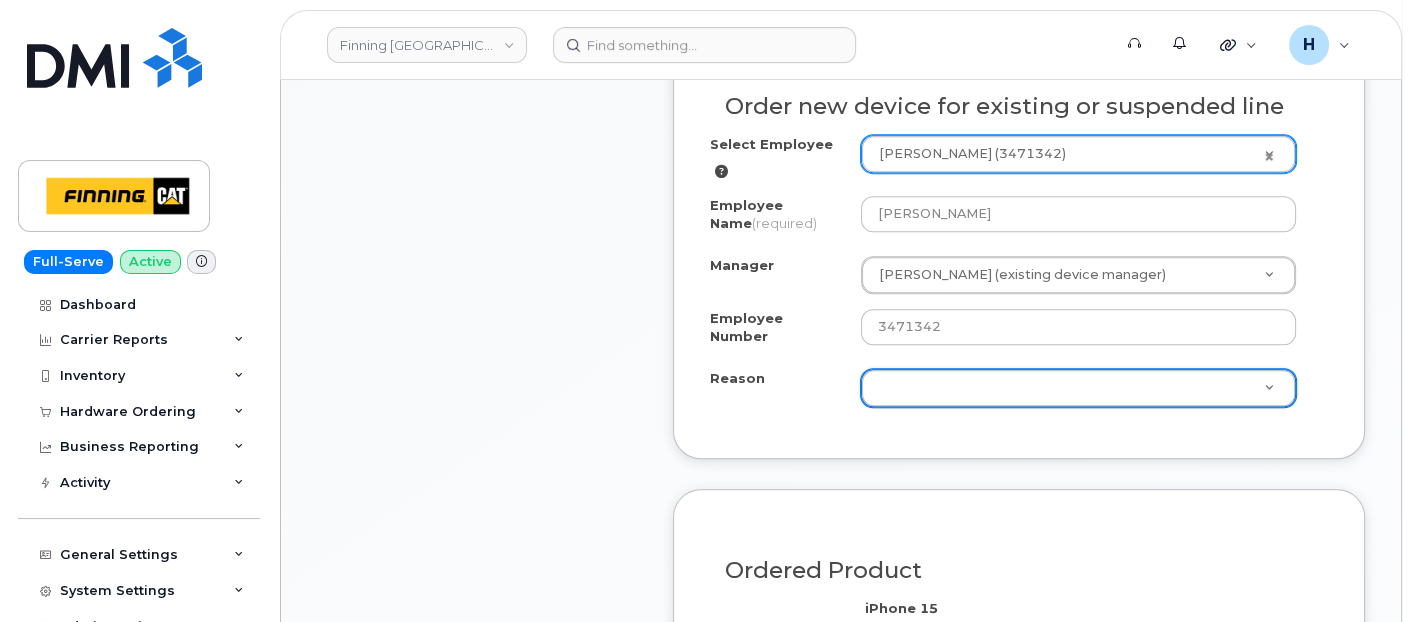 drag, startPoint x: 927, startPoint y: 365, endPoint x: 956, endPoint y: 374, distance: 30.364452 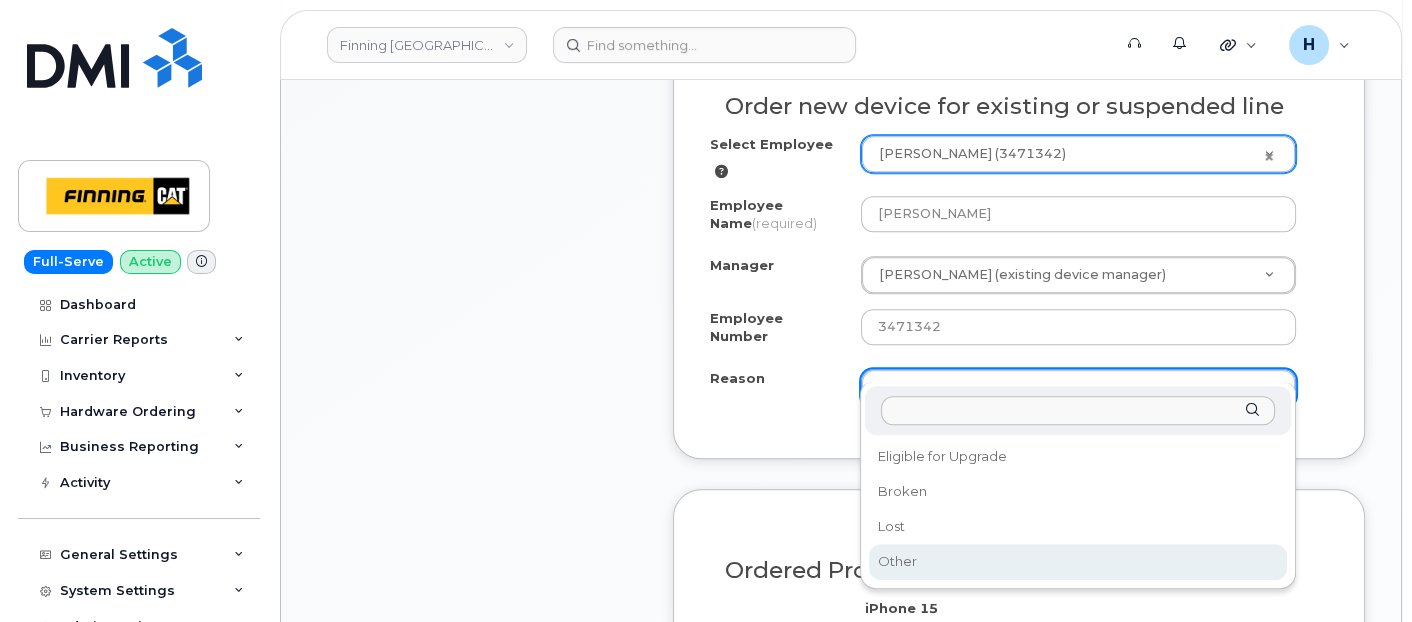 select on "other" 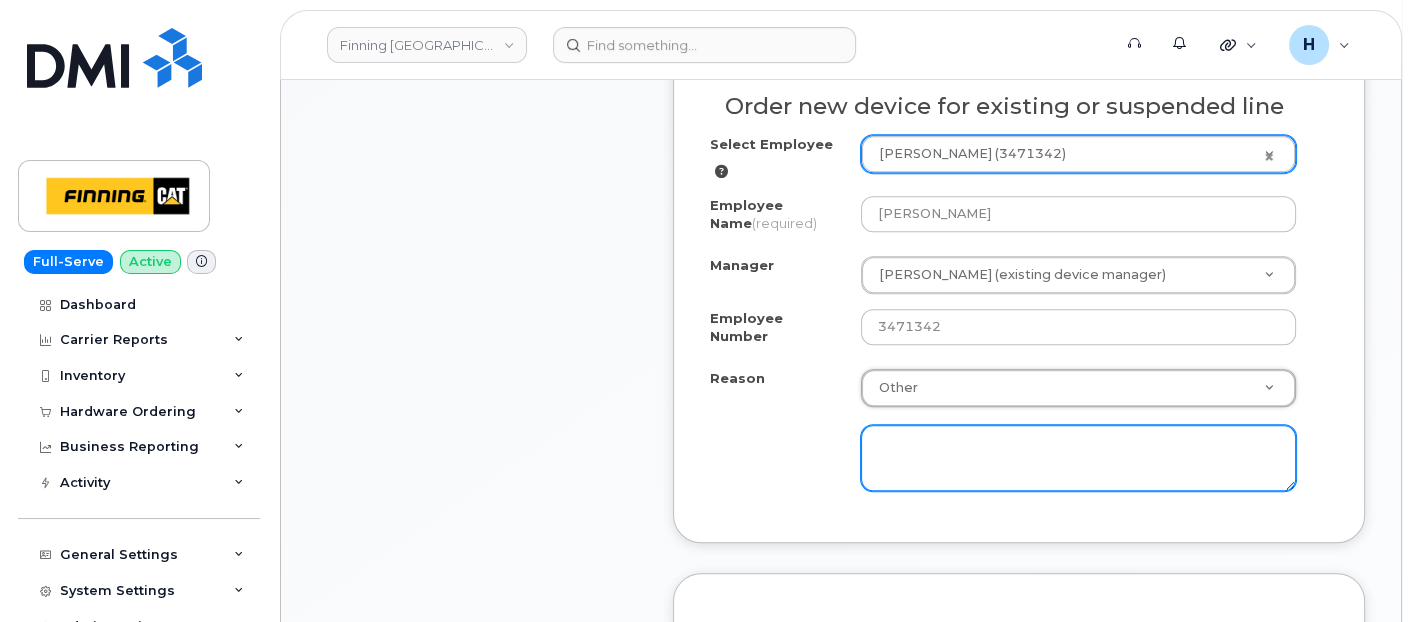 click 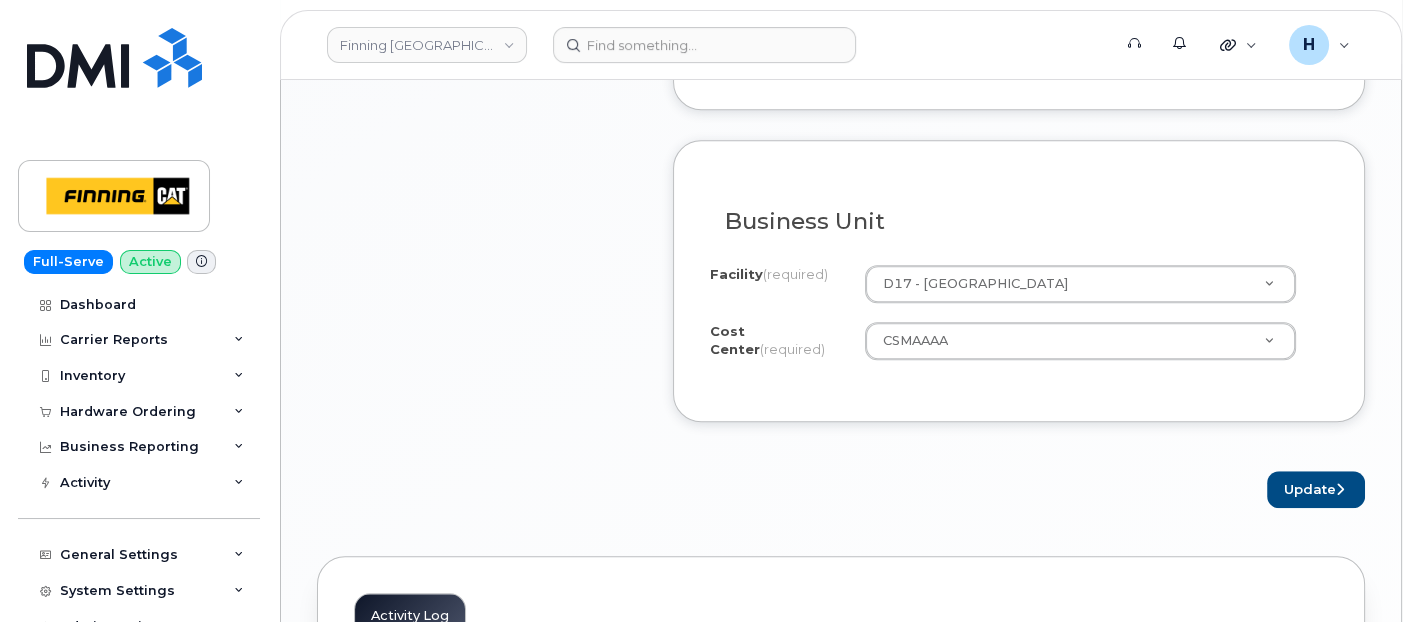 scroll, scrollTop: 2121, scrollLeft: 0, axis: vertical 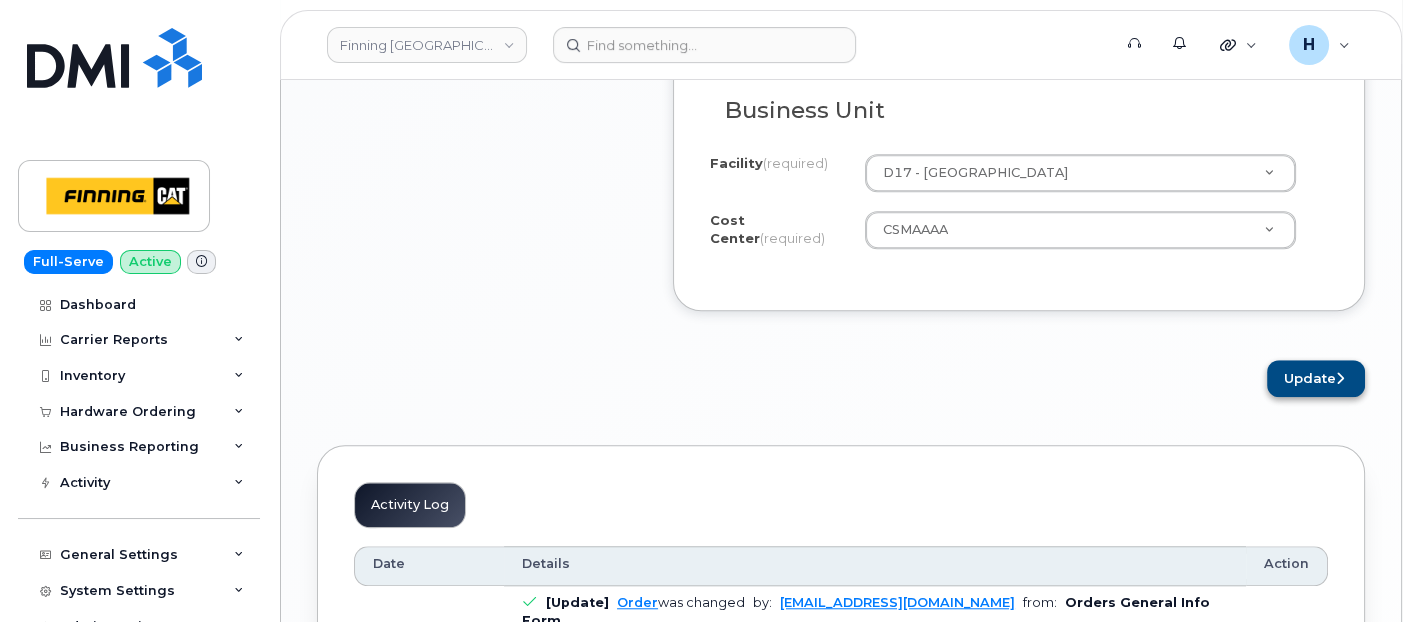type on "EDUF: $375.25- Approved" 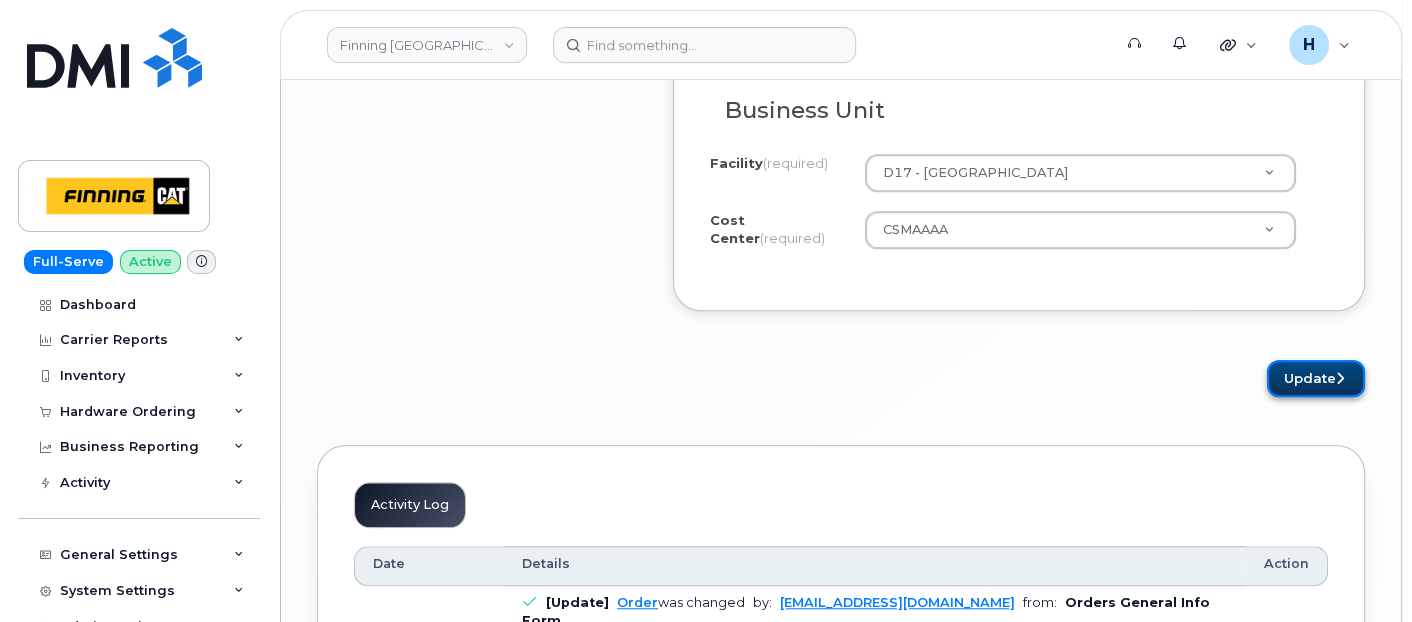 click on "Update" 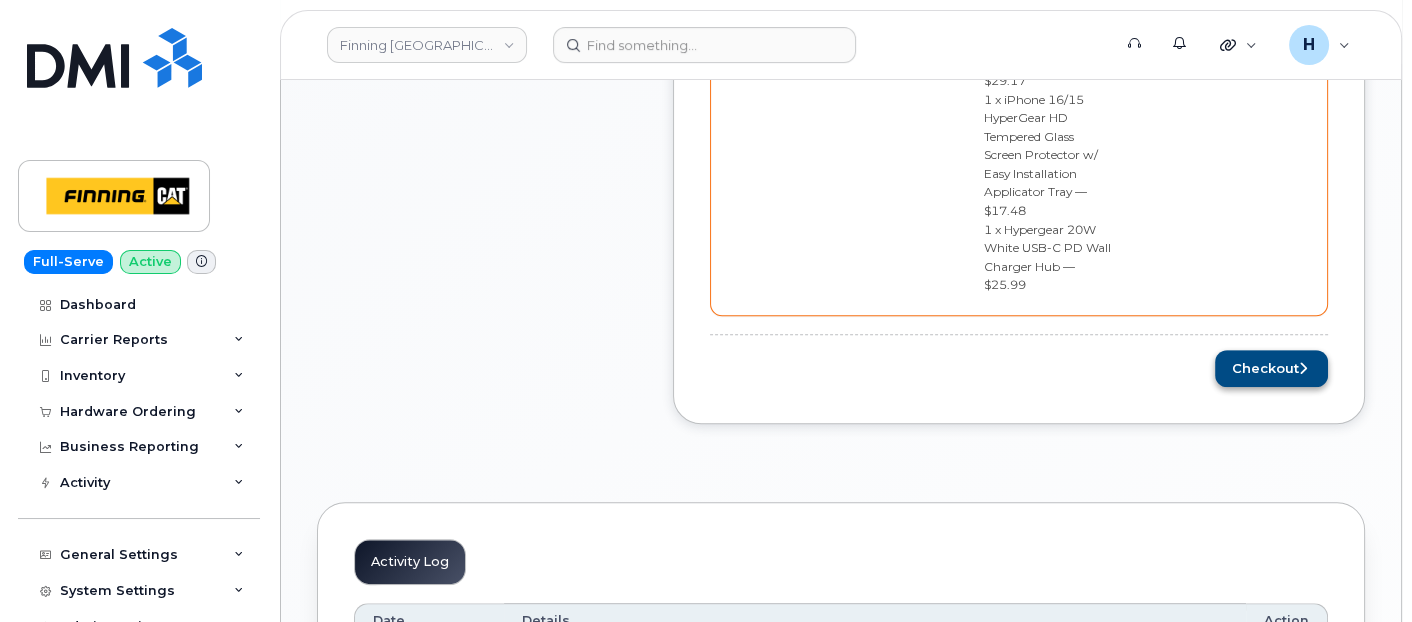 scroll, scrollTop: 1333, scrollLeft: 0, axis: vertical 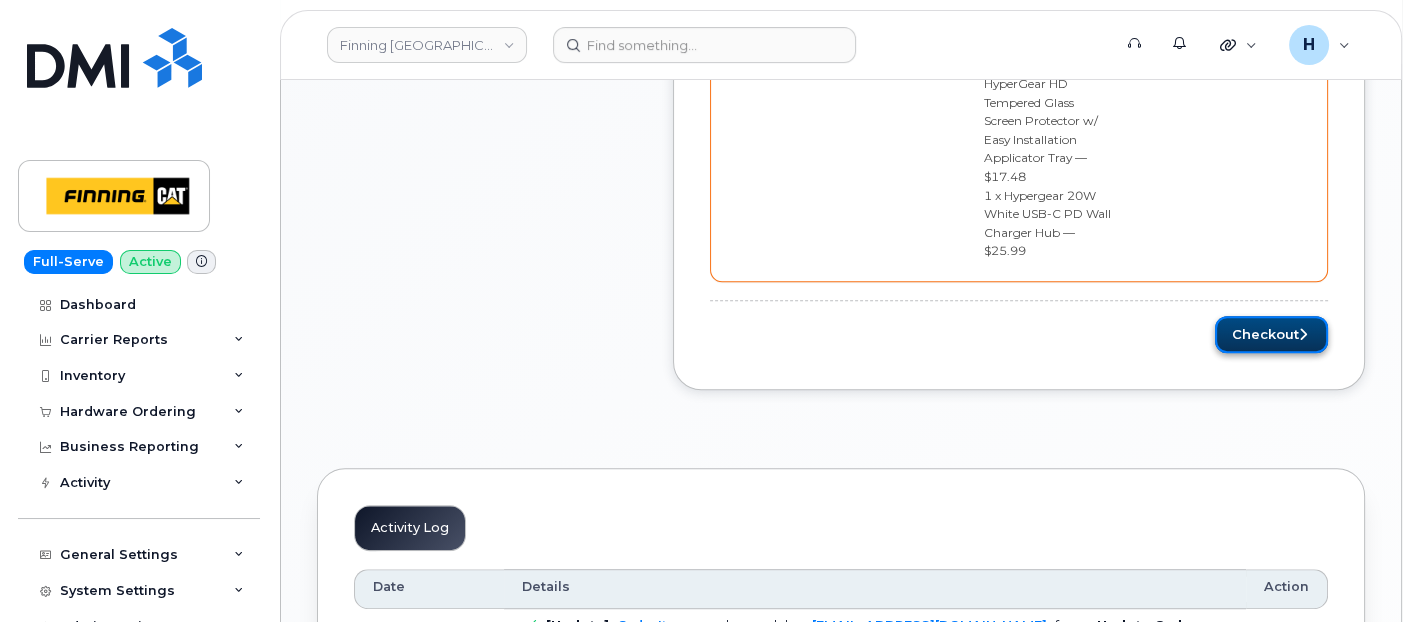 click on "Checkout" at bounding box center [1271, 334] 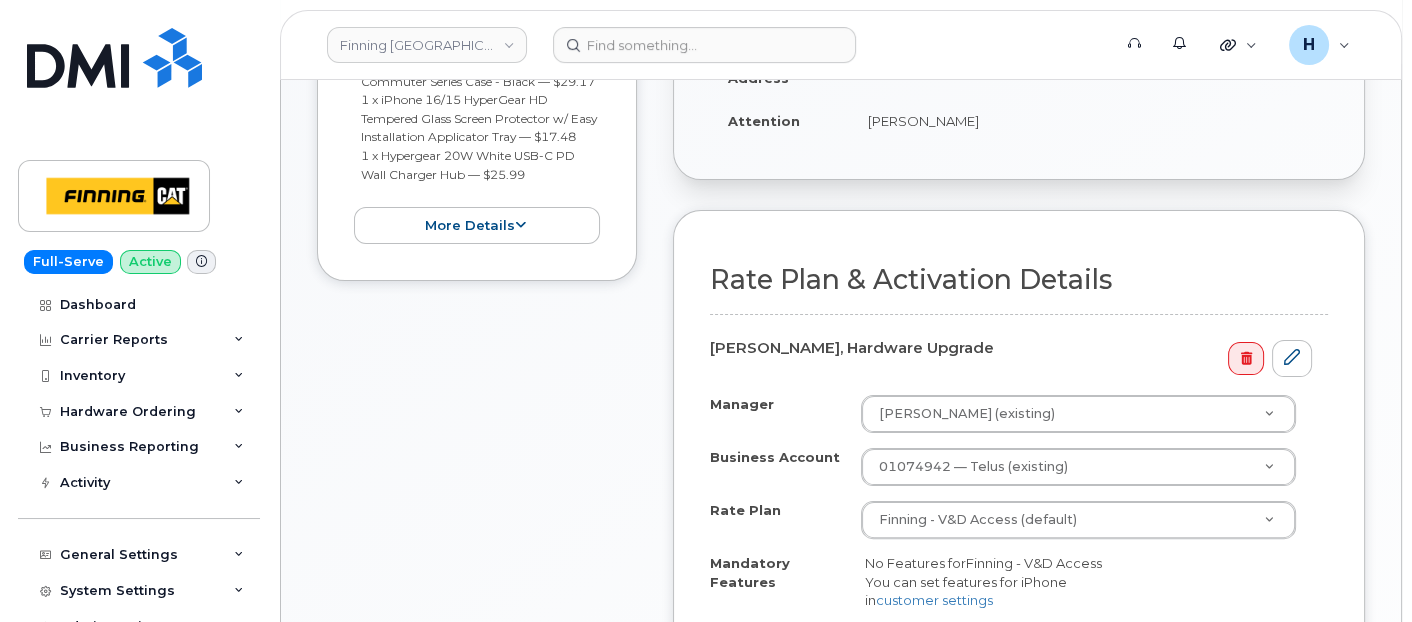 scroll, scrollTop: 1000, scrollLeft: 0, axis: vertical 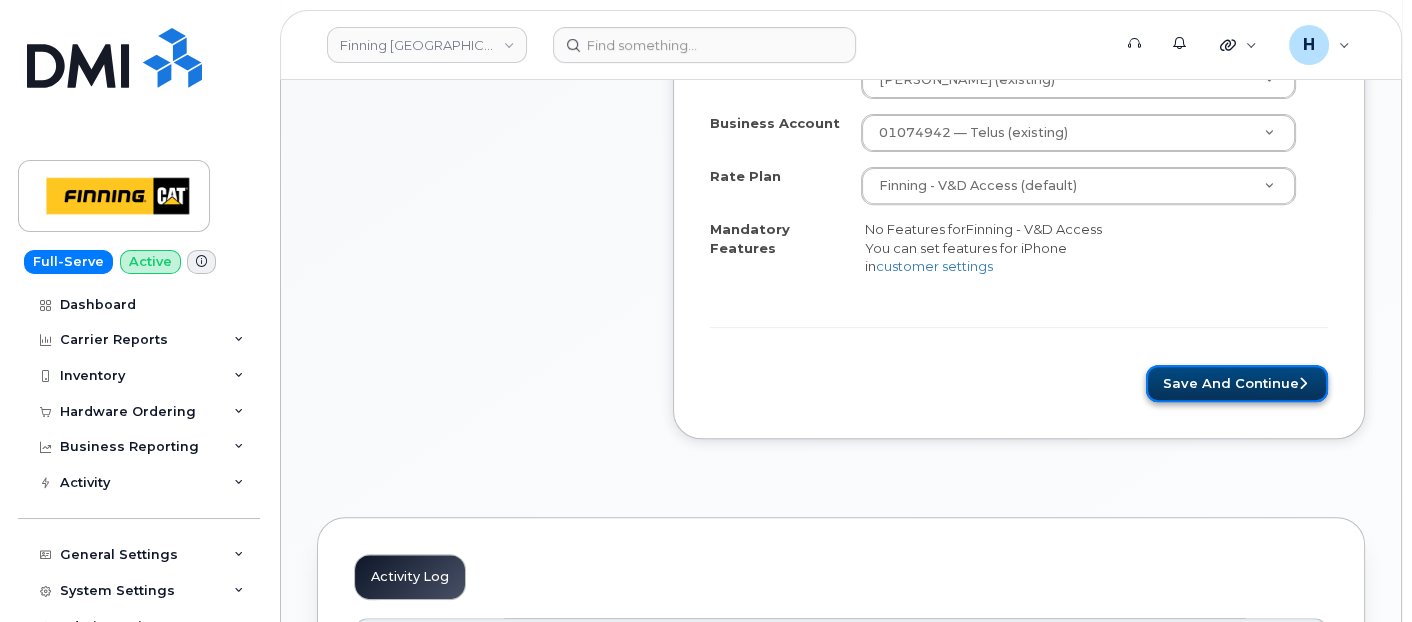 click on "Save and Continue" at bounding box center [1237, 383] 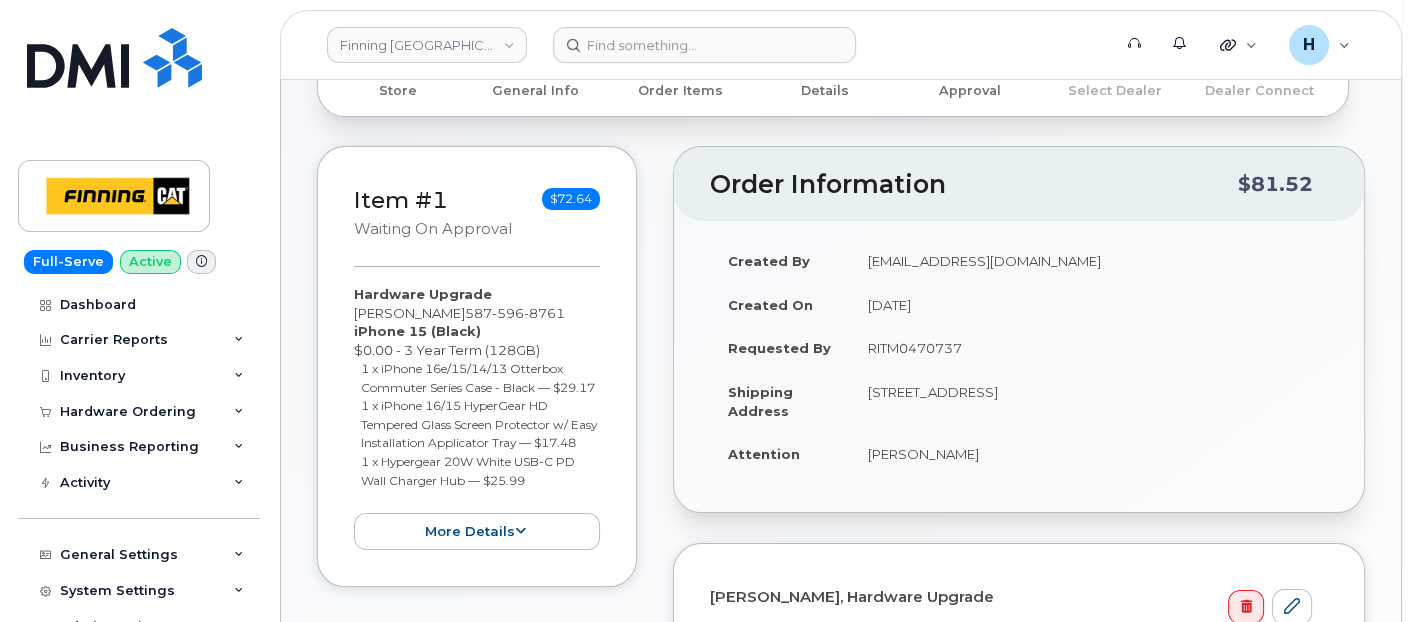 scroll, scrollTop: 555, scrollLeft: 0, axis: vertical 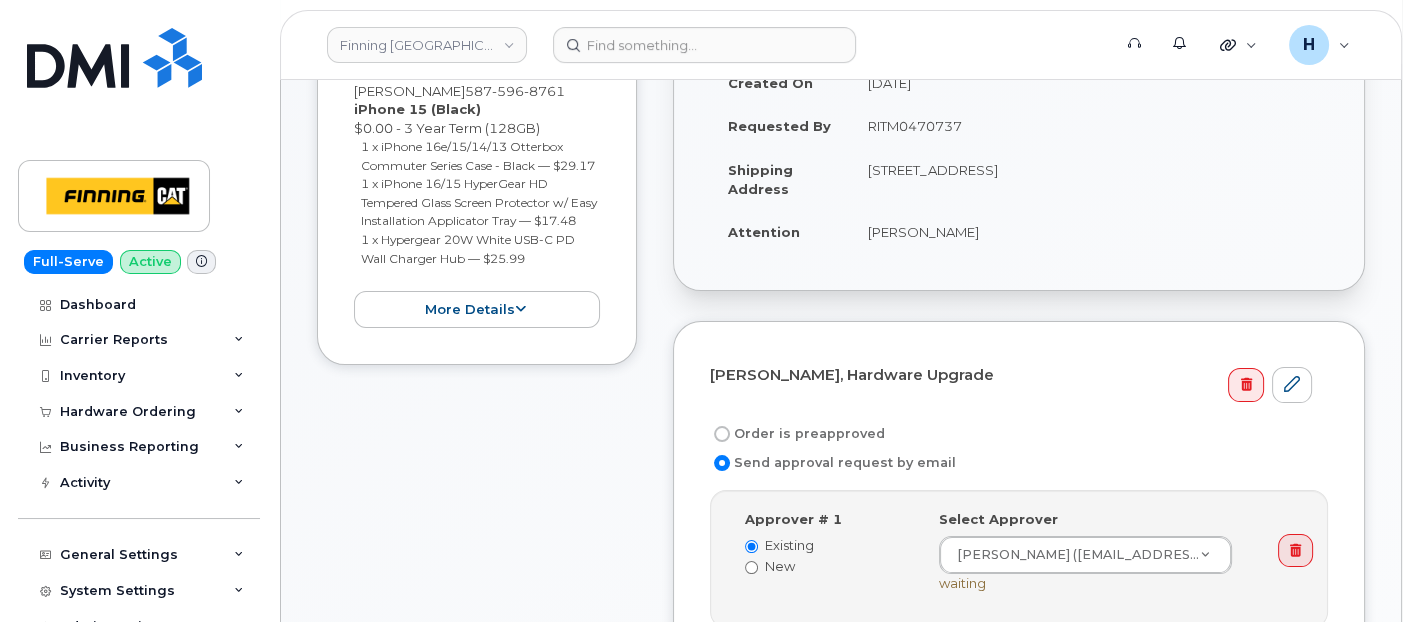 click on "Order is preapproved" at bounding box center [797, 434] 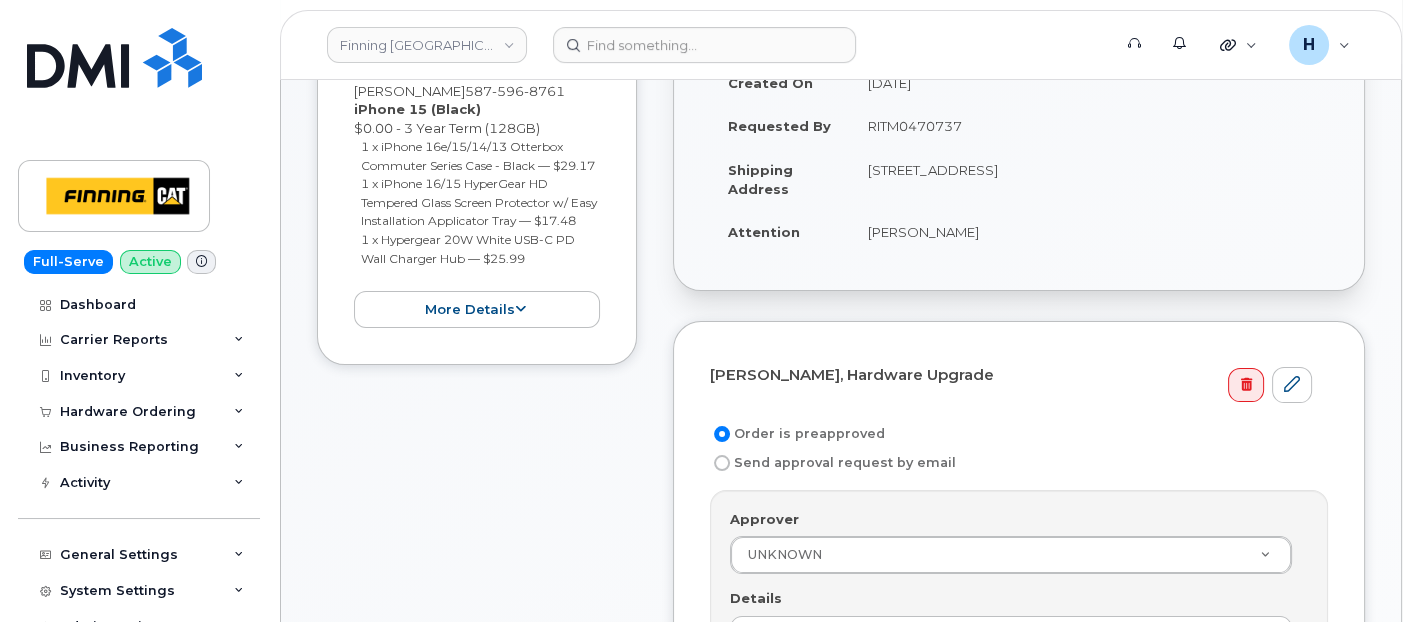 drag, startPoint x: 866, startPoint y: 125, endPoint x: 993, endPoint y: 125, distance: 127 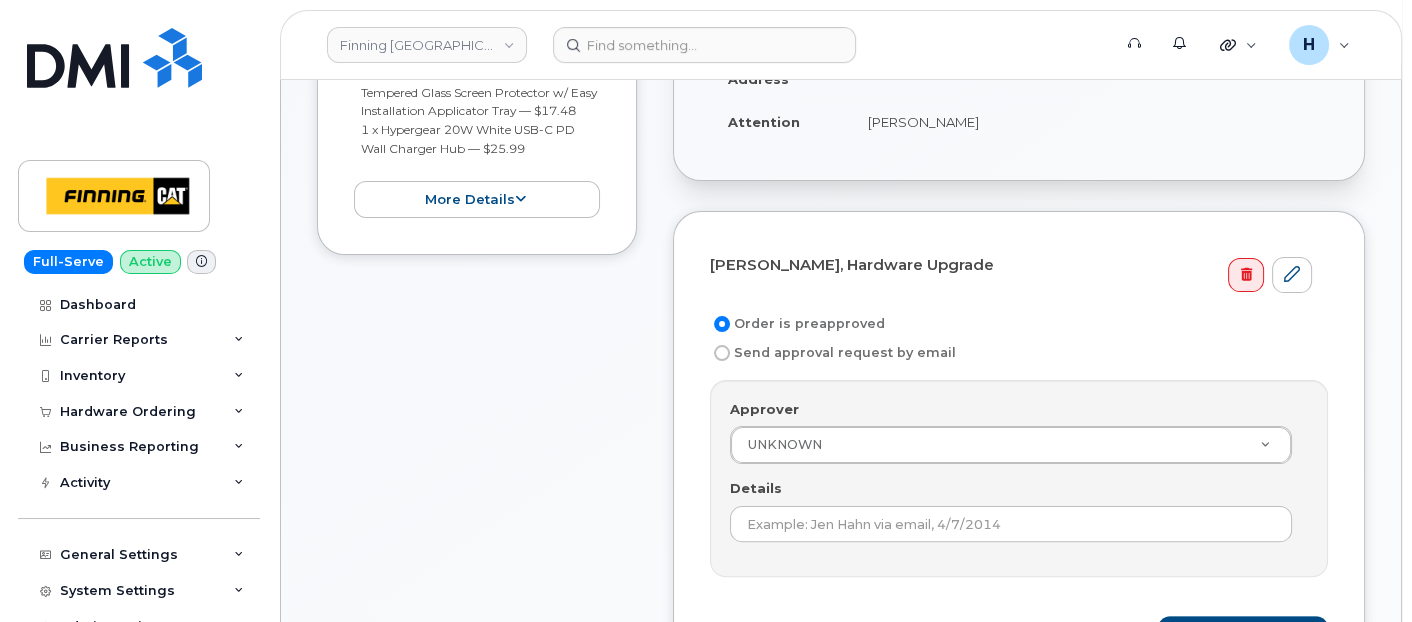 drag, startPoint x: 993, startPoint y: 125, endPoint x: 773, endPoint y: 453, distance: 394.9481 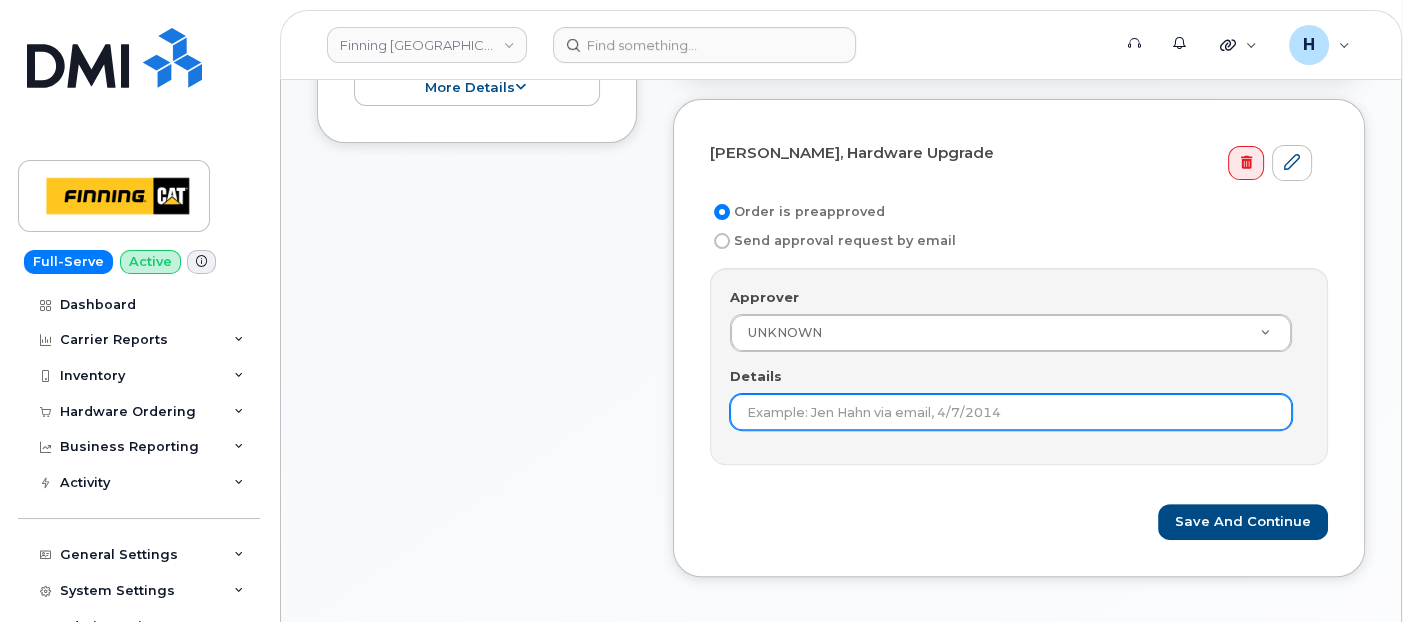 click on "Details" at bounding box center (1011, 412) 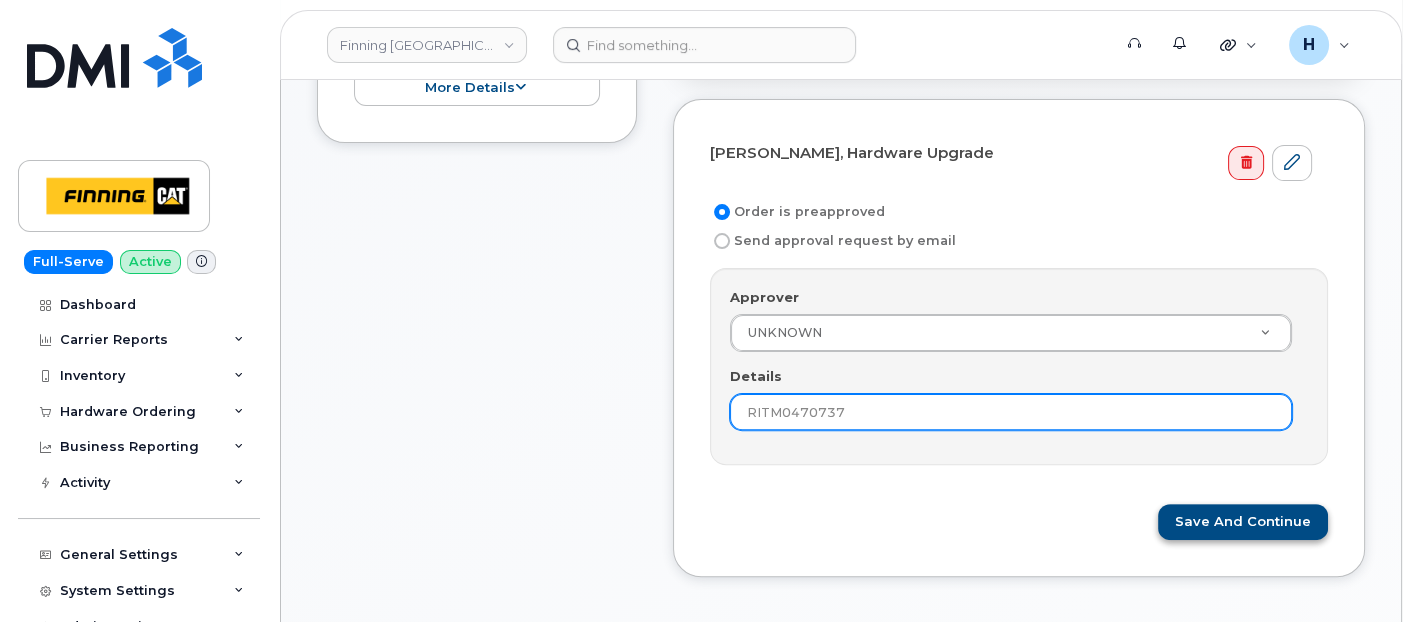 type on "RITM0470737" 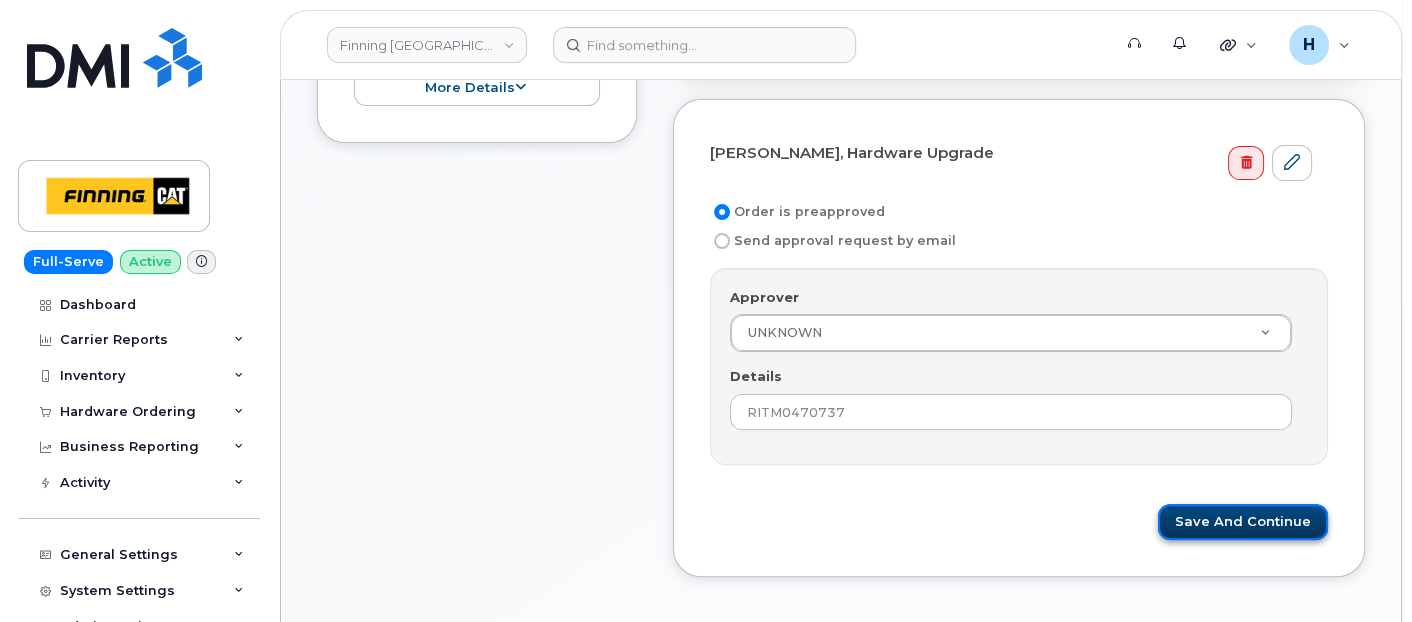 click on "Save and Continue" at bounding box center (1243, 522) 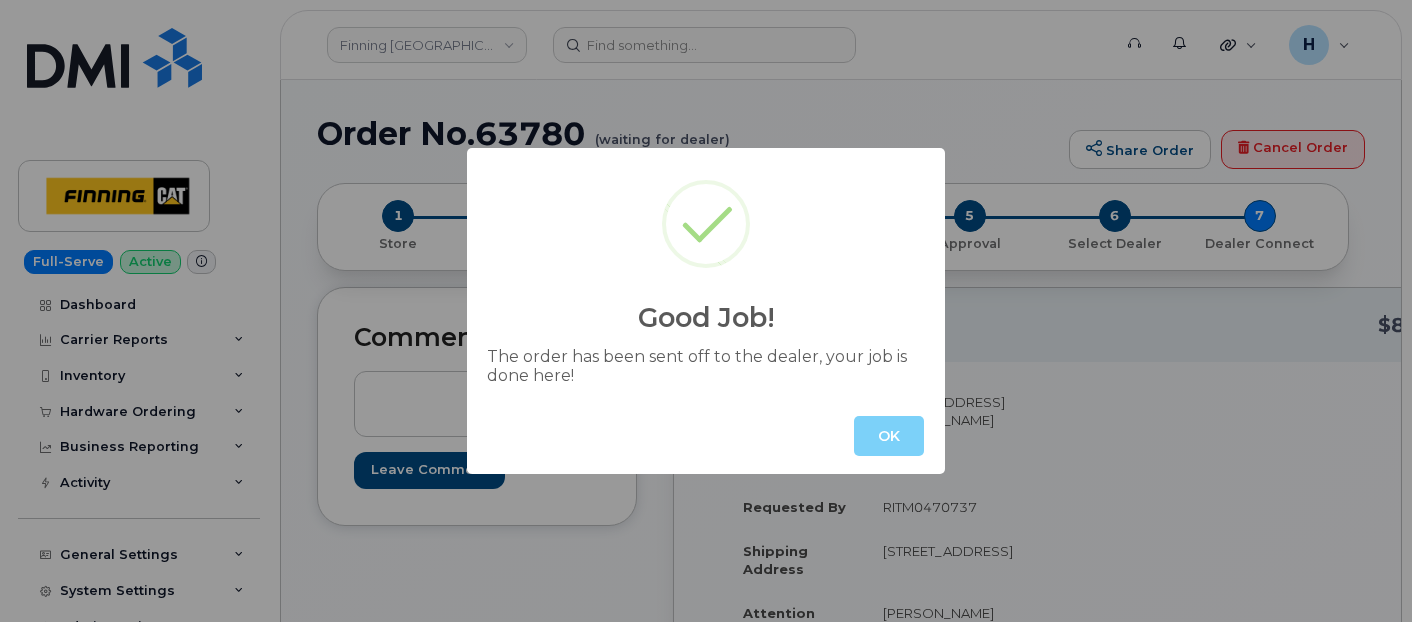 scroll, scrollTop: 0, scrollLeft: 0, axis: both 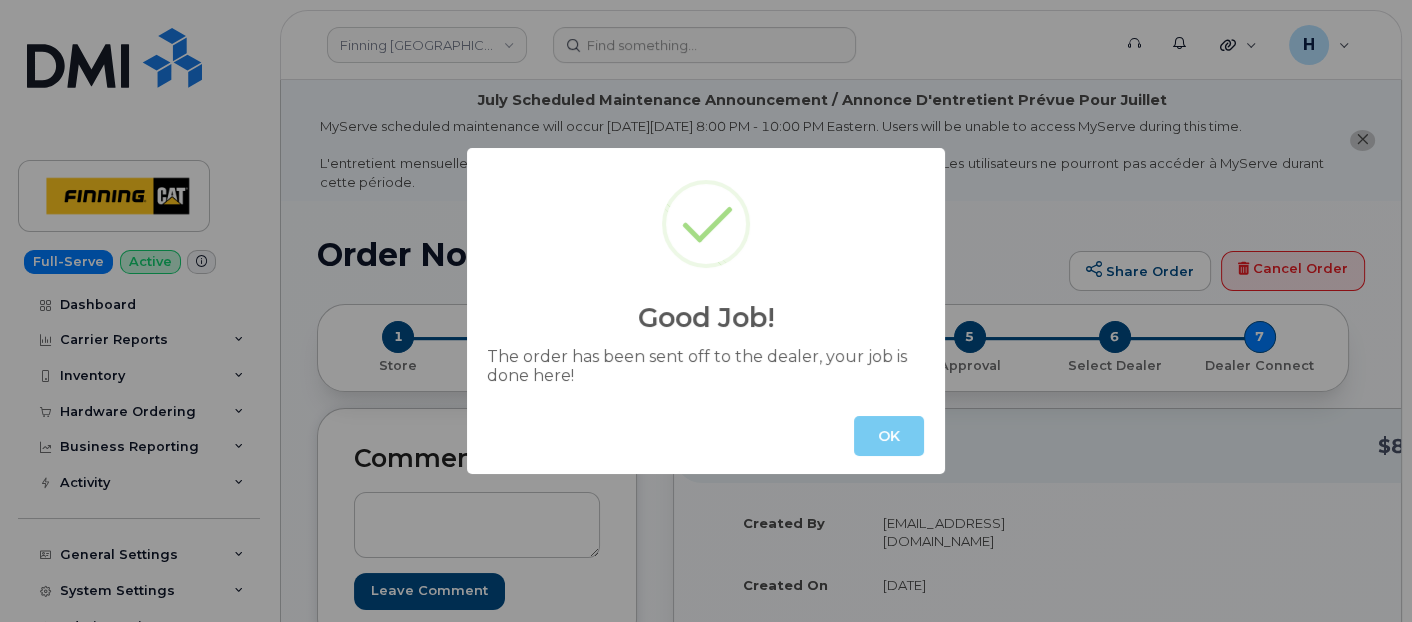 click on "OK" at bounding box center (889, 436) 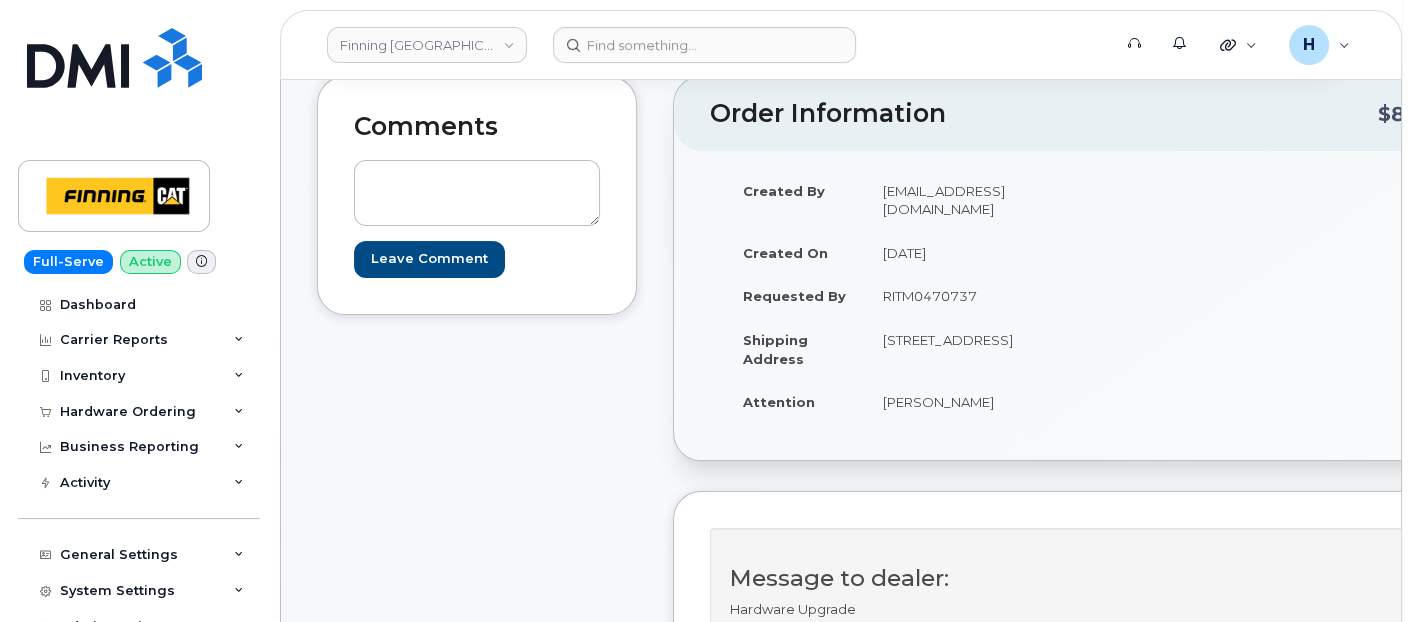 scroll, scrollTop: 333, scrollLeft: 0, axis: vertical 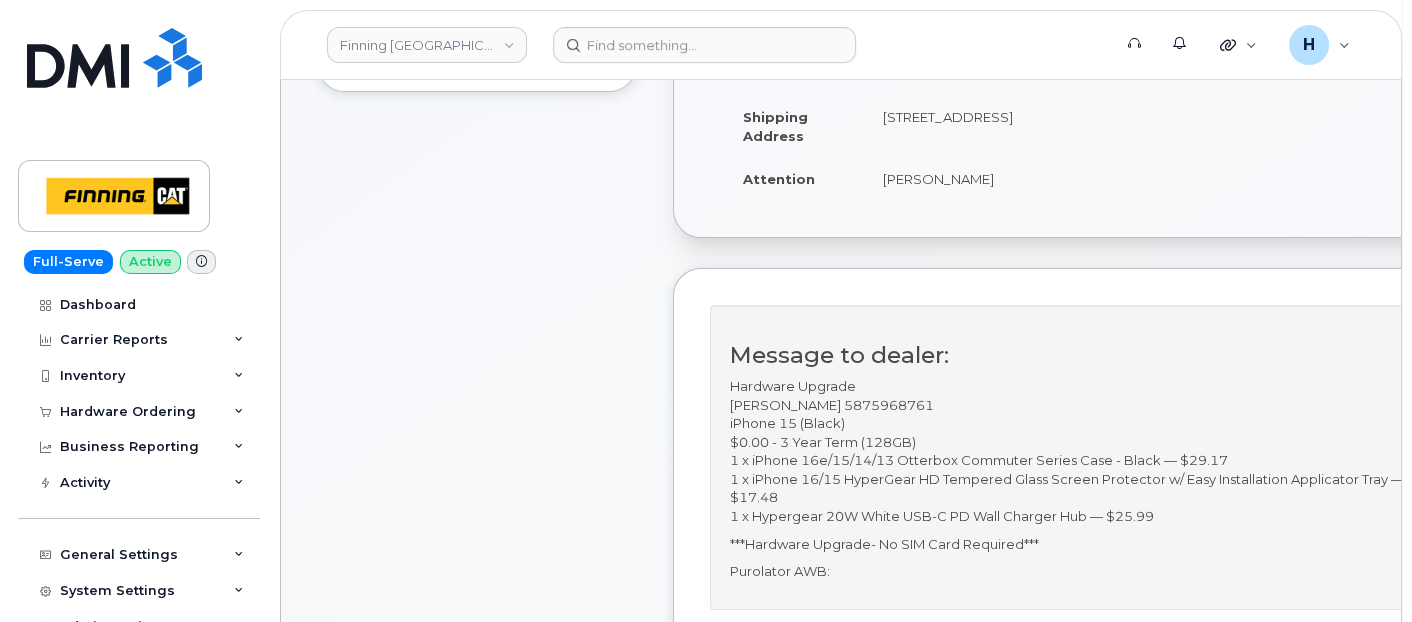 drag, startPoint x: 874, startPoint y: 181, endPoint x: 977, endPoint y: 195, distance: 103.947105 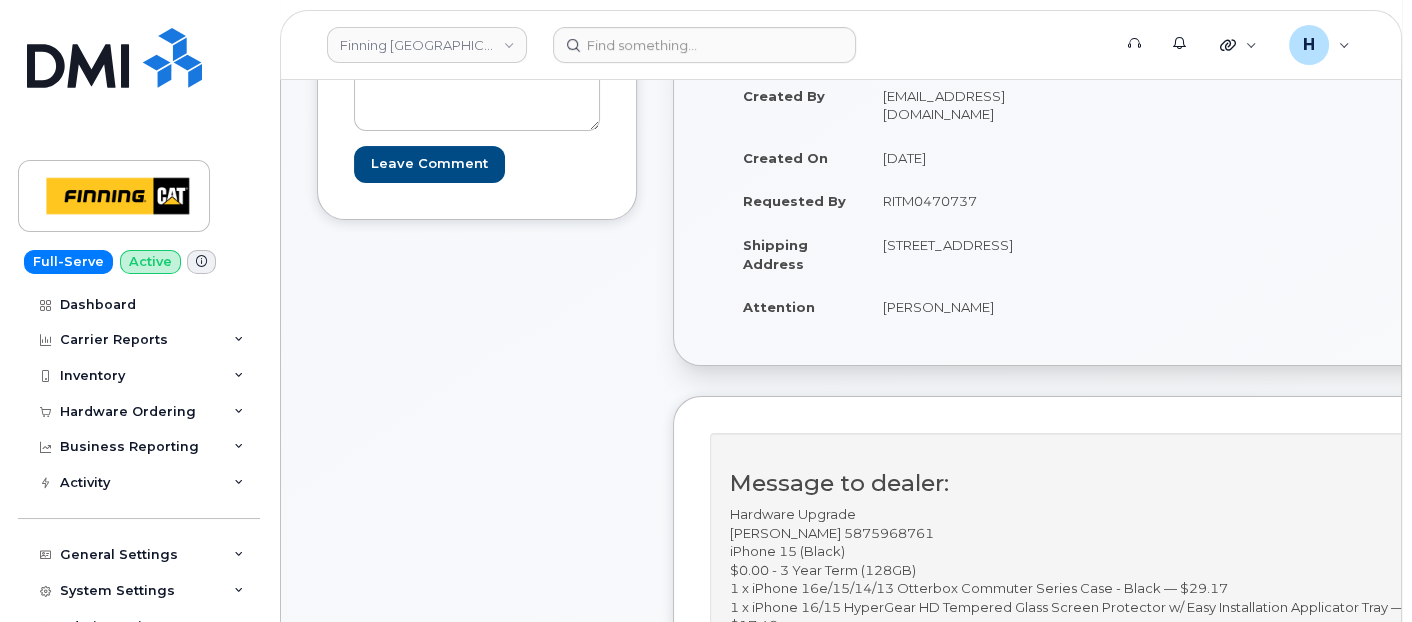scroll, scrollTop: 333, scrollLeft: 0, axis: vertical 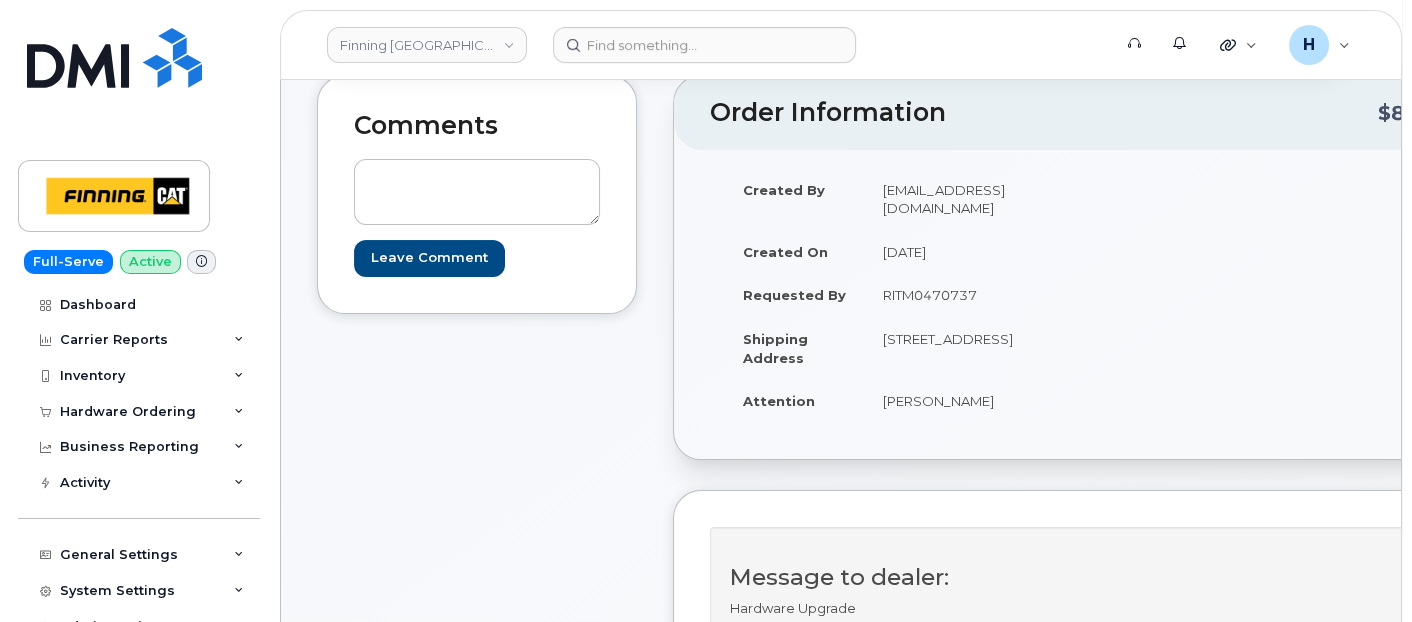 copy on "T5V 1V2" 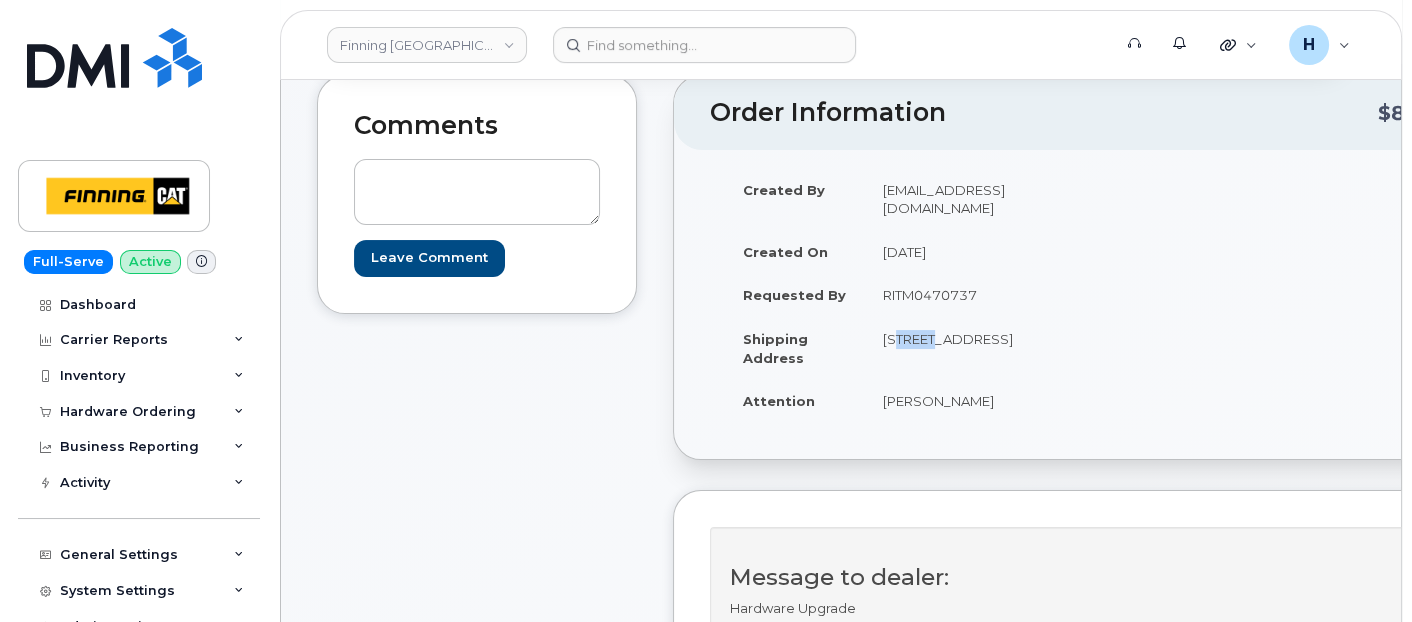 drag, startPoint x: 880, startPoint y: 310, endPoint x: 927, endPoint y: 311, distance: 47.010635 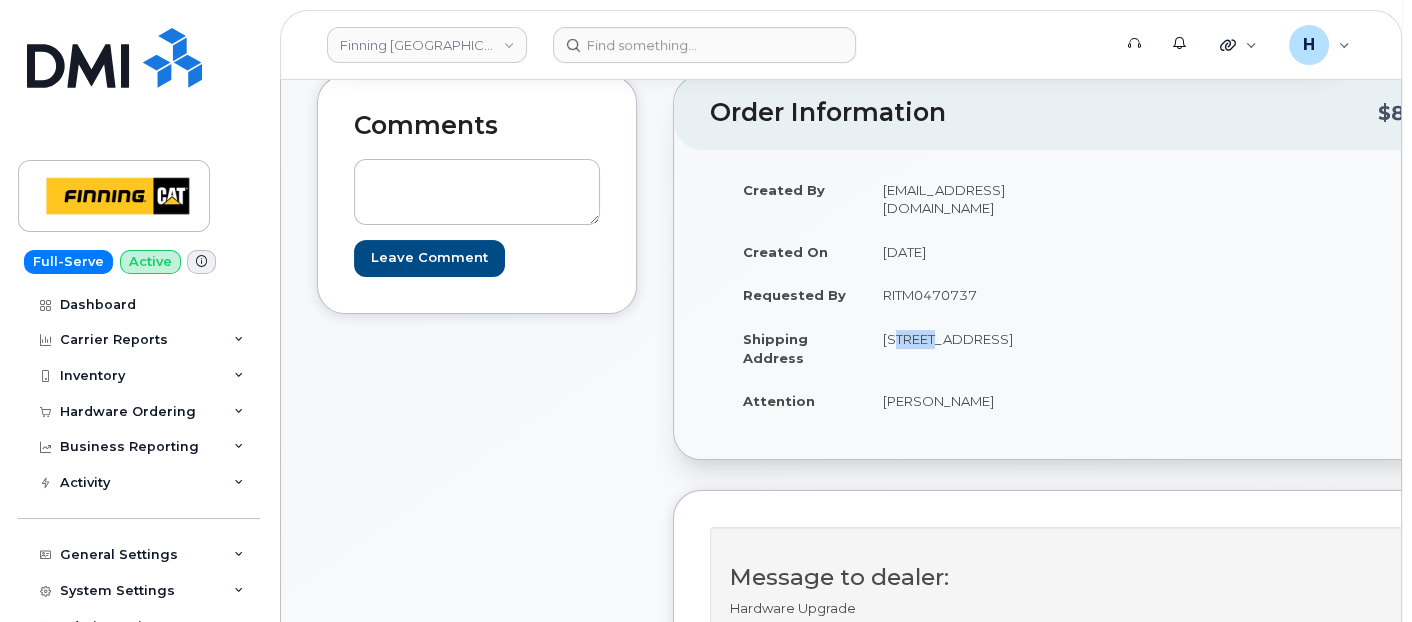 copy on "13315" 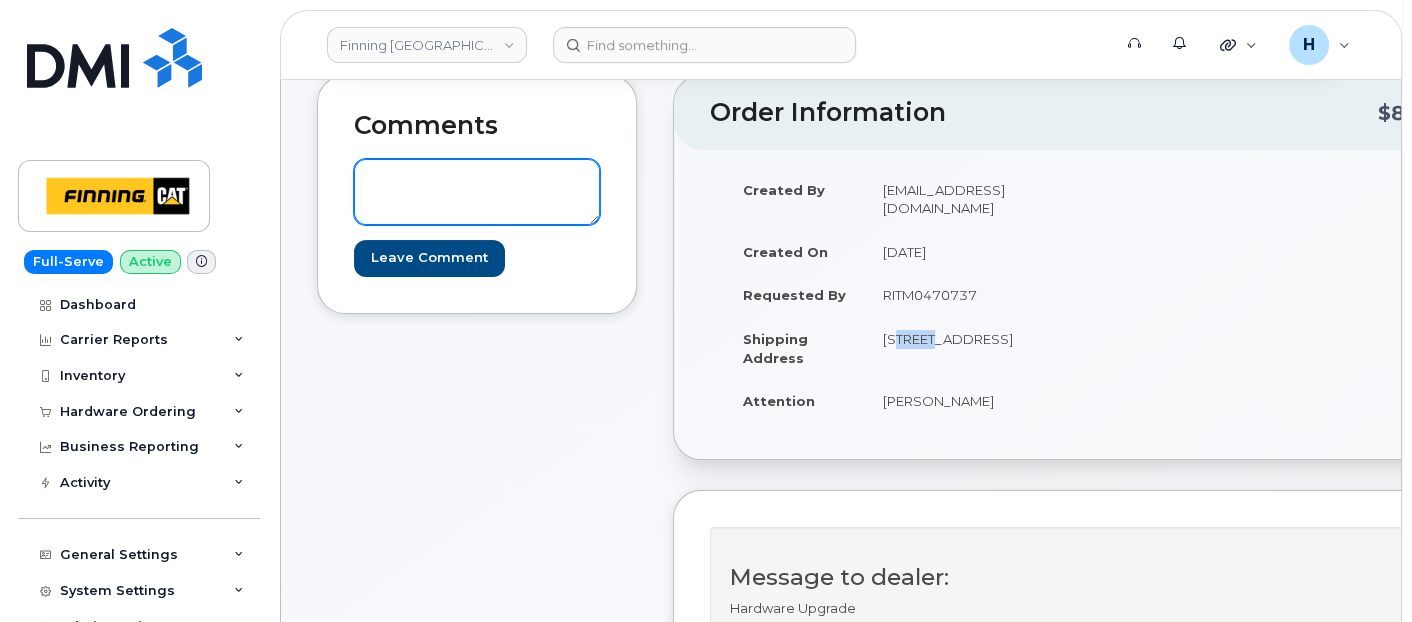 scroll, scrollTop: 0, scrollLeft: 0, axis: both 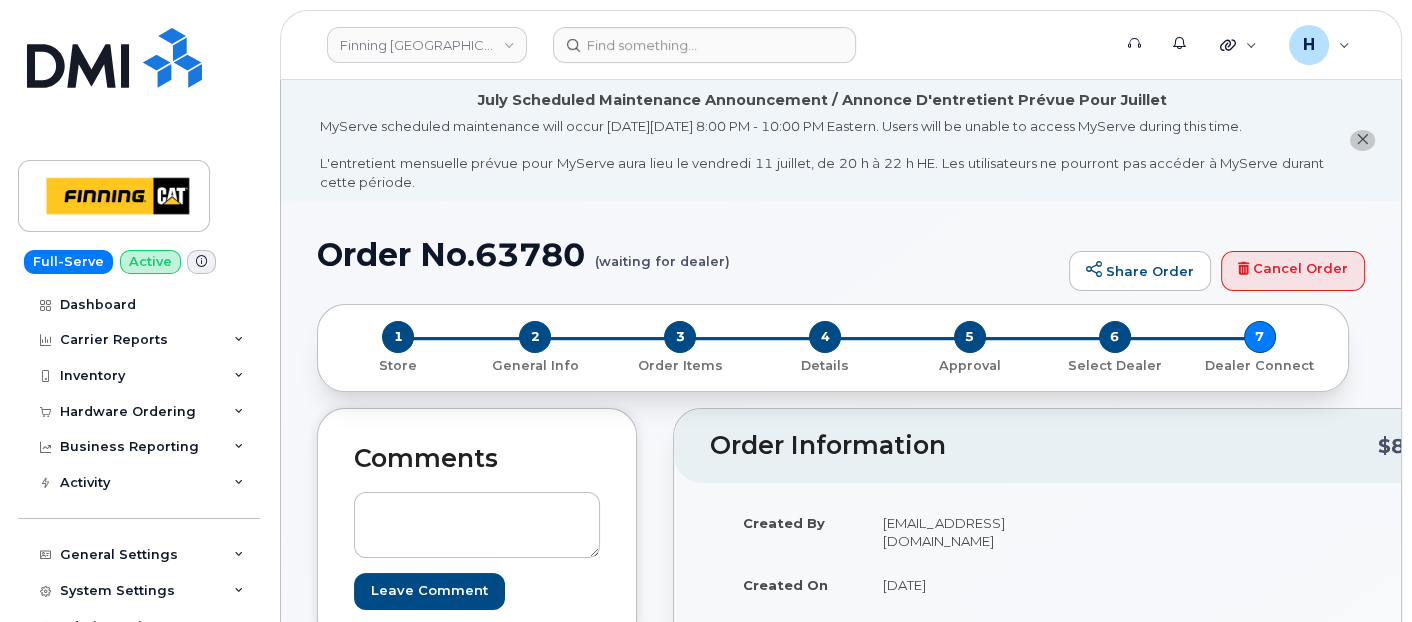 click on "Order No.63780
(waiting for dealer)" at bounding box center (688, 254) 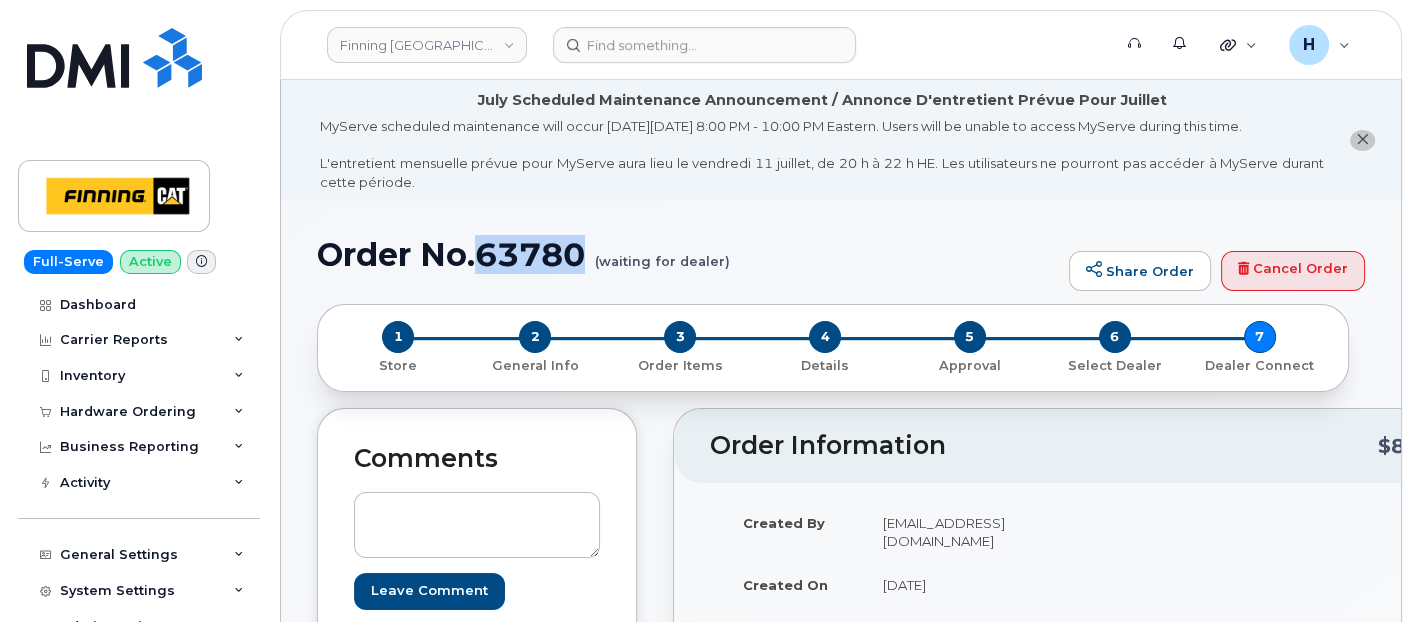 click on "Order No.63780
(waiting for dealer)" at bounding box center (688, 254) 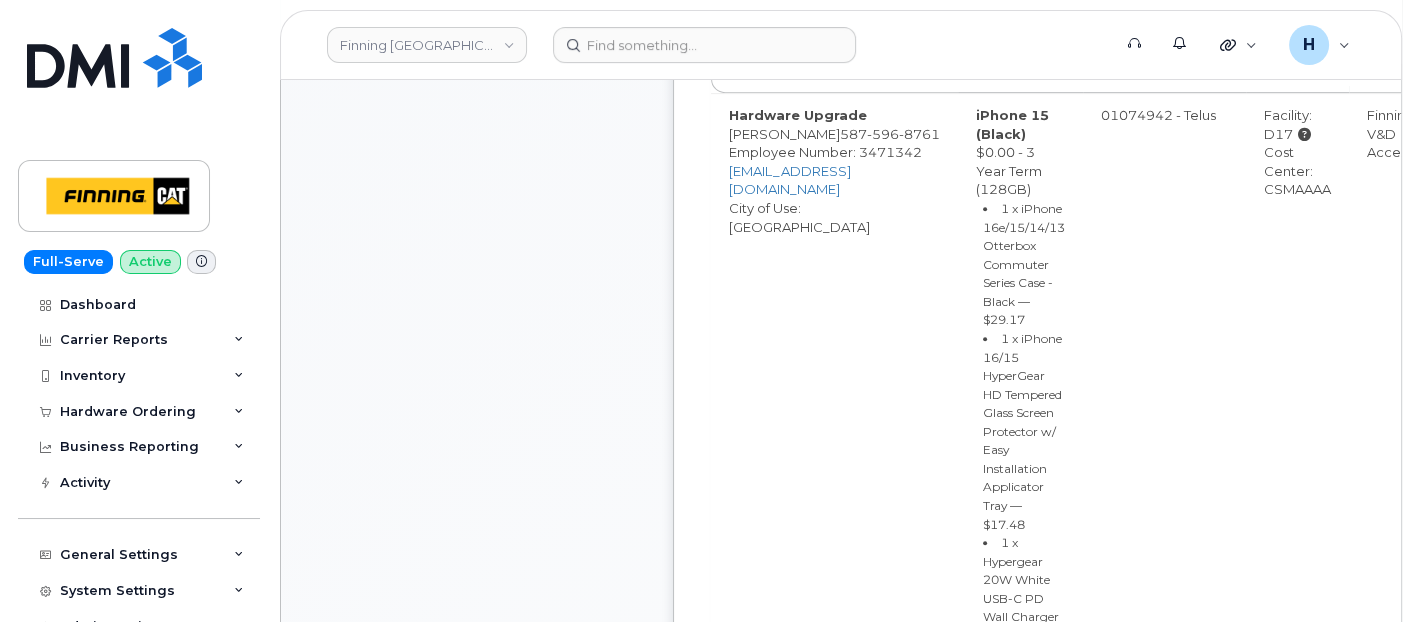 scroll, scrollTop: 1222, scrollLeft: 0, axis: vertical 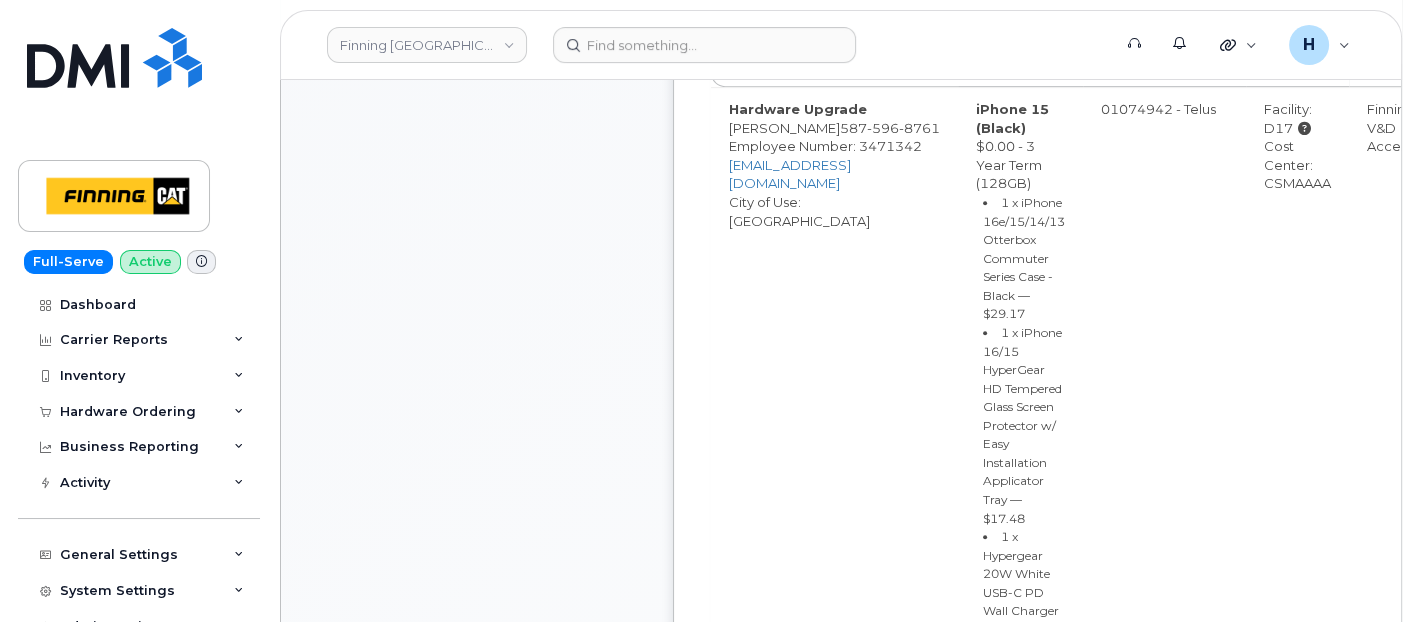 drag, startPoint x: 1207, startPoint y: 188, endPoint x: 1285, endPoint y: 198, distance: 78.63841 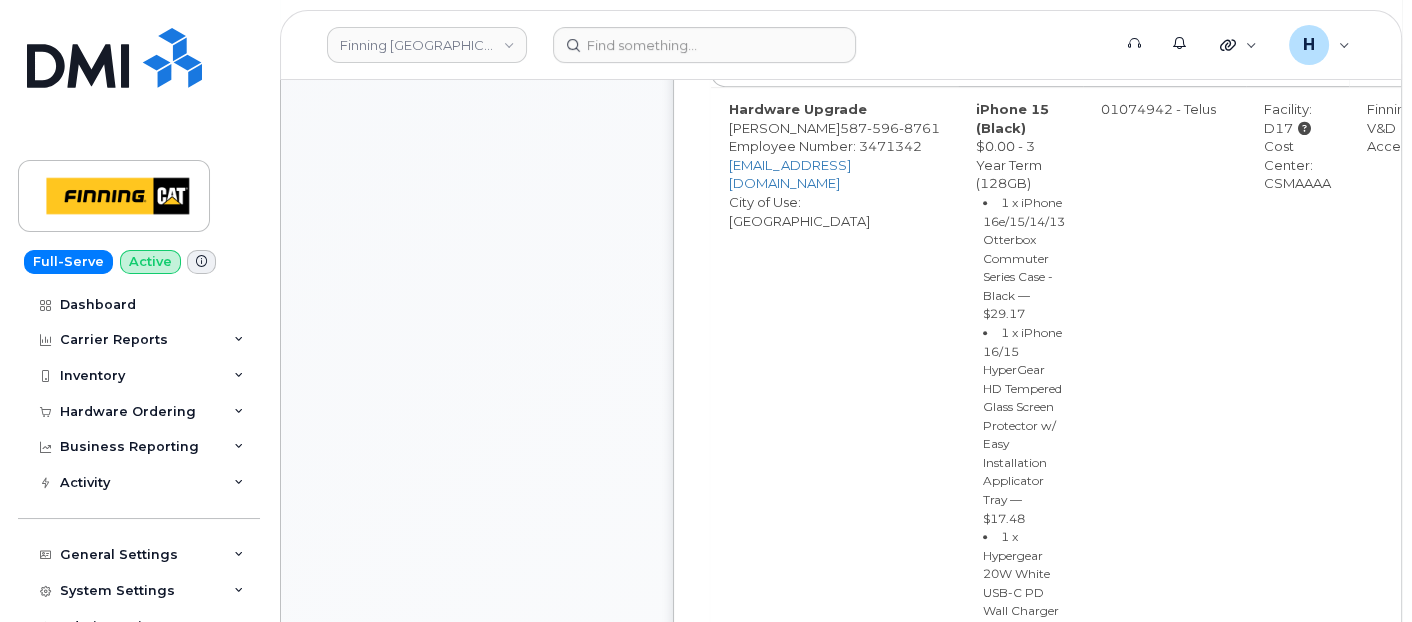click on "Facility:
D17
Cost Center:
CSMAAAA" at bounding box center (1297, 382) 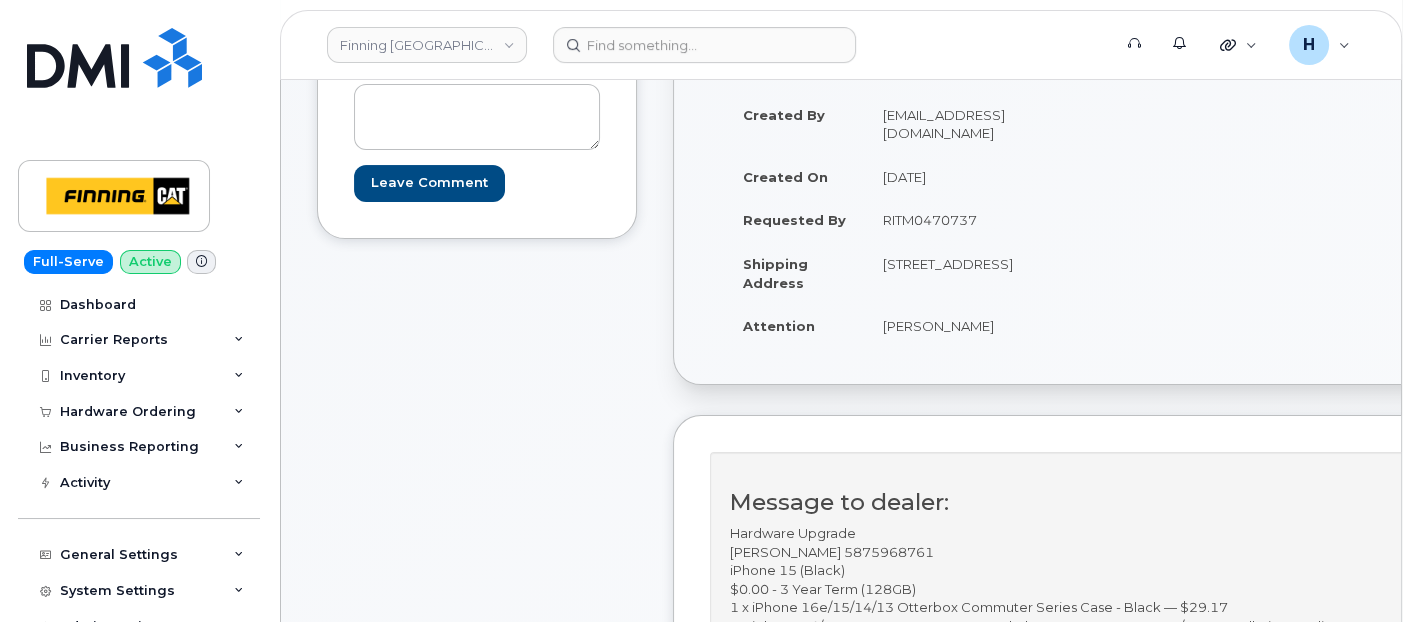 scroll, scrollTop: 222, scrollLeft: 0, axis: vertical 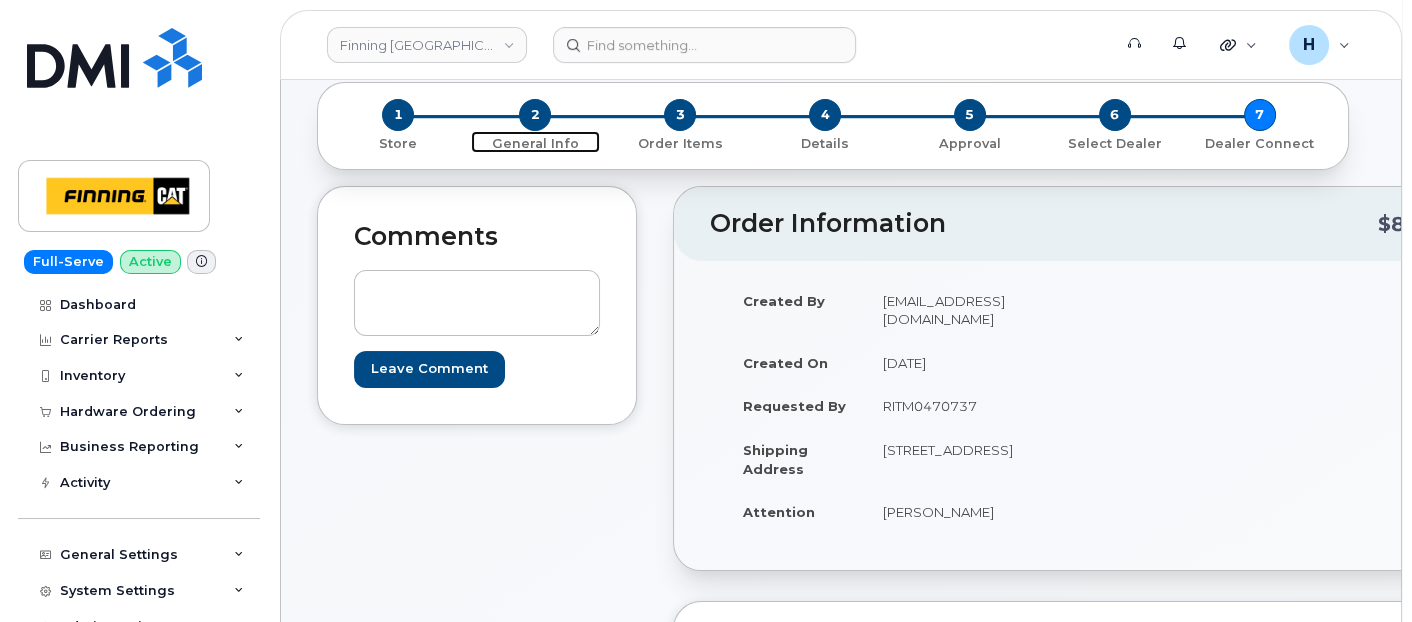 click on "2" at bounding box center [535, 115] 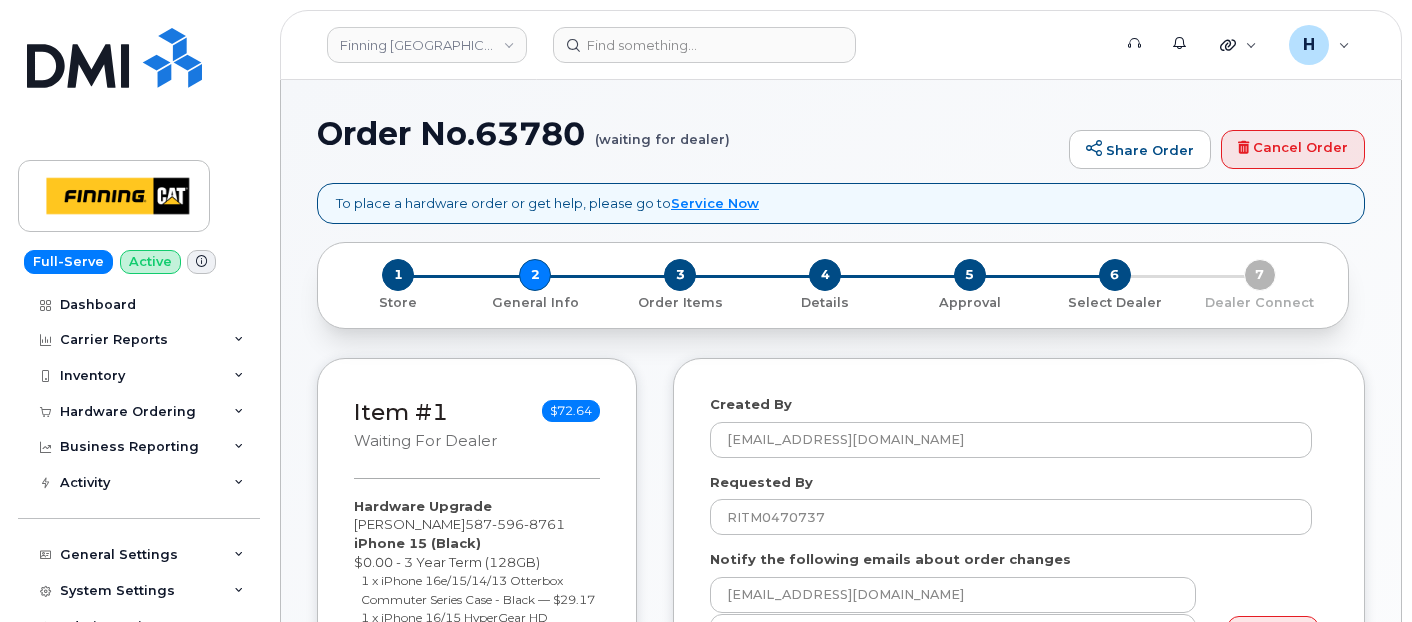 select 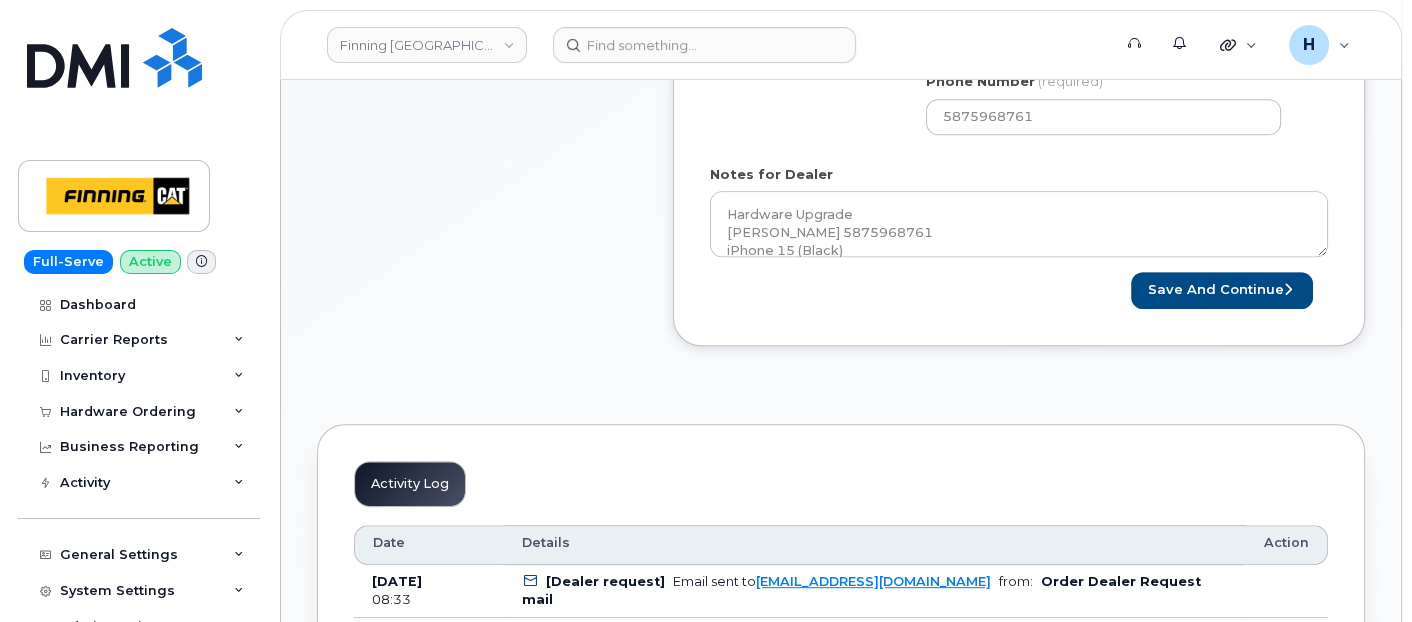 scroll, scrollTop: 1111, scrollLeft: 0, axis: vertical 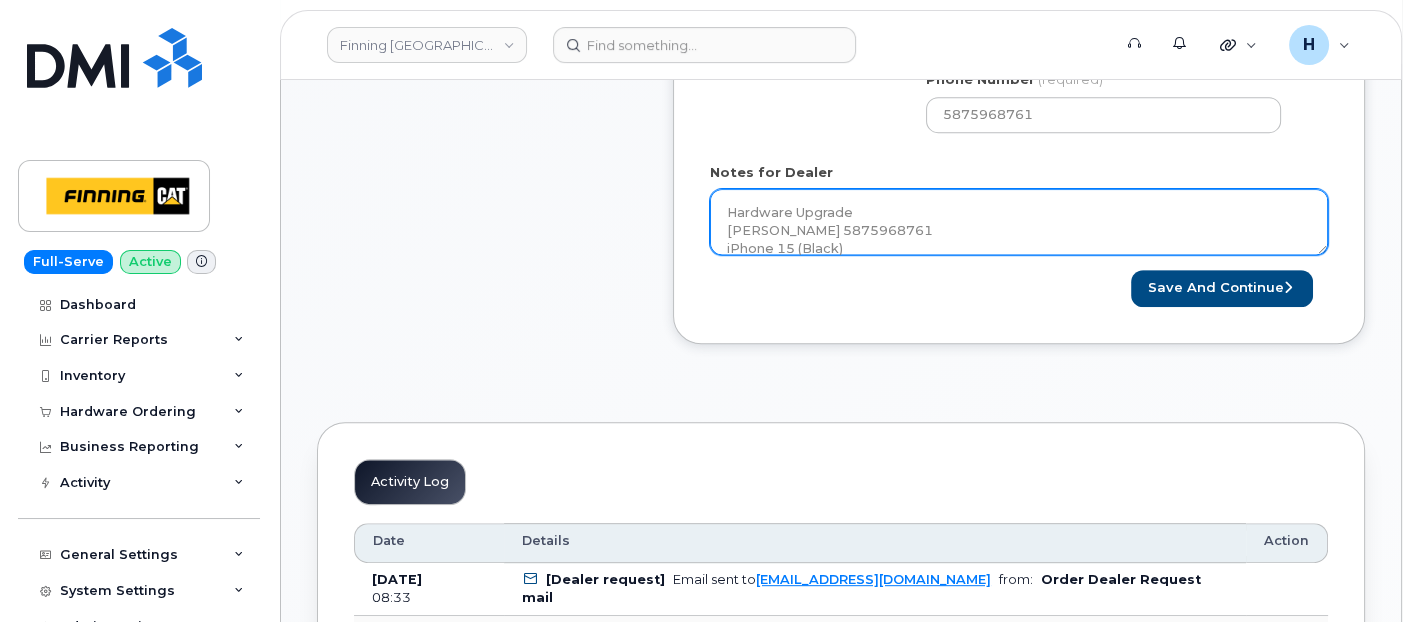 click on "Hardware Upgrade
Jeff Pedersen 5875968761
iPhone 15 (Black)
$0.00 - 3 Year Term (128GB)
1 x iPhone 16e/15/14/13 Otterbox Commuter Series Case - Black — $29.17
1 x iPhone 16/15 HyperGear HD Tempered Glass Screen Protector w/ Easy Installation Applicator Tray — $17.48
1 x Hypergear 20W White USB-C PD Wall Charger Hub — $25.99
***Hardware Upgrade- No SIM Card Required***
Purolator AWB:" at bounding box center (1019, 222) 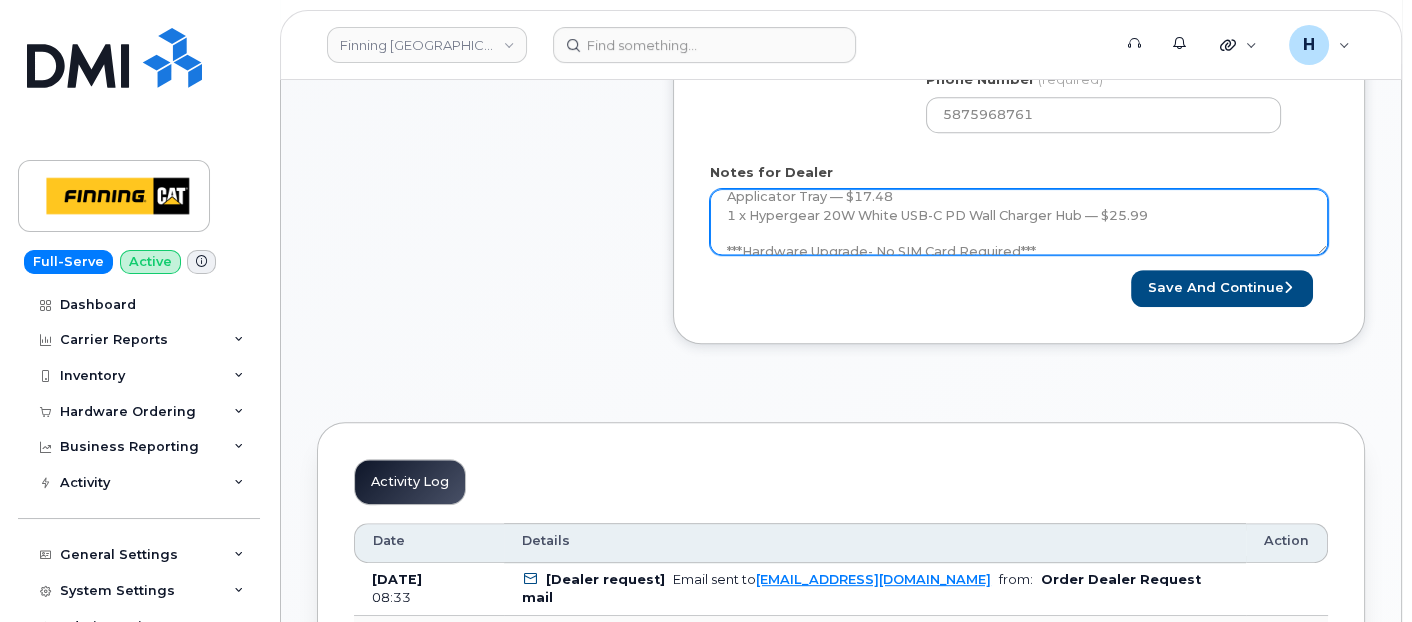 scroll, scrollTop: 182, scrollLeft: 0, axis: vertical 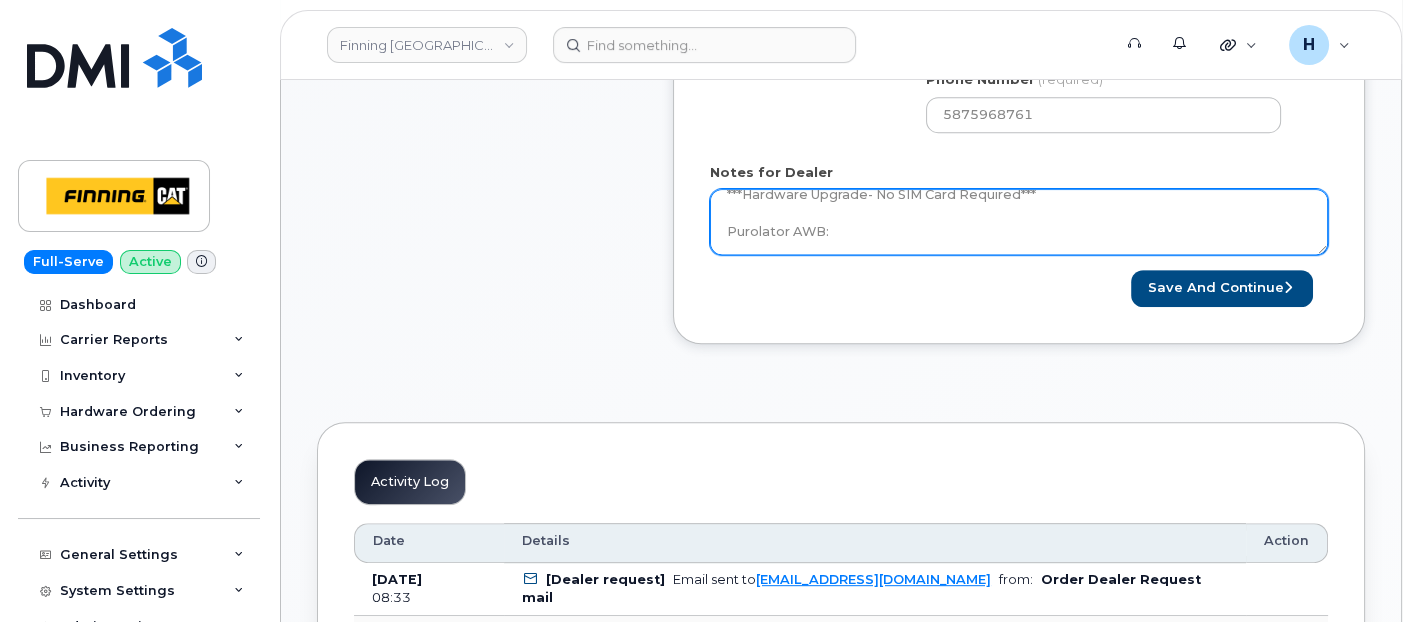 click on "Hardware Upgrade
Jeff Pedersen 5875968761
iPhone 15 (Black)
$0.00 - 3 Year Term (128GB)
1 x iPhone 16e/15/14/13 Otterbox Commuter Series Case - Black — $29.17
1 x iPhone 16/15 HyperGear HD Tempered Glass Screen Protector w/ Easy Installation Applicator Tray — $17.48
1 x Hypergear 20W White USB-C PD Wall Charger Hub — $25.99
***Hardware Upgrade- No SIM Card Required***
Purolator AWB:" at bounding box center [1019, 222] 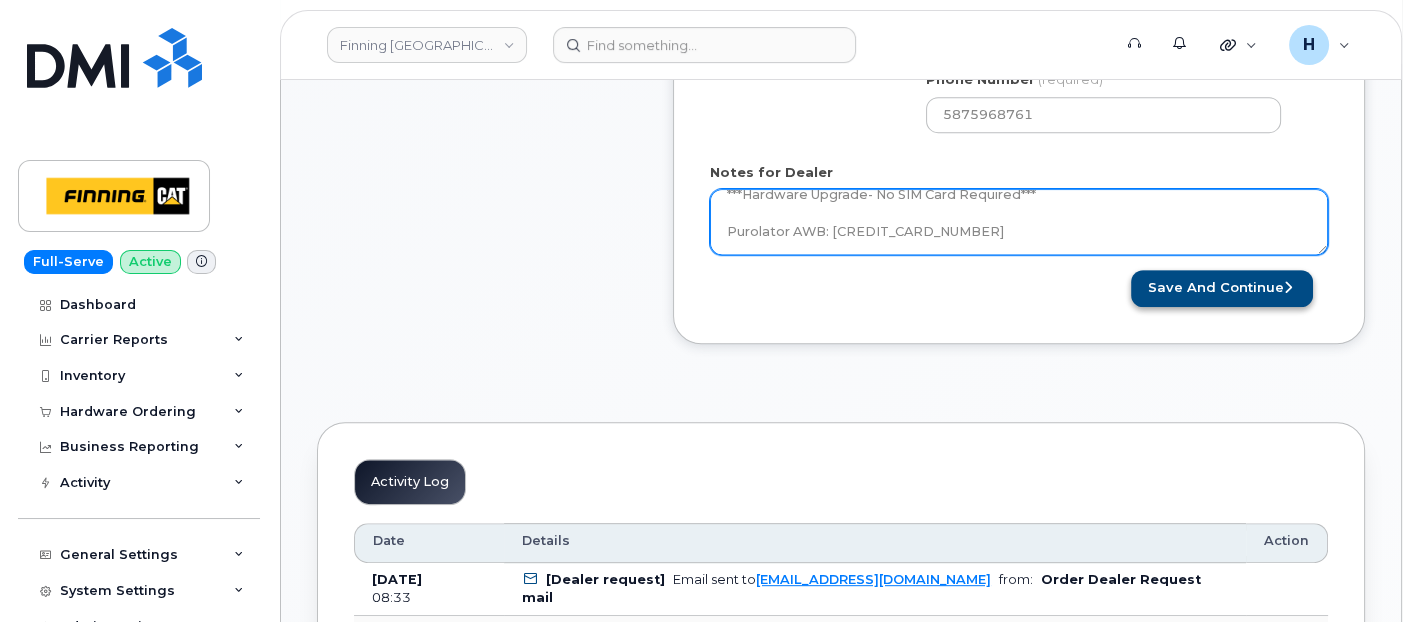 type on "Hardware Upgrade
Jeff Pedersen 5875968761
iPhone 15 (Black)
$0.00 - 3 Year Term (128GB)
1 x iPhone 16e/15/14/13 Otterbox Commuter Series Case - Black — $29.17
1 x iPhone 16/15 HyperGear HD Tempered Glass Screen Protector w/ Easy Installation Applicator Tray — $17.48
1 x Hypergear 20W White USB-C PD Wall Charger Hub — $25.99
***Hardware Upgrade- No SIM Card Required***
Purolator AWB: 335564651487" 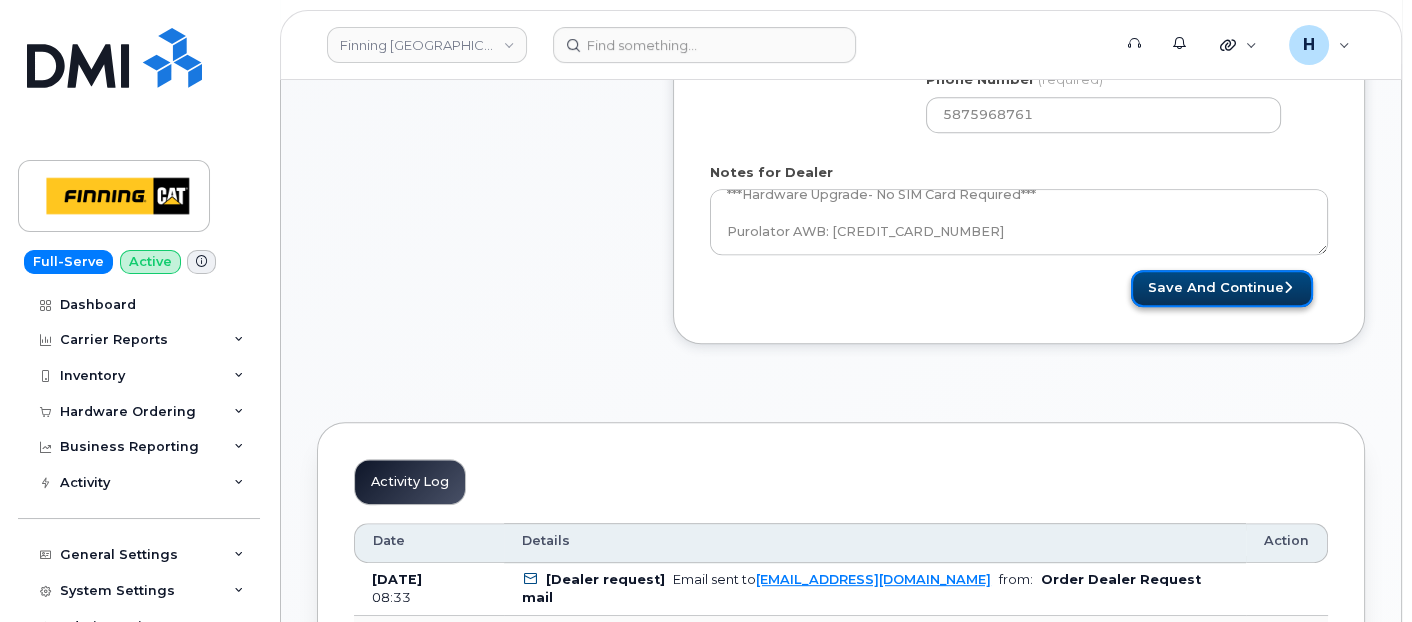 click on "Save and Continue" at bounding box center (1222, 288) 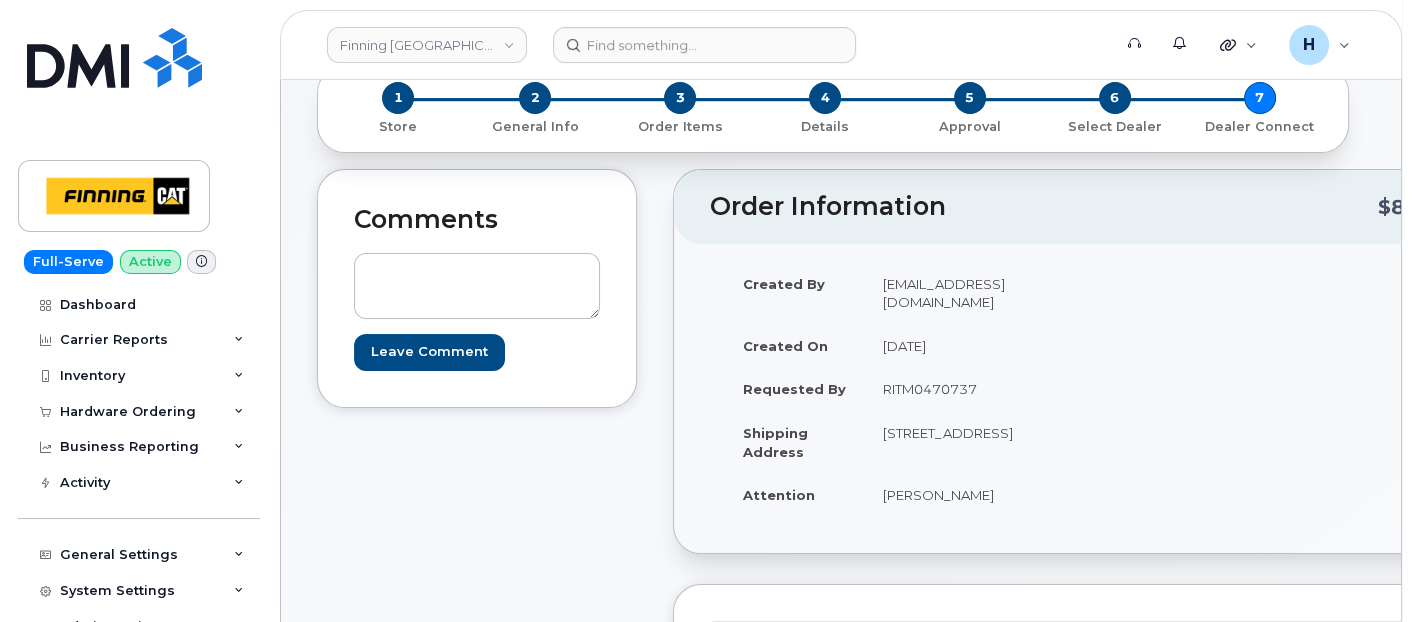 scroll, scrollTop: 333, scrollLeft: 0, axis: vertical 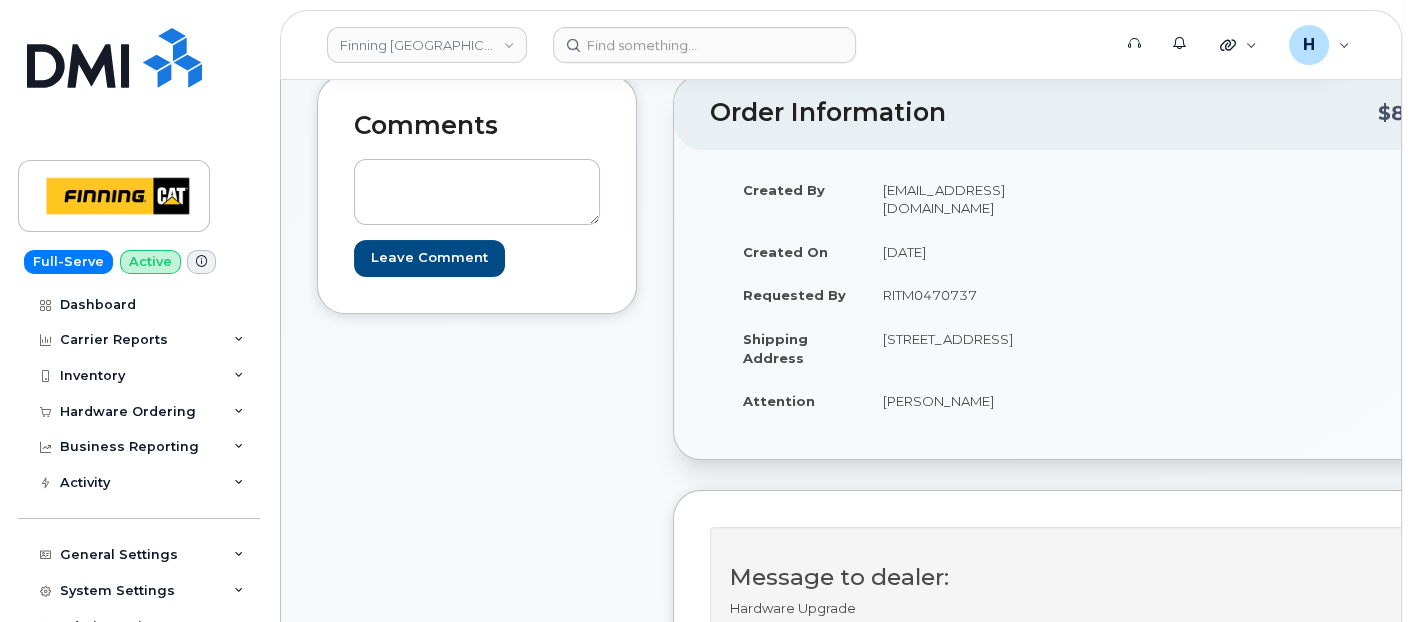 drag, startPoint x: 878, startPoint y: 274, endPoint x: 979, endPoint y: 273, distance: 101.00495 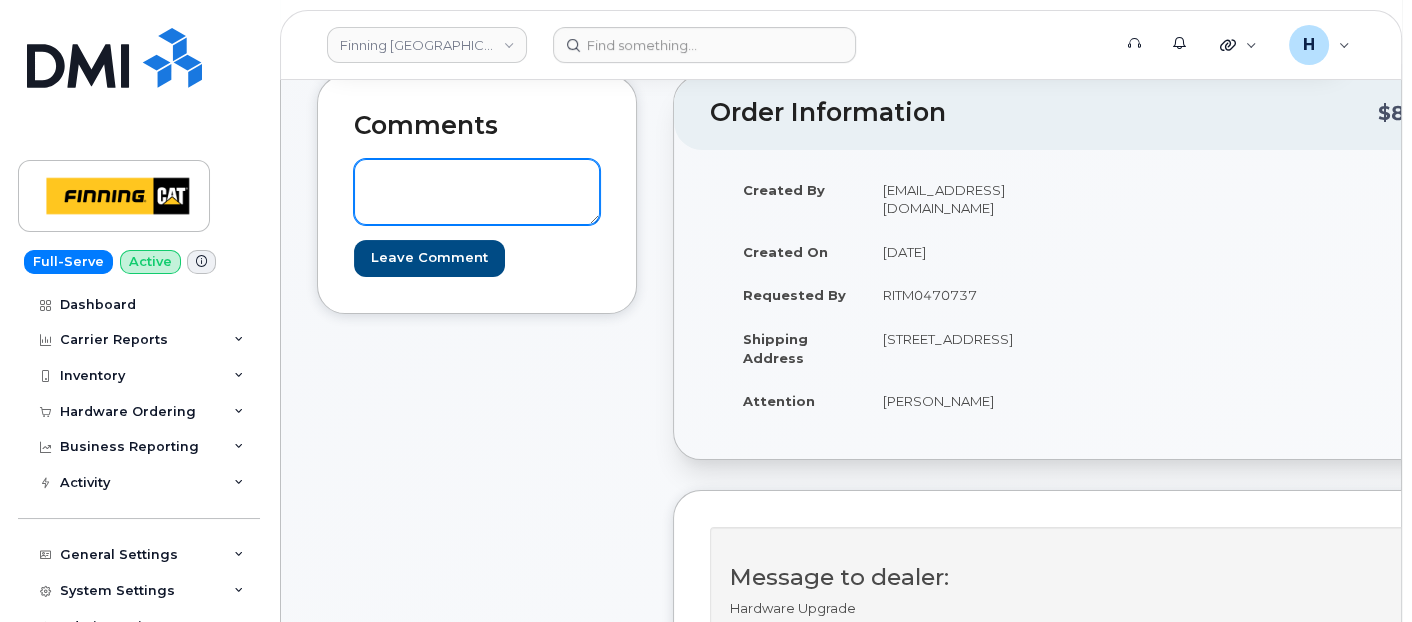 click at bounding box center (477, 192) 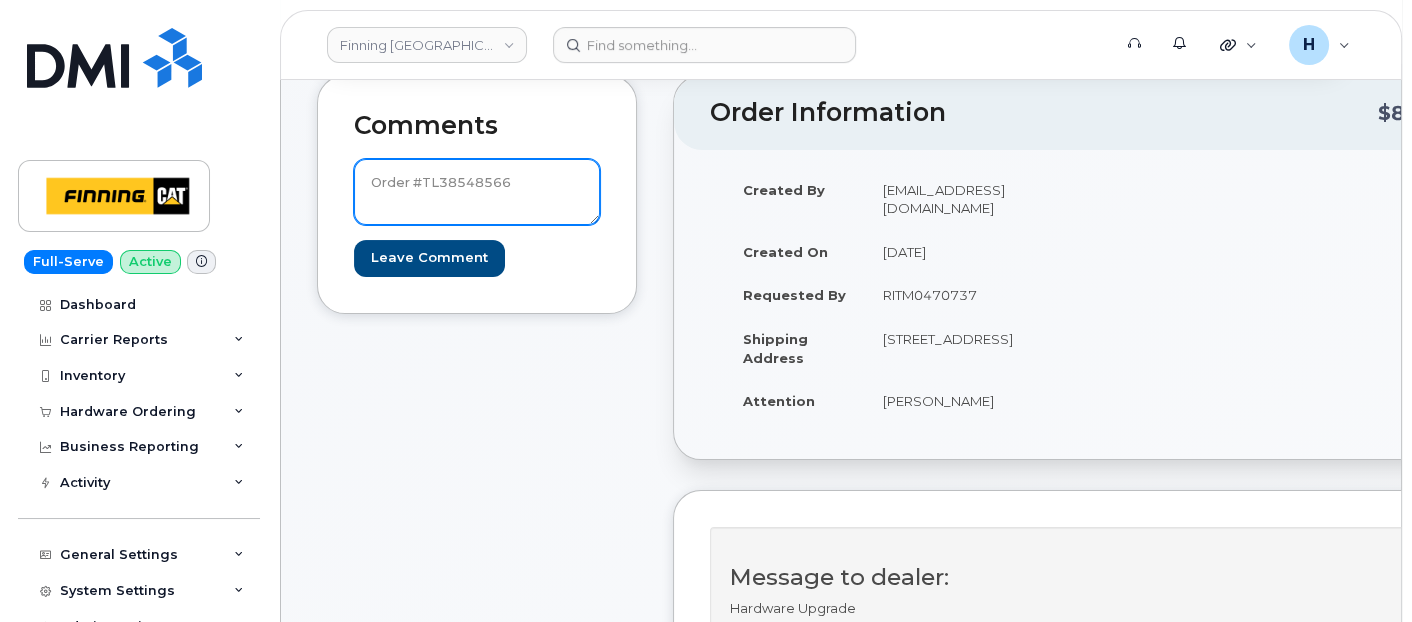 click on "Order #TL38548566" at bounding box center (477, 192) 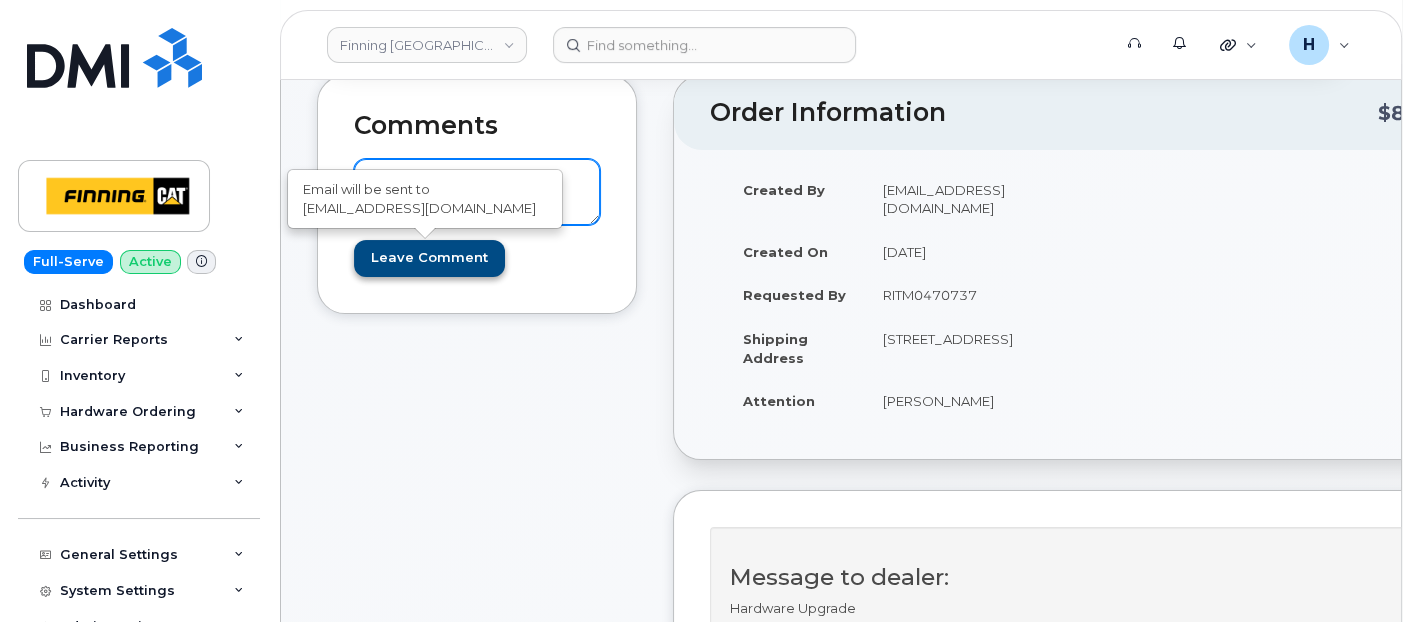 type on "TELUS Order #TL38548566" 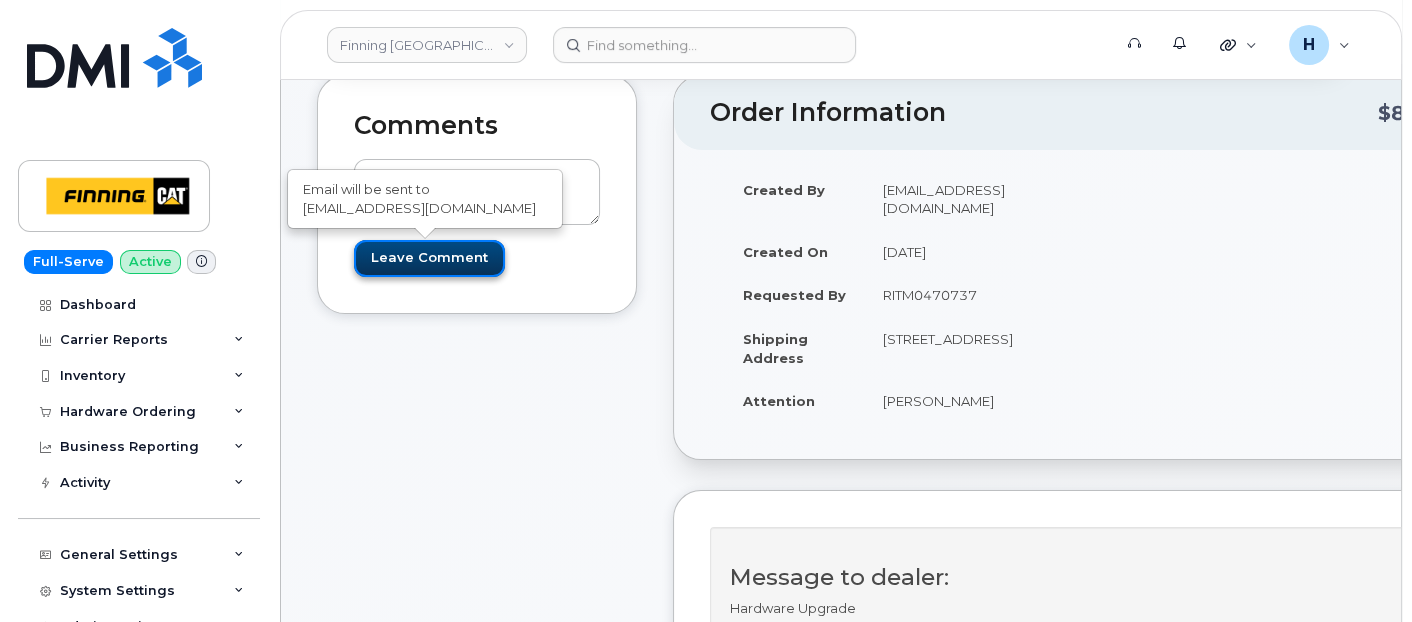 click on "Leave Comment" at bounding box center (429, 258) 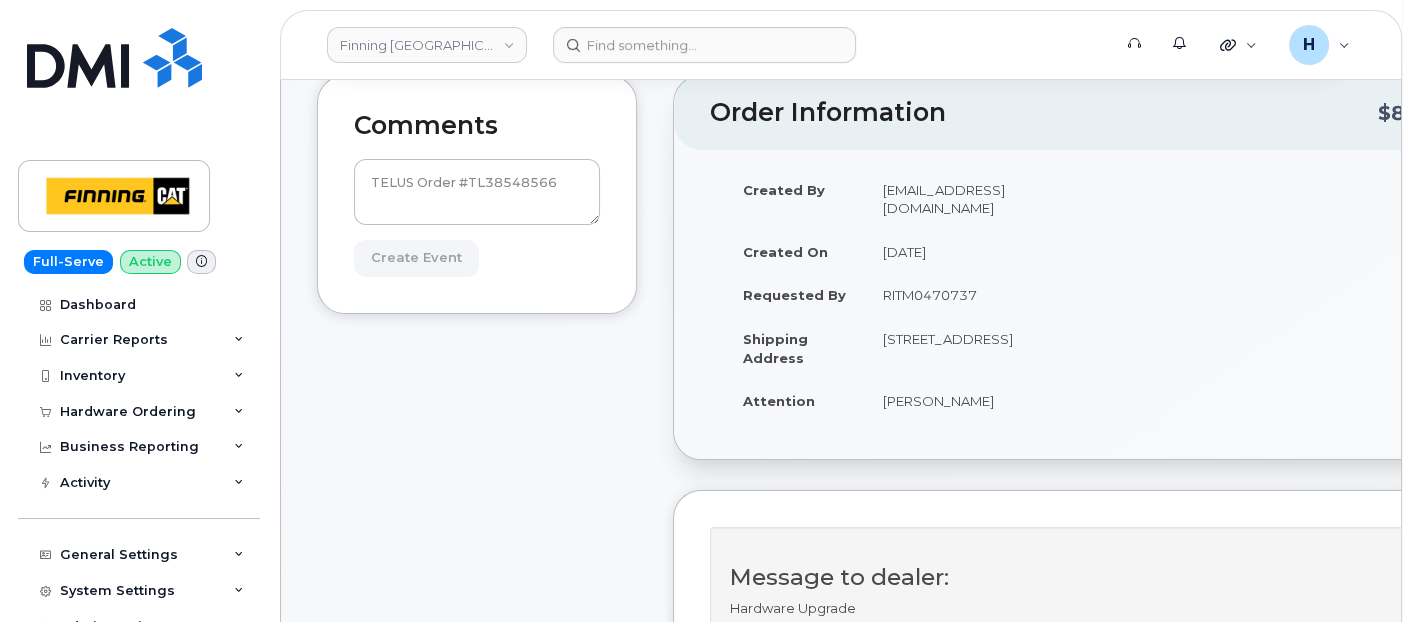 type on "Create Event" 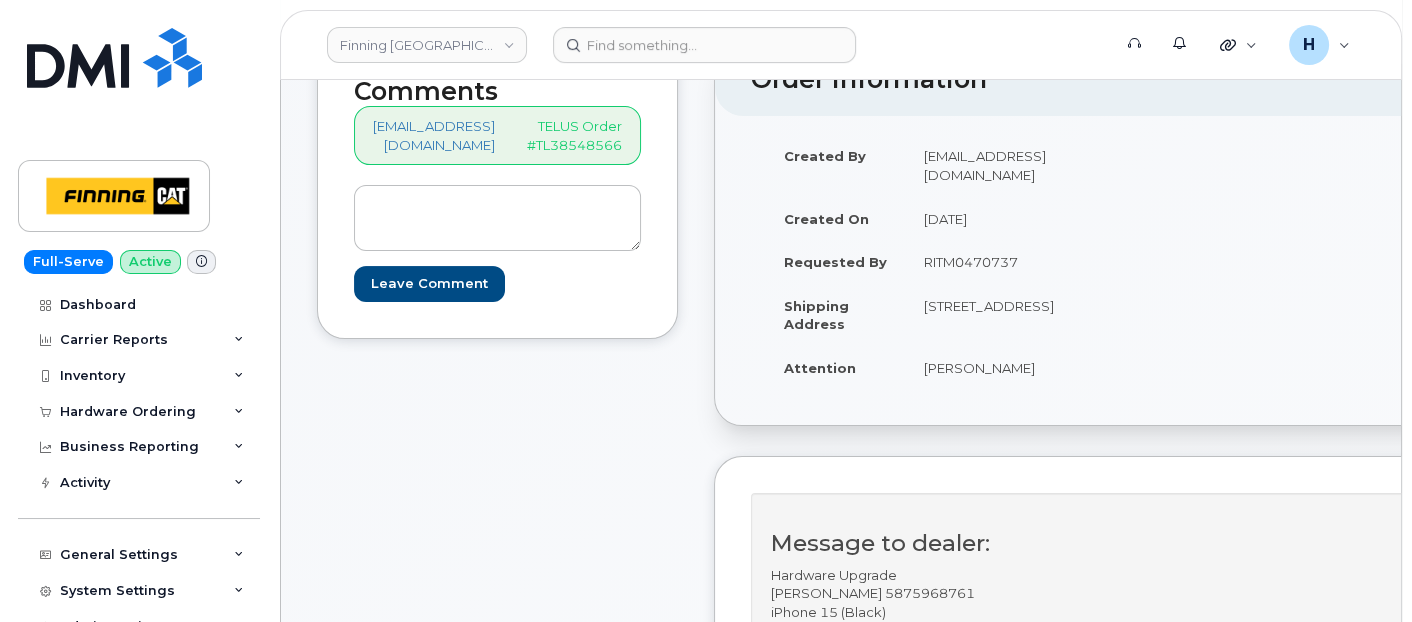 scroll, scrollTop: 333, scrollLeft: 0, axis: vertical 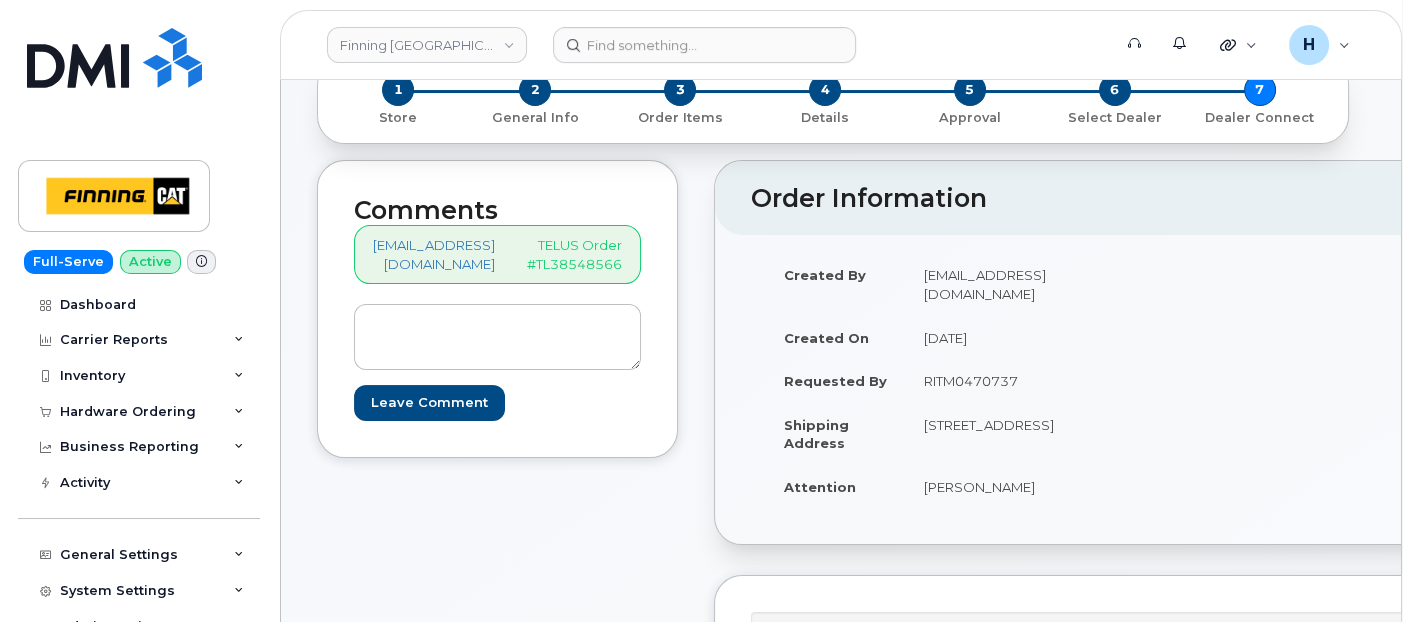 click on "Leave Comment" at bounding box center [497, 362] 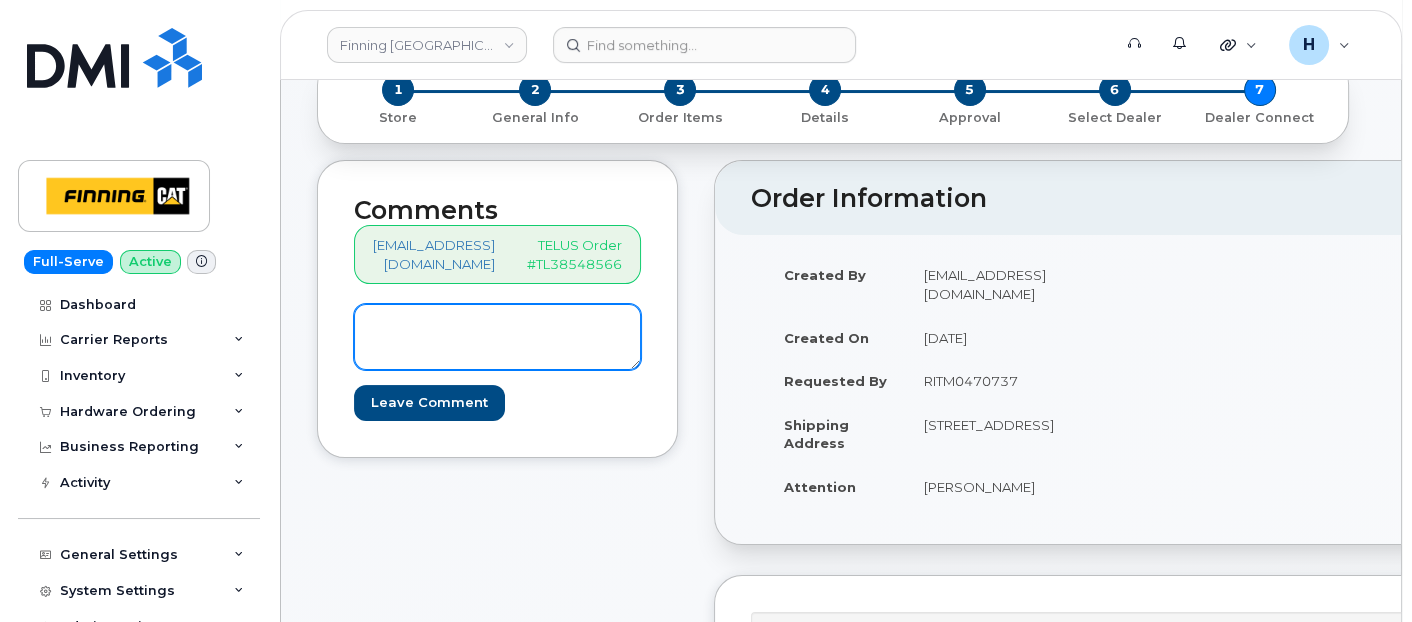 click at bounding box center [497, 337] 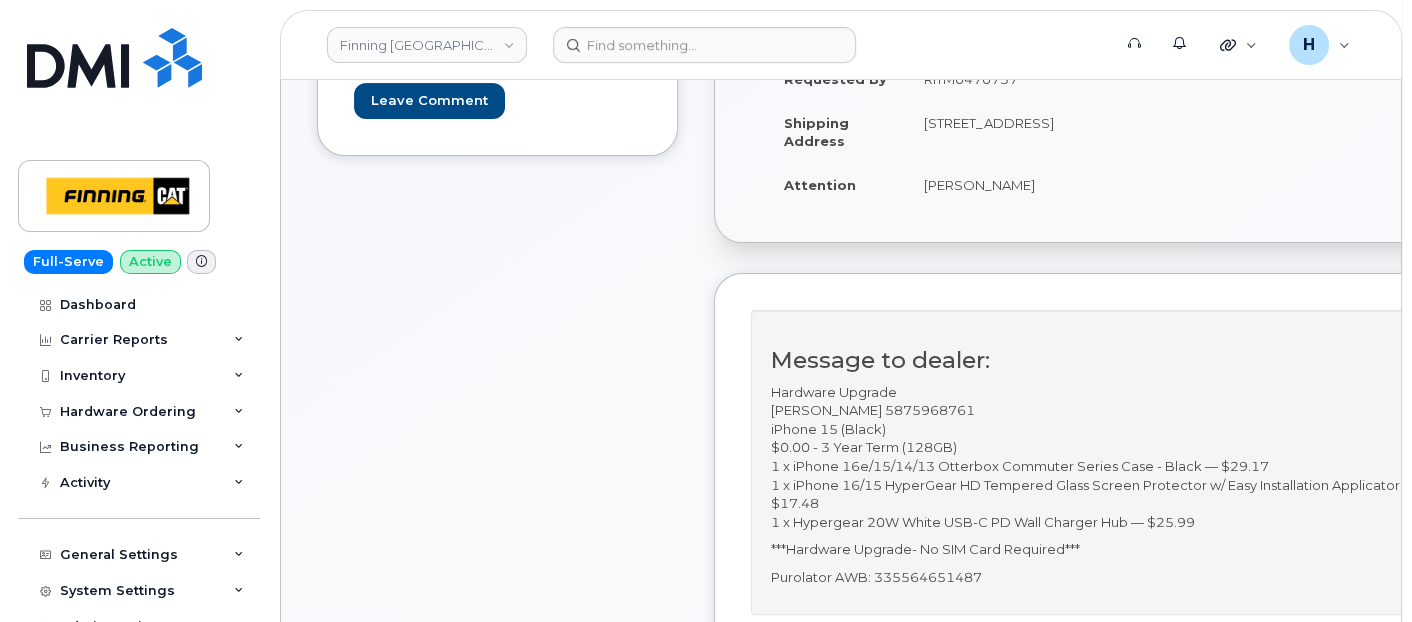 scroll, scrollTop: 666, scrollLeft: 0, axis: vertical 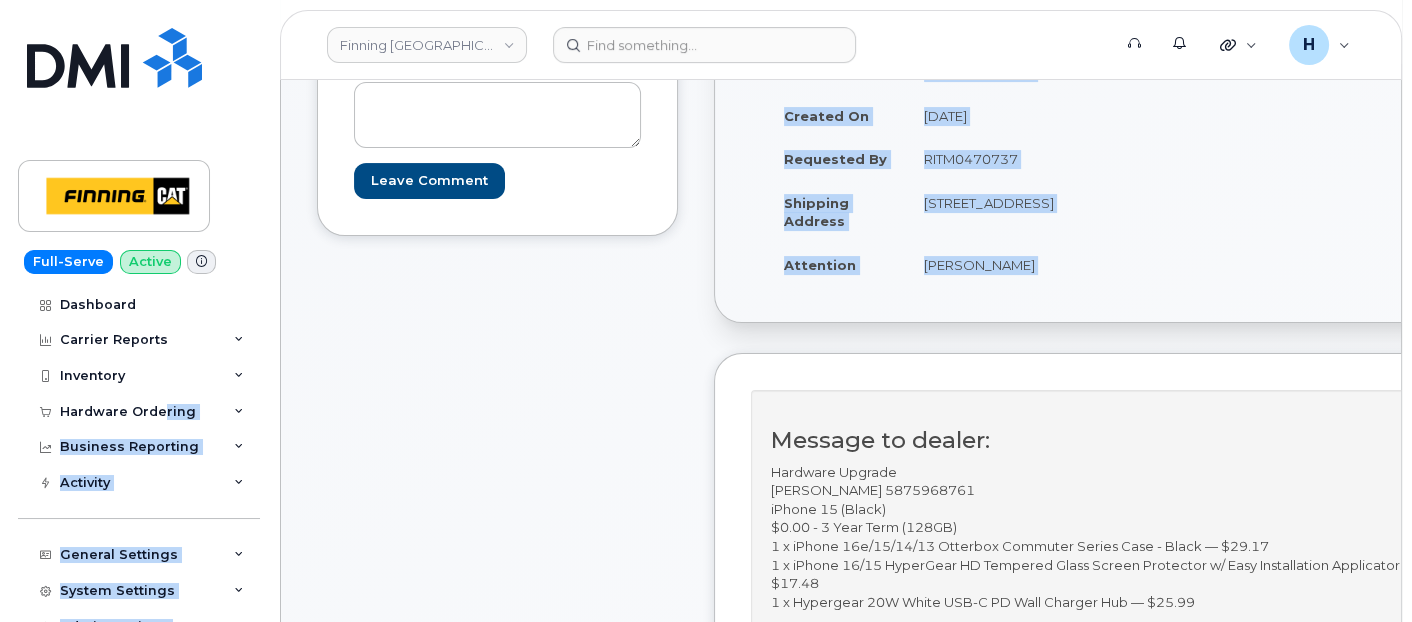 drag, startPoint x: 162, startPoint y: 409, endPoint x: 754, endPoint y: 416, distance: 592.0414 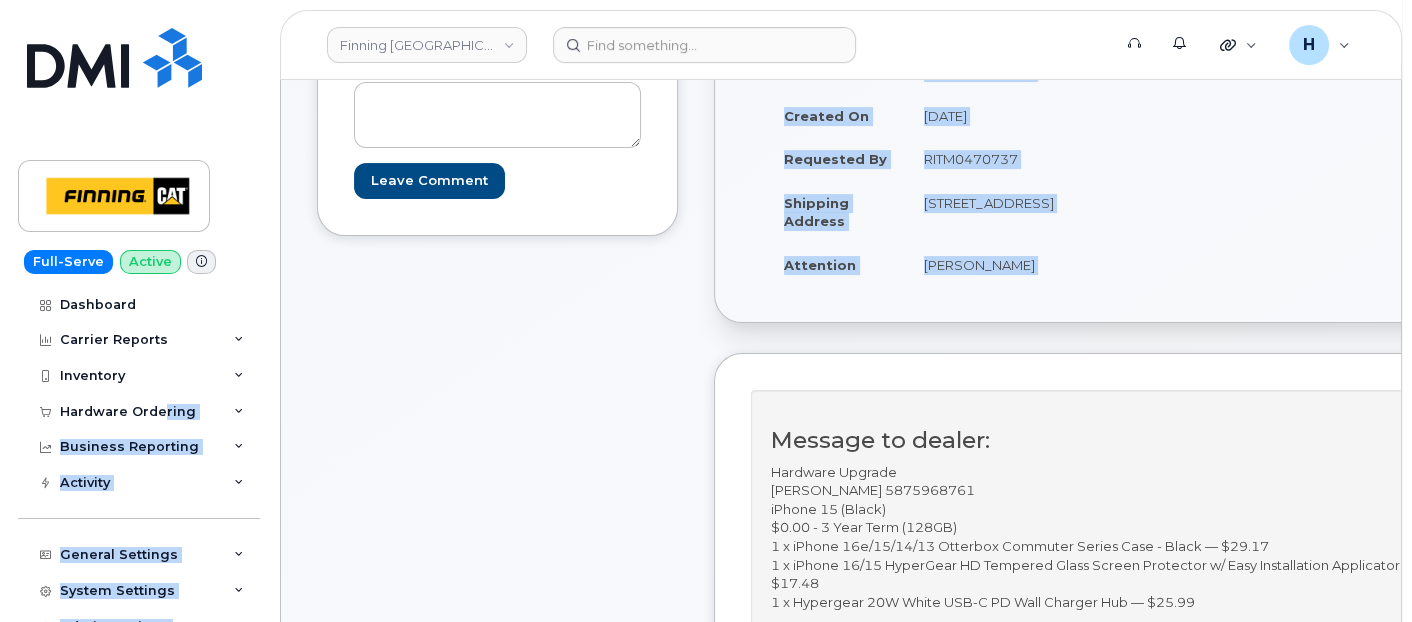 drag, startPoint x: 754, startPoint y: 416, endPoint x: 595, endPoint y: 404, distance: 159.4522 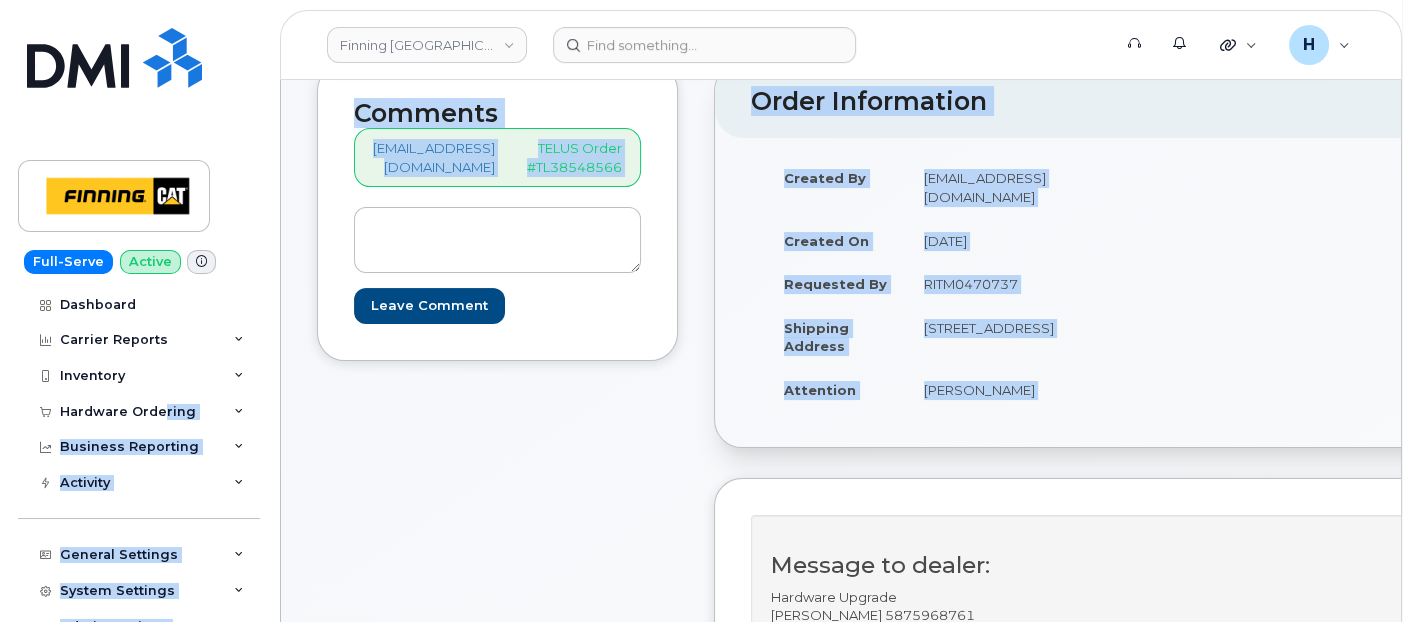 scroll, scrollTop: 222, scrollLeft: 0, axis: vertical 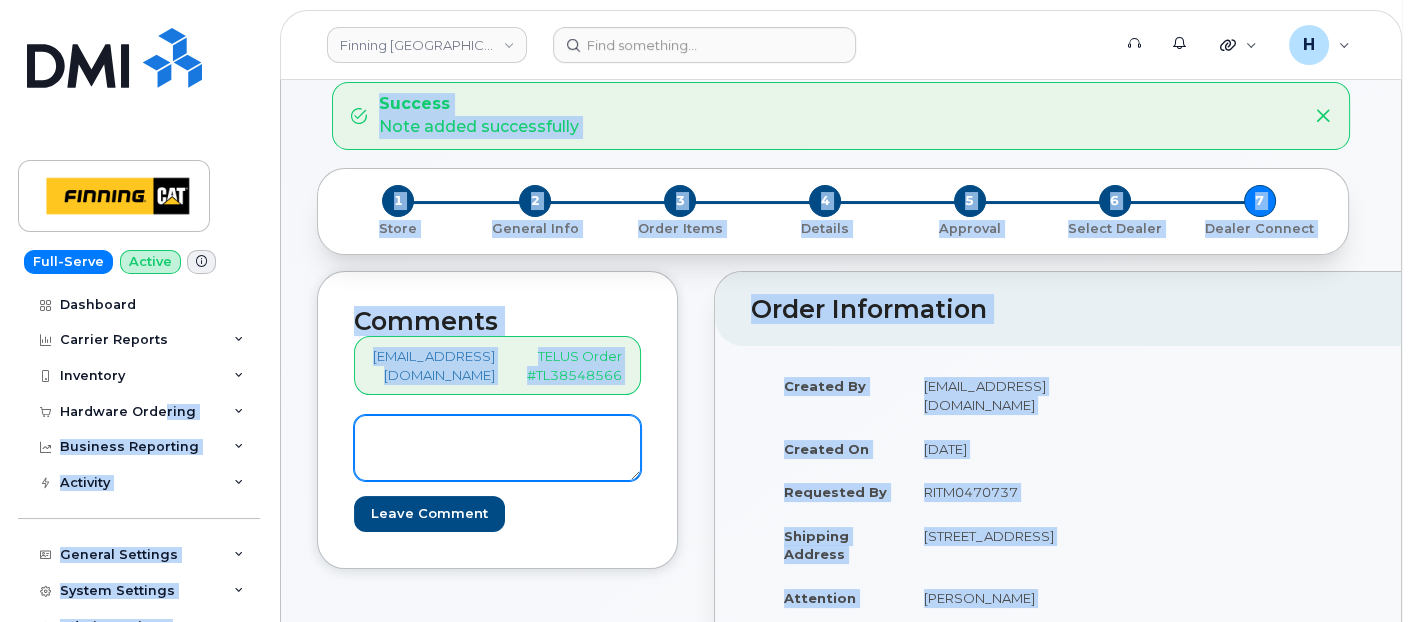 click at bounding box center (497, 448) 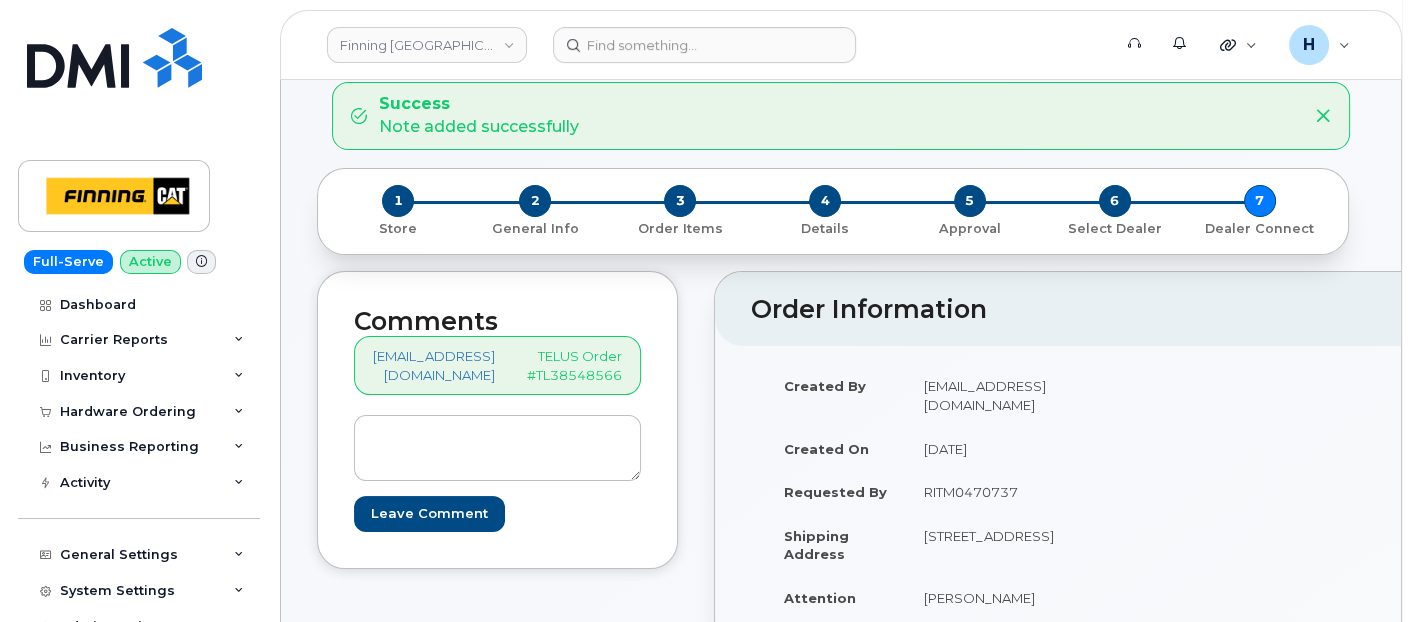 click on "TELUS Order #TL38548566" at bounding box center (574, 365) 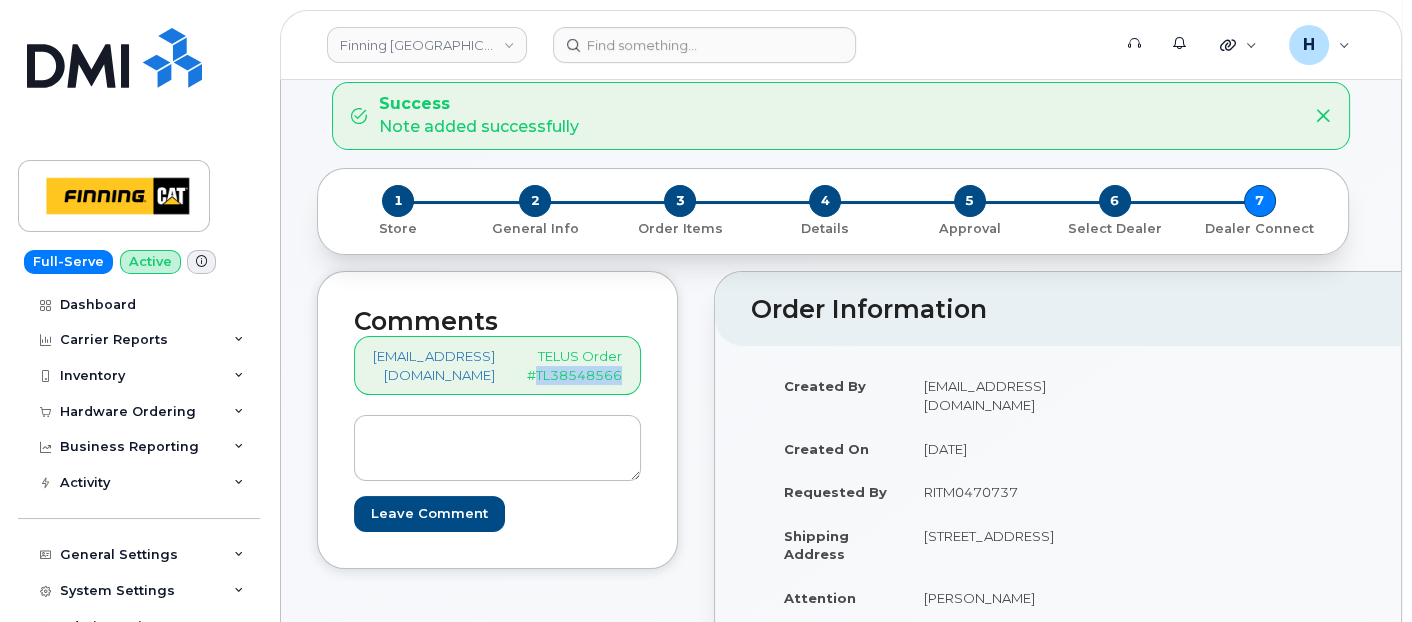 click on "TELUS Order #TL38548566" at bounding box center (574, 365) 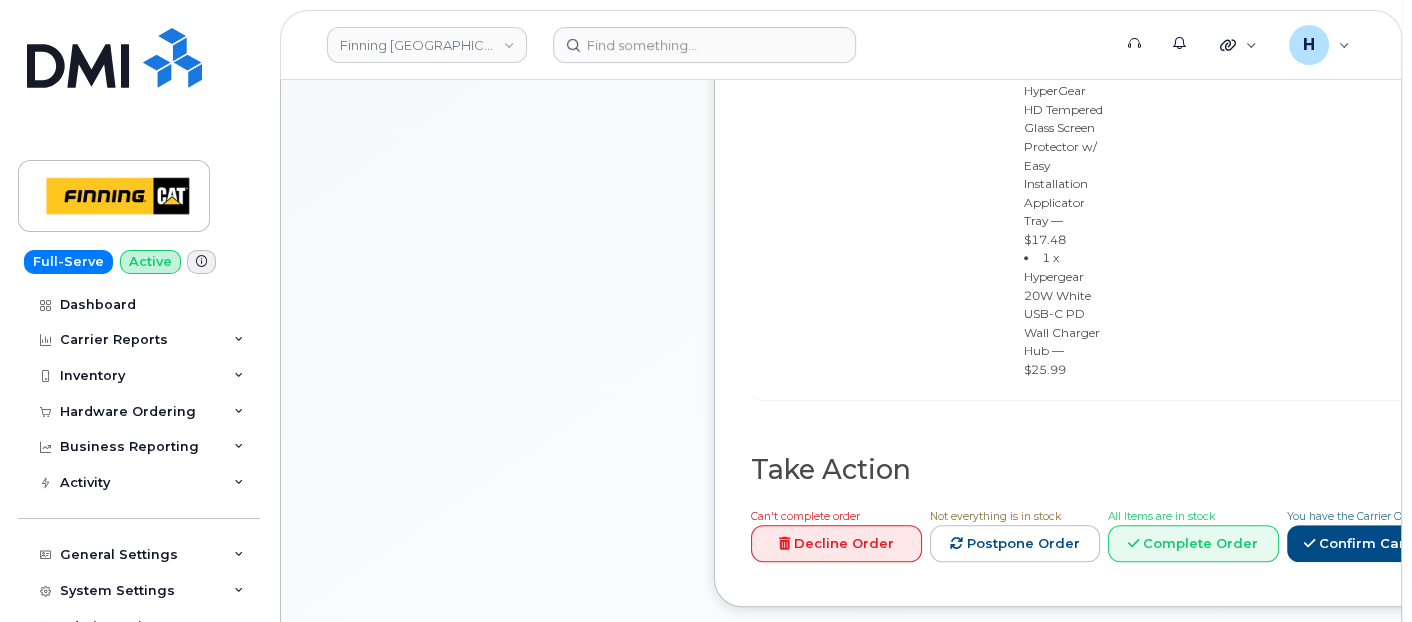 scroll, scrollTop: 1777, scrollLeft: 0, axis: vertical 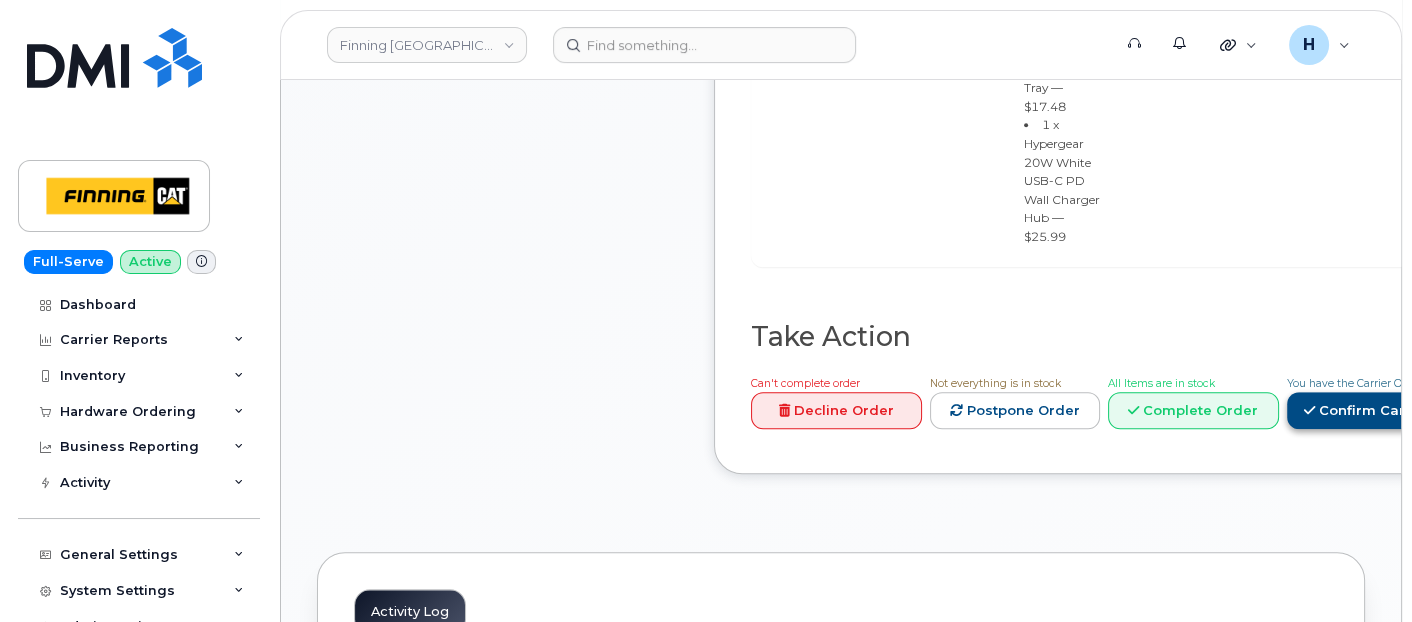 click on "Confirm Carrier Order" at bounding box center (1390, 410) 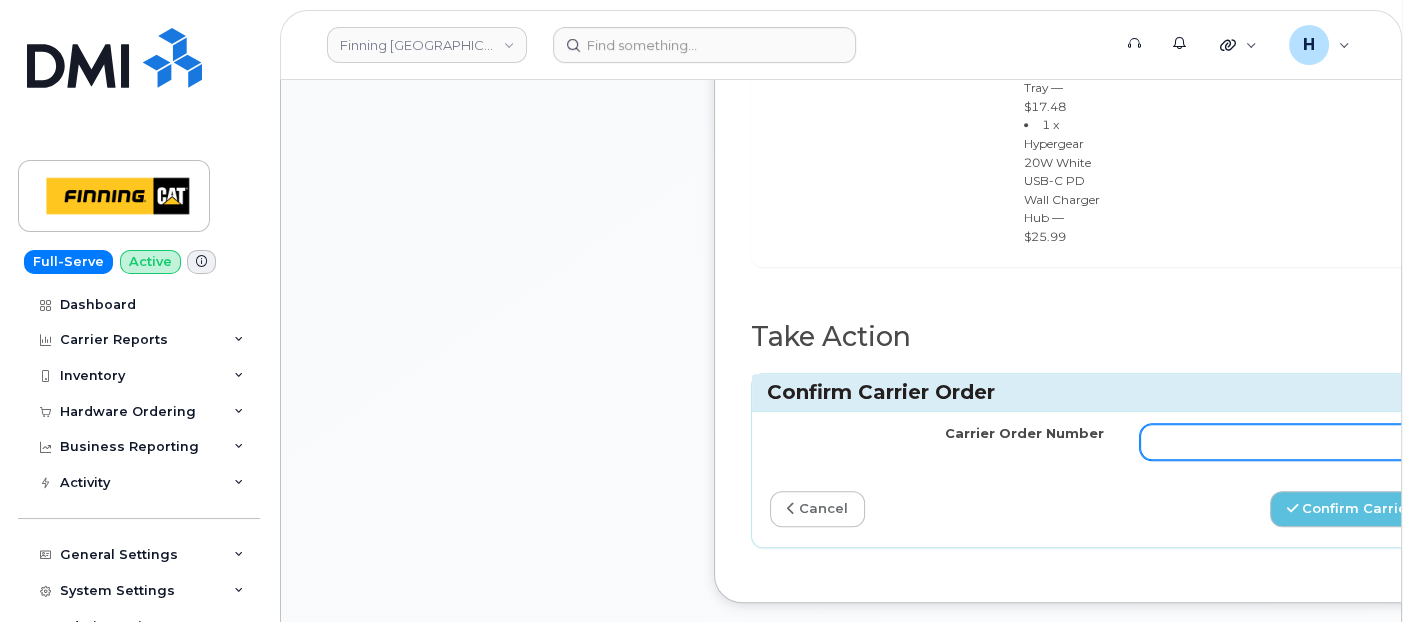 drag, startPoint x: 1202, startPoint y: 394, endPoint x: 1220, endPoint y: 397, distance: 18.248287 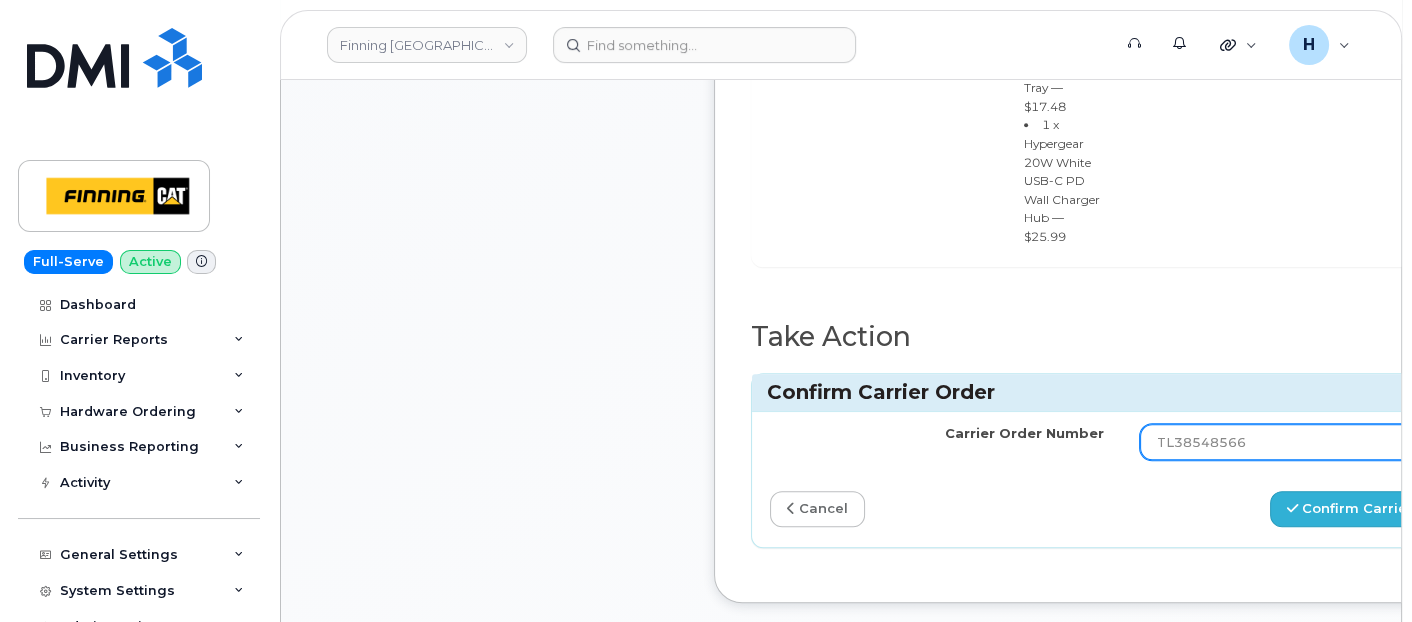 type on "TL38548566" 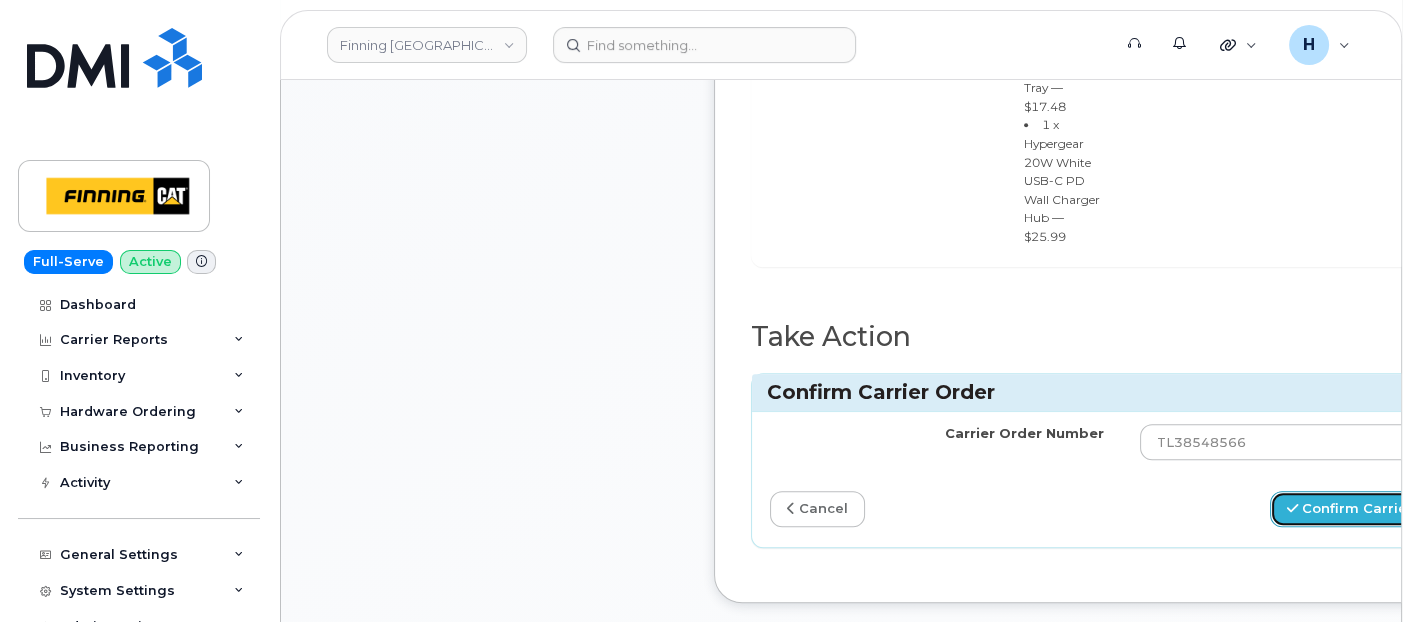 click on "Confirm Carrier Order" at bounding box center [1373, 509] 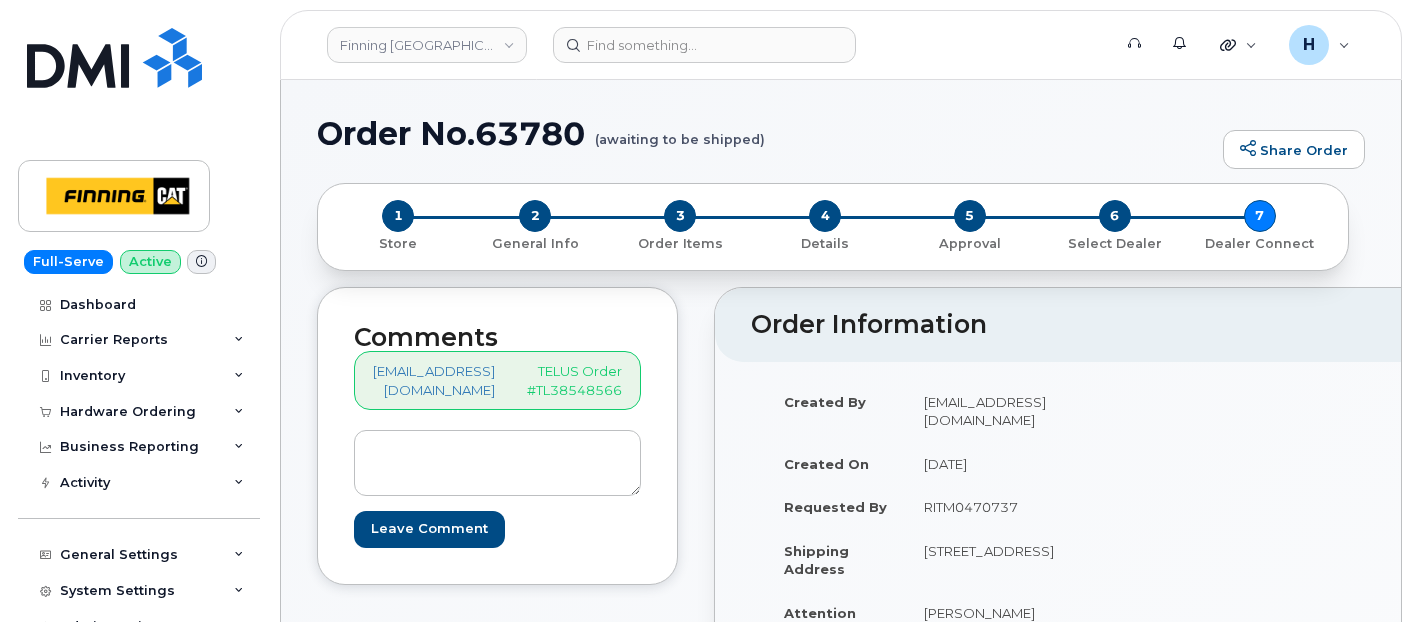 scroll, scrollTop: 0, scrollLeft: 0, axis: both 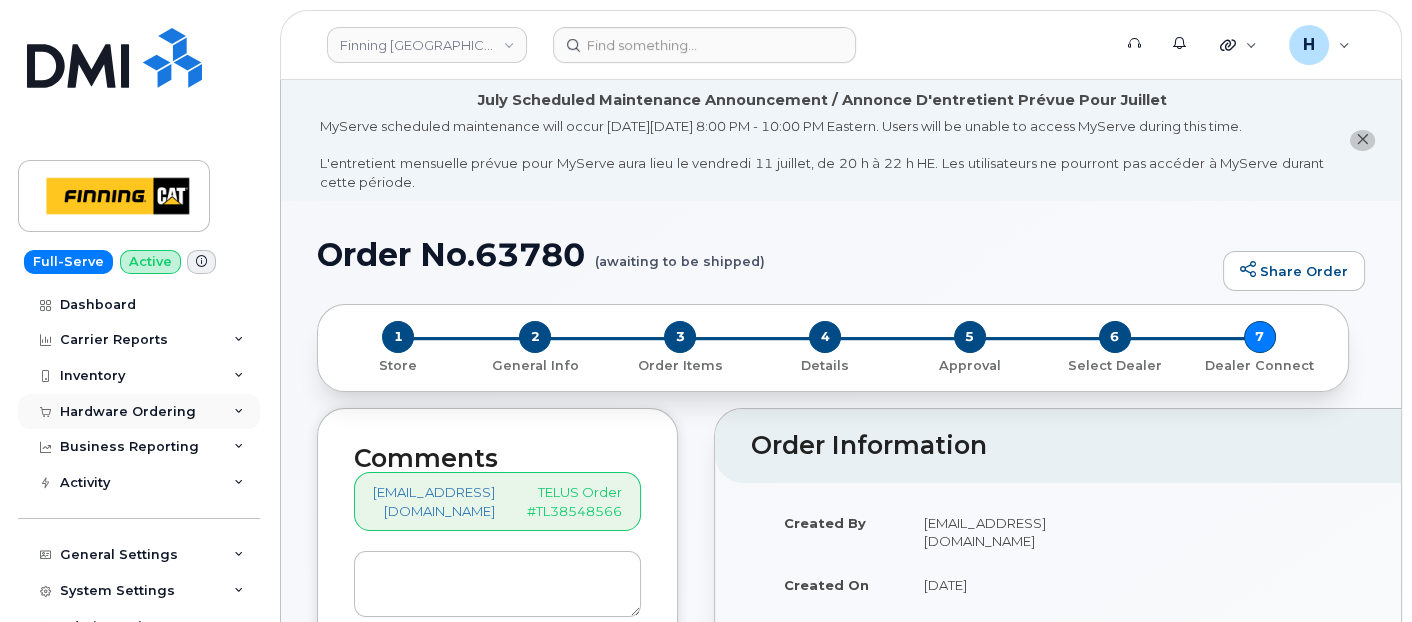 click on "Hardware Ordering" at bounding box center [128, 412] 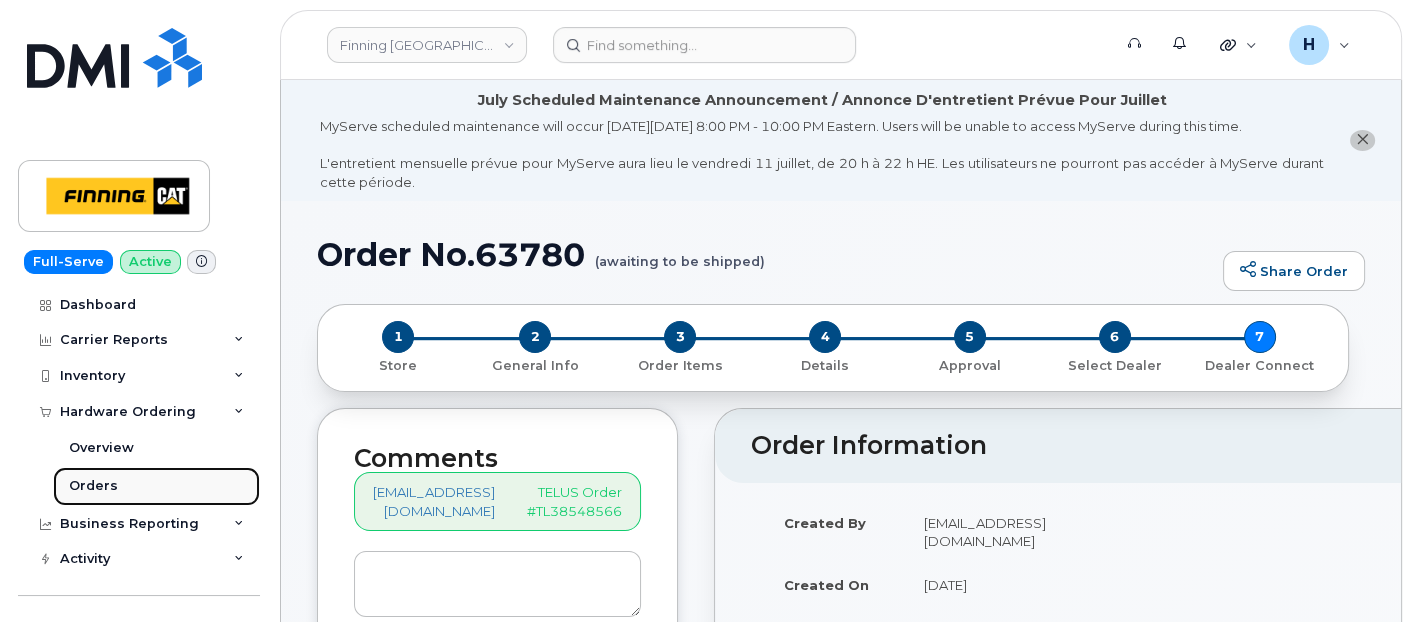 click on "Orders" at bounding box center (156, 486) 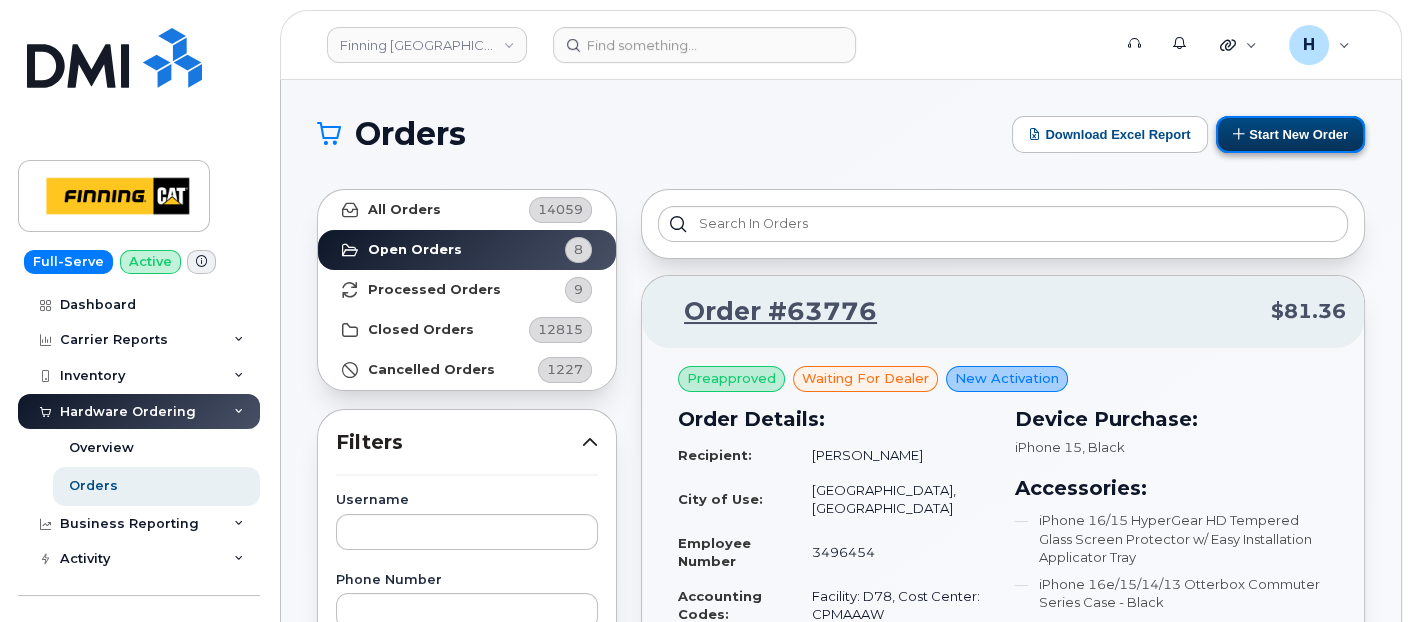 click on "Start New Order" at bounding box center (1290, 134) 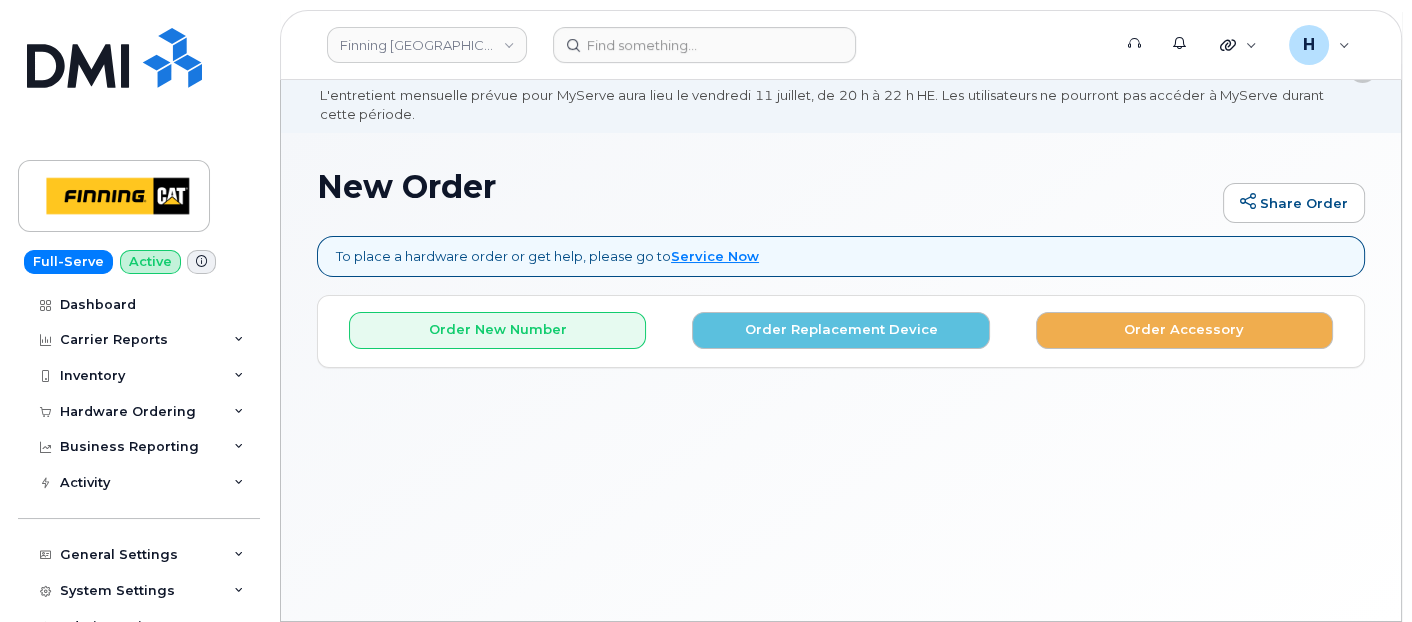 scroll, scrollTop: 130, scrollLeft: 0, axis: vertical 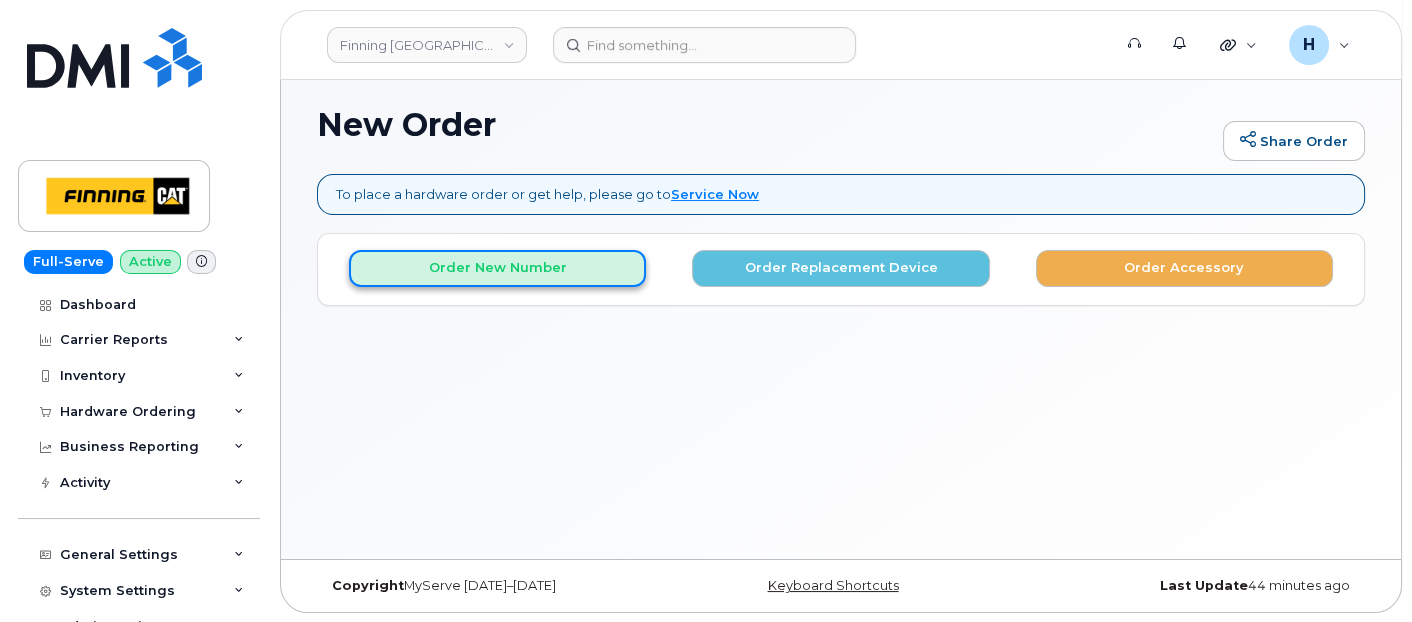 click on "Order New Number" at bounding box center [497, 268] 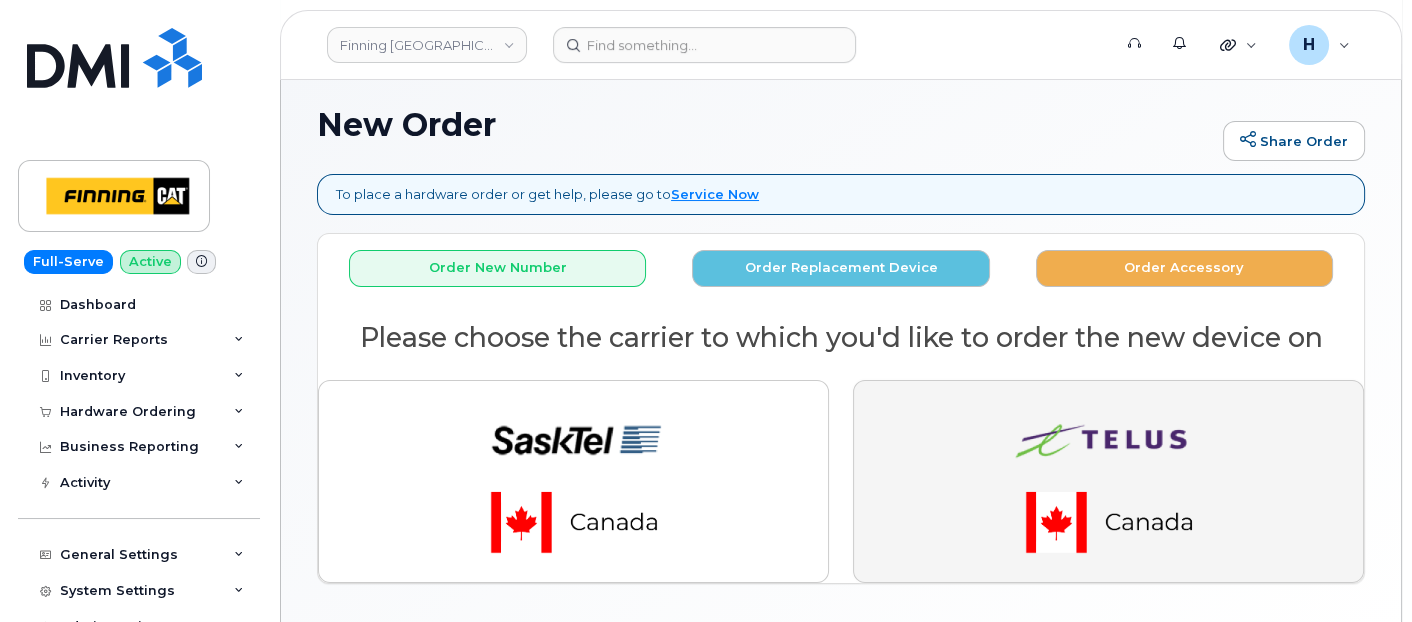 click at bounding box center (1109, 481) 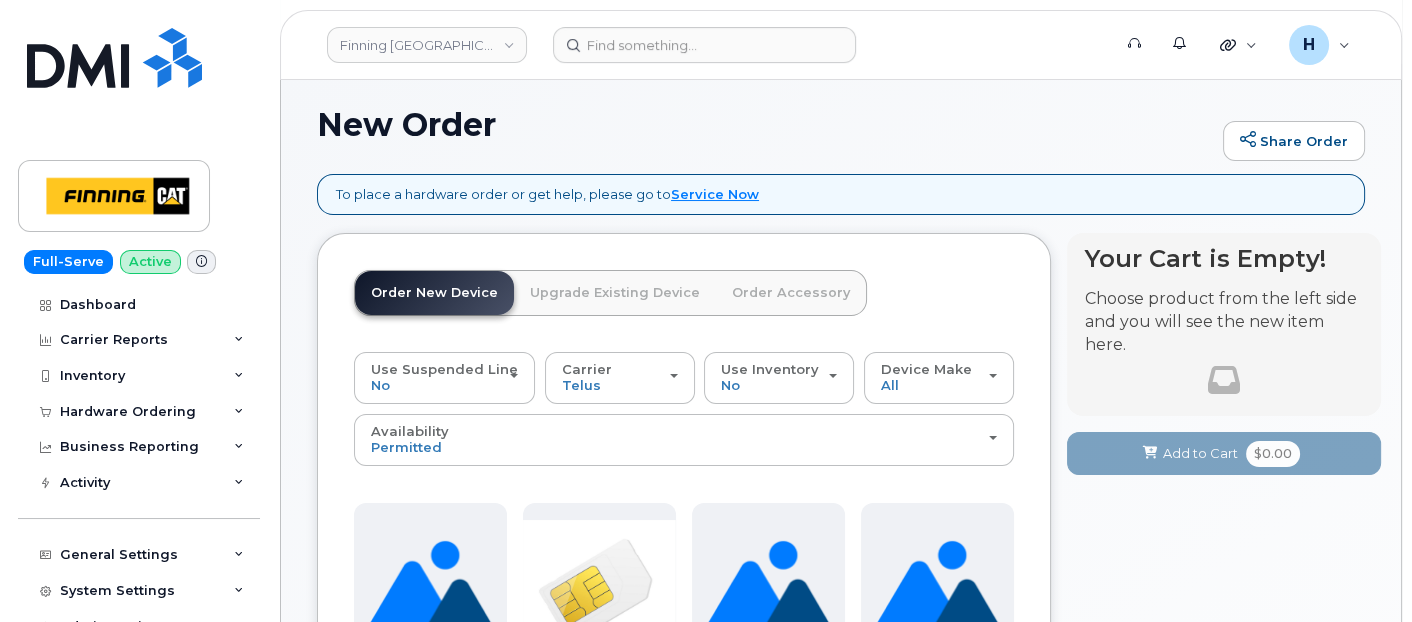 scroll, scrollTop: 352, scrollLeft: 0, axis: vertical 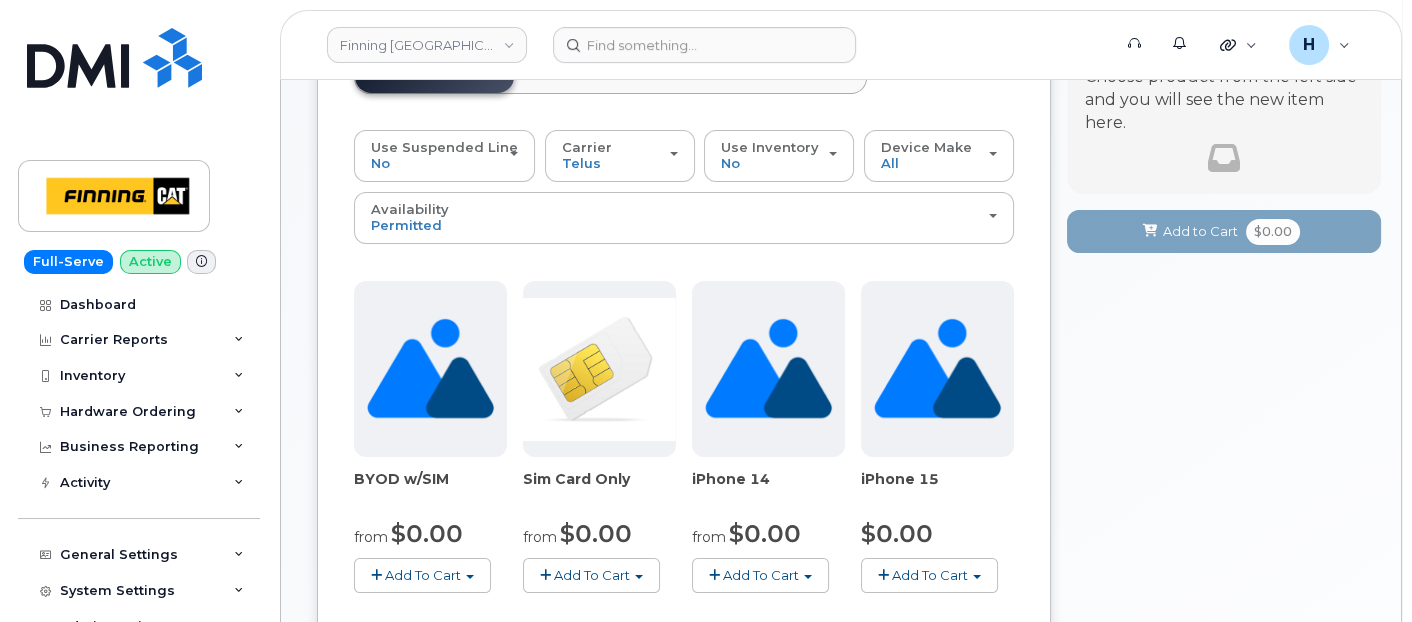 click on "Add To Cart" at bounding box center (930, 575) 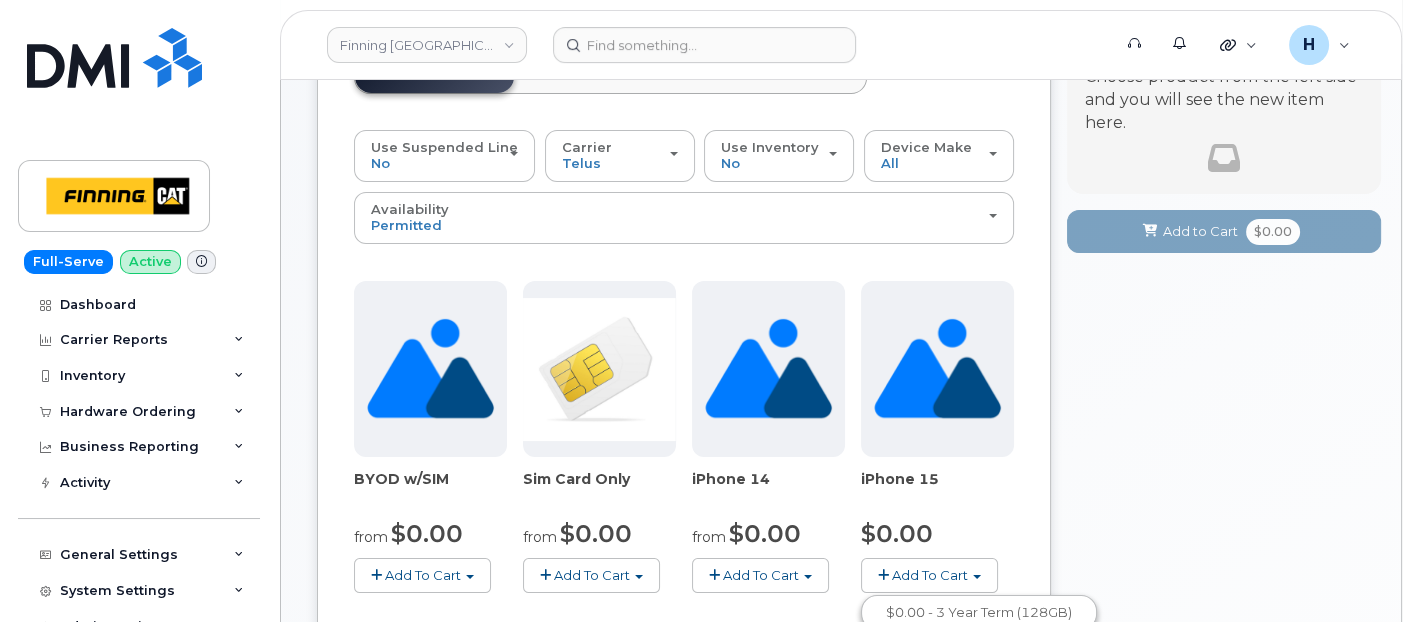 scroll, scrollTop: 574, scrollLeft: 0, axis: vertical 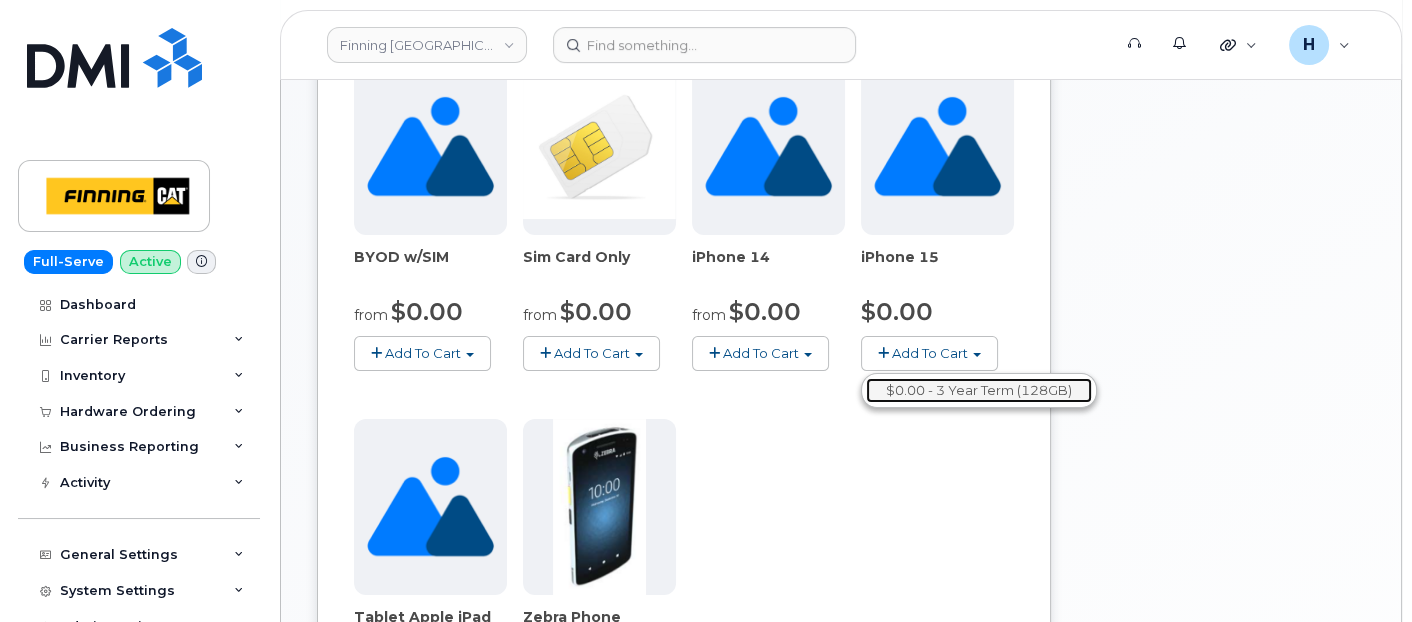 click on "$0.00 - 3 Year Term (128GB)" at bounding box center [979, 390] 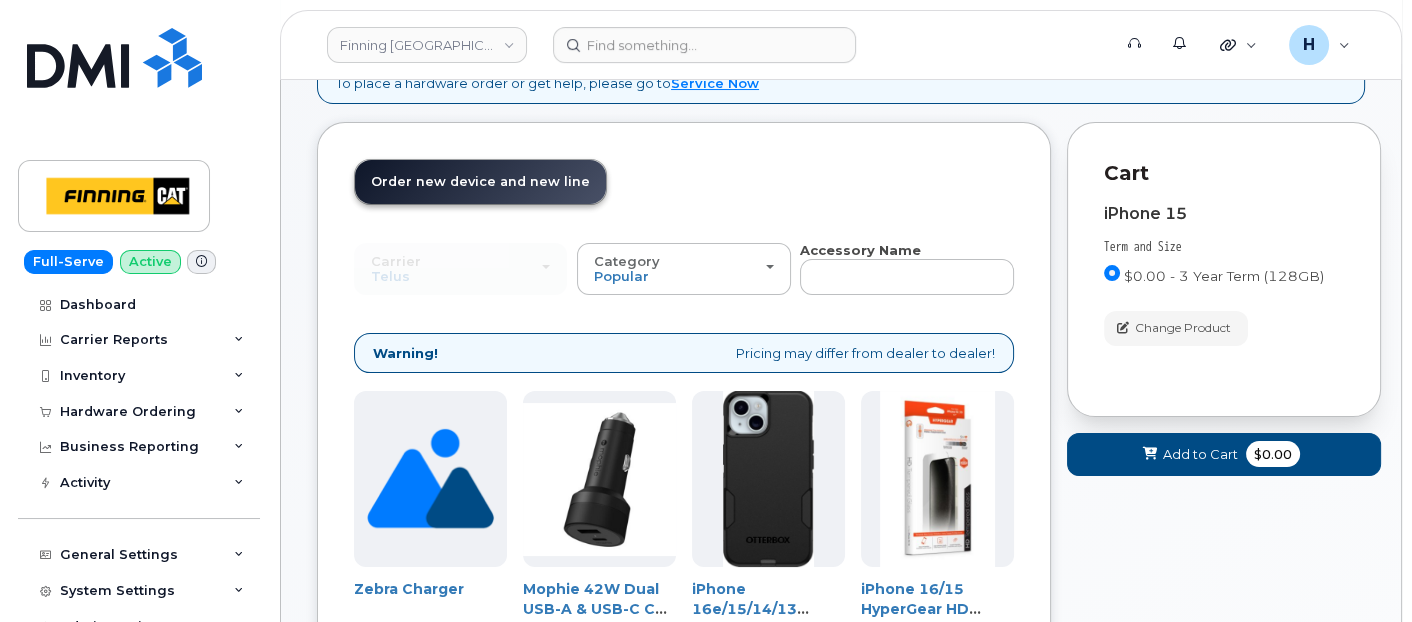 scroll, scrollTop: 574, scrollLeft: 0, axis: vertical 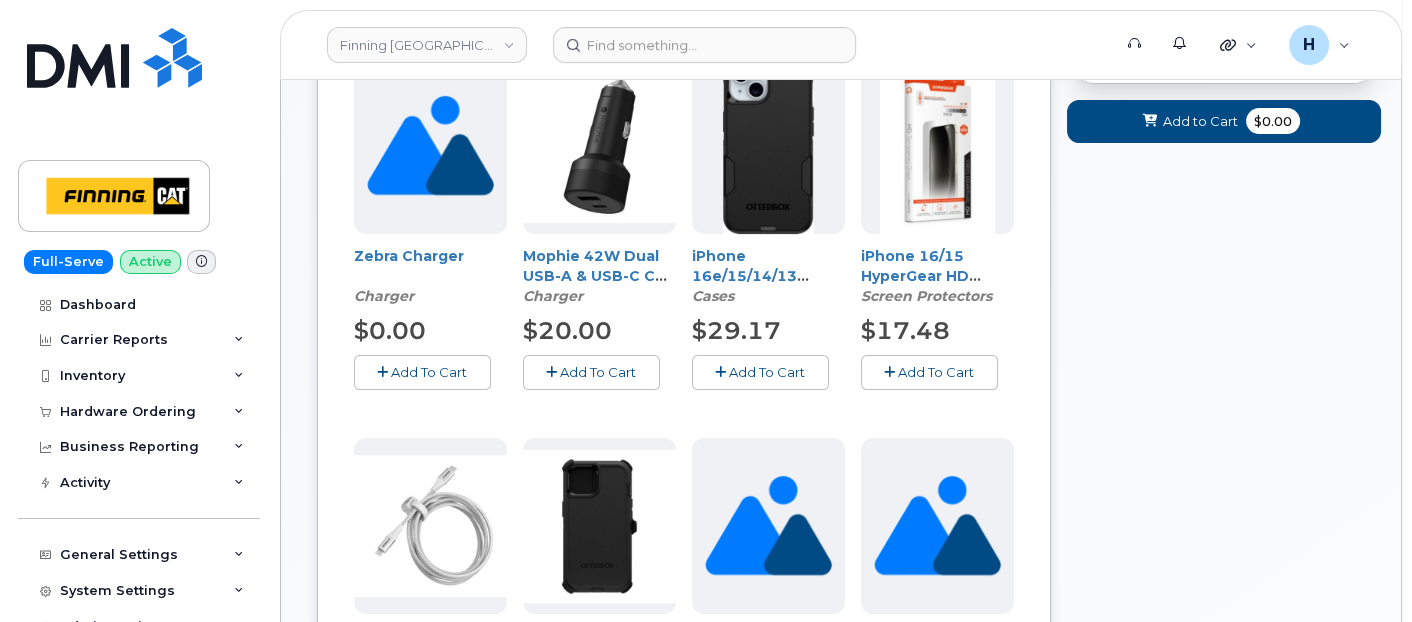 drag, startPoint x: 880, startPoint y: 371, endPoint x: 471, endPoint y: 16, distance: 541.57733 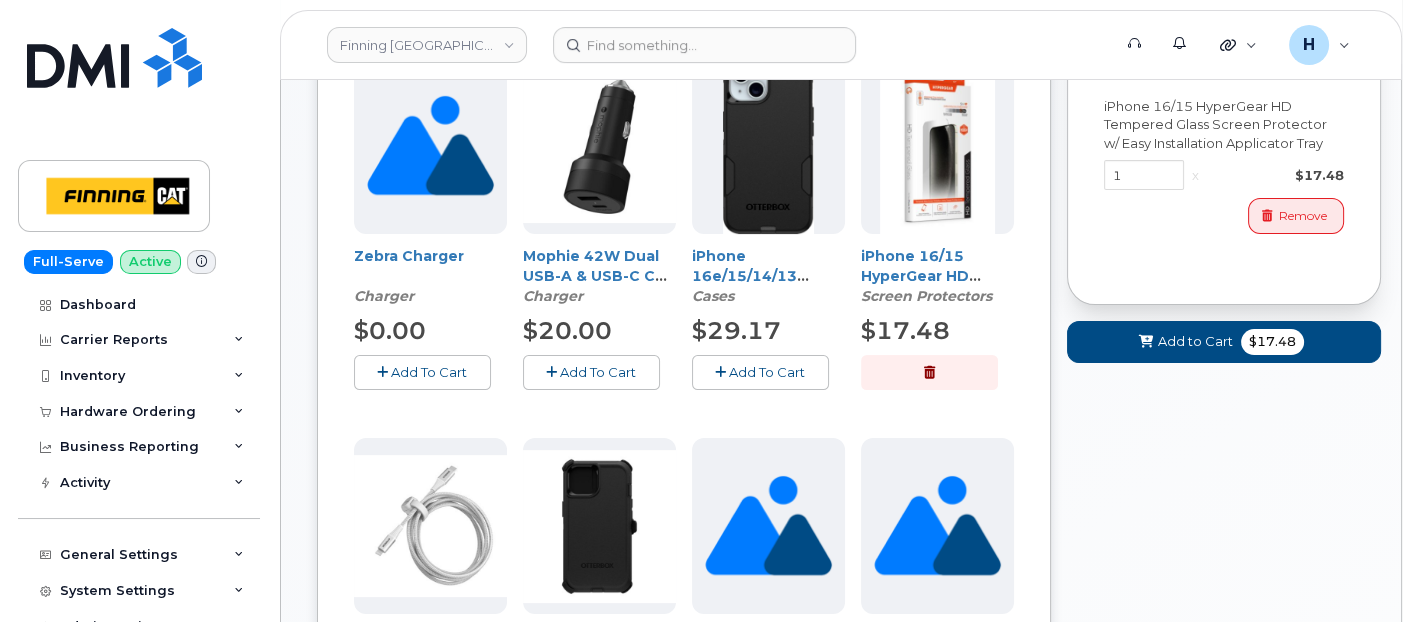 click on "Add To Cart" at bounding box center [767, 372] 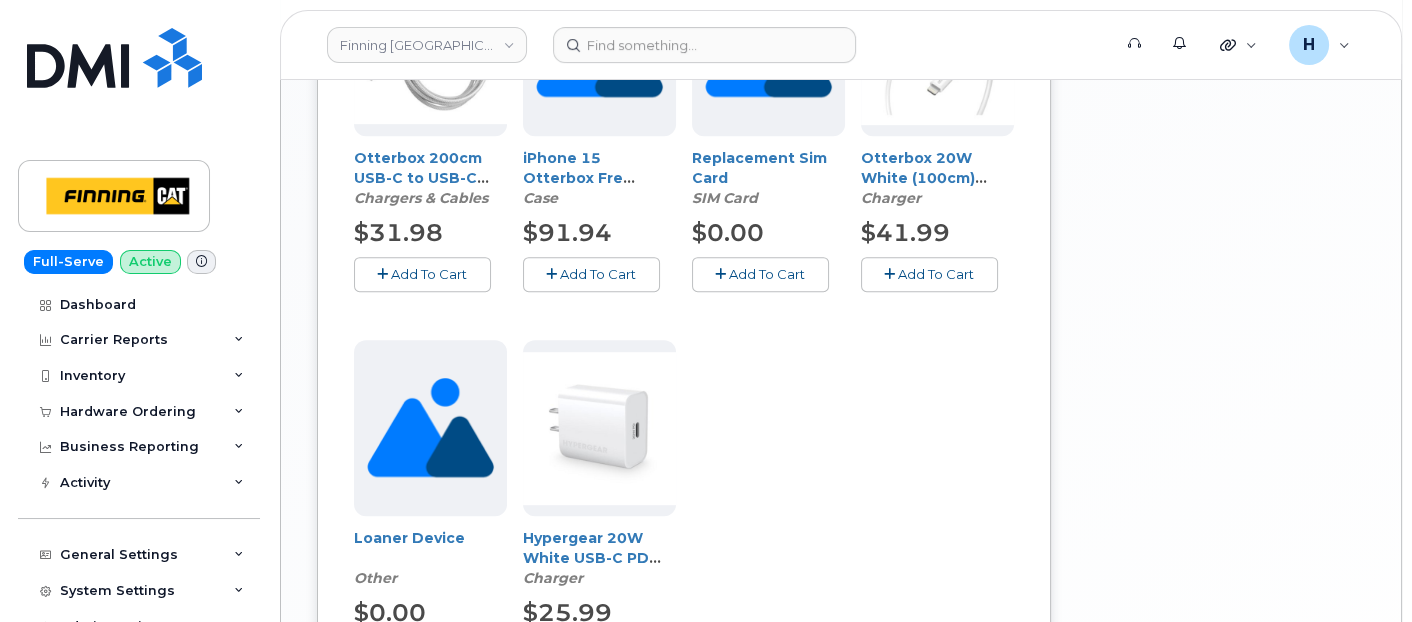 scroll, scrollTop: 1574, scrollLeft: 0, axis: vertical 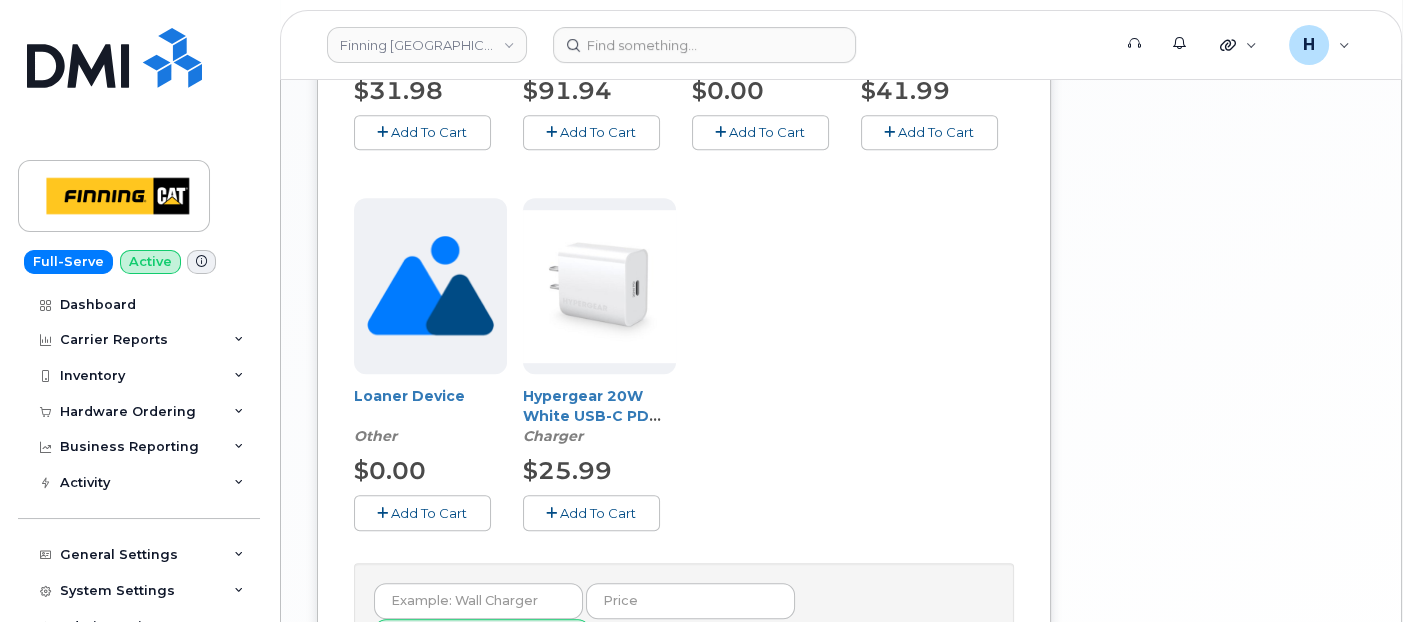 click on "Add To Cart" at bounding box center (598, 513) 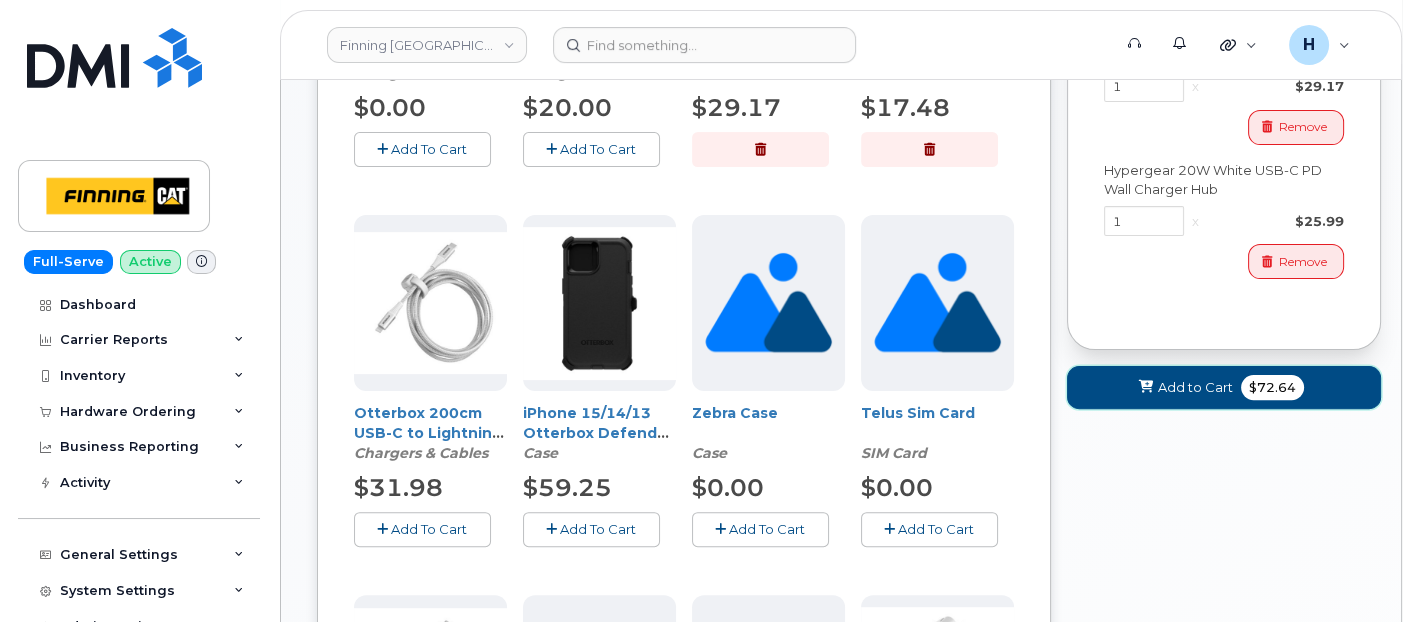click on "Add to Cart" at bounding box center [1195, 387] 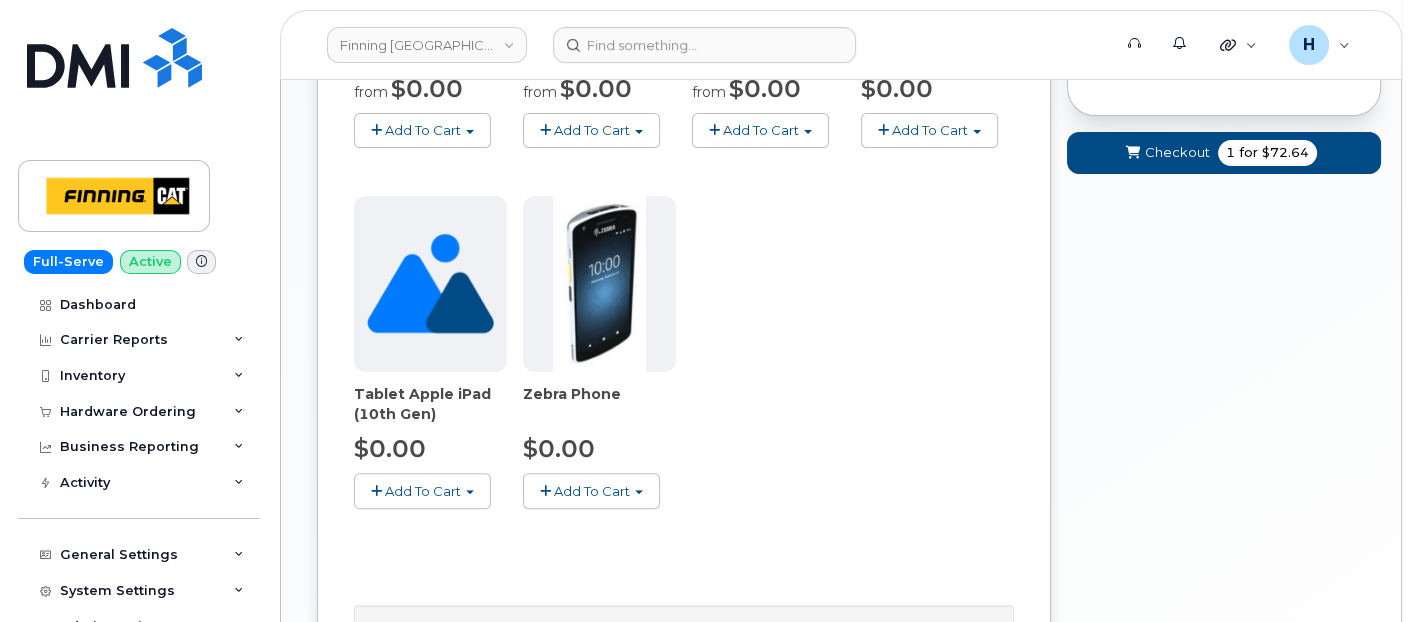 scroll, scrollTop: 1122, scrollLeft: 0, axis: vertical 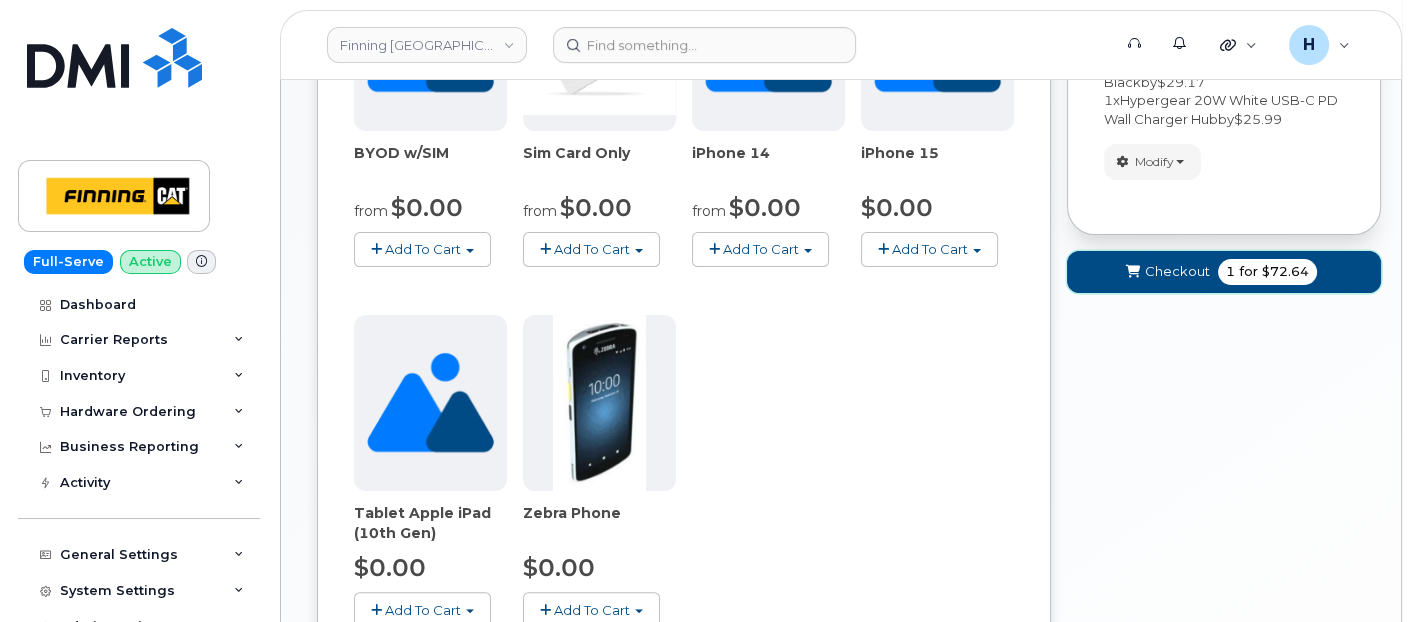 click on "Checkout
1
for
$72.64" at bounding box center [1224, 272] 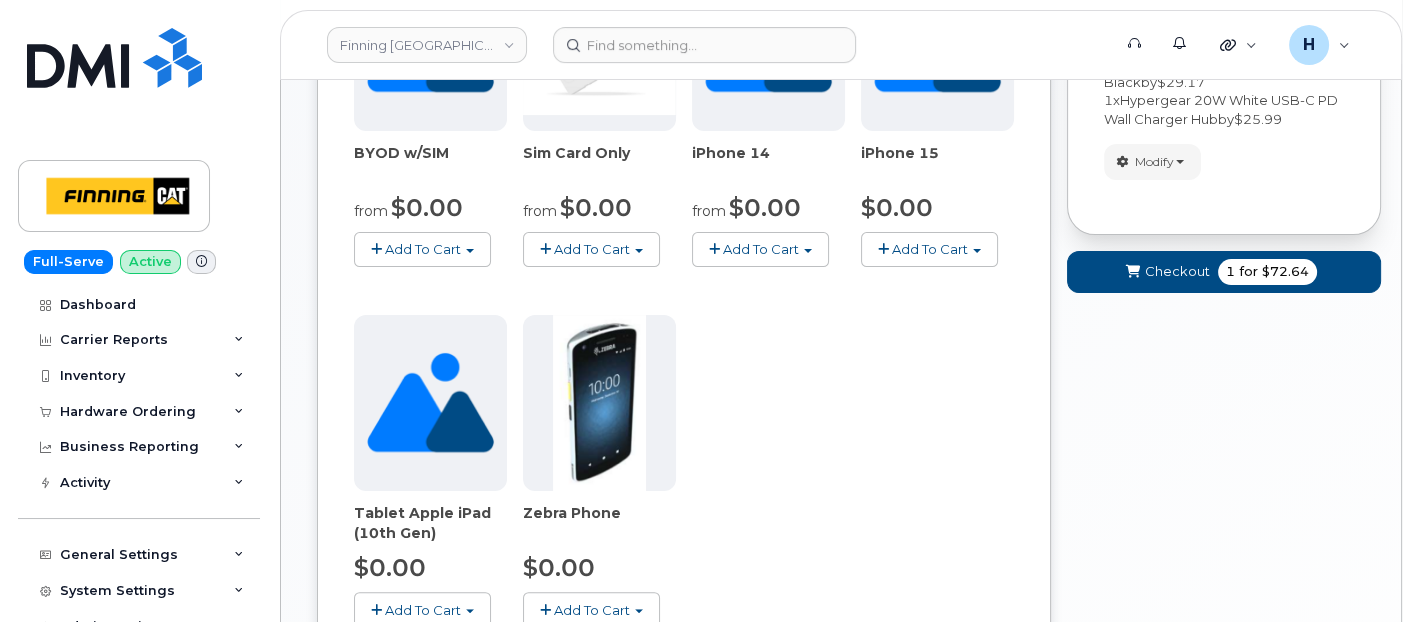 scroll, scrollTop: 130, scrollLeft: 0, axis: vertical 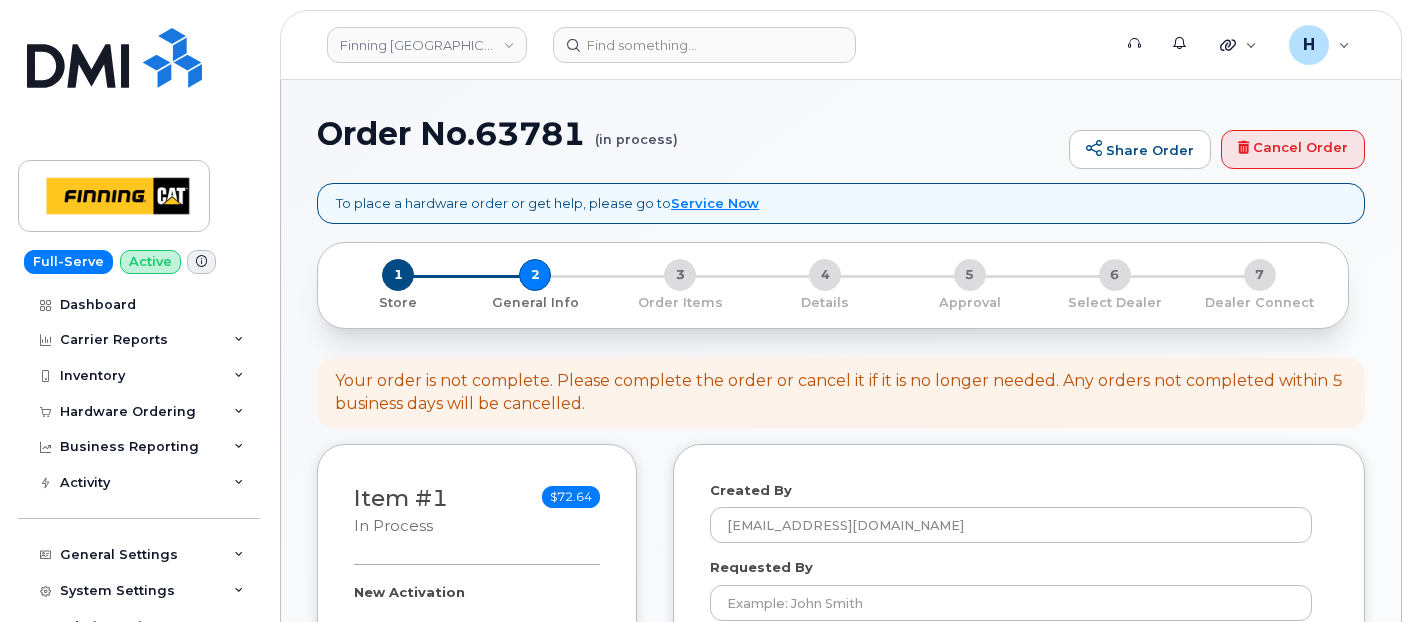 select 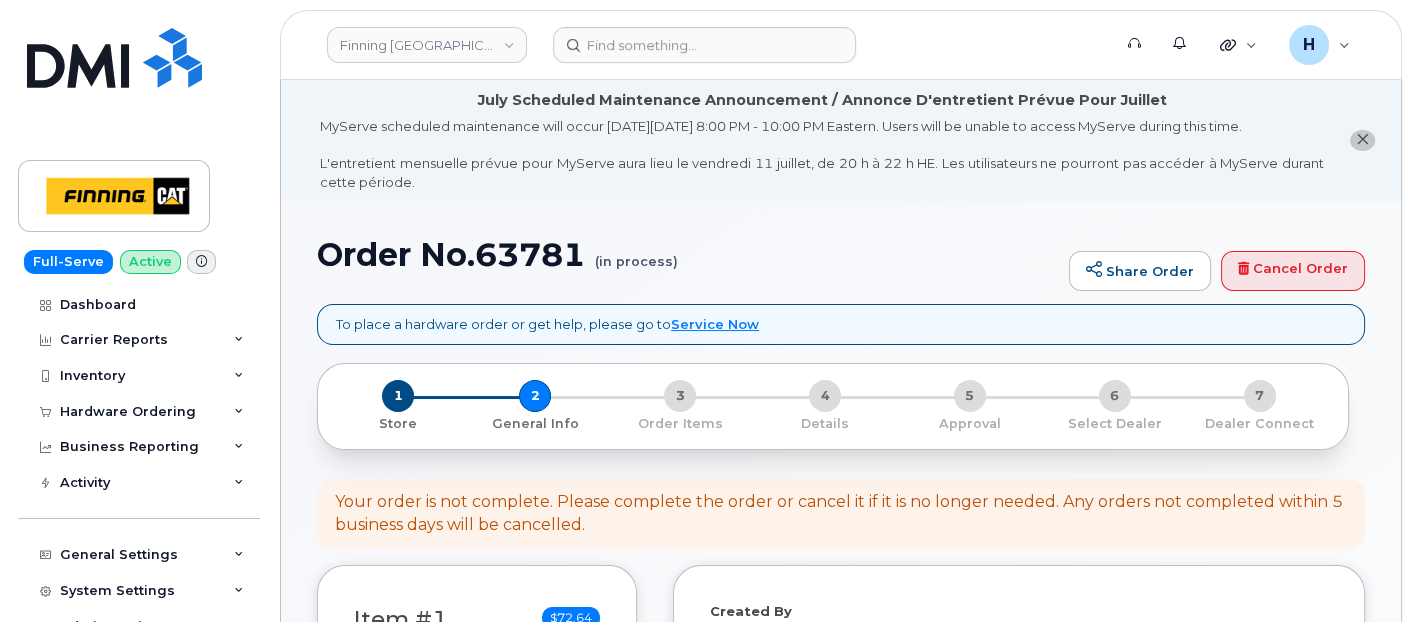 drag, startPoint x: 0, startPoint y: 0, endPoint x: 611, endPoint y: 268, distance: 667.1919 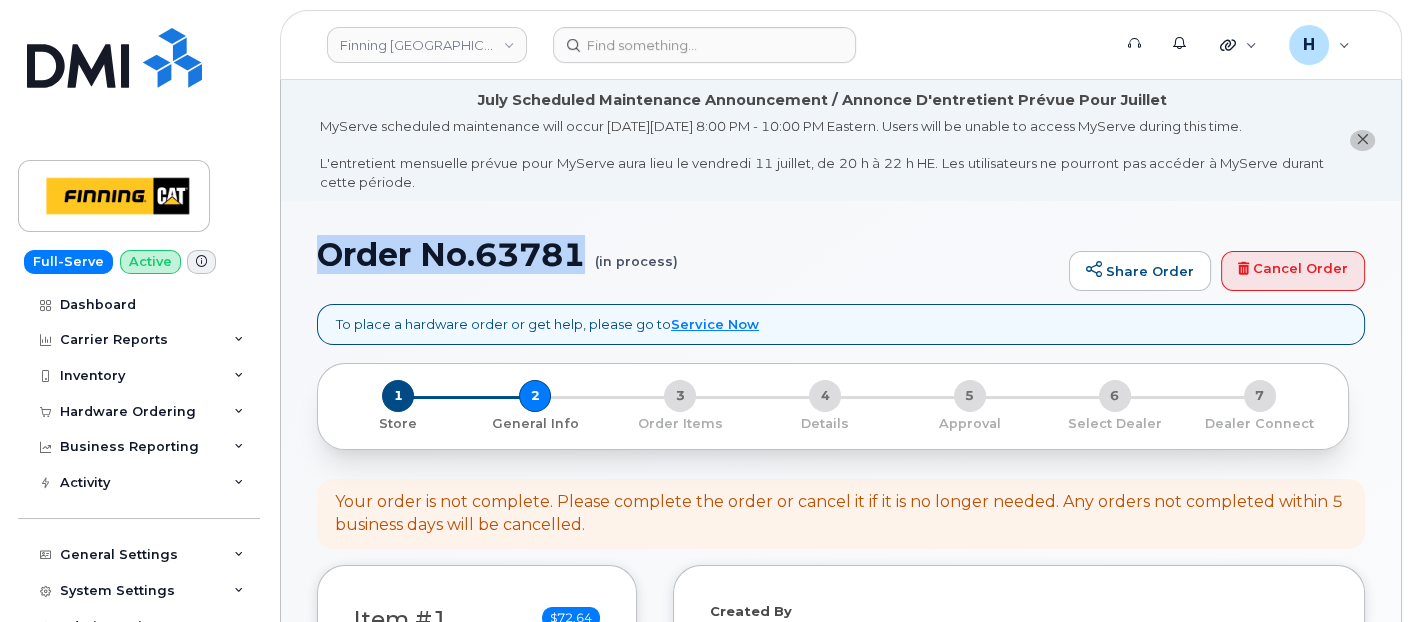 drag, startPoint x: 585, startPoint y: 256, endPoint x: 328, endPoint y: 268, distance: 257.28 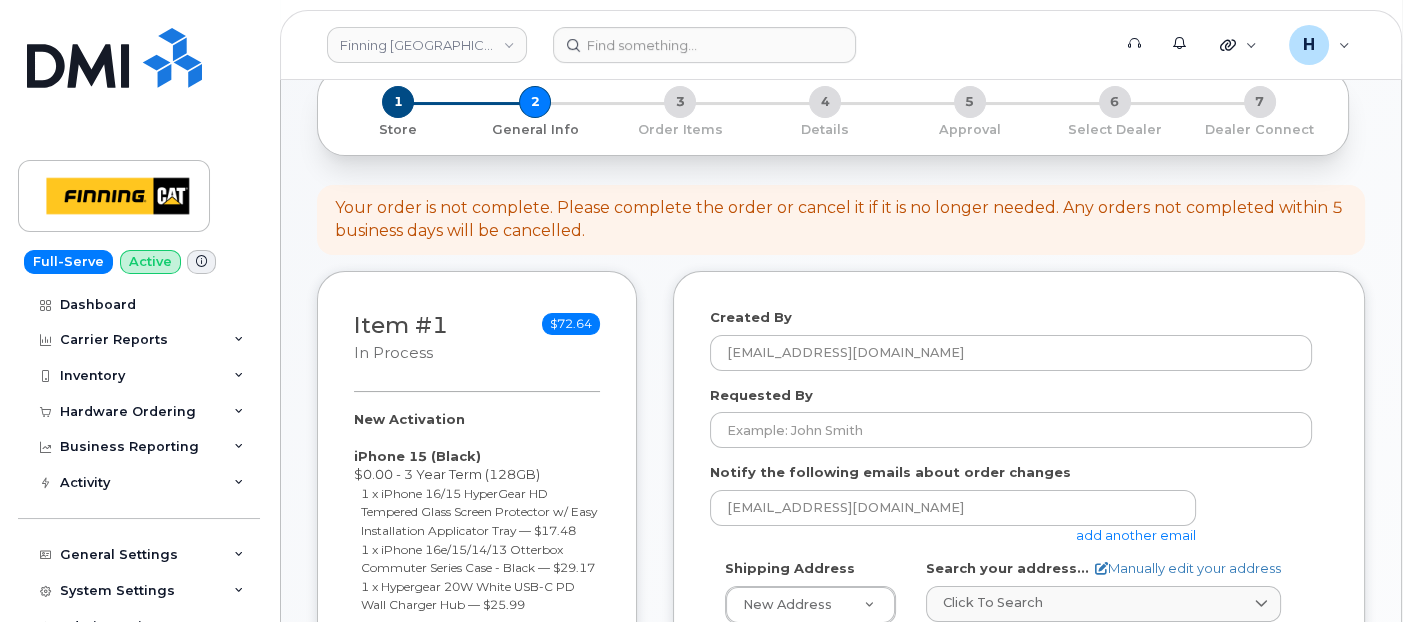 scroll, scrollTop: 333, scrollLeft: 0, axis: vertical 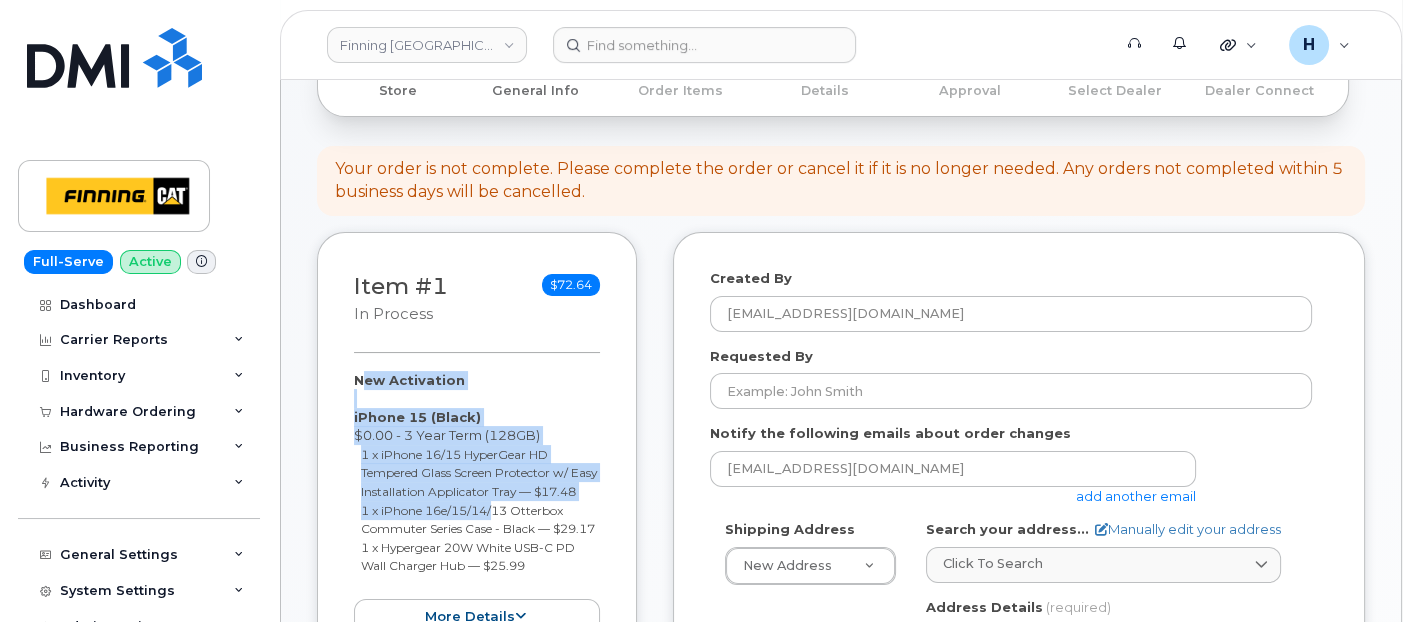 drag, startPoint x: 438, startPoint y: 394, endPoint x: 491, endPoint y: 517, distance: 133.93282 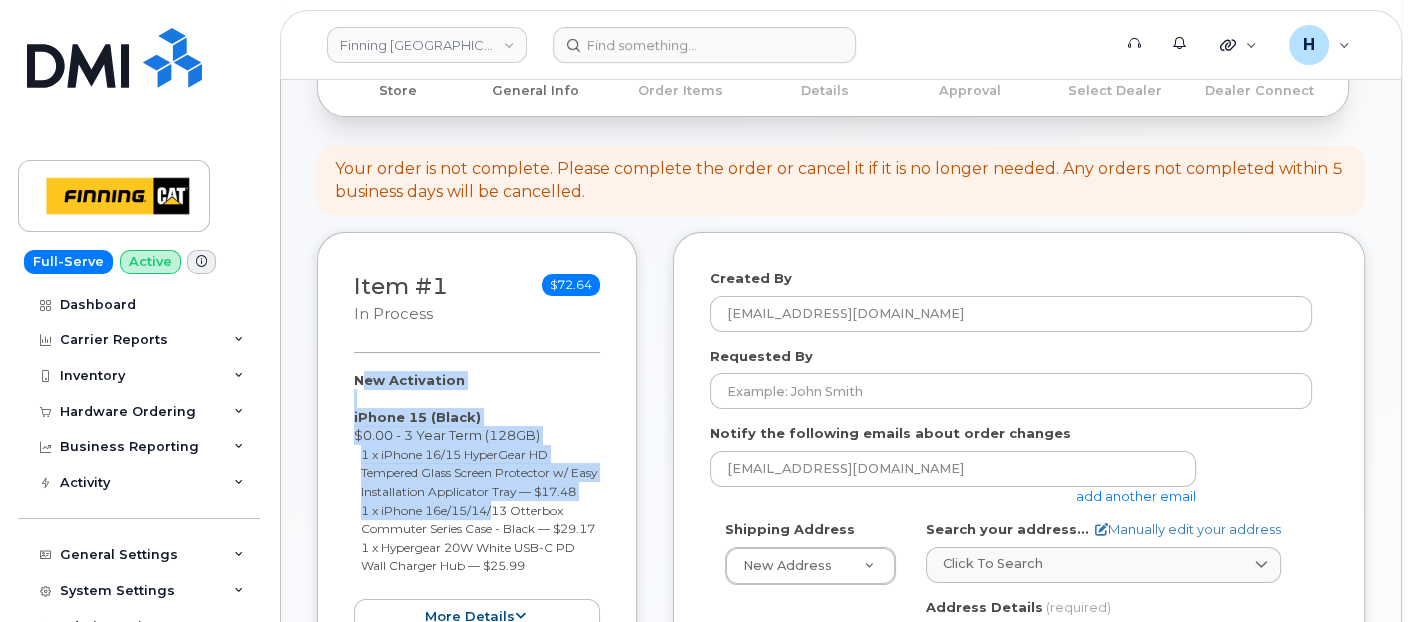 click on "New Activation
iPhone 15
(Black)
$0.00 - 3 Year Term (128GB)
1 x iPhone 16/15 HyperGear HD Tempered Glass Screen Protector w/ Easy Installation Applicator Tray
—
$17.48
1 x iPhone 16e/15/14/13 Otterbox Commuter Series Case - Black
—
$29.17
1 x Hypergear 20W White USB-C PD Wall Charger Hub
—
$25.99
more details" at bounding box center [477, 503] 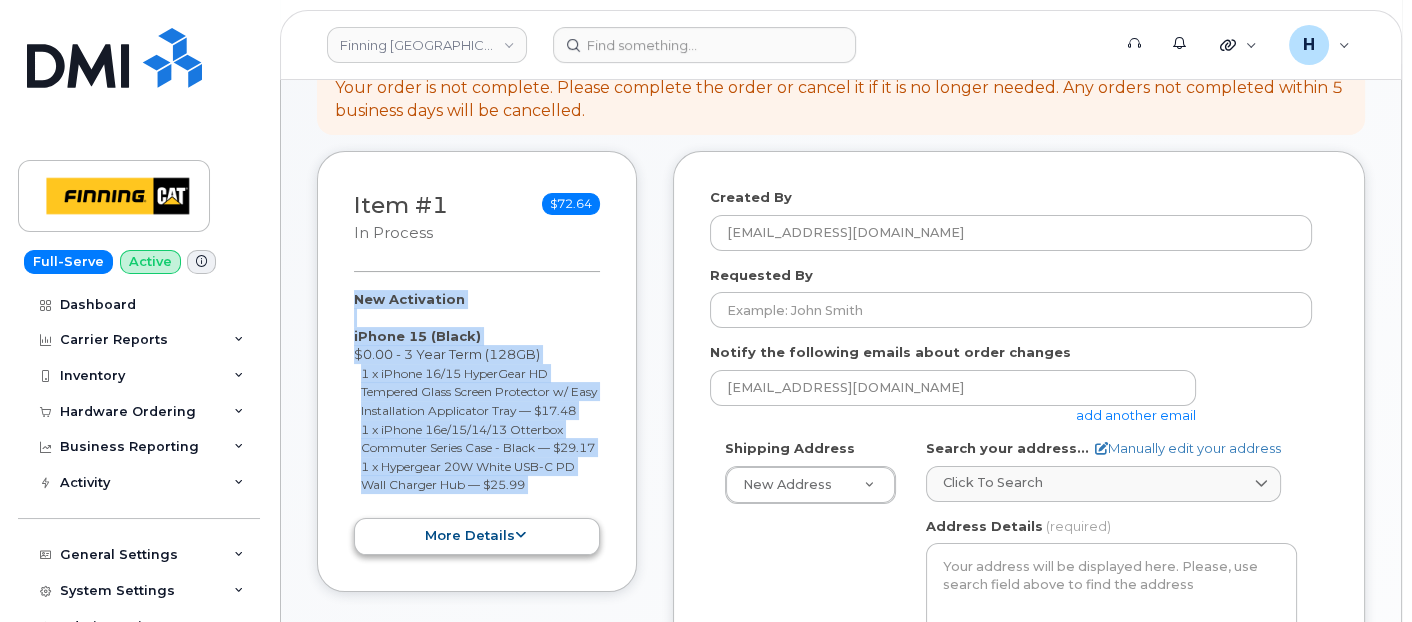 scroll, scrollTop: 457, scrollLeft: 0, axis: vertical 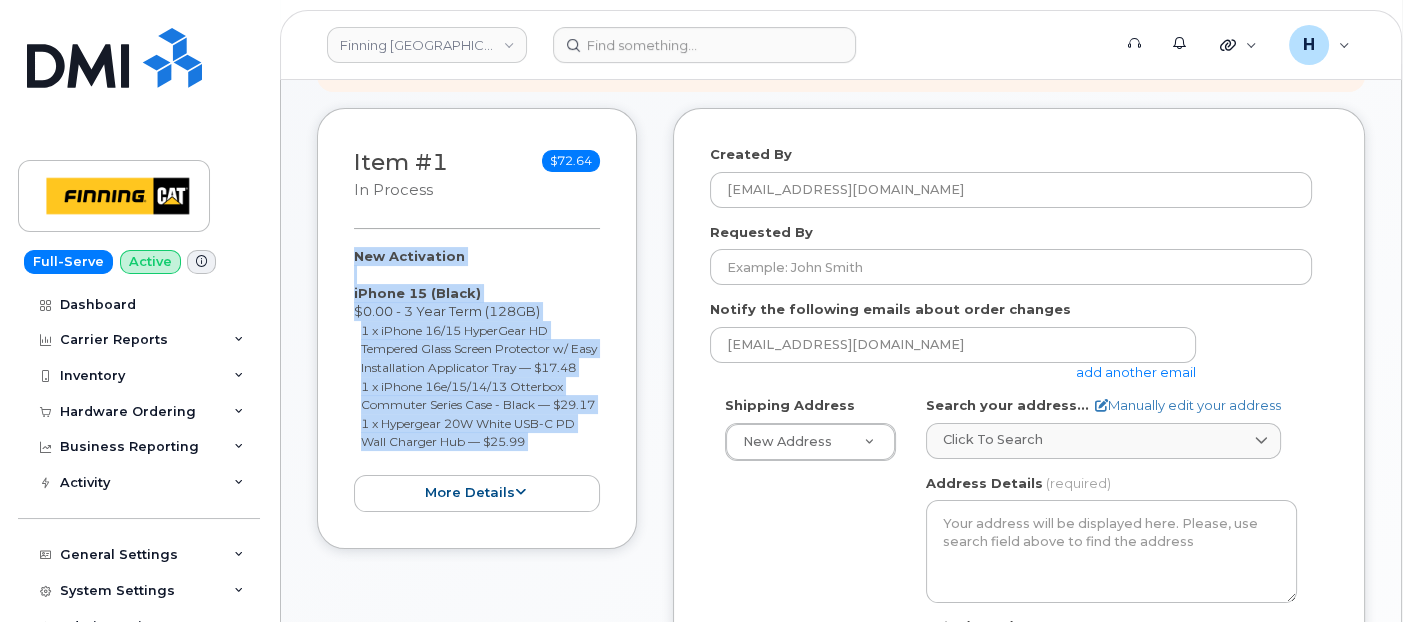 drag, startPoint x: 491, startPoint y: 517, endPoint x: 538, endPoint y: 481, distance: 59.20304 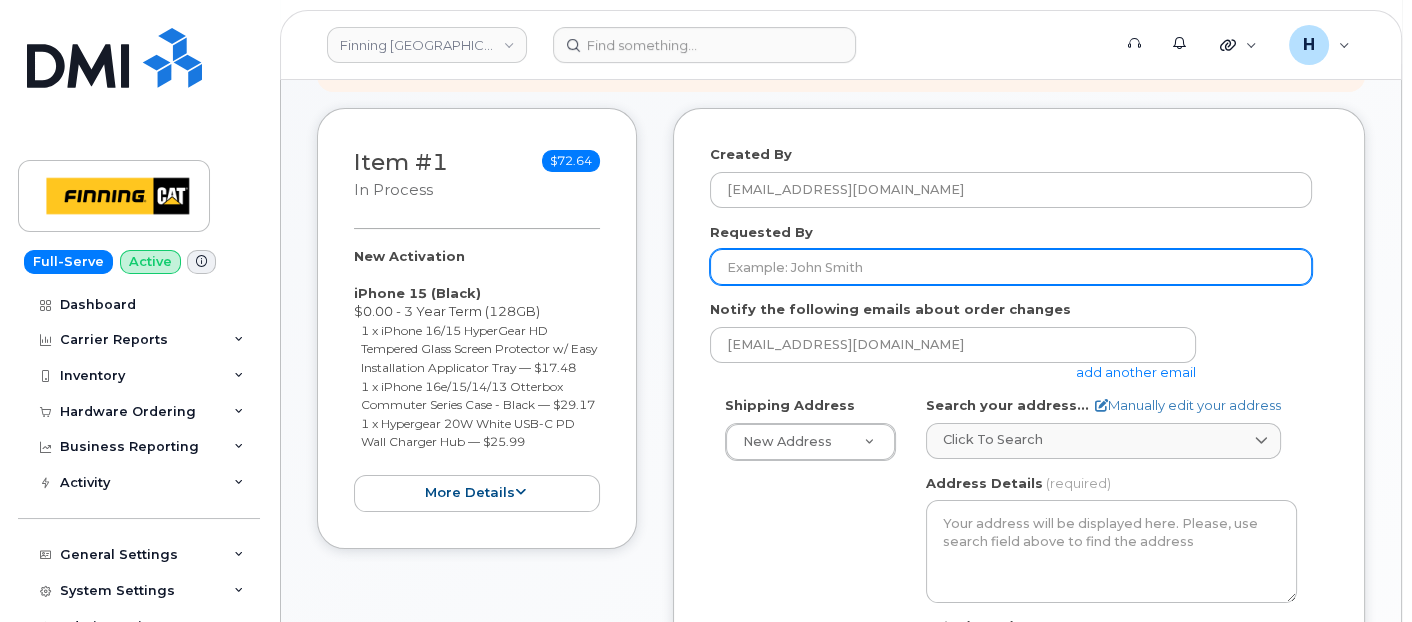 click on "Requested By" at bounding box center (1011, 267) 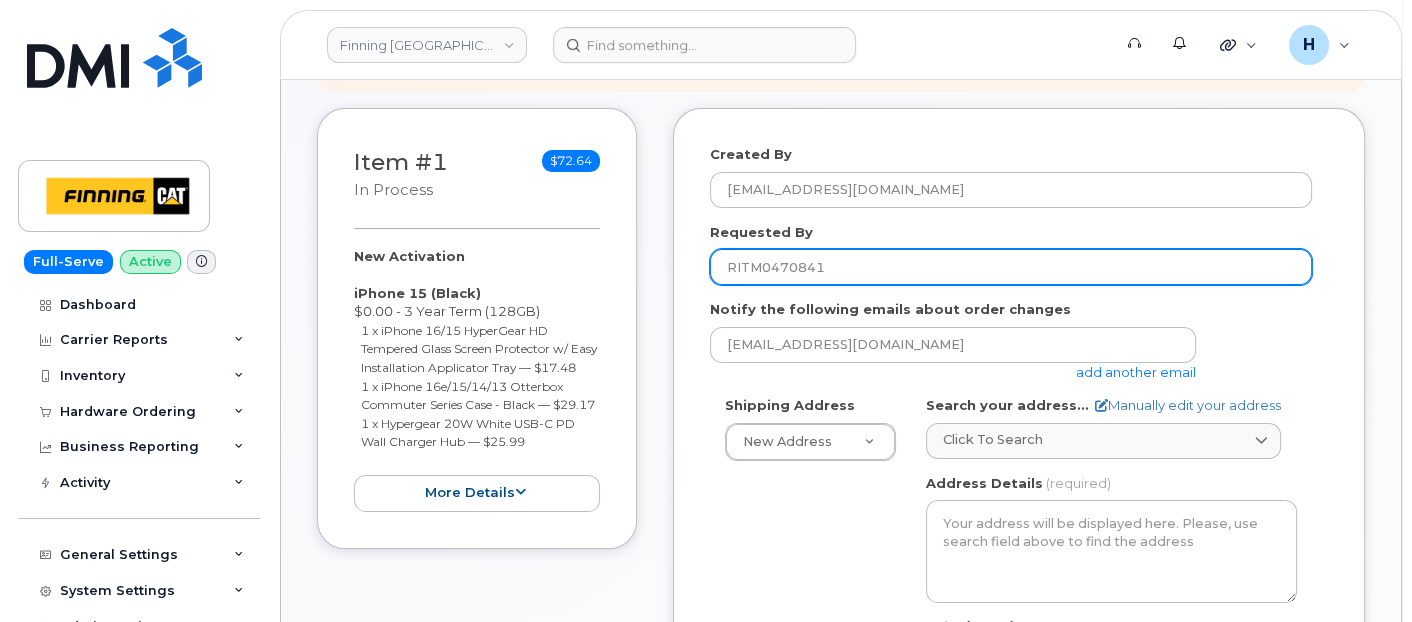type on "RITM0470841" 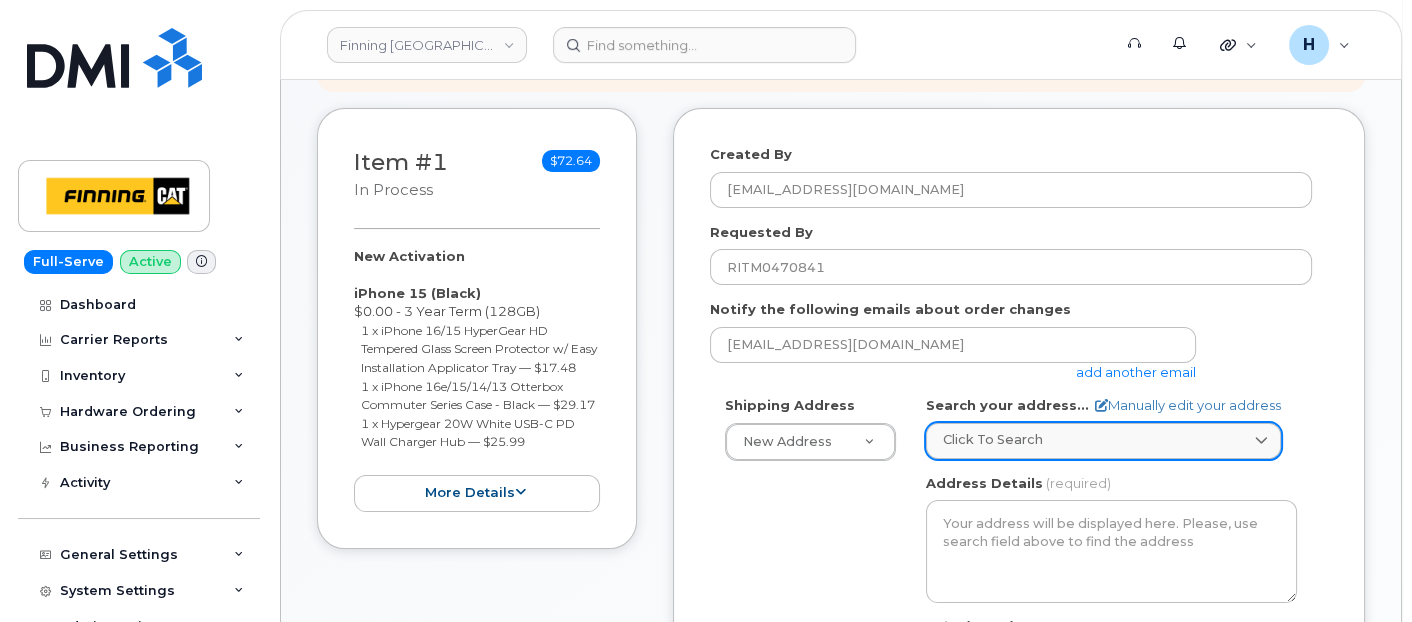 click on "Click to search" 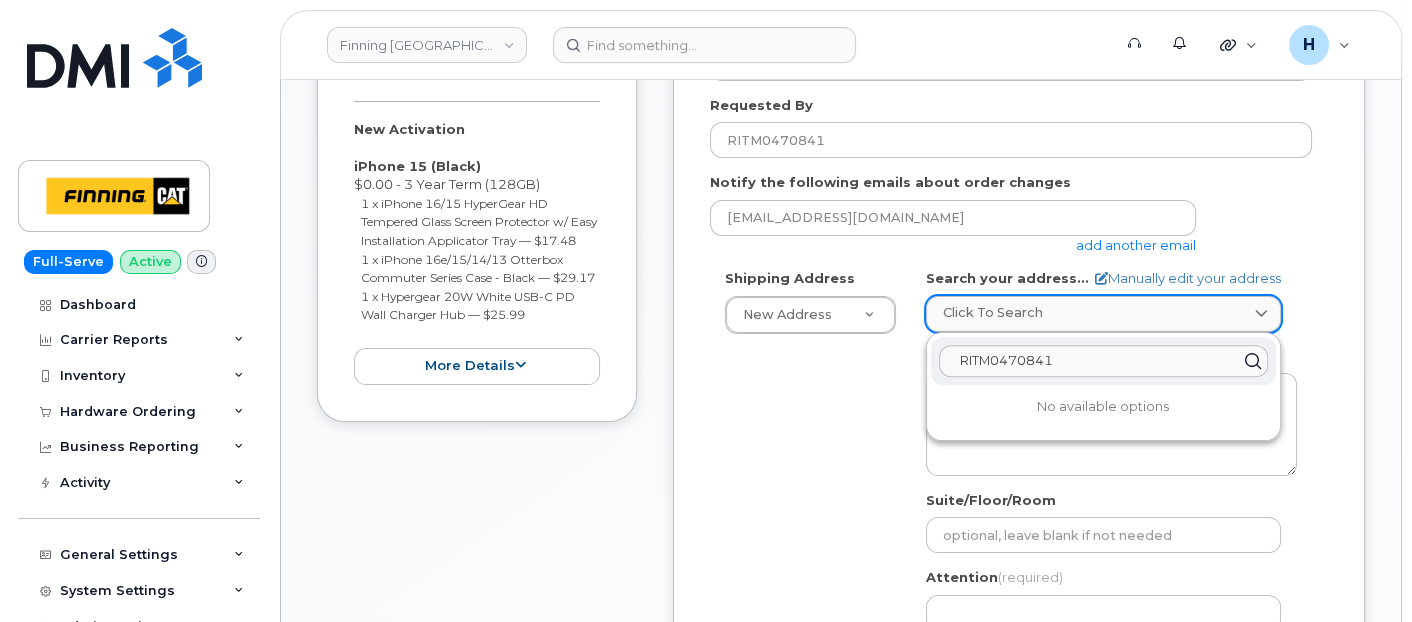 click on "Click to search RITM0470841 No available options" at bounding box center (1103, 314) 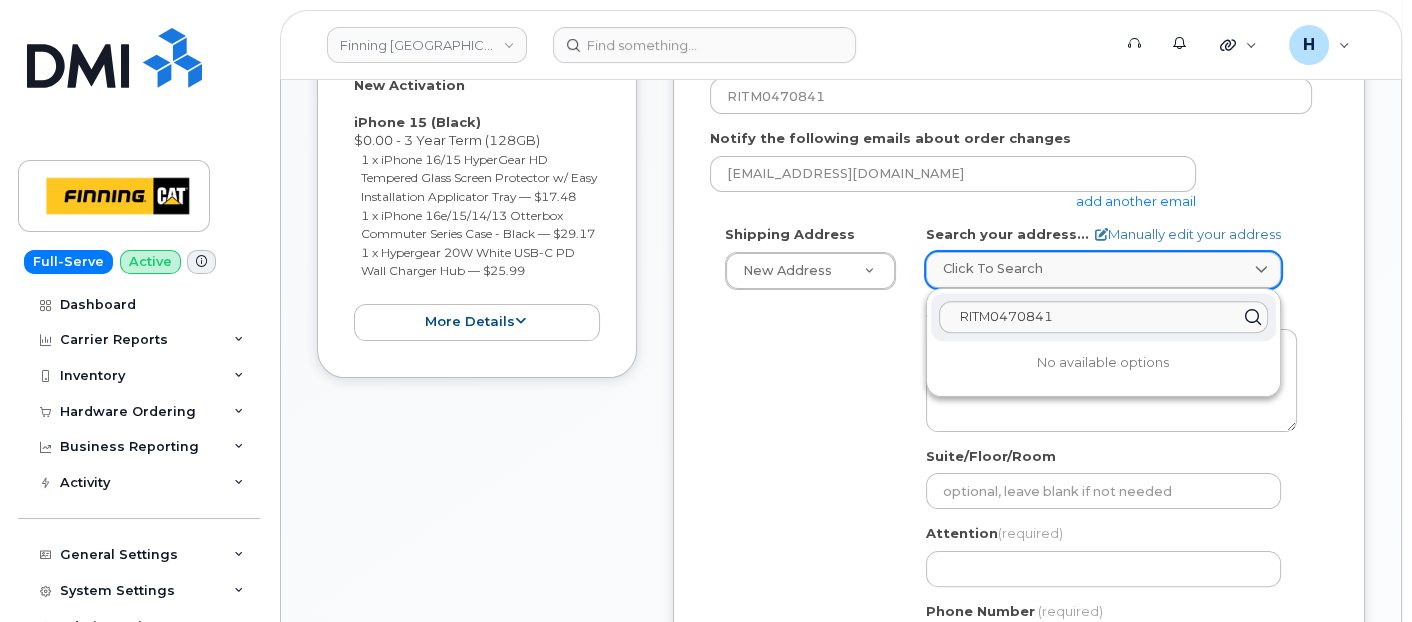 scroll, scrollTop: 679, scrollLeft: 0, axis: vertical 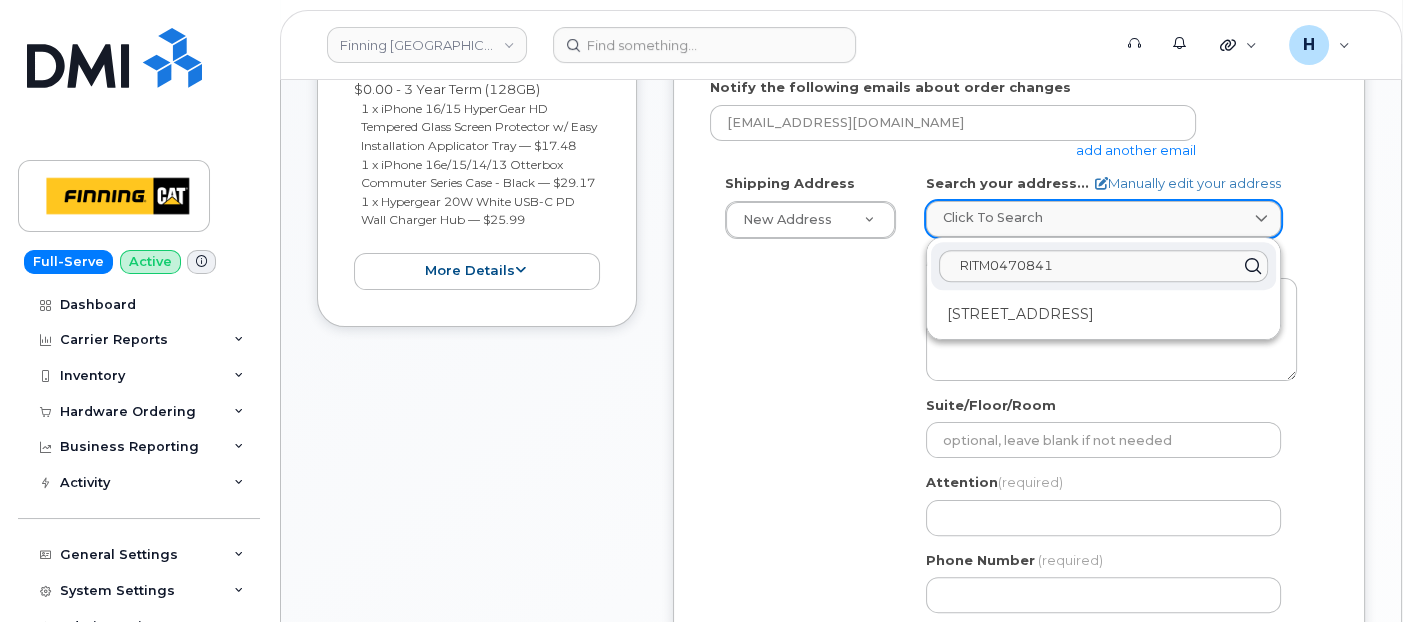 click on "Click to search" at bounding box center [1103, 217] 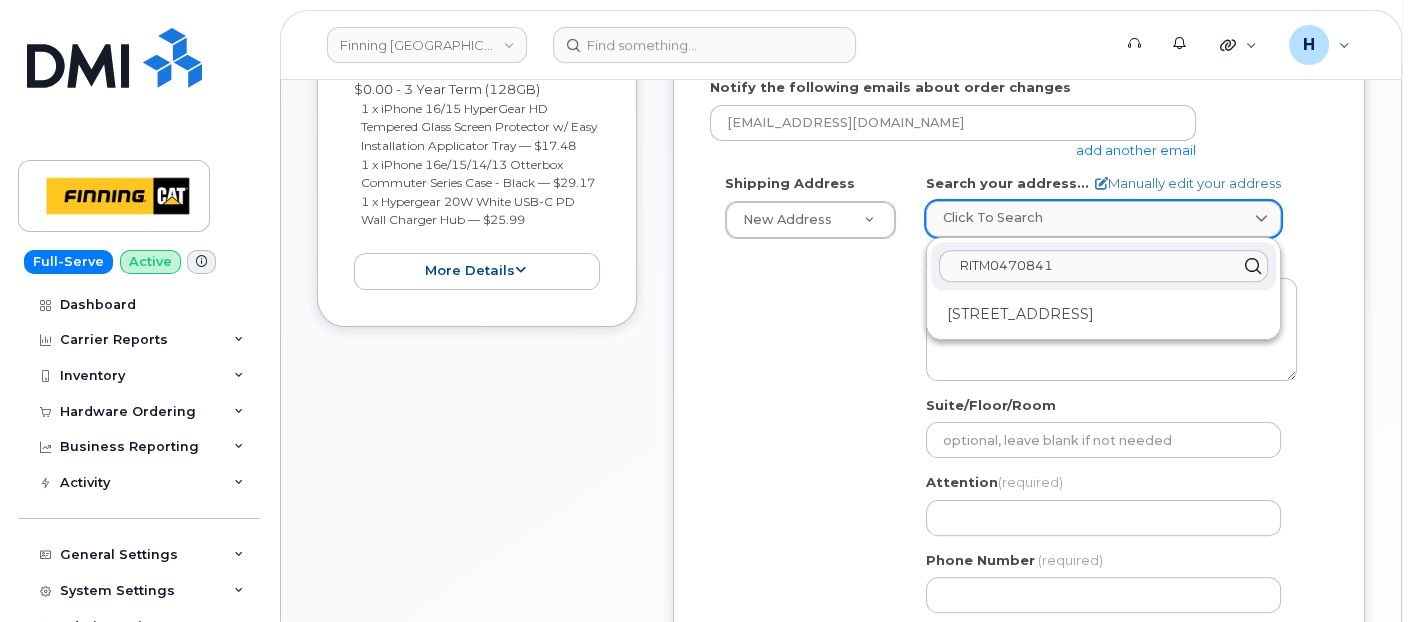 paste on "6735 11 St. NE" 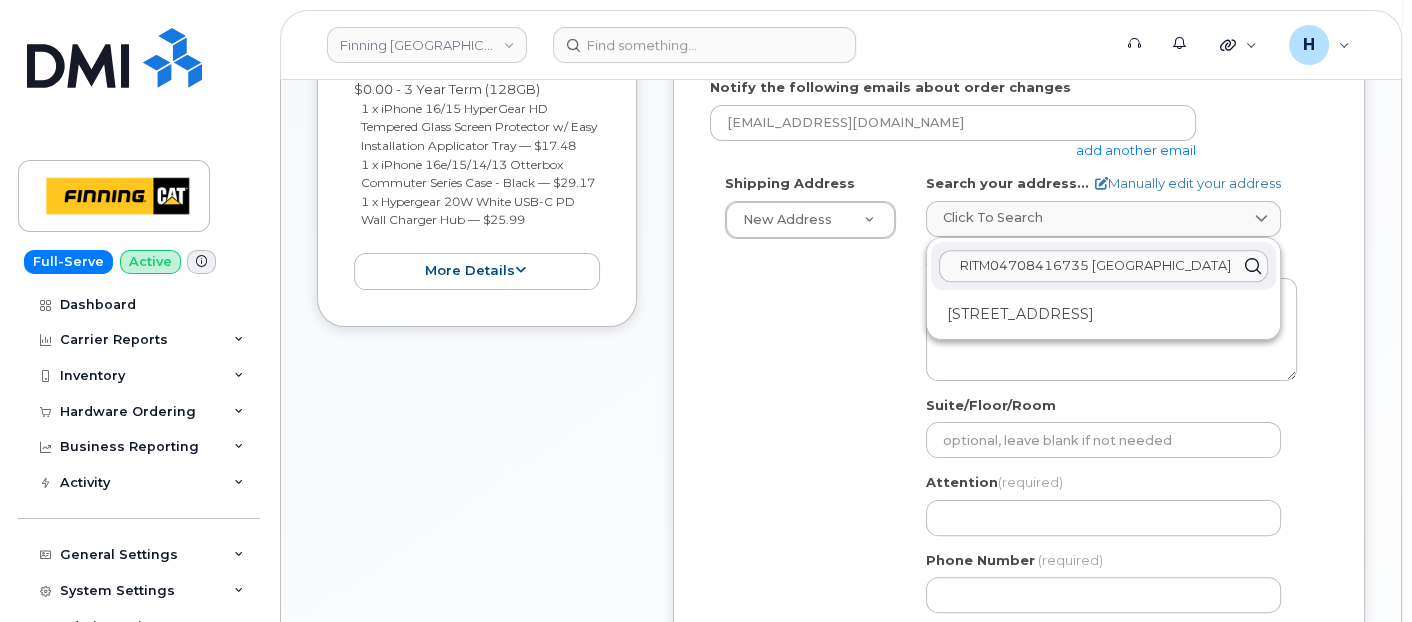 drag, startPoint x: 1070, startPoint y: 216, endPoint x: 1097, endPoint y: 263, distance: 54.20332 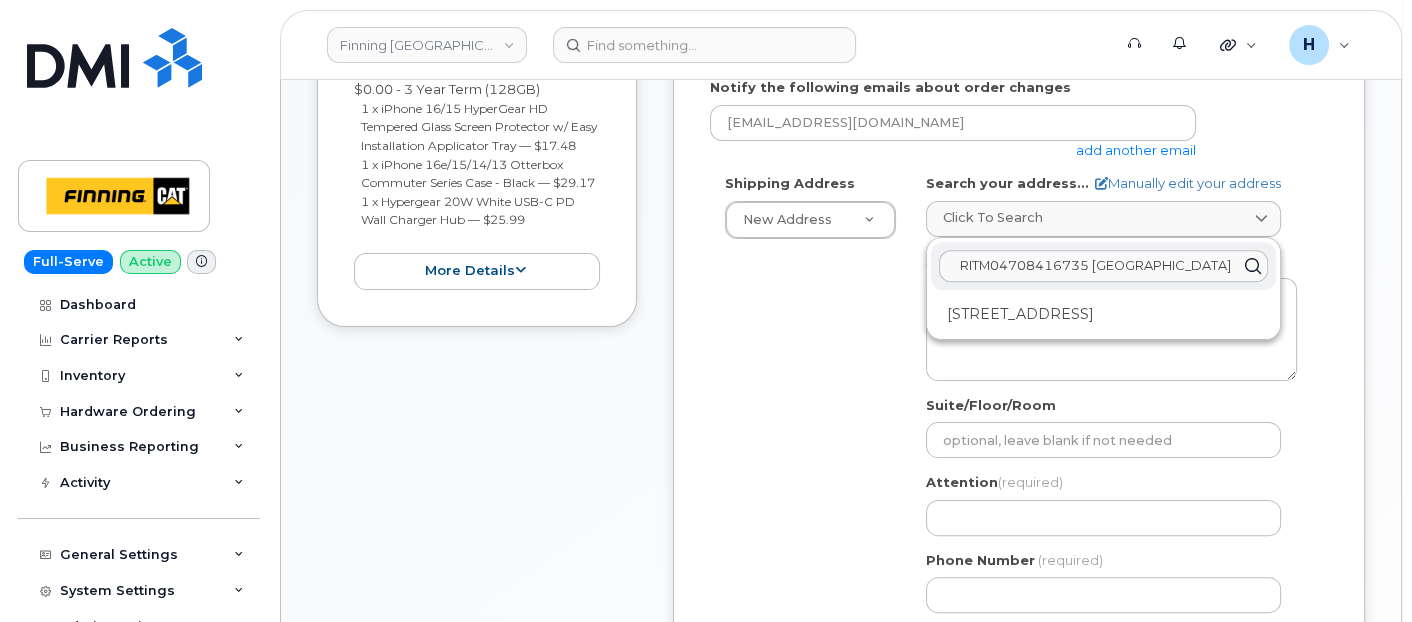 click on "Click to search" at bounding box center (1103, 217) 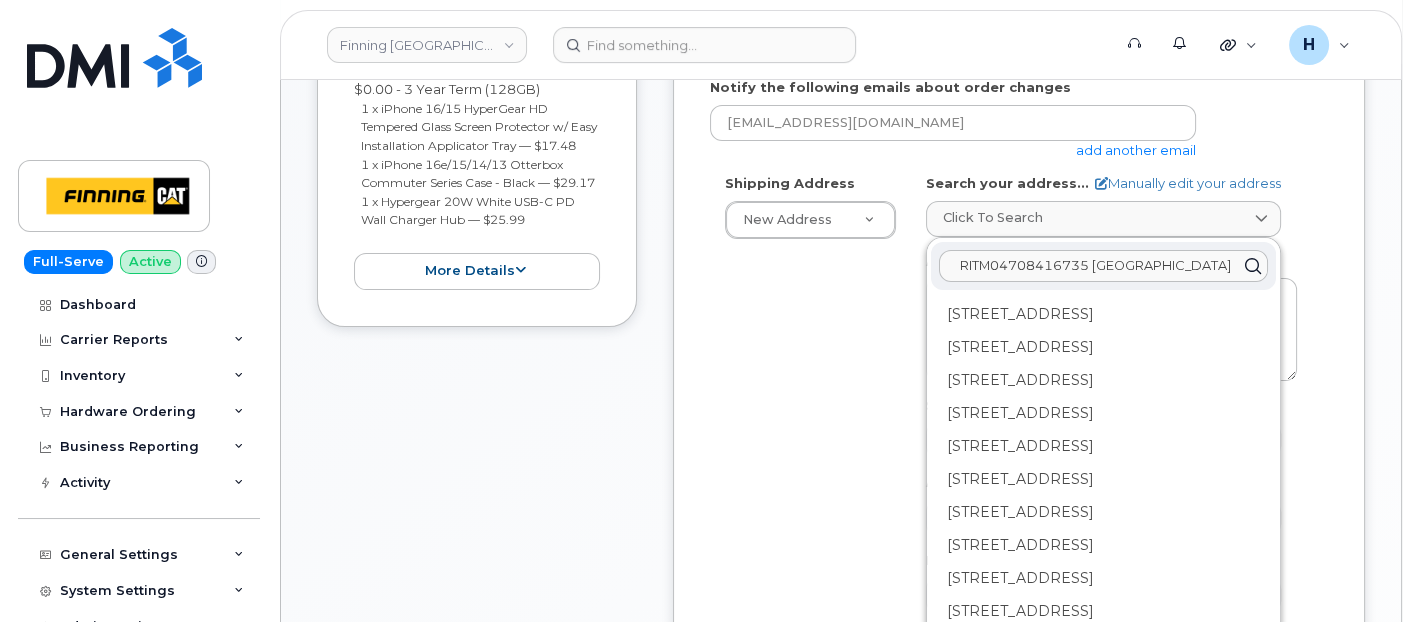 drag, startPoint x: 1171, startPoint y: 261, endPoint x: 951, endPoint y: 262, distance: 220.00227 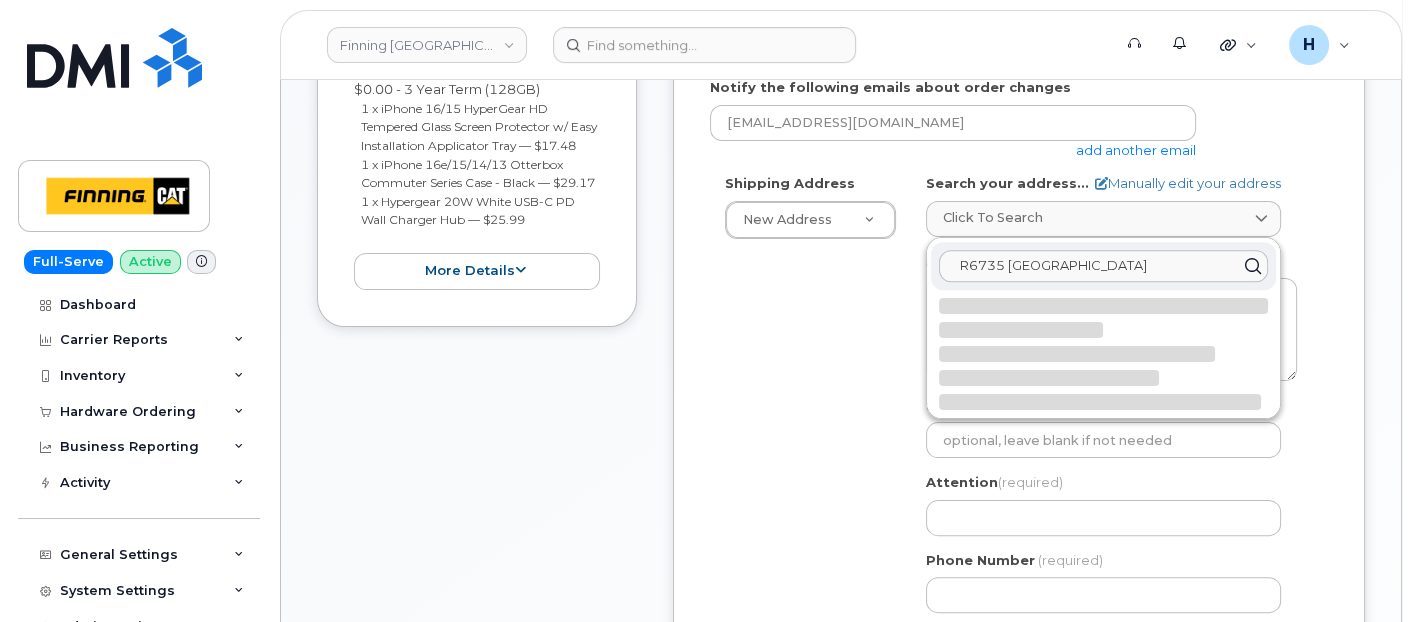 click on "R6735 11 St. NEITM04708416735 11 St. NE" at bounding box center (1103, 266) 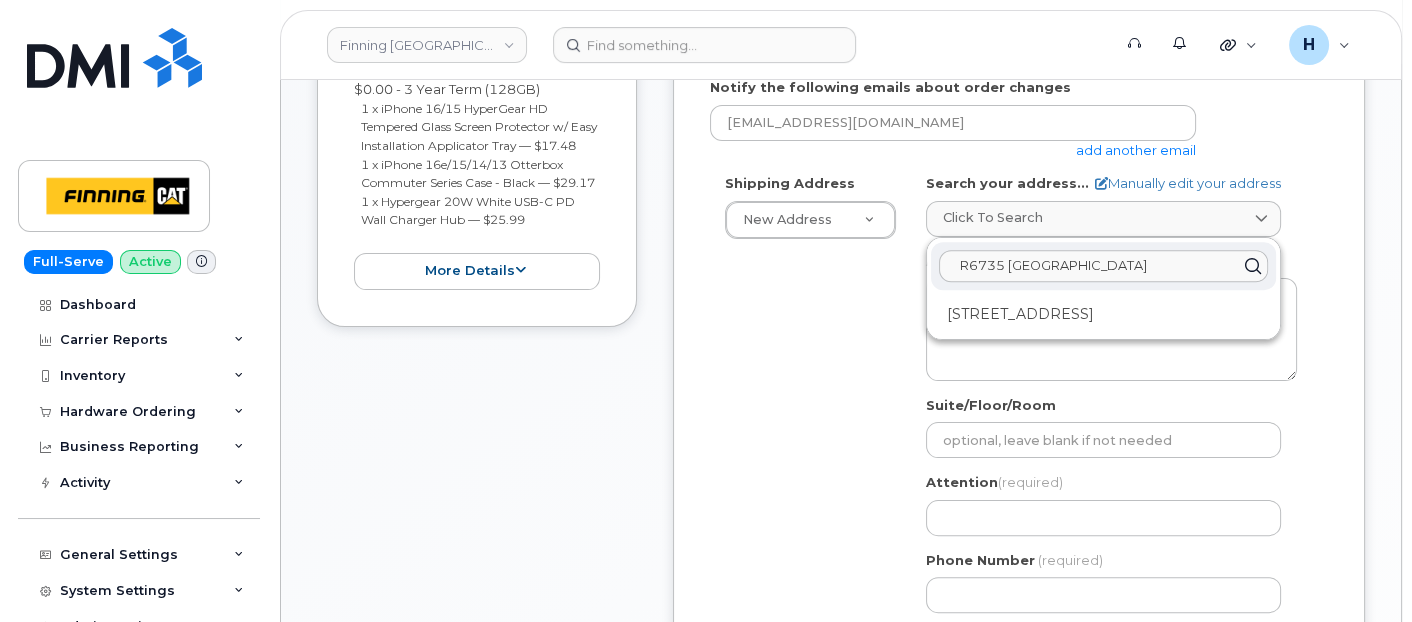 click on "R6735 11 St. NEITM04708416735 11 St. NE" at bounding box center (1103, 266) 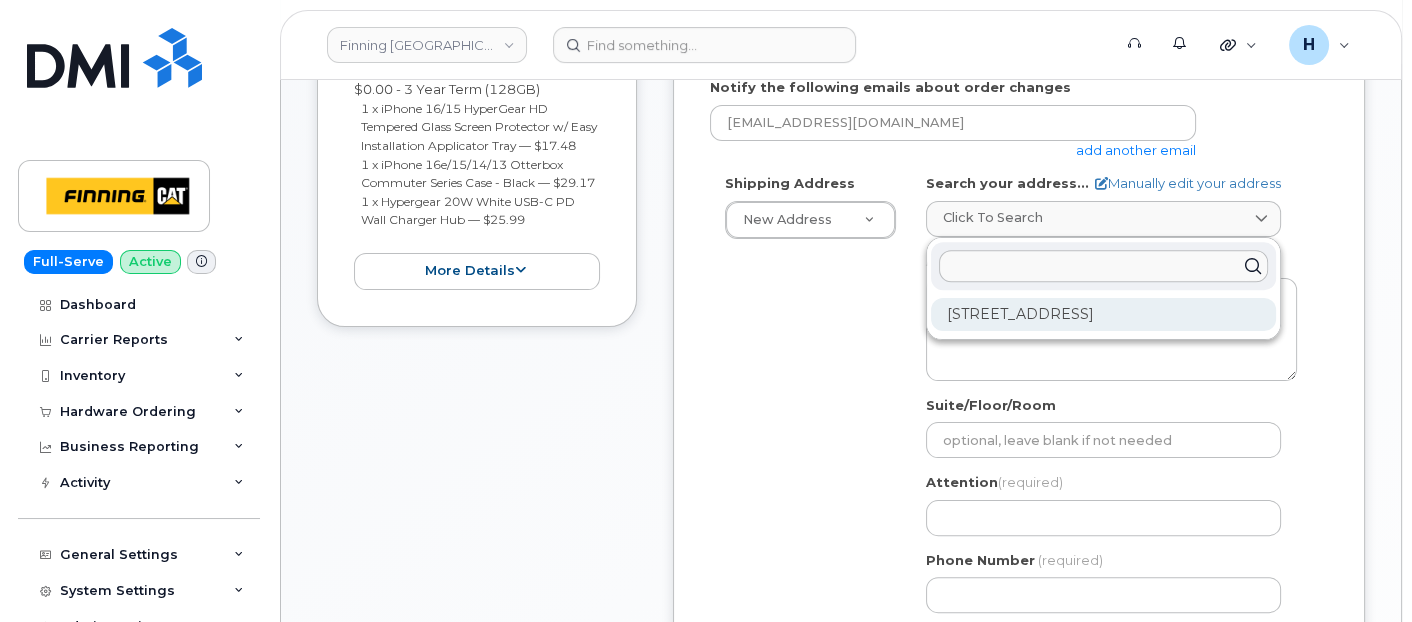 type 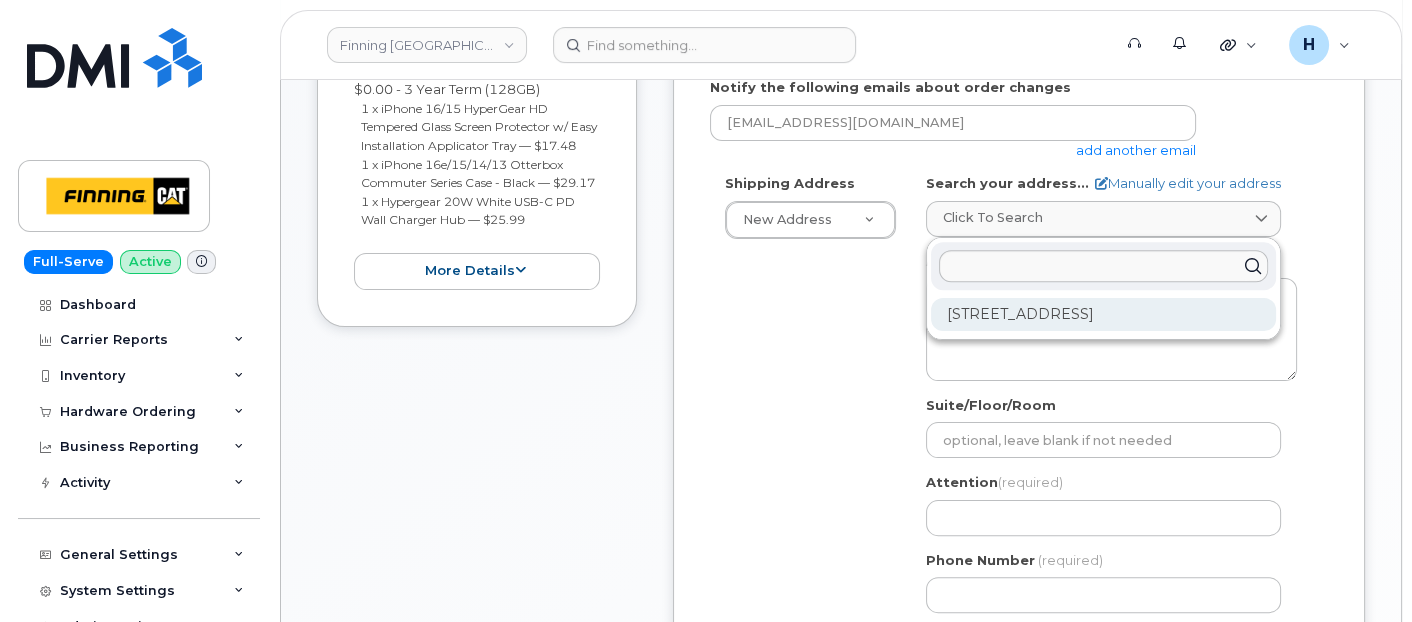 click on "6735 11 St NE Calgary AB T2E 7H9" 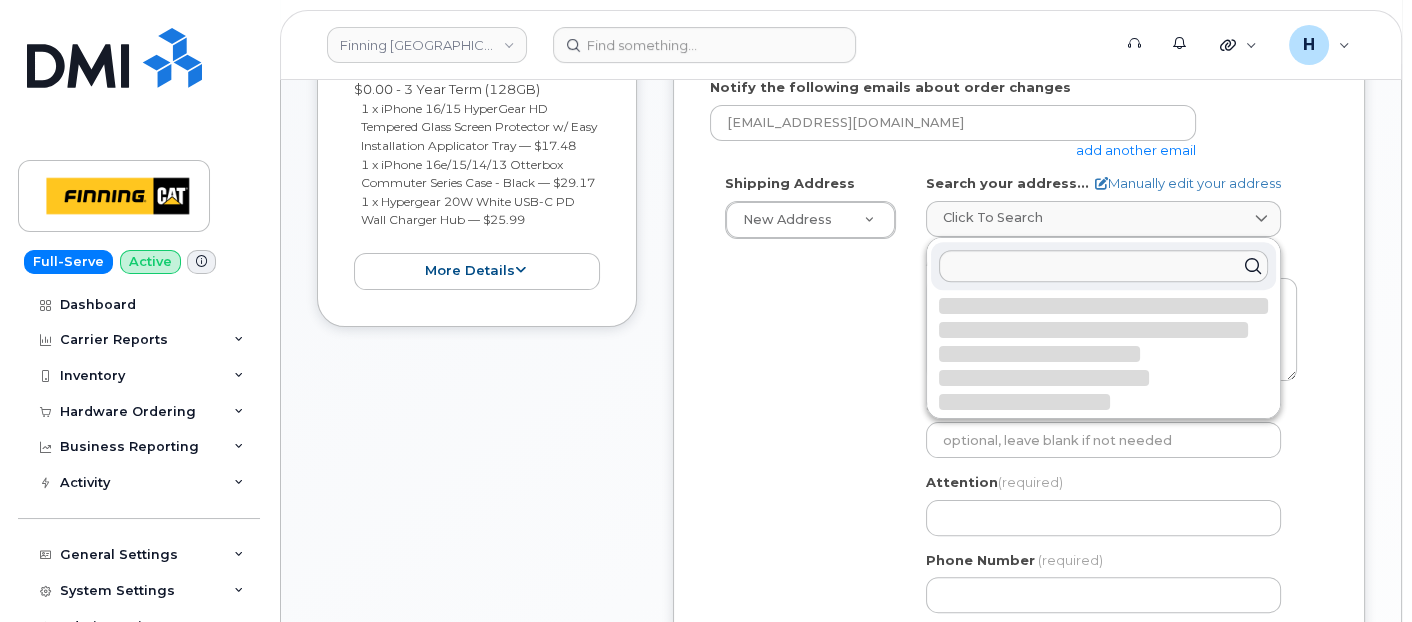 select 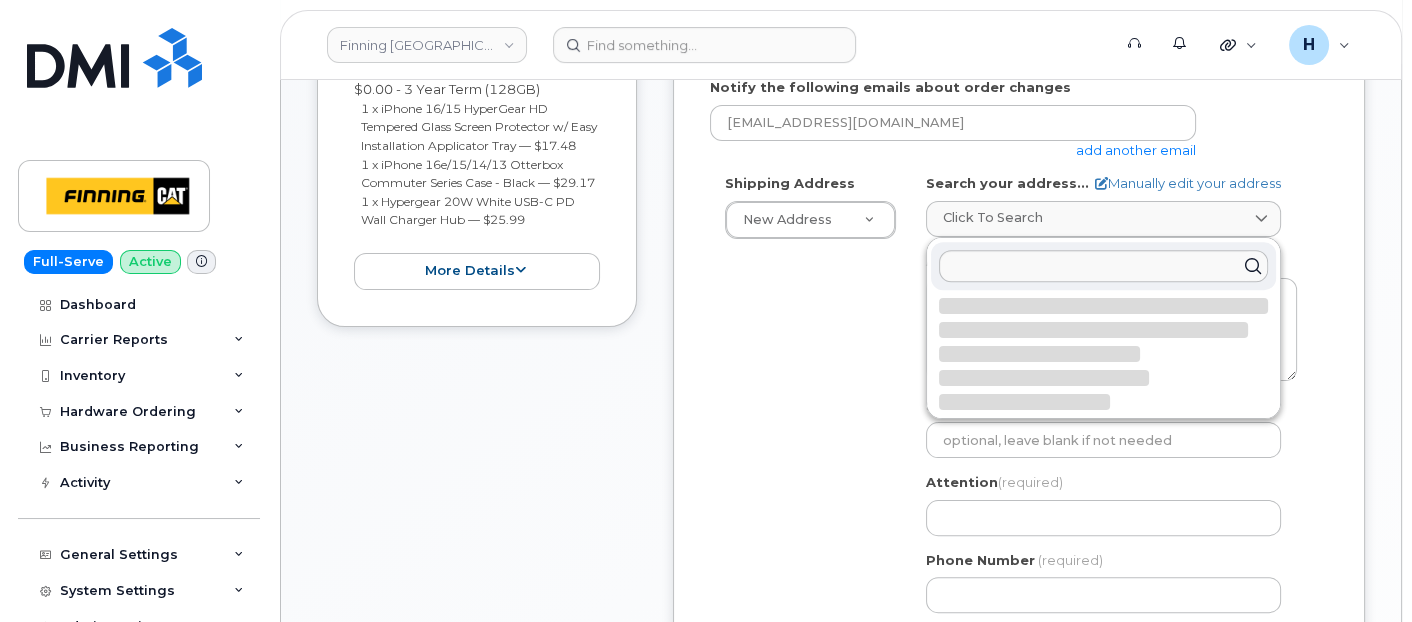 type on "6735 11 St NE
CALGARY AB T2E 7H9
CANADA" 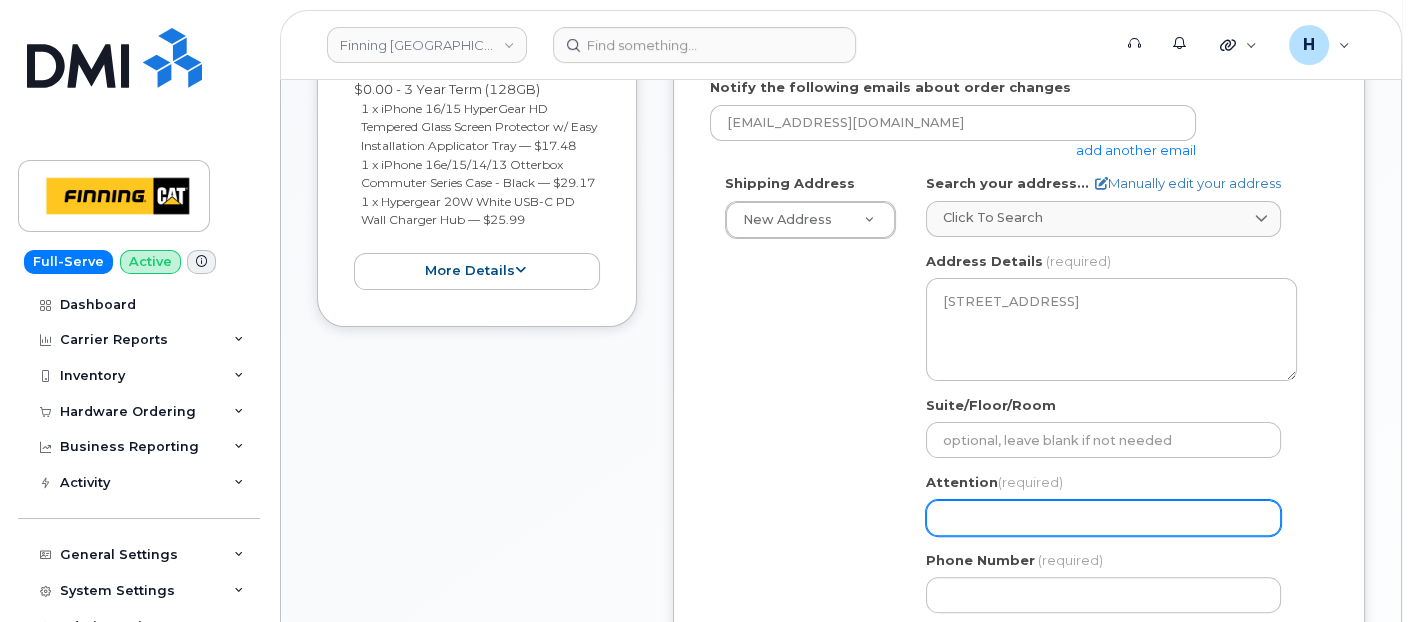 click on "Attention
(required)" at bounding box center (1103, 518) 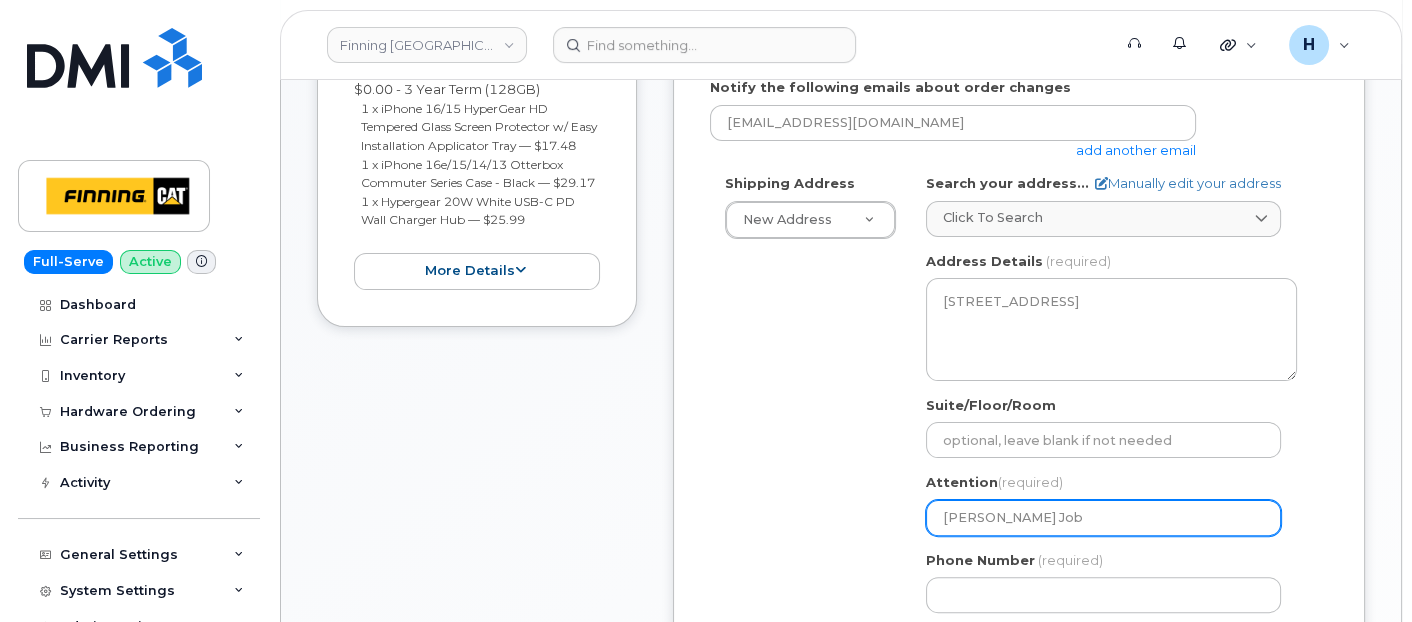type on "[PERSON_NAME] Job" 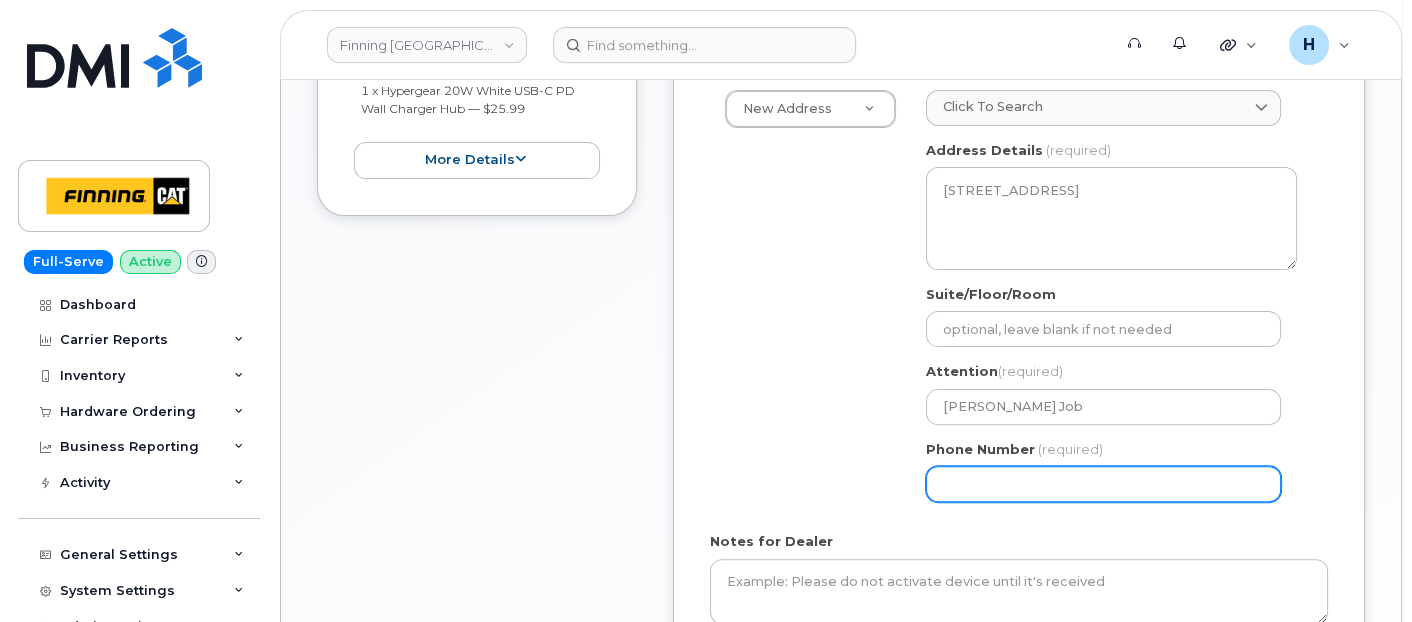 drag, startPoint x: 1016, startPoint y: 491, endPoint x: 923, endPoint y: 467, distance: 96.04687 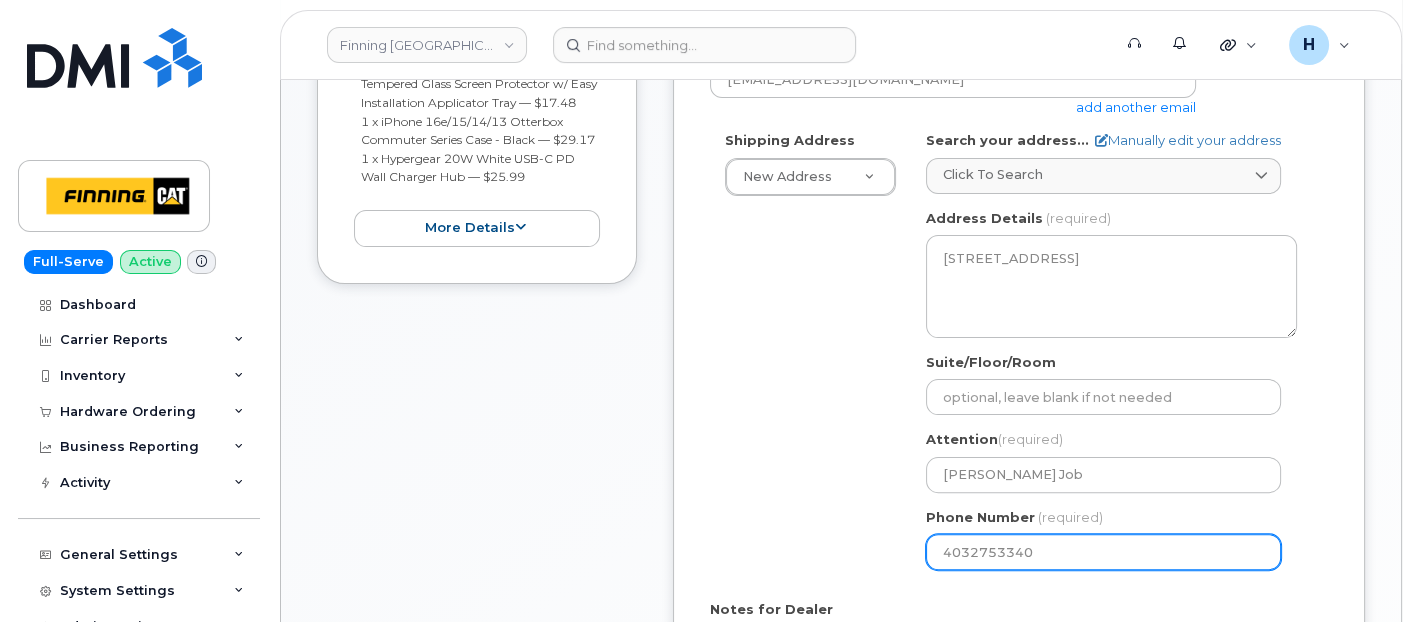 scroll, scrollTop: 568, scrollLeft: 0, axis: vertical 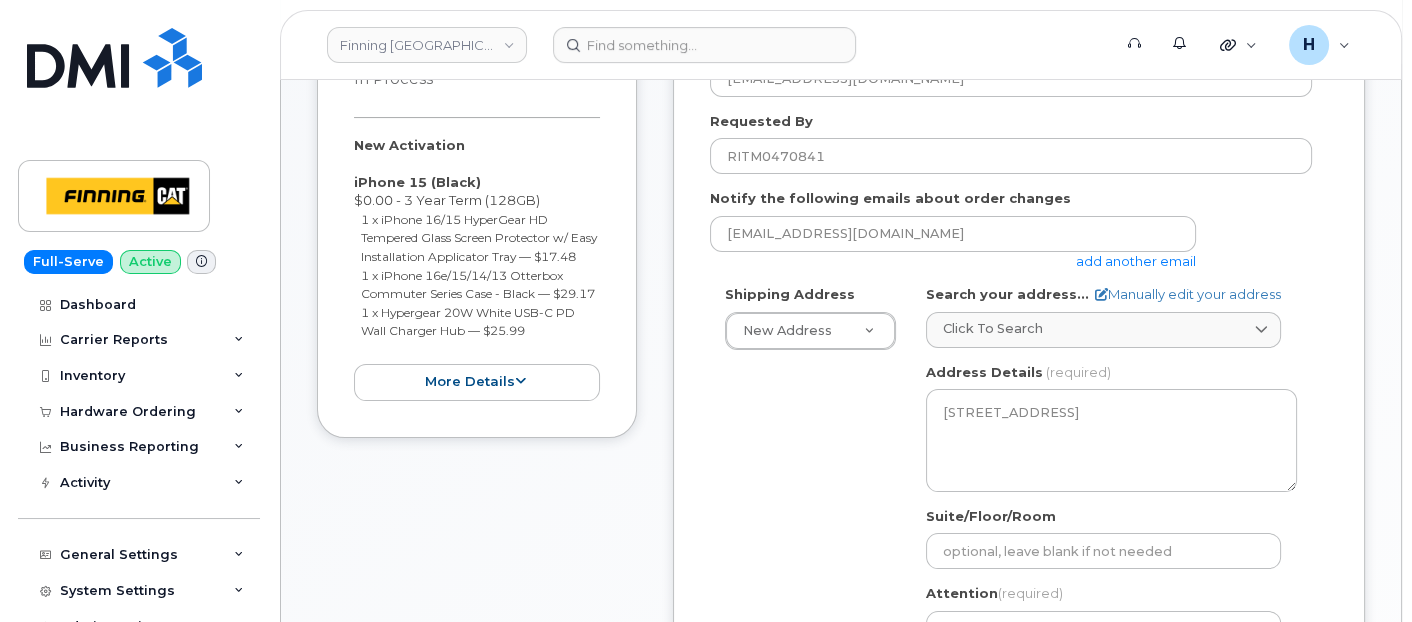 type on "4032753340" 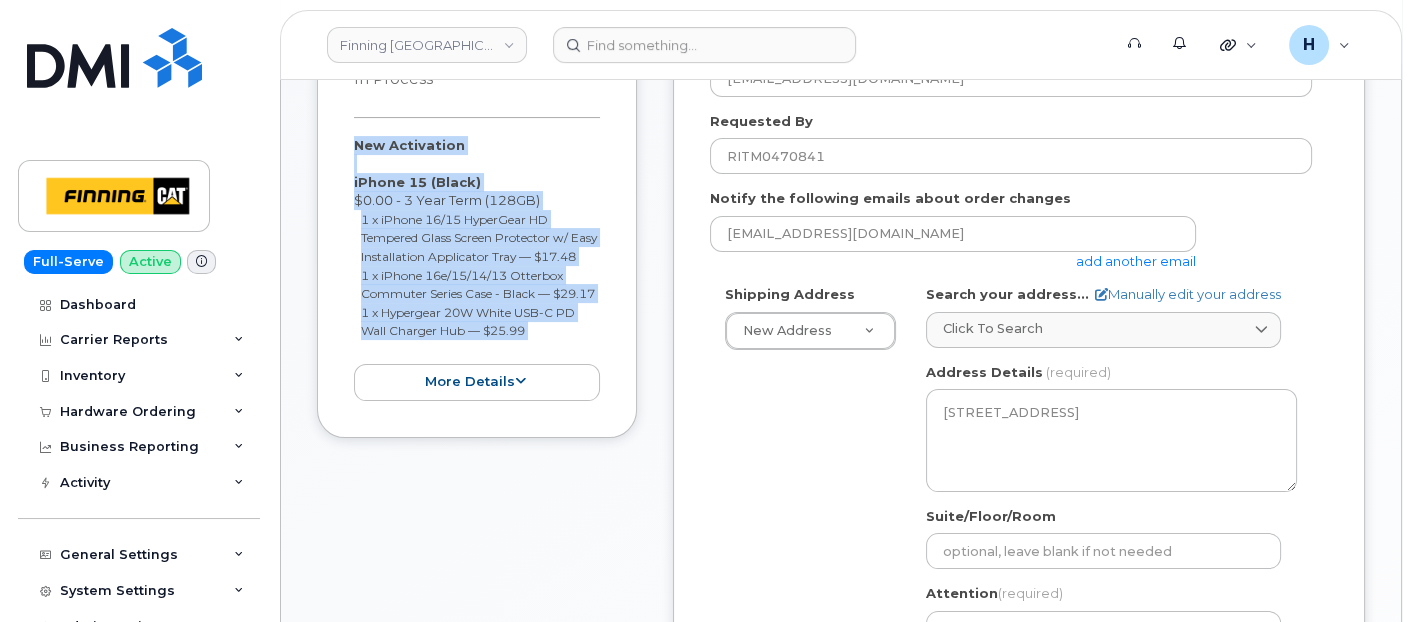 drag, startPoint x: 349, startPoint y: 145, endPoint x: 540, endPoint y: 378, distance: 301.2806 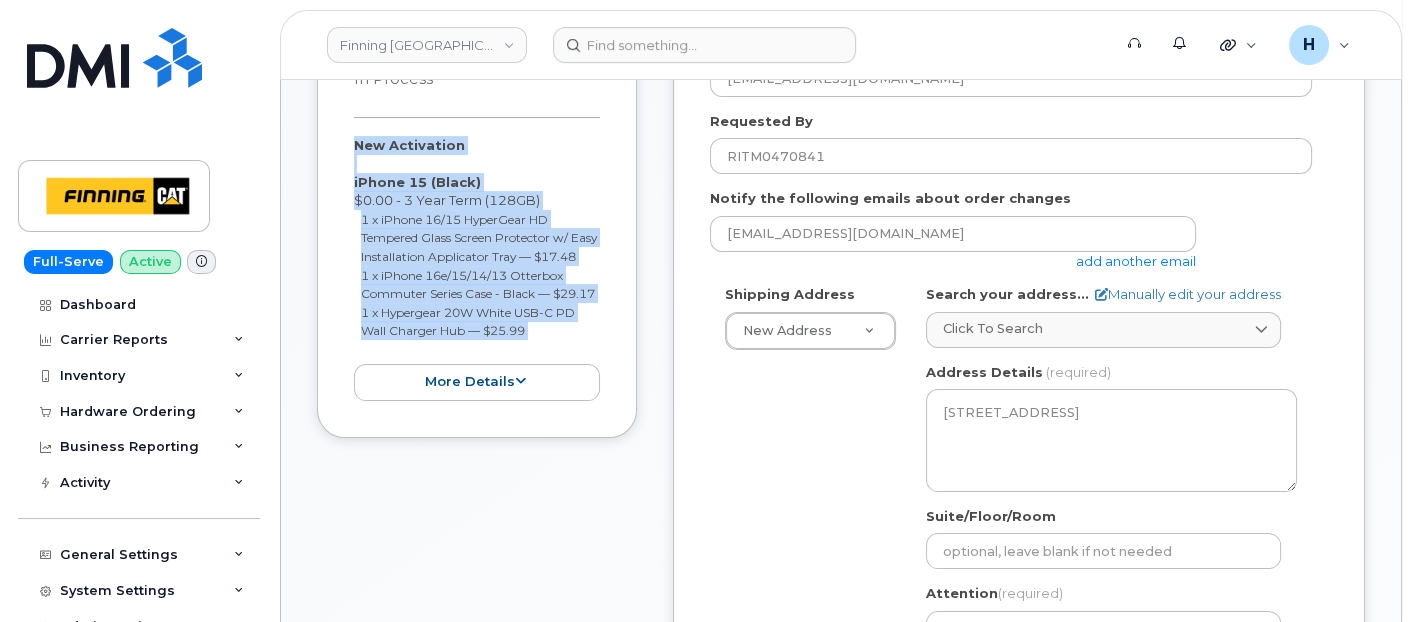 click on "Item #1
in process
$72.64
New Activation
iPhone 15
(Black)
$0.00 - 3 Year Term (128GB)
1 x iPhone 16/15 HyperGear HD Tempered Glass Screen Protector w/ Easy Installation Applicator Tray
—
$17.48
1 x iPhone 16e/15/14/13 Otterbox Commuter Series Case - Black
—
$29.17
1 x Hypergear 20W White USB-C PD Wall Charger Hub
—
$25.99
more details
Request
New Activation
Employee
Carrier Base
Telus
Requested Device
iPhone 15
Term Details
3 Year Term (128GB)
Requested Accessories
iPhone 16/15 HyperGear HD Tempered Glass Screen Protector w/ Easy Installation Applicator Tray x 1
— $17.48
iPhone 16e/15/14/13 Otterbox Commuter Series Case - Black x 1
— $29.17
Hypergear 20W White USB-C PD Wall Charger Hub x 1
— $25.99
Accounting Codes
…
Estimated Device Cost
$0.00
Estimated Shipping Charge
$5.00" at bounding box center (477, 217) 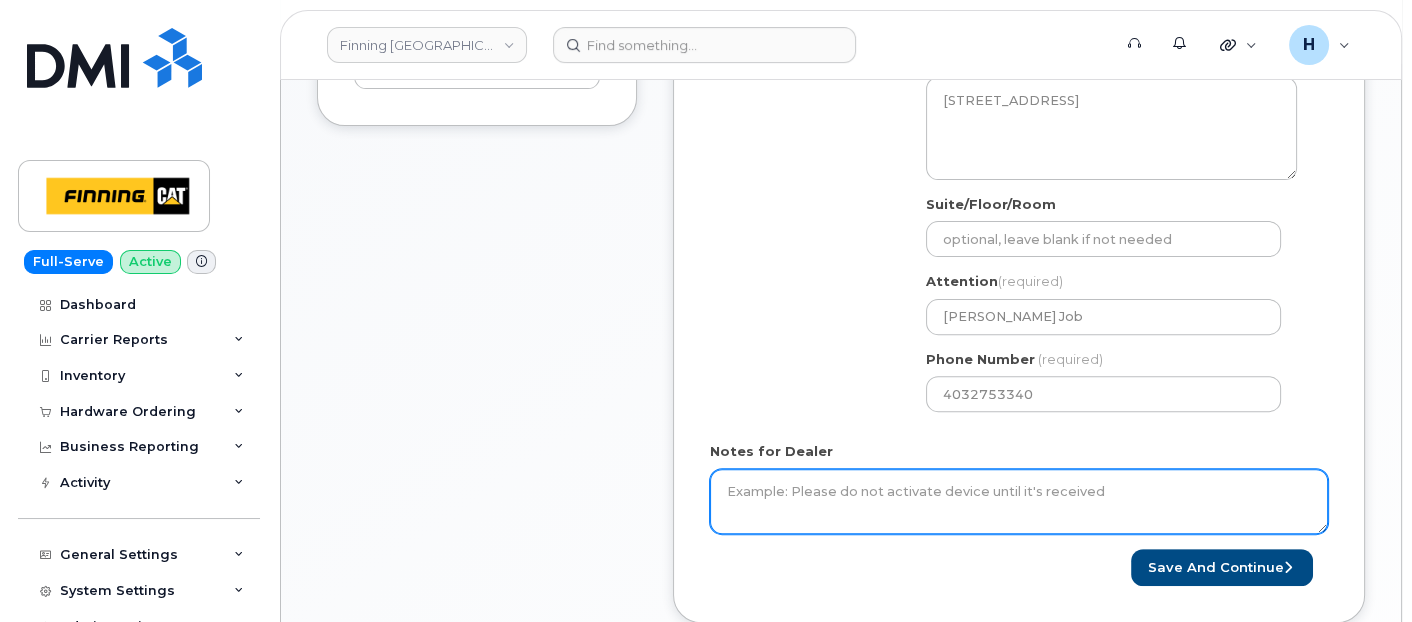 scroll, scrollTop: 1012, scrollLeft: 0, axis: vertical 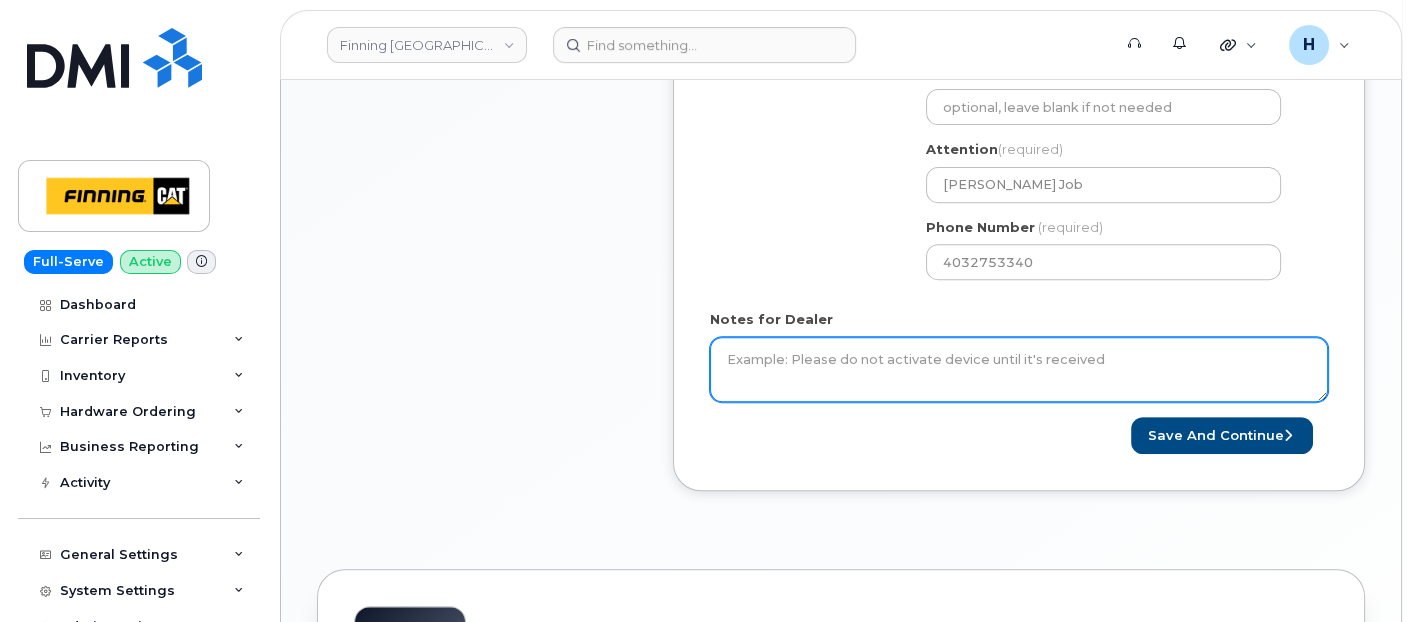 click on "Notes for Dealer" at bounding box center [1019, 370] 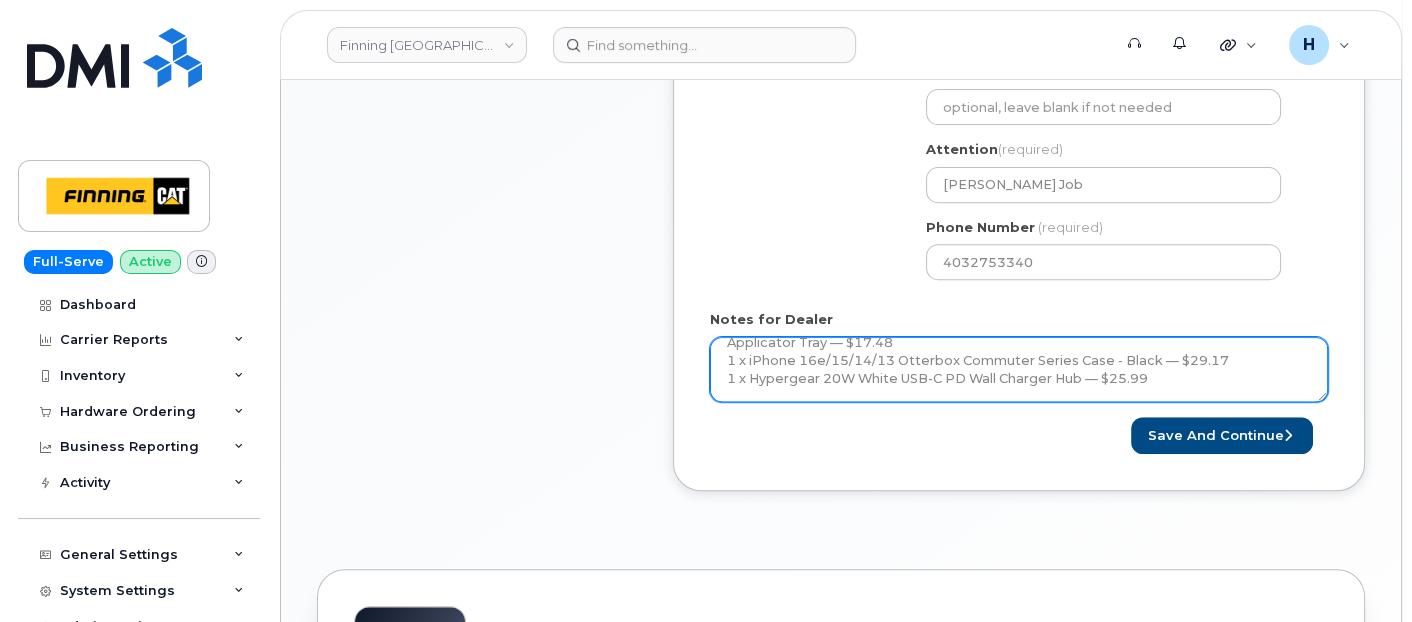 scroll, scrollTop: 131, scrollLeft: 0, axis: vertical 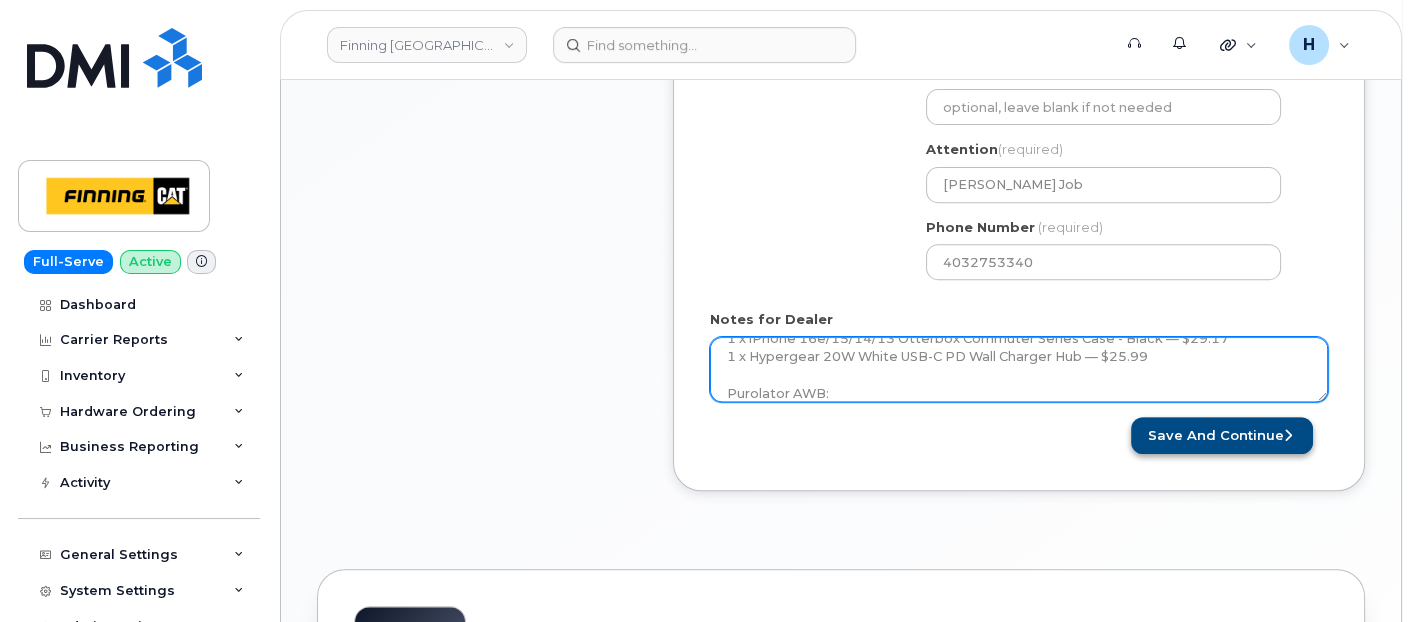 type on "New Activation
iPhone 15 (Black)
$0.00 - 3 Year Term (128GB)
1 x iPhone 16/15 HyperGear HD Tempered Glass Screen Protector w/ Easy Installation Applicator Tray — $17.48
1 x iPhone 16e/15/14/13 Otterbox Commuter Series Case - Black — $29.17
1 x Hypergear 20W White USB-C PD Wall Charger Hub — $25.99
Purolator AWB:" 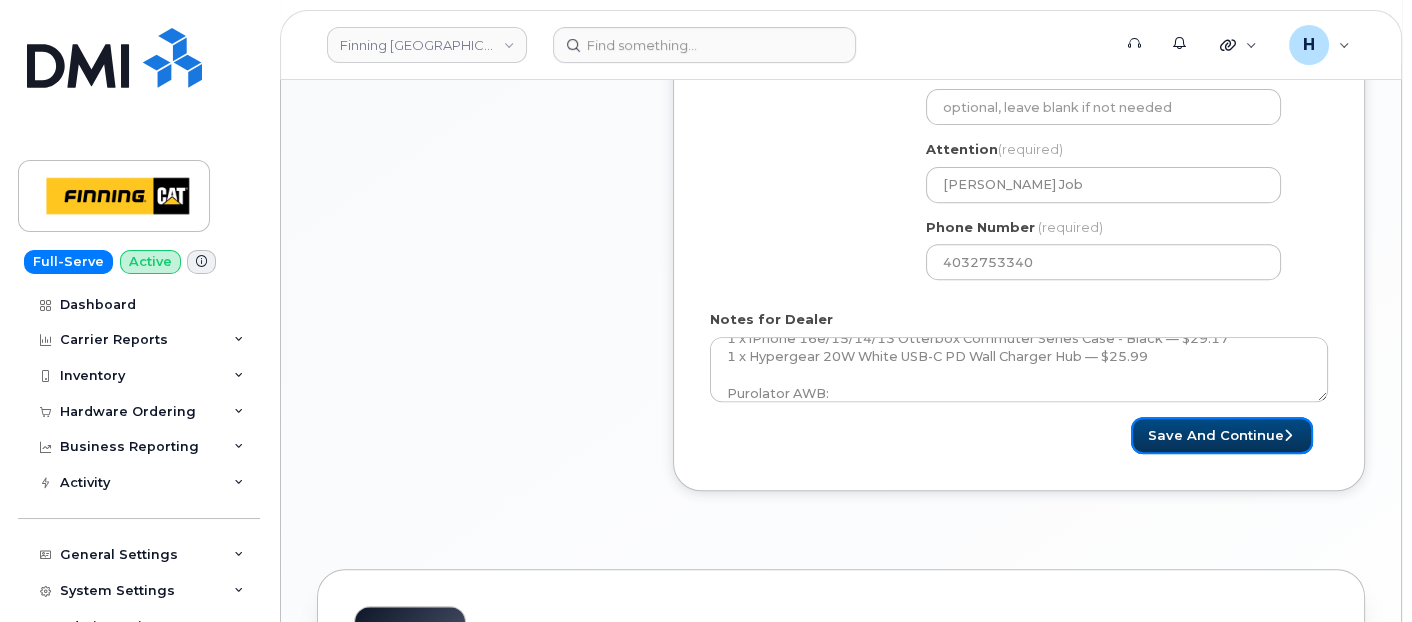 drag, startPoint x: 1159, startPoint y: 423, endPoint x: 1417, endPoint y: 609, distance: 318.0566 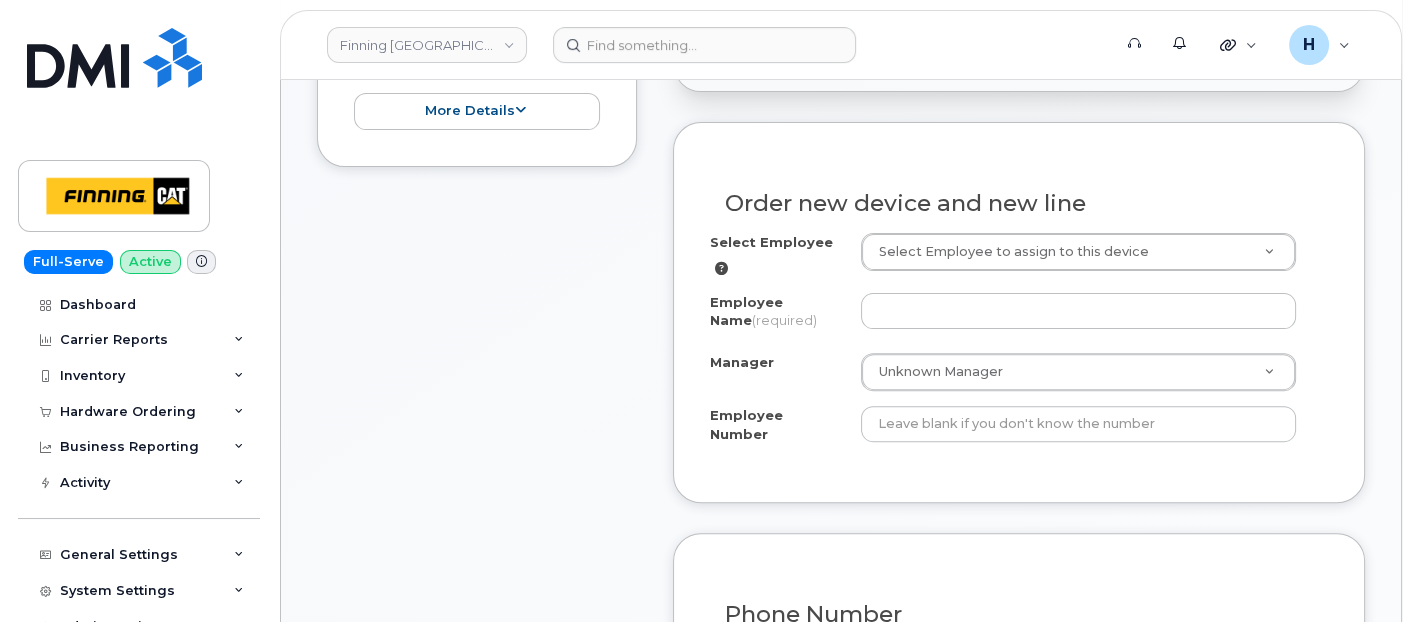 scroll, scrollTop: 677, scrollLeft: 0, axis: vertical 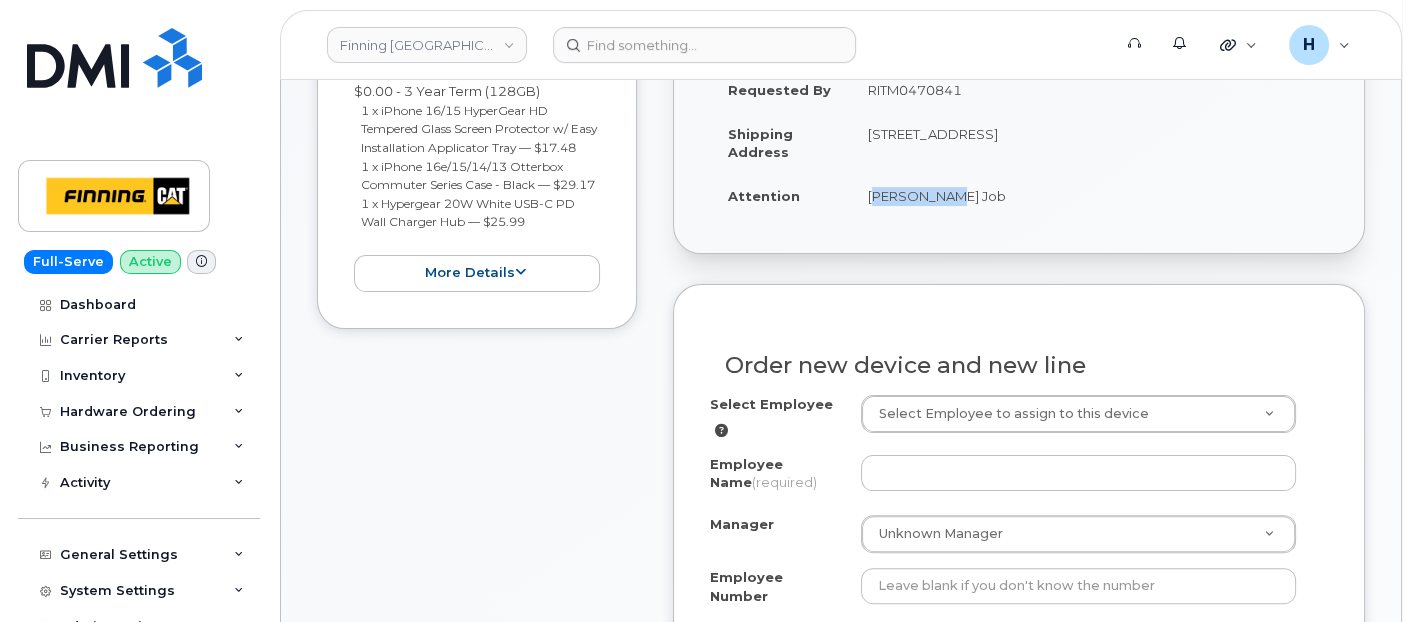 drag, startPoint x: 855, startPoint y: 198, endPoint x: 945, endPoint y: 201, distance: 90.04999 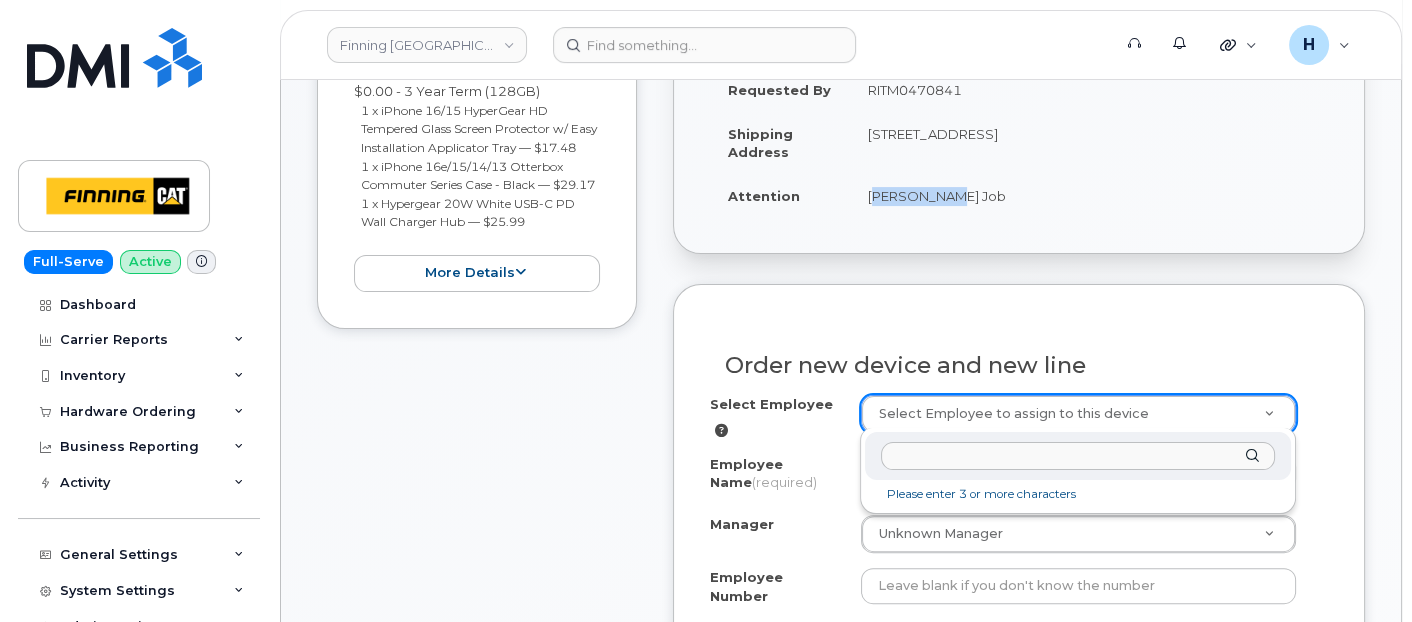 drag, startPoint x: 879, startPoint y: 437, endPoint x: 873, endPoint y: 446, distance: 10.816654 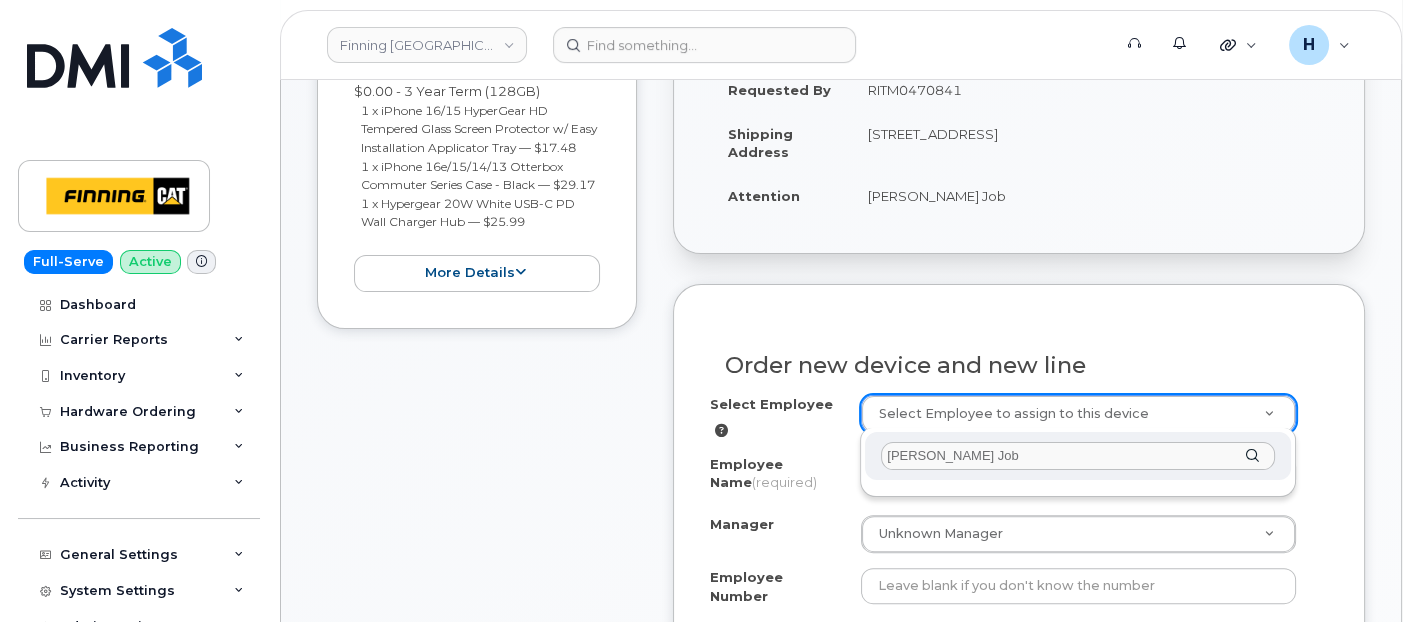 type on "[PERSON_NAME] Job" 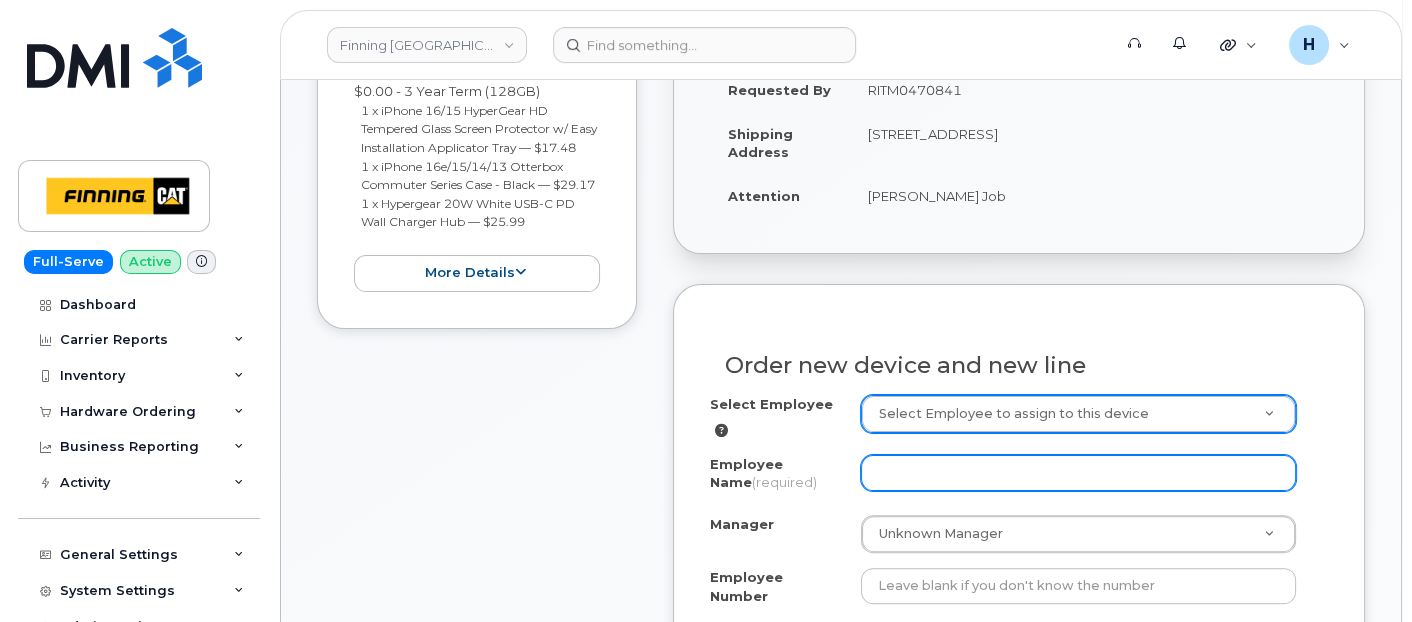click on "Employee Name
(required)" at bounding box center [1079, 473] 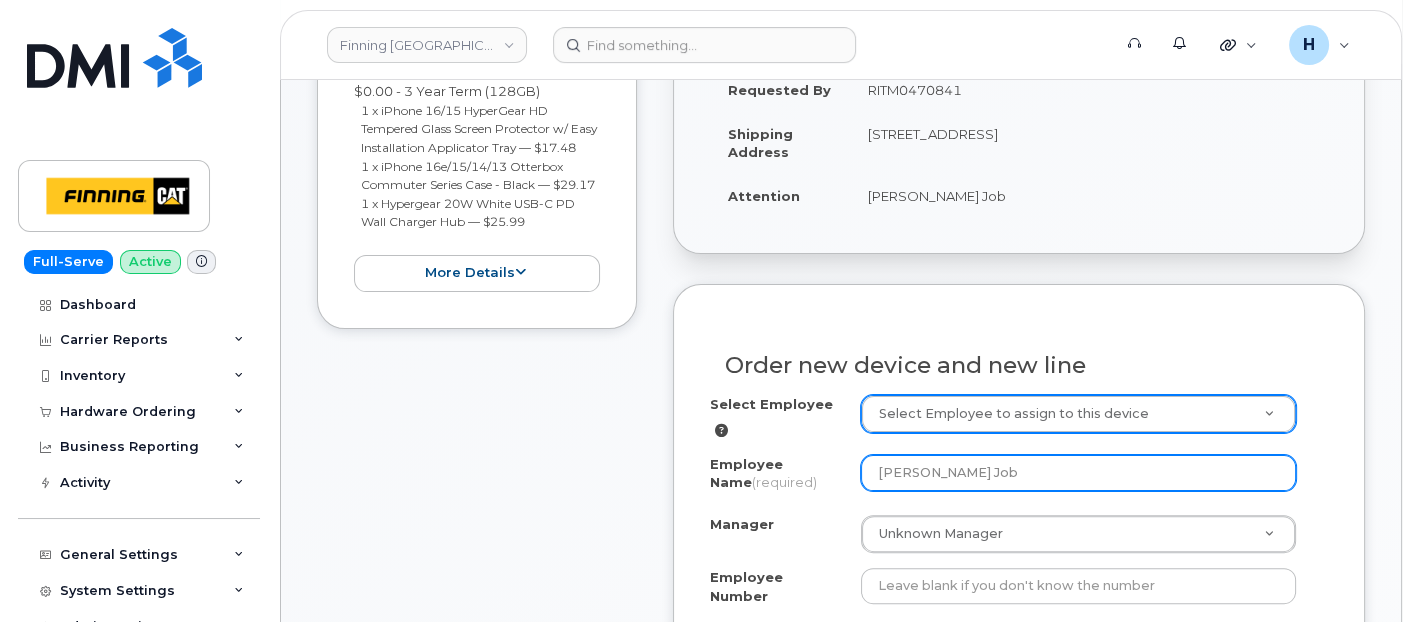 type on "[PERSON_NAME] Job" 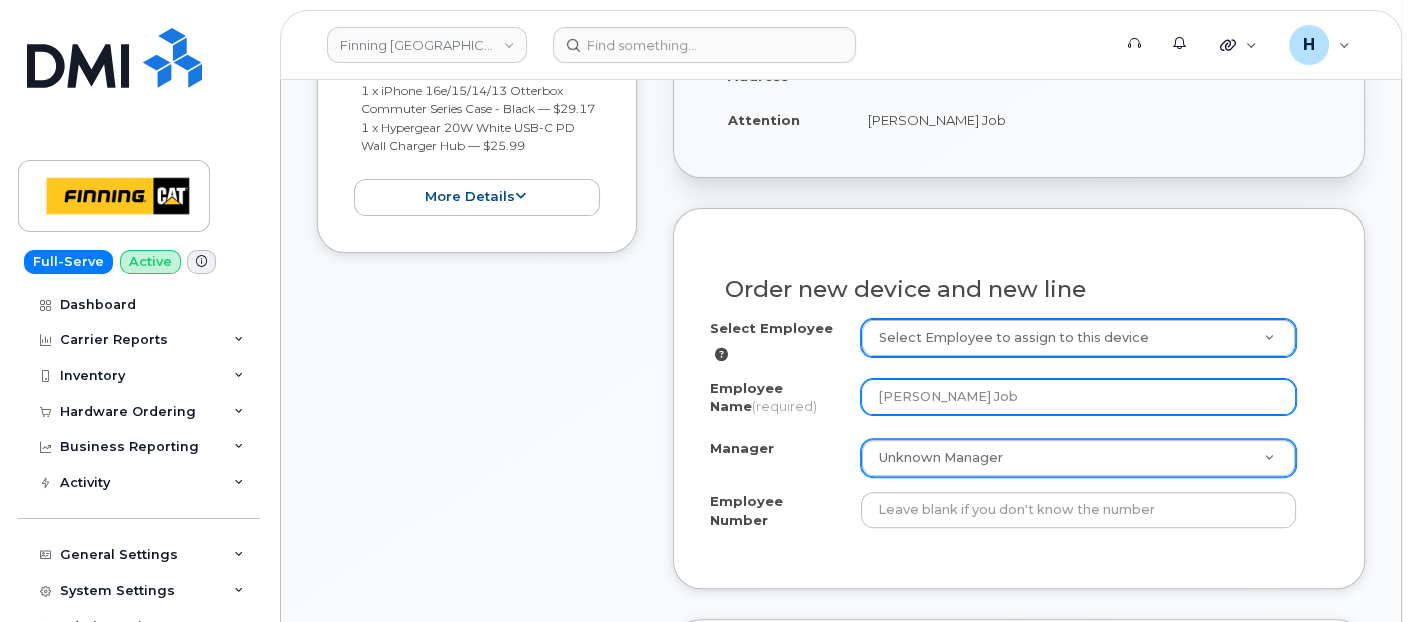 scroll, scrollTop: 788, scrollLeft: 0, axis: vertical 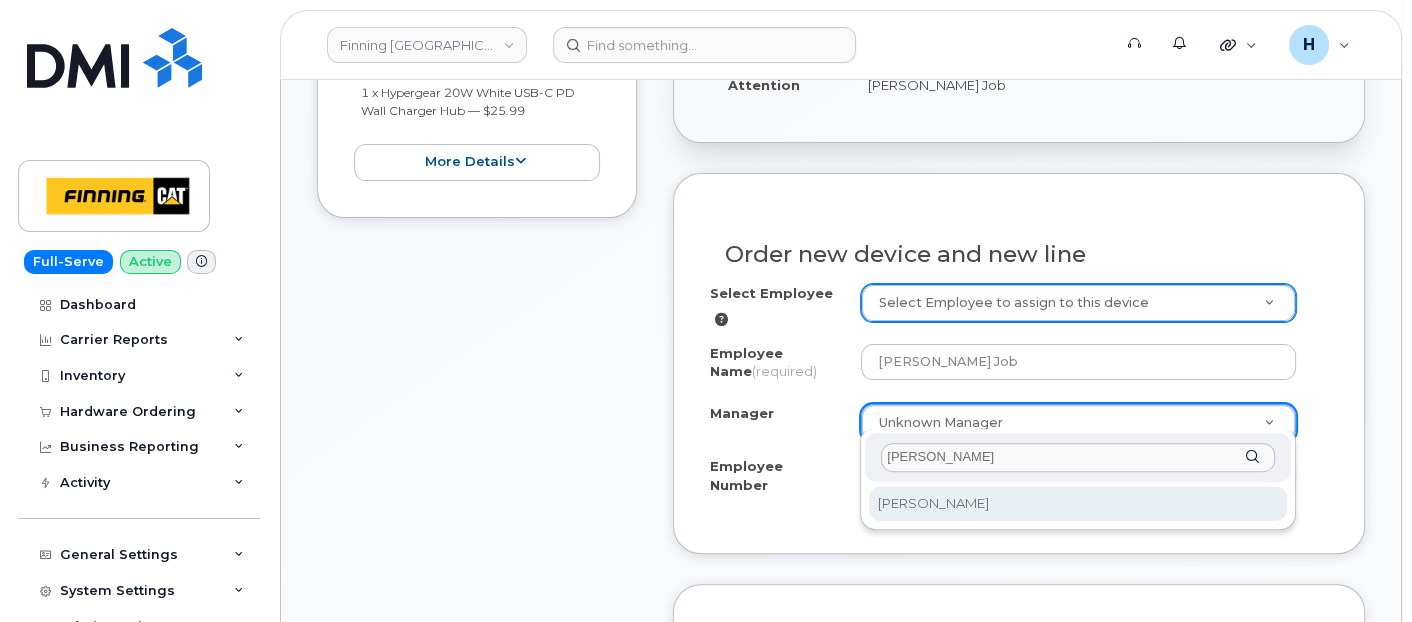 type on "Rod Cooper" 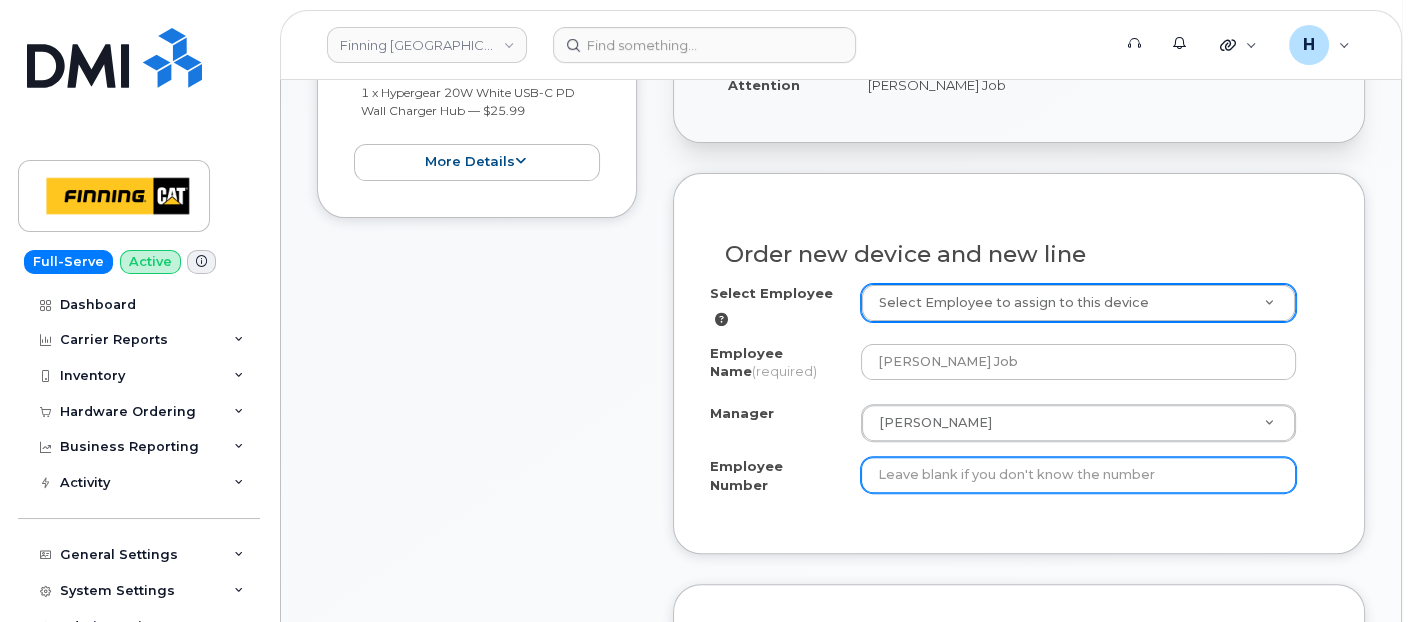 drag, startPoint x: 926, startPoint y: 455, endPoint x: 938, endPoint y: 448, distance: 13.892444 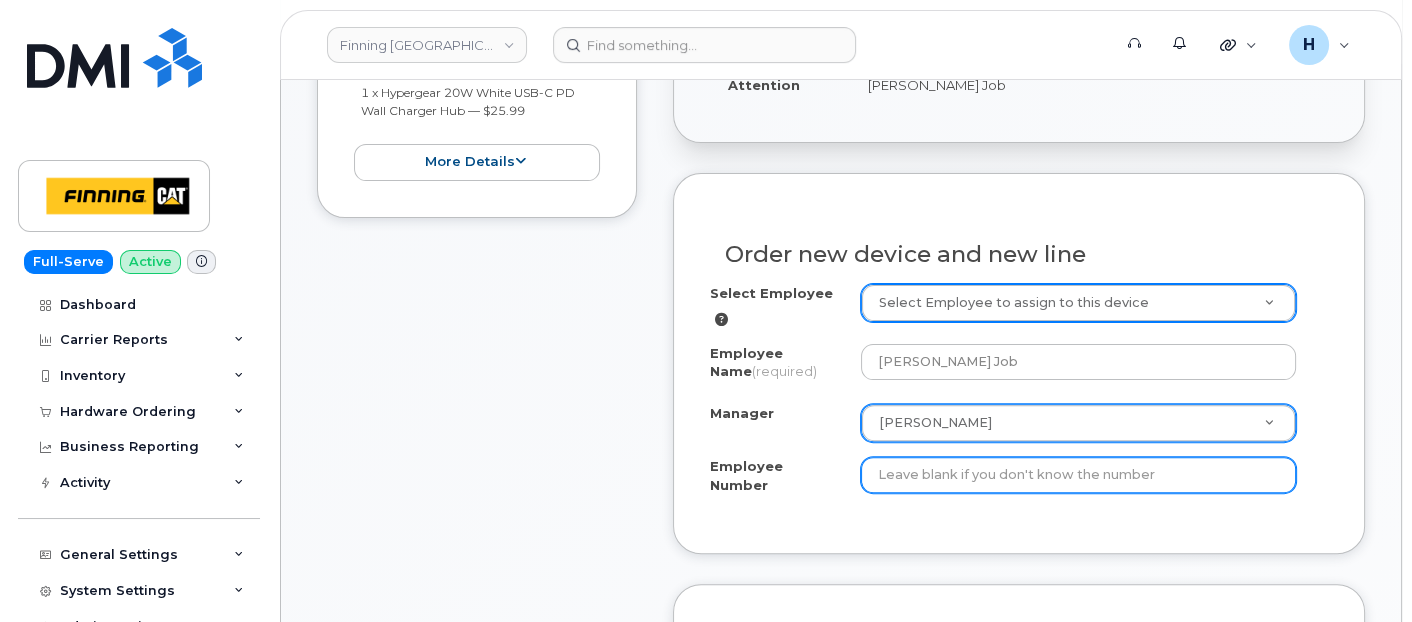 paste on "3500476" 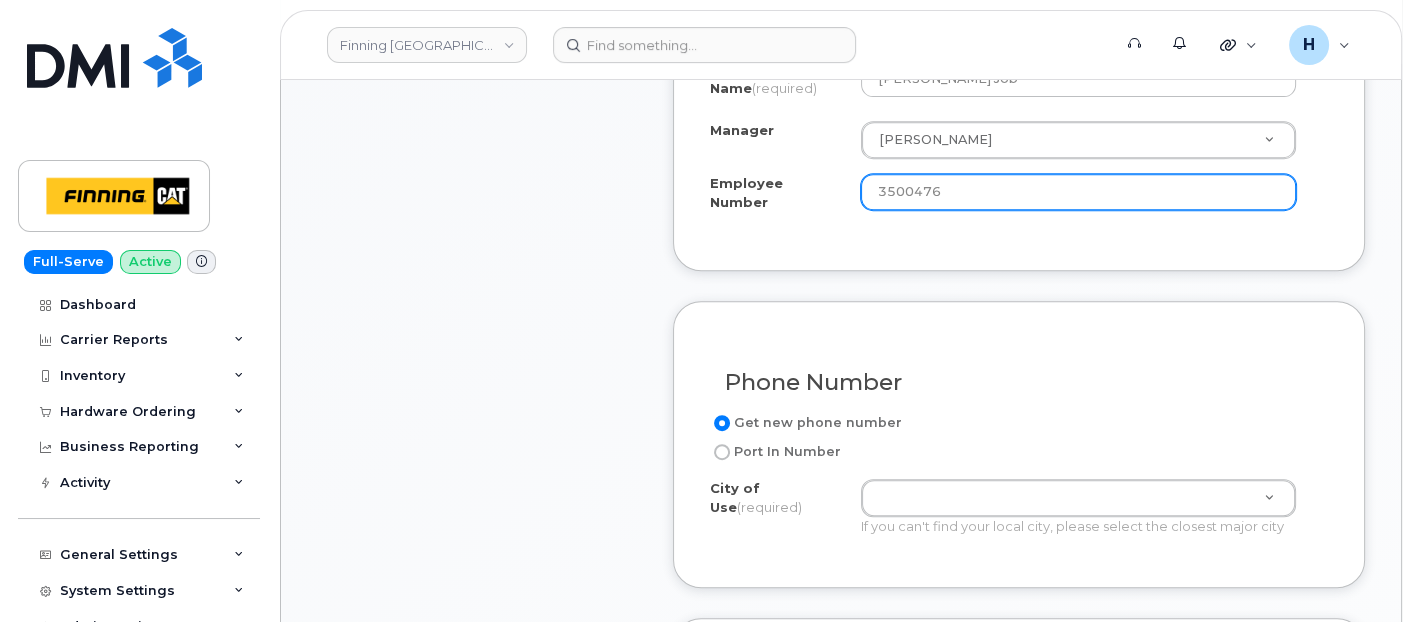 scroll, scrollTop: 1121, scrollLeft: 0, axis: vertical 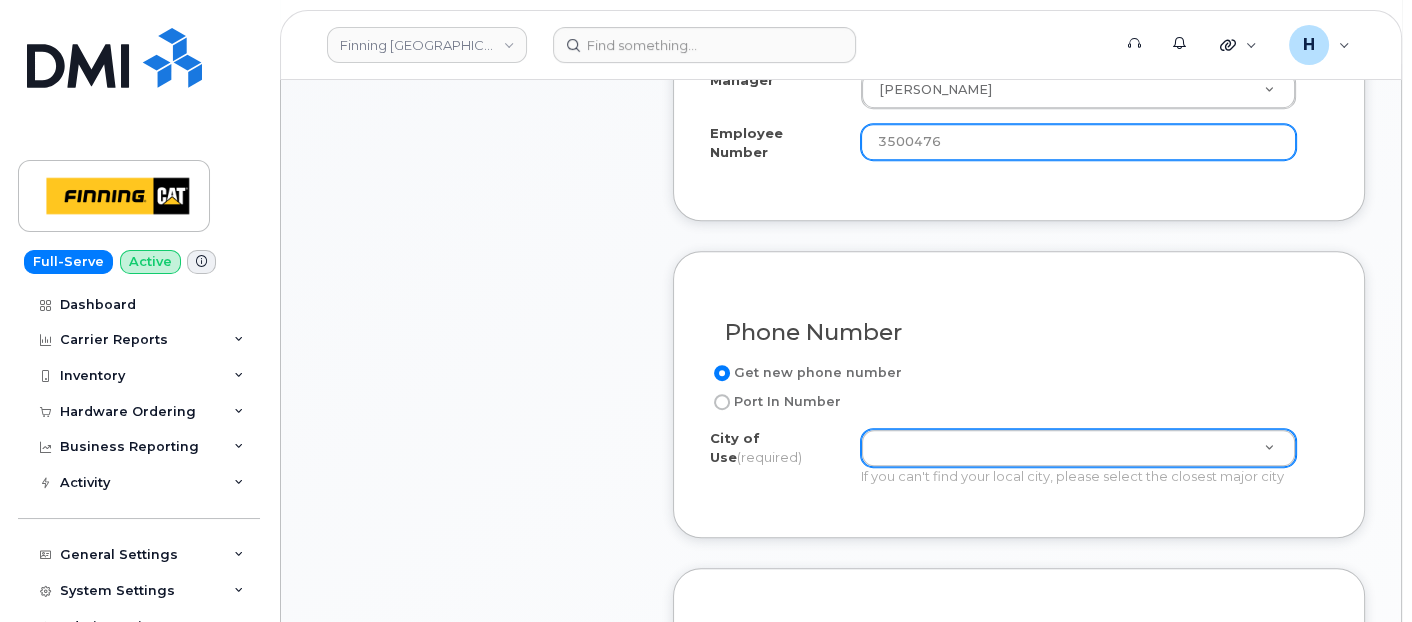 type on "3500476" 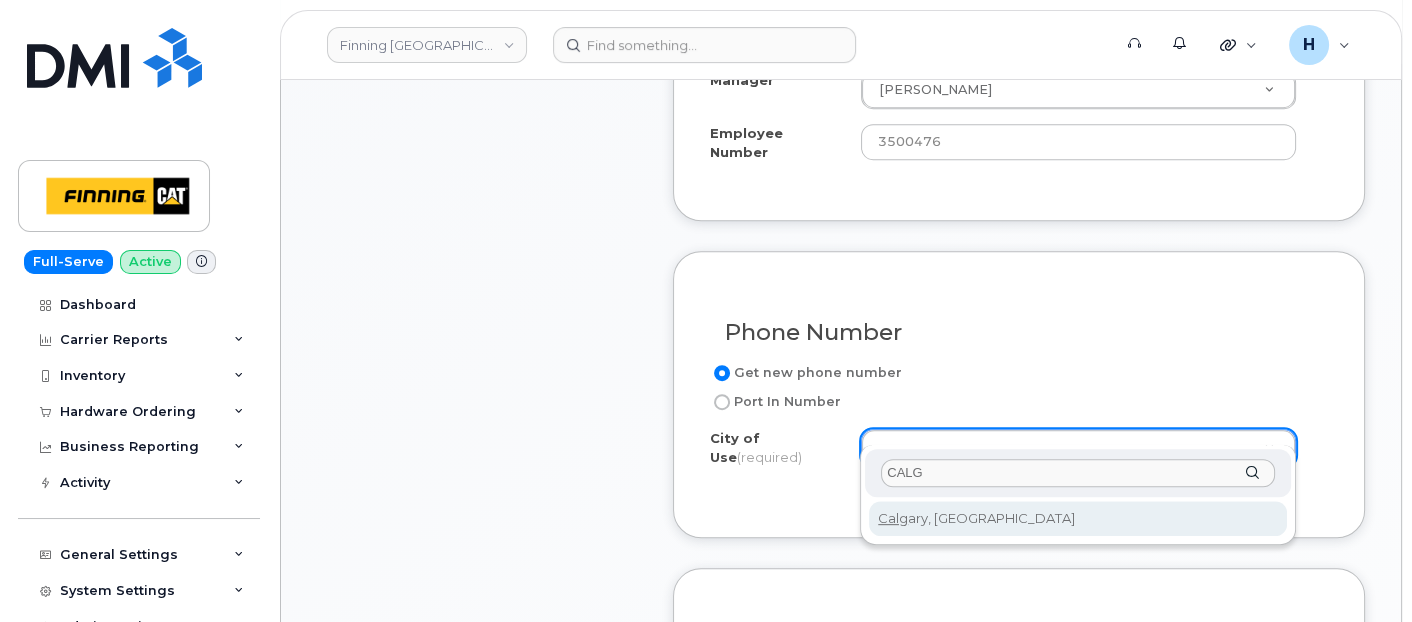 type on "CALG" 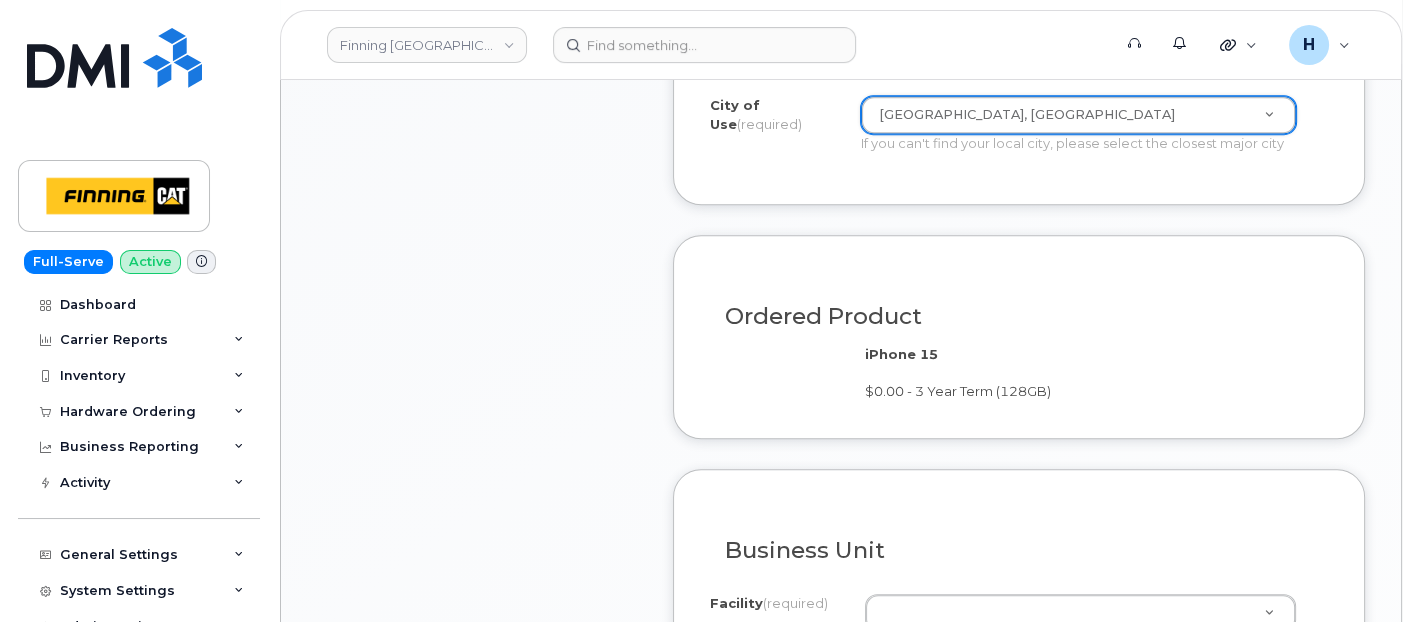 scroll, scrollTop: 1677, scrollLeft: 0, axis: vertical 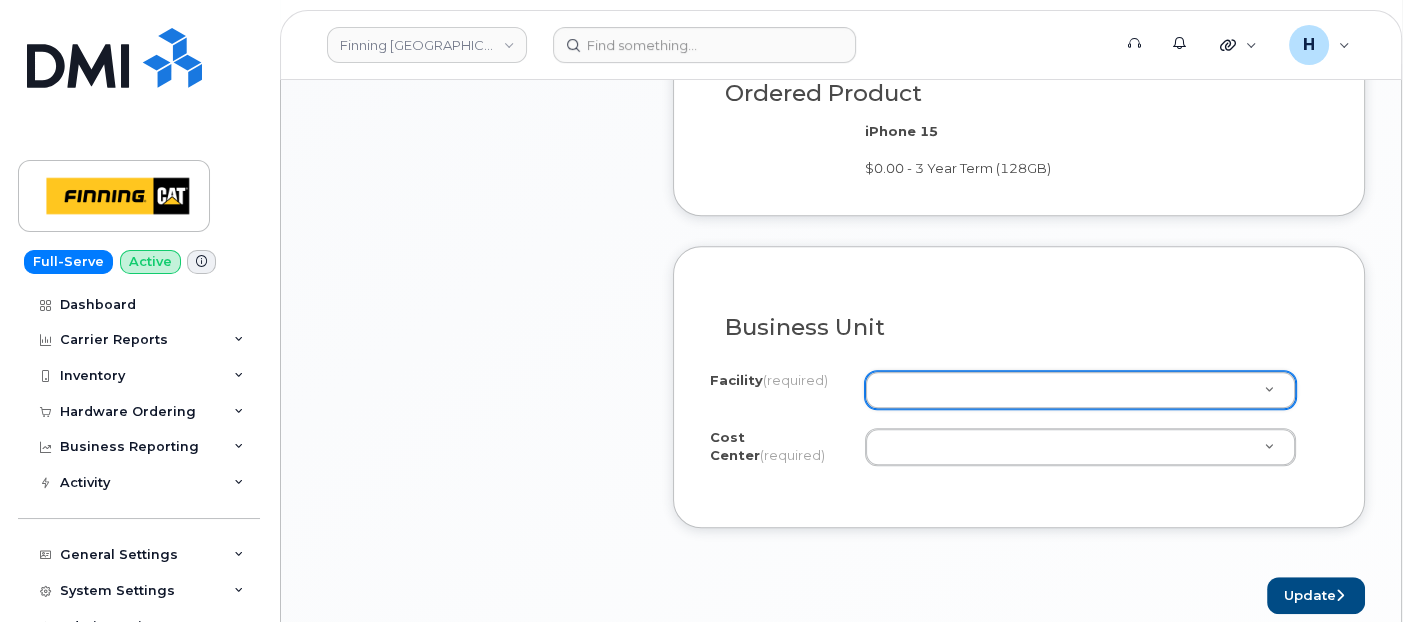 drag, startPoint x: 795, startPoint y: 448, endPoint x: 884, endPoint y: 446, distance: 89.02247 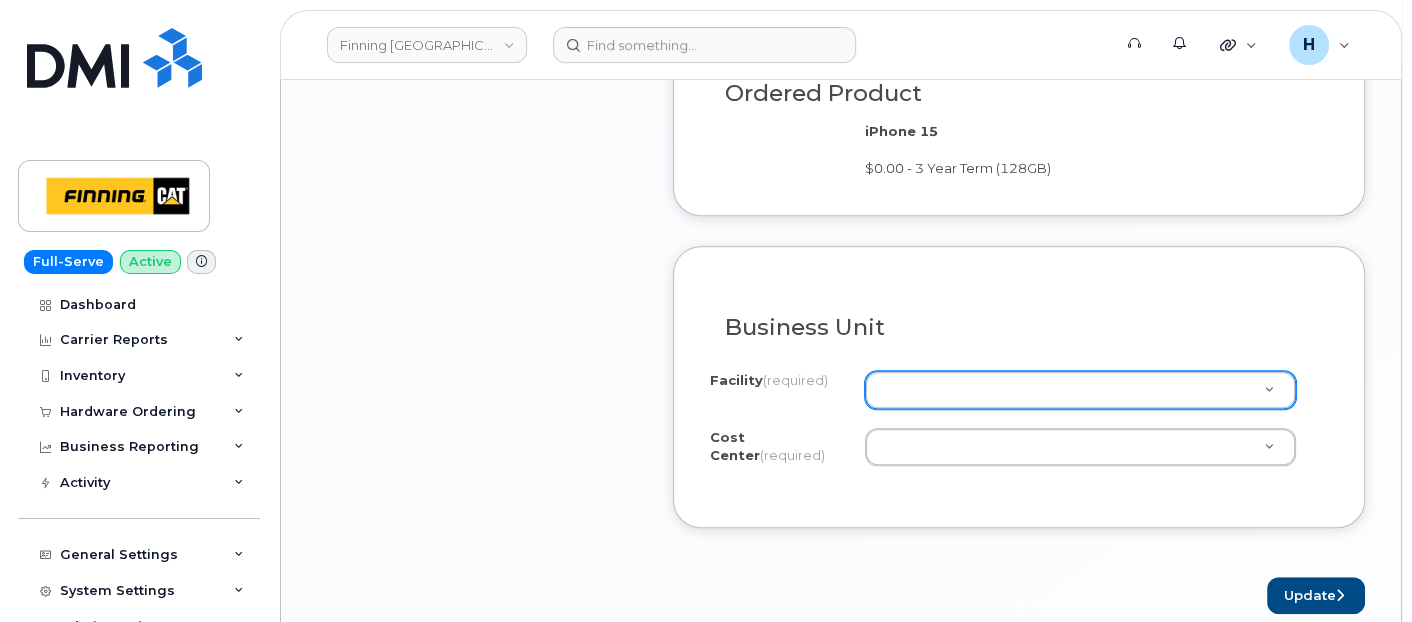 paste on "CSMAAAA FINCA - Service Sales Operations" 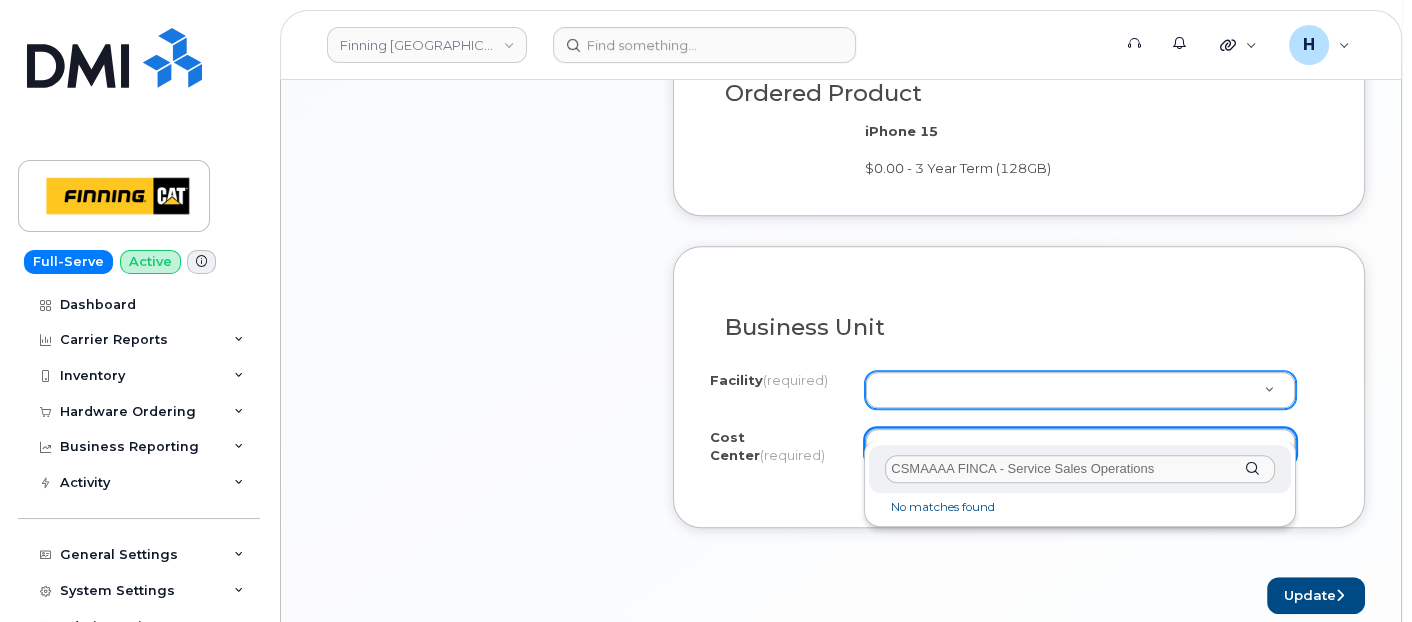 drag, startPoint x: 961, startPoint y: 465, endPoint x: 1204, endPoint y: 461, distance: 243.03291 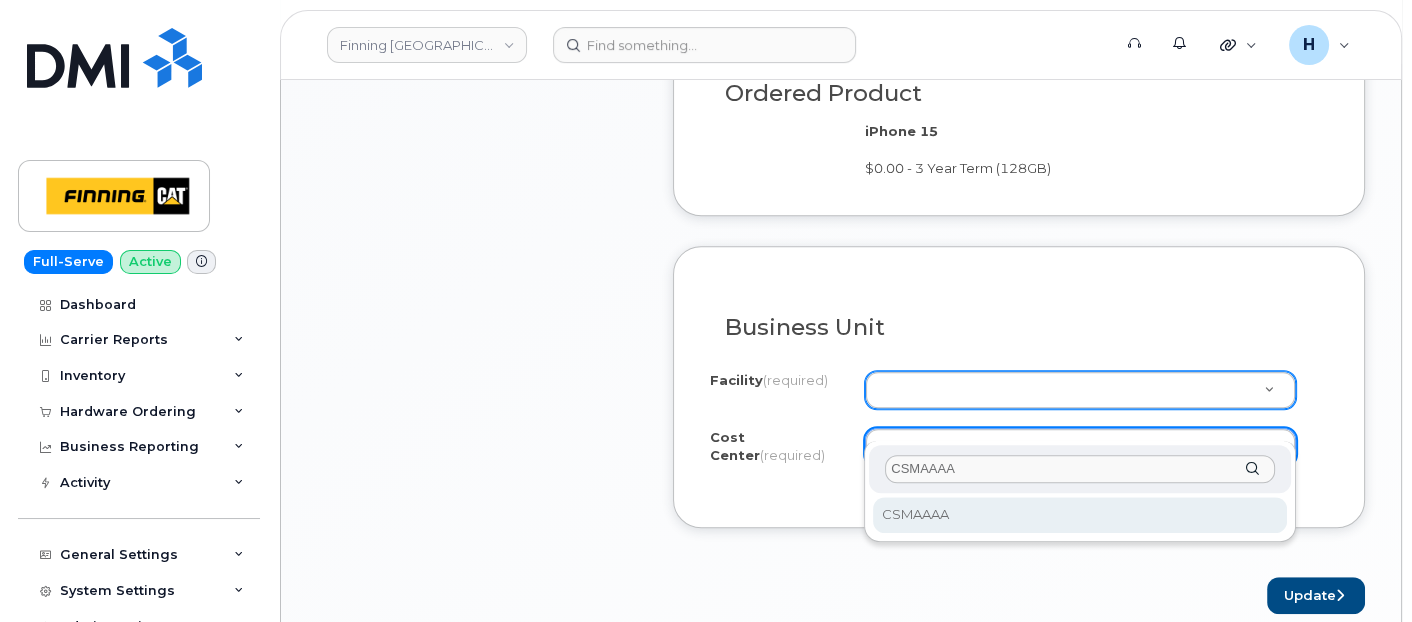 type on "CSMAAAA" 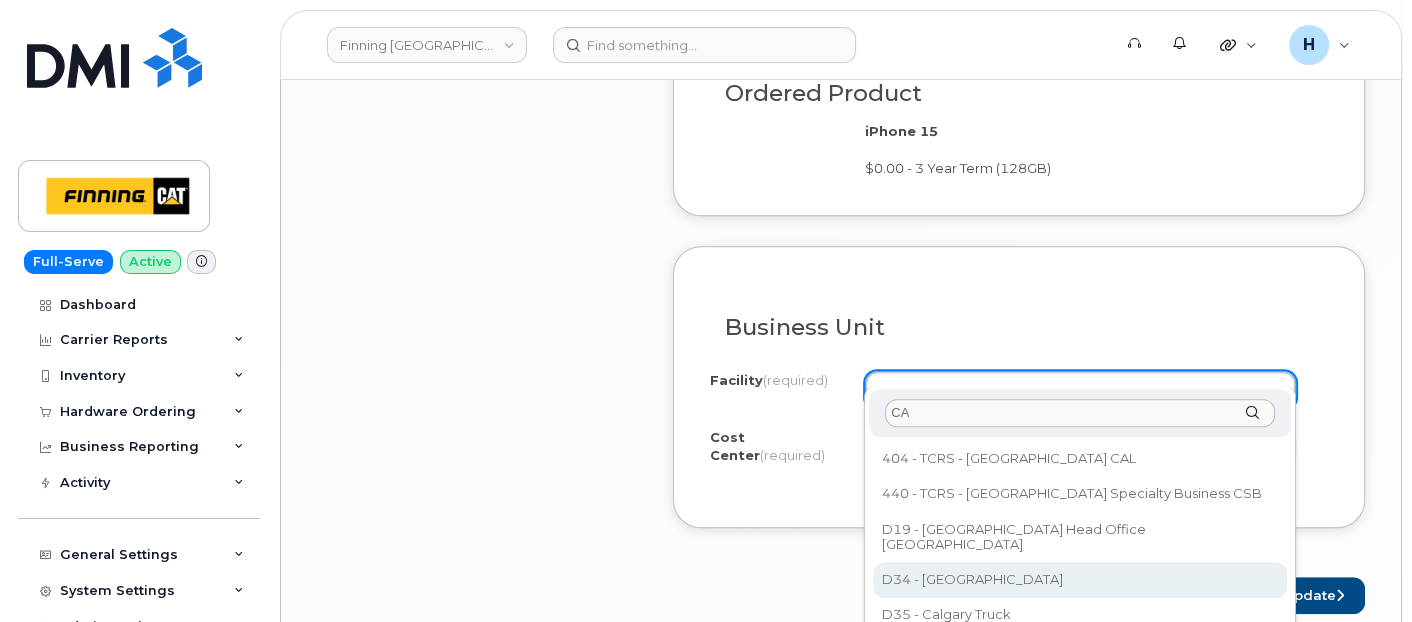 type on "CA" 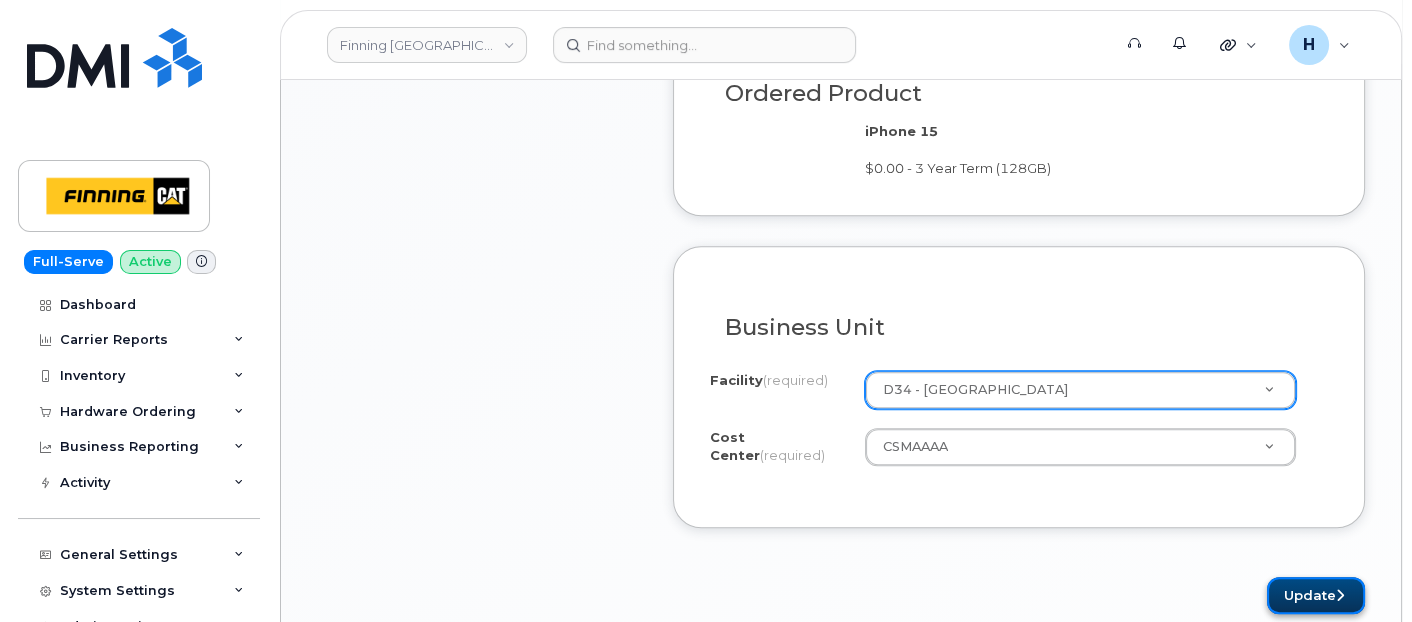 click on "Update" at bounding box center [1316, 595] 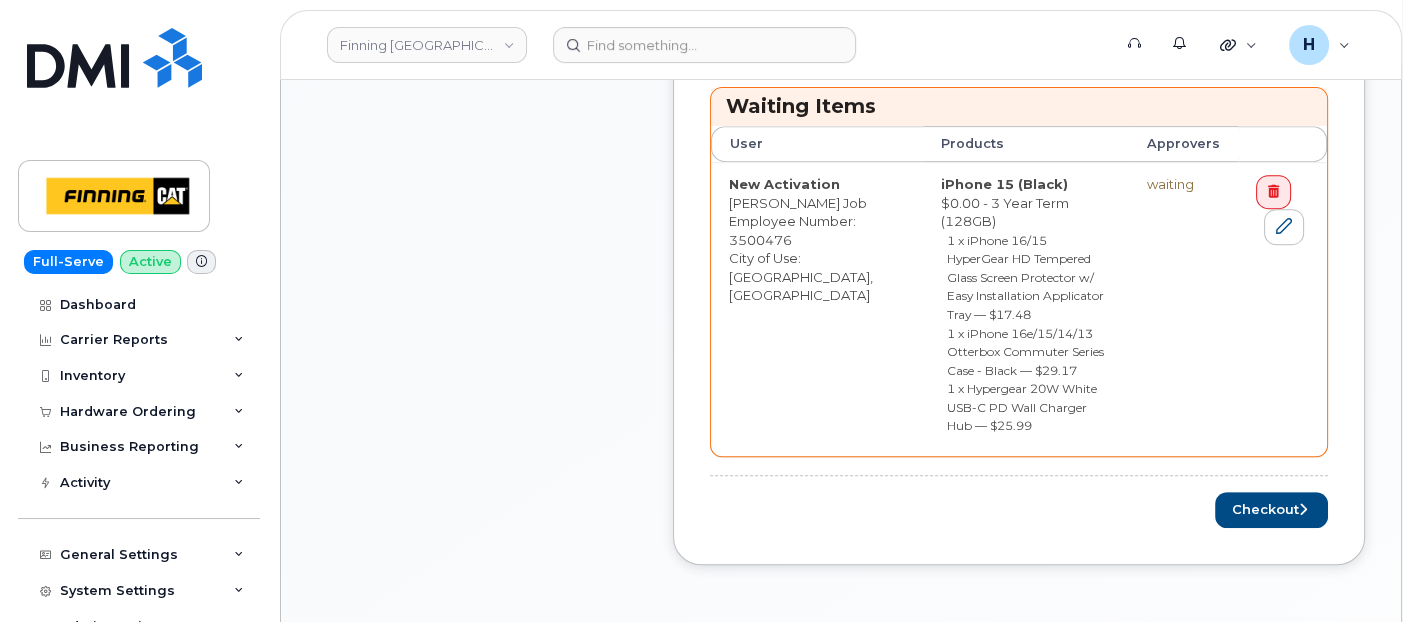 scroll, scrollTop: 1111, scrollLeft: 0, axis: vertical 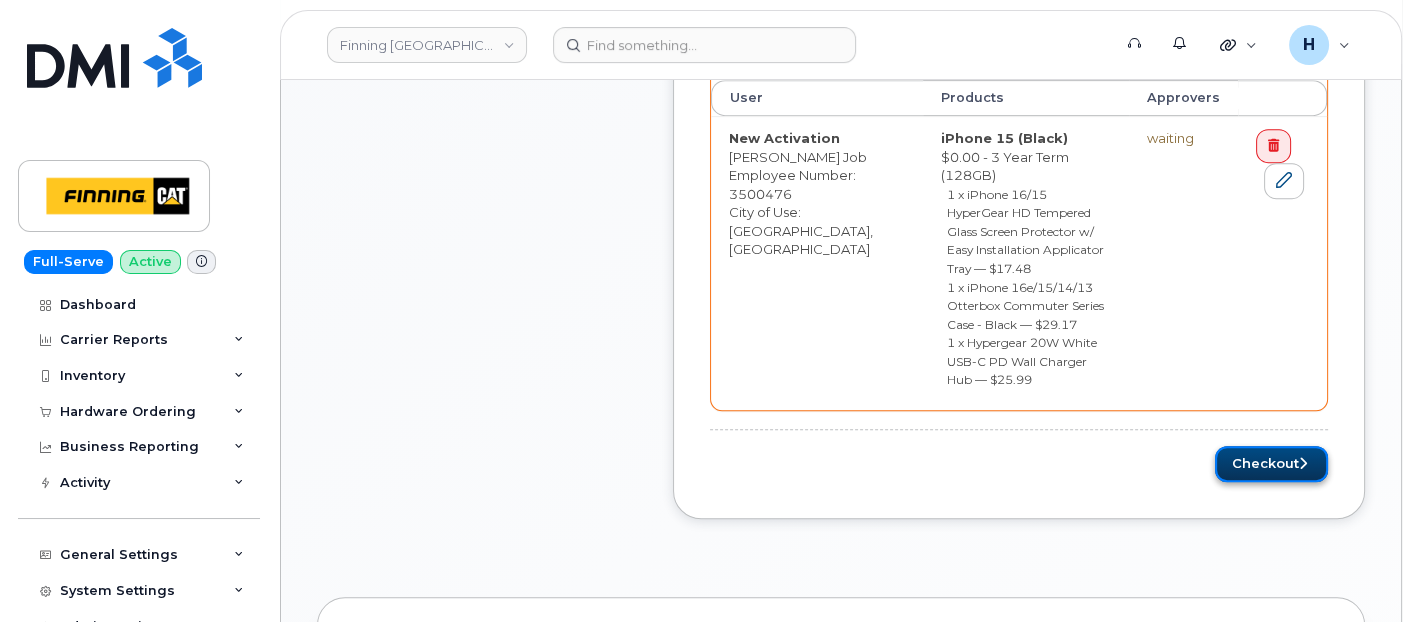click on "Checkout" at bounding box center [1271, 464] 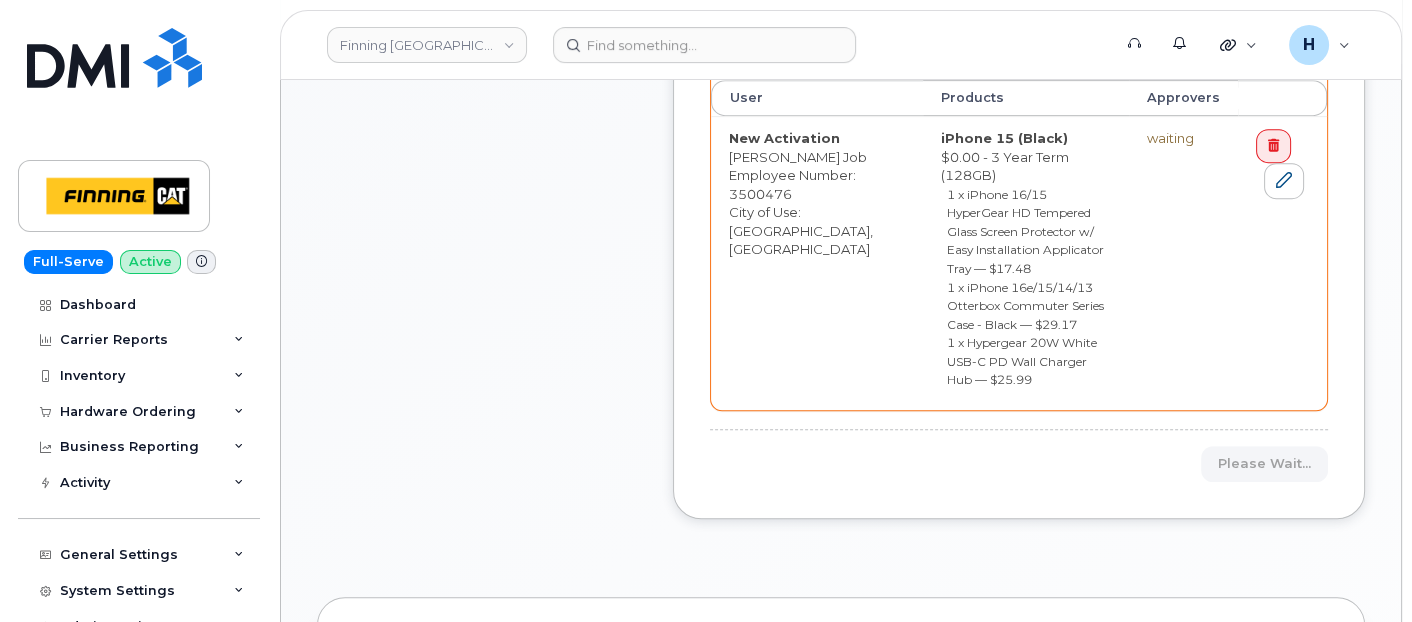 click on "Please wait..." at bounding box center [1019, 464] 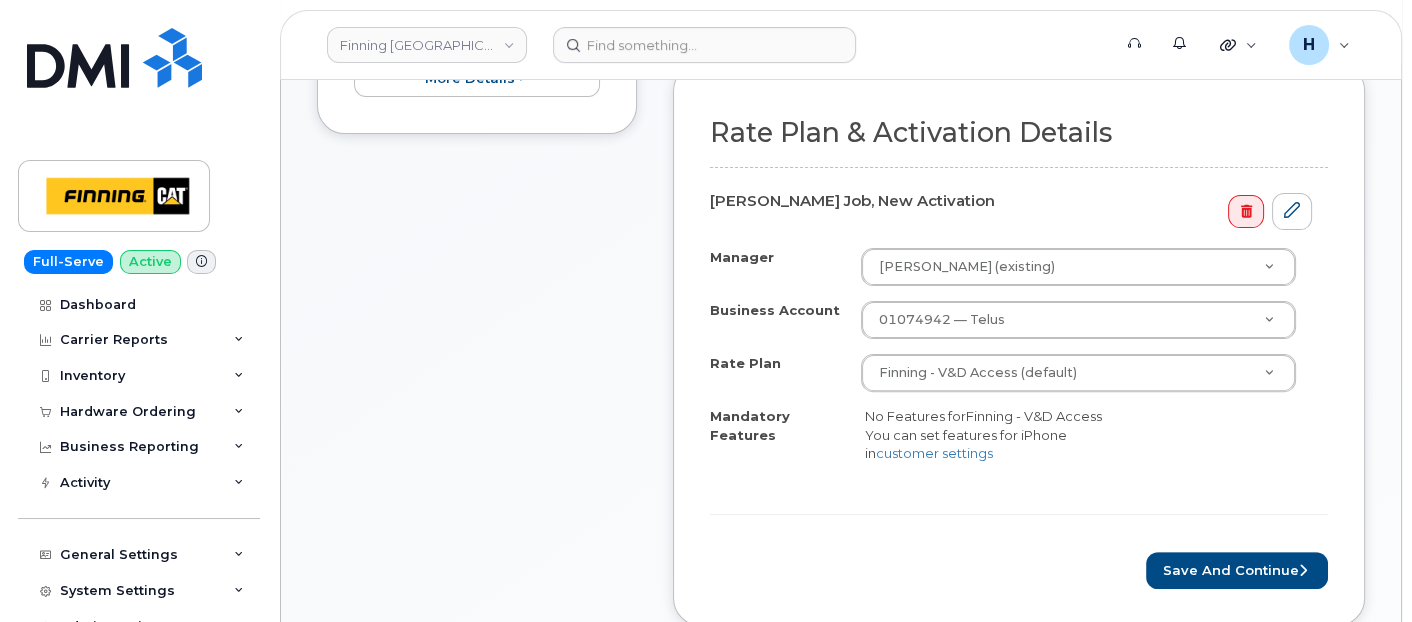 scroll, scrollTop: 888, scrollLeft: 0, axis: vertical 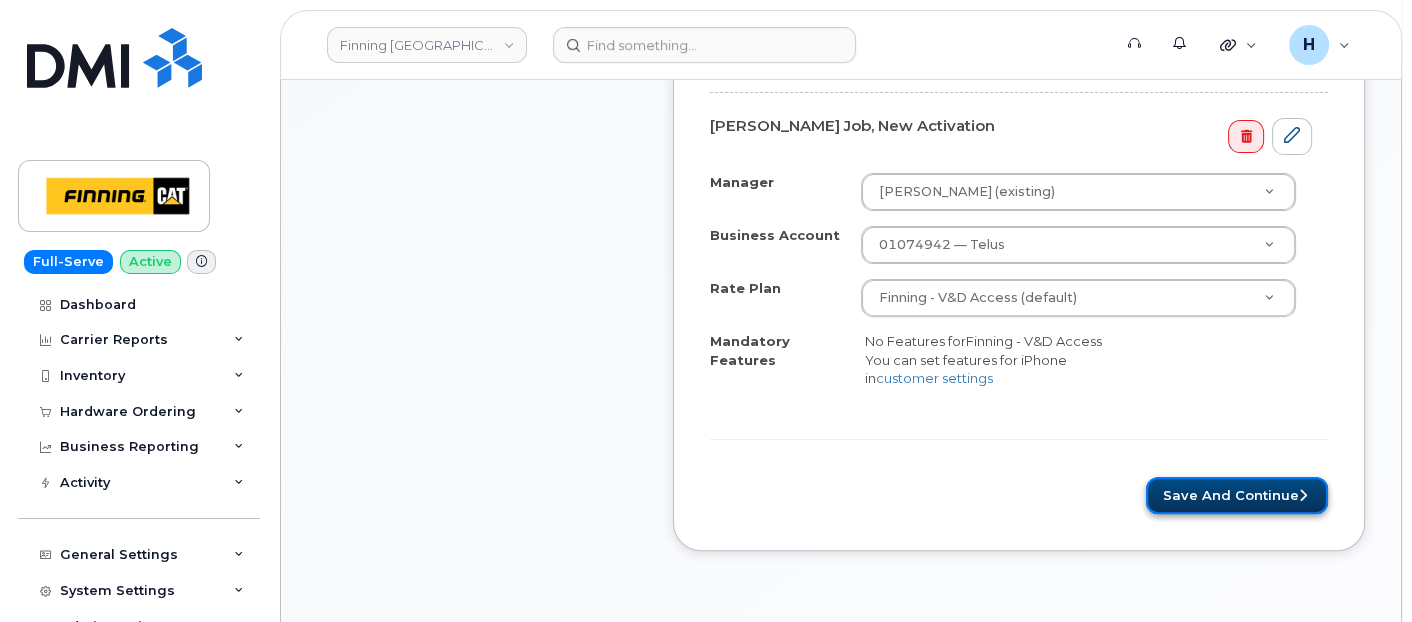 click on "Save and Continue" at bounding box center (1237, 495) 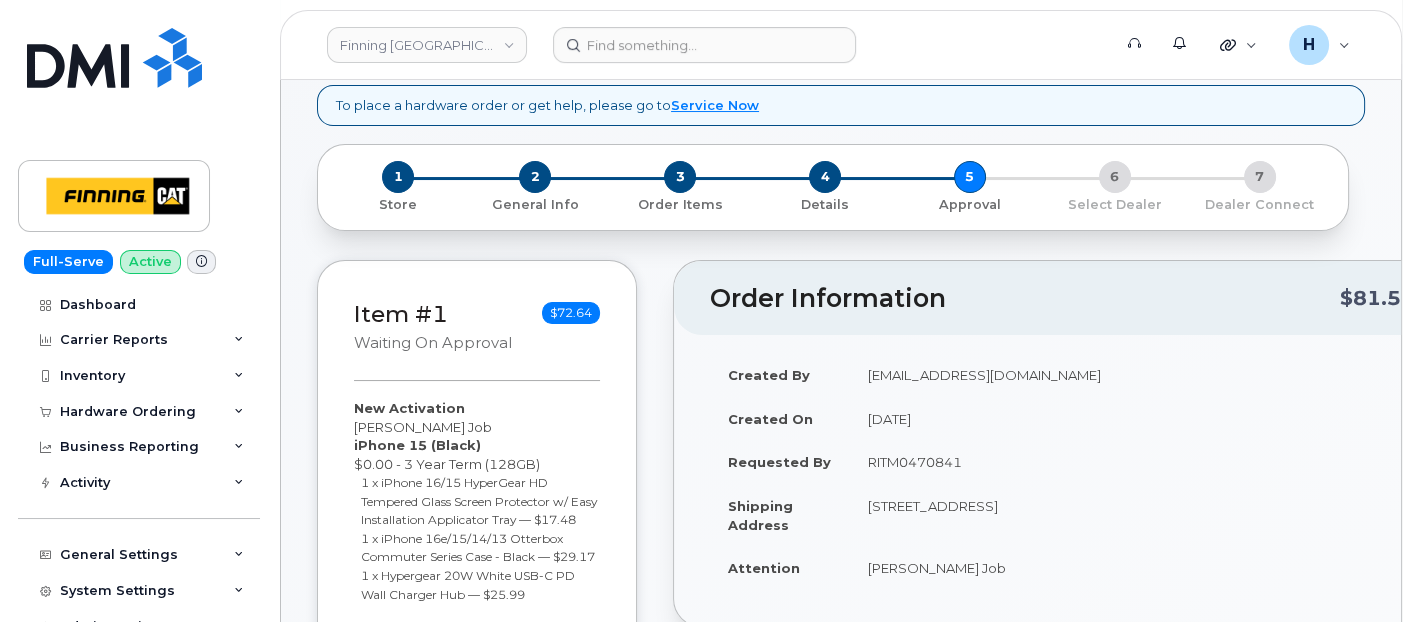 scroll, scrollTop: 444, scrollLeft: 0, axis: vertical 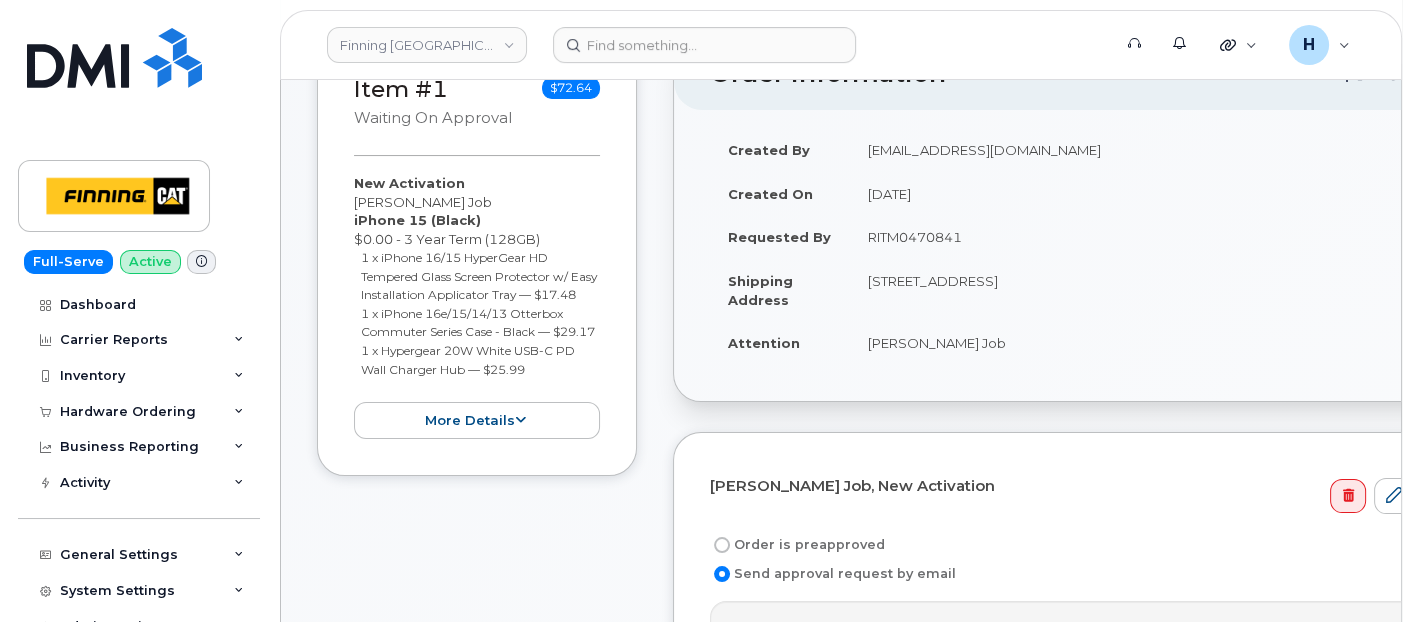click on "RITM0470841" at bounding box center [1140, 237] 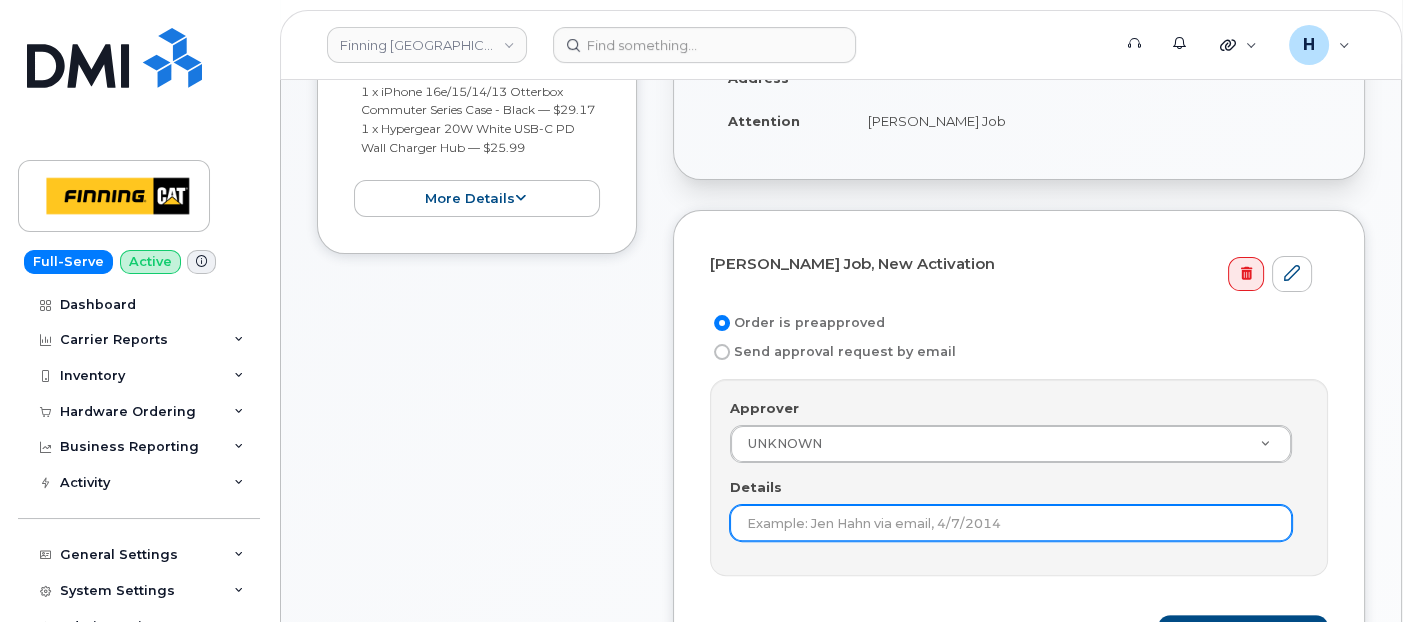 click on "Details" at bounding box center [1011, 523] 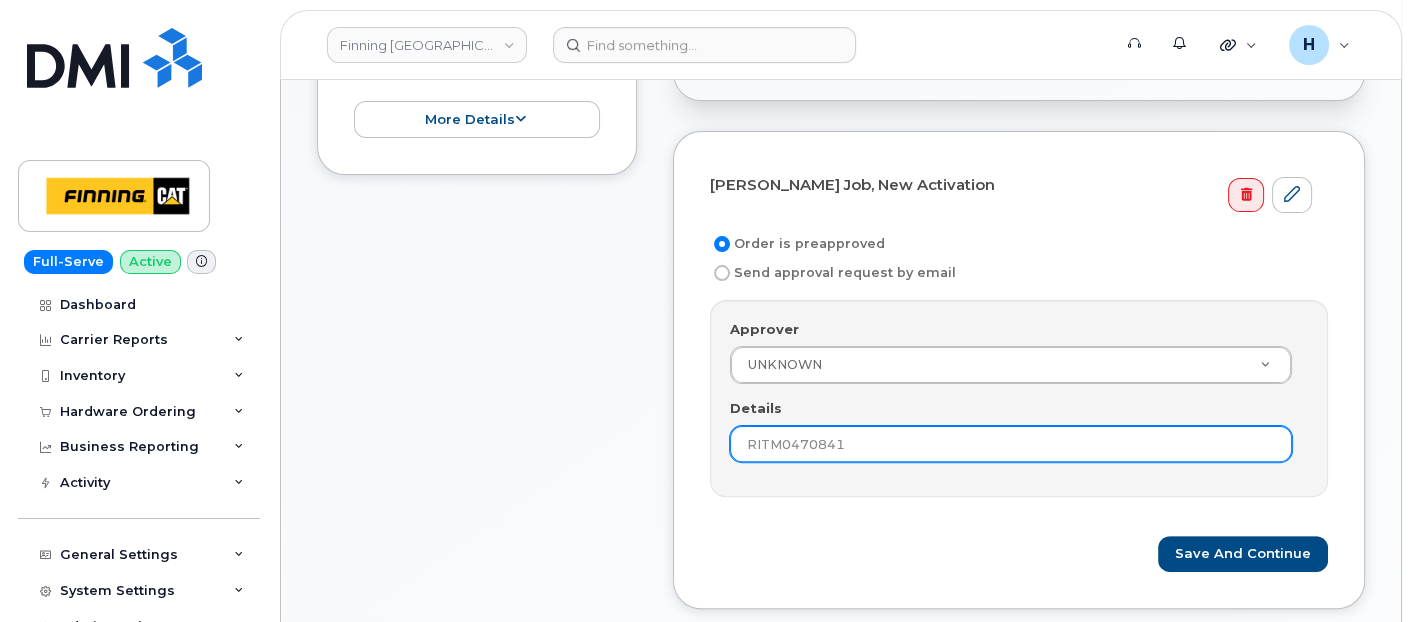 scroll, scrollTop: 777, scrollLeft: 0, axis: vertical 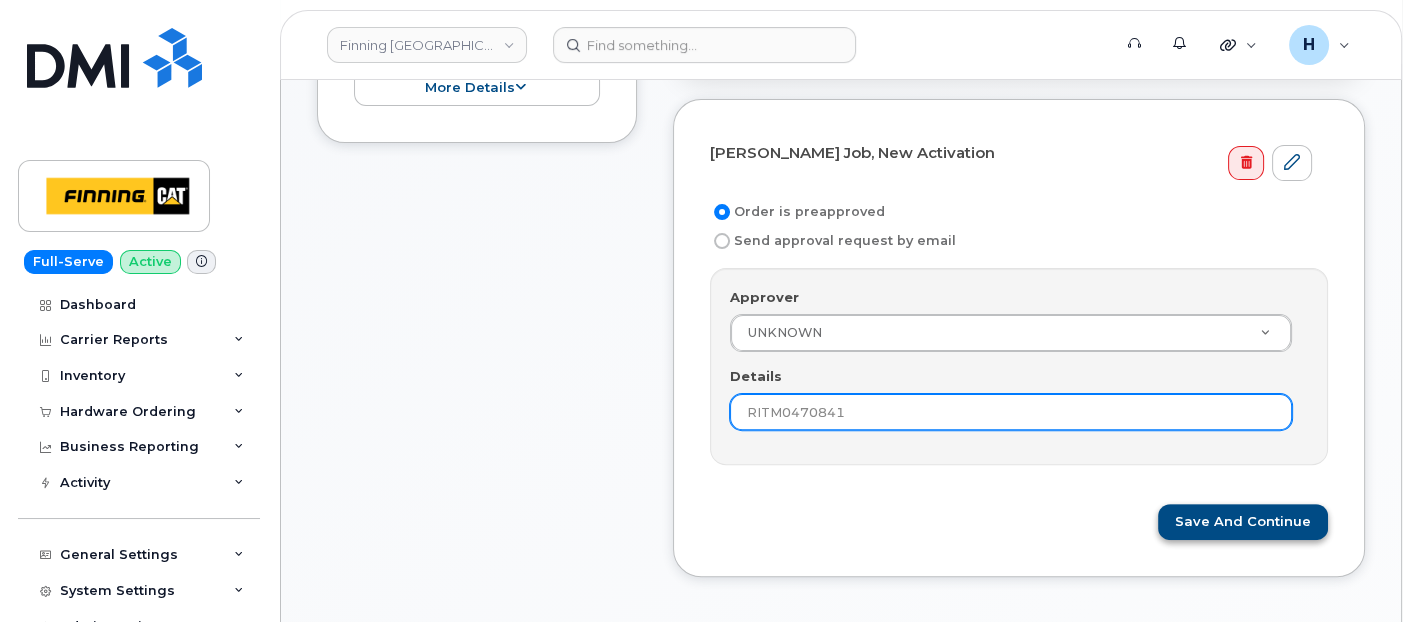 type on "RITM0470841" 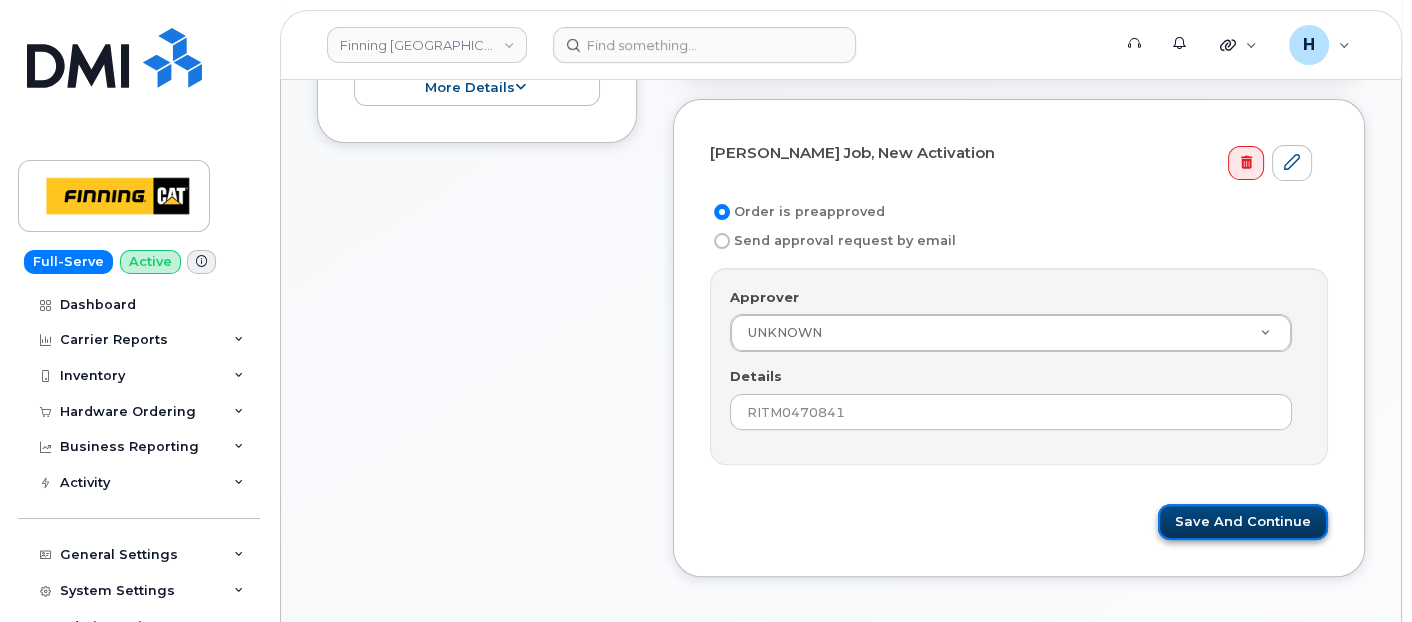 click on "Save and Continue" at bounding box center [1243, 522] 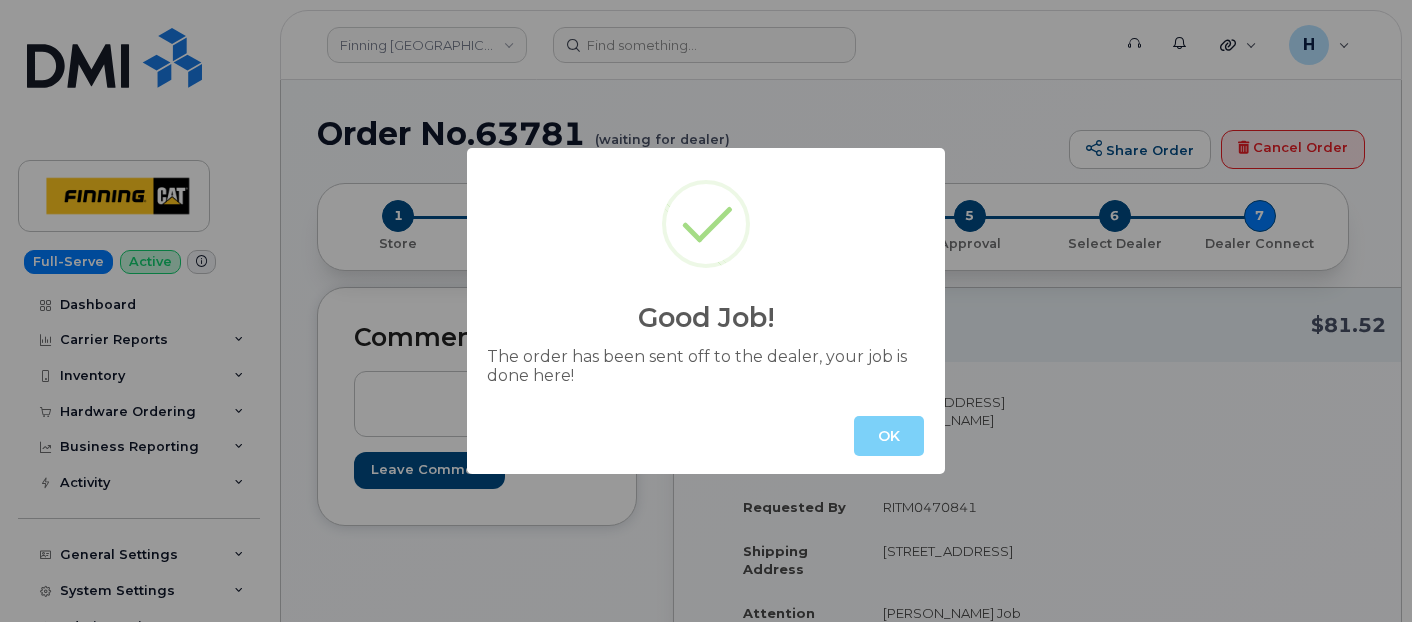 scroll, scrollTop: 0, scrollLeft: 0, axis: both 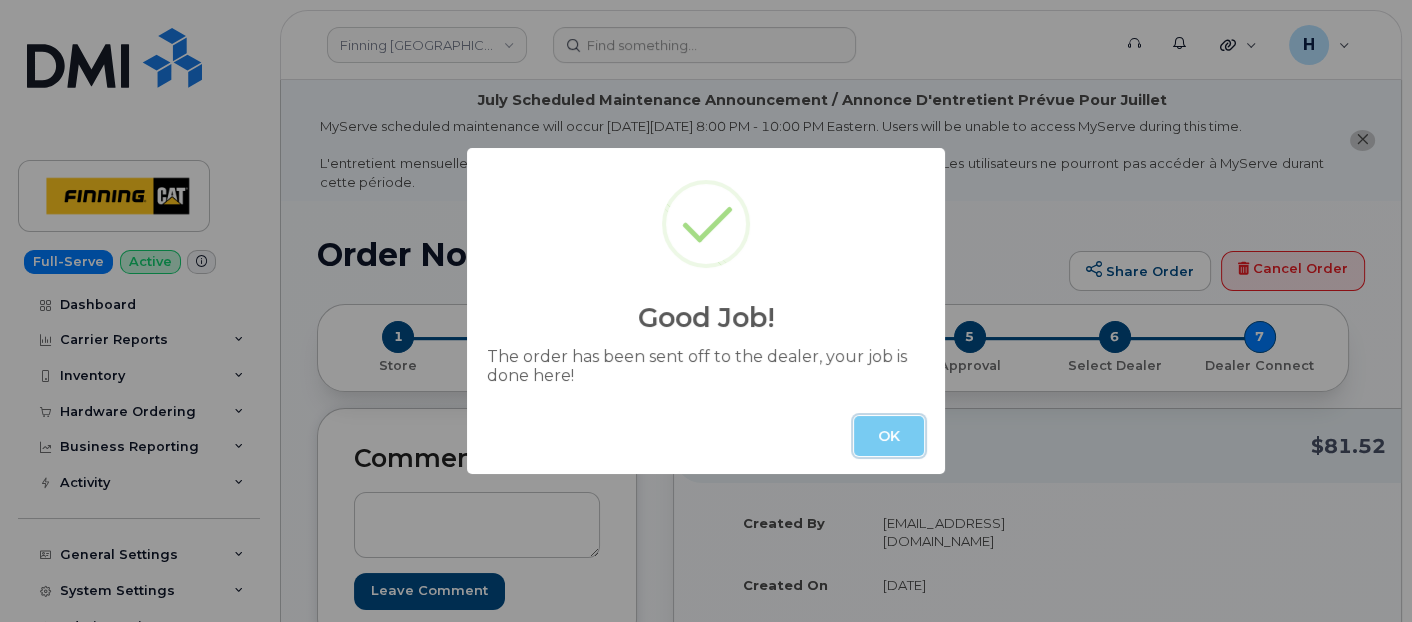 click on "OK" at bounding box center [889, 436] 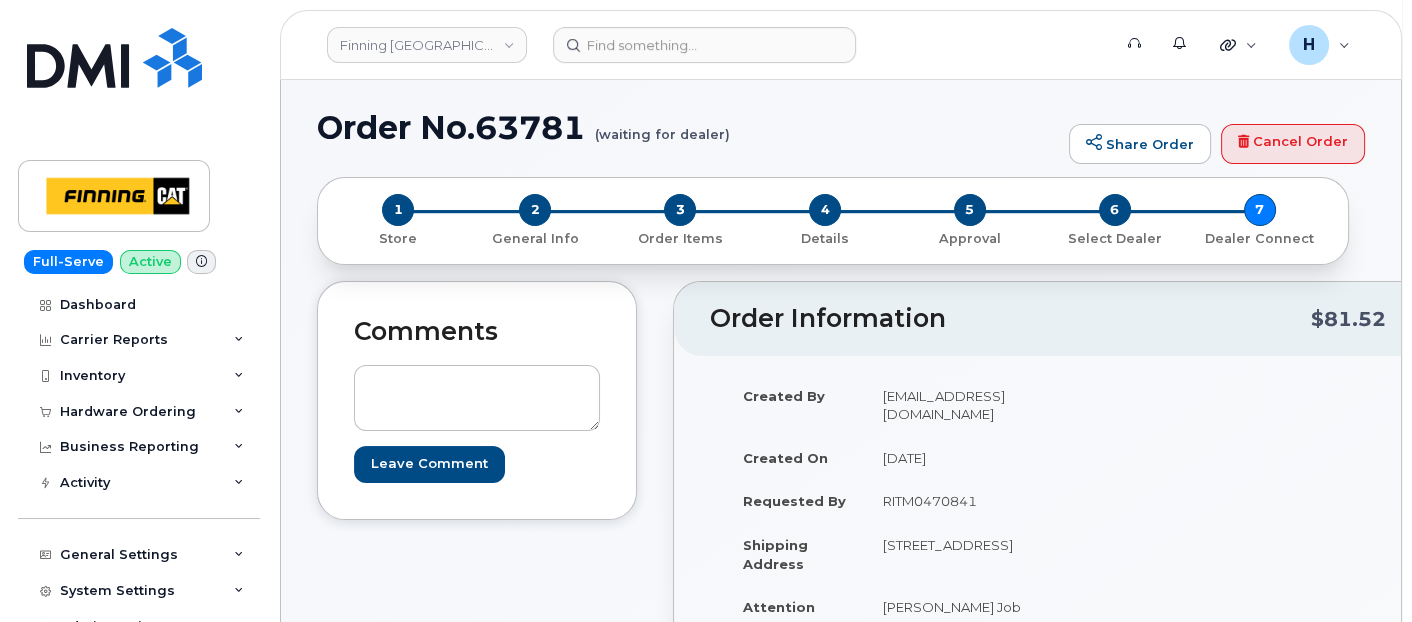 scroll, scrollTop: 0, scrollLeft: 0, axis: both 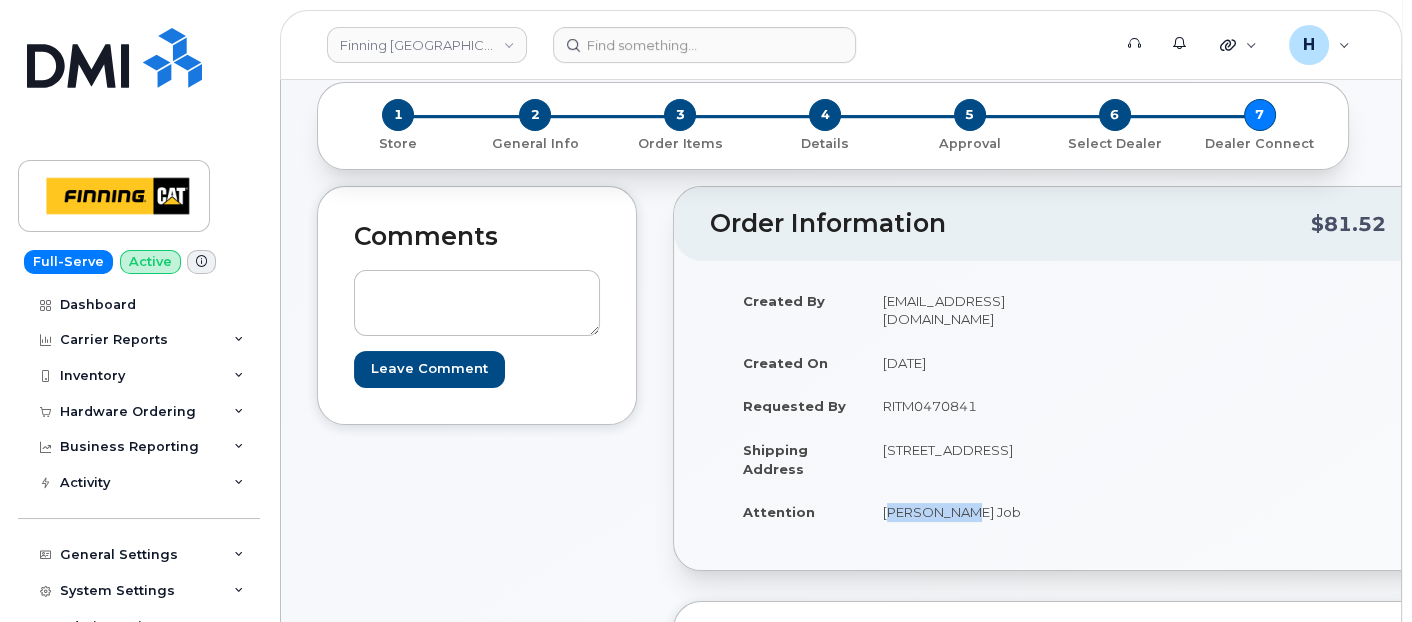drag, startPoint x: 840, startPoint y: 560, endPoint x: 935, endPoint y: 564, distance: 95.084175 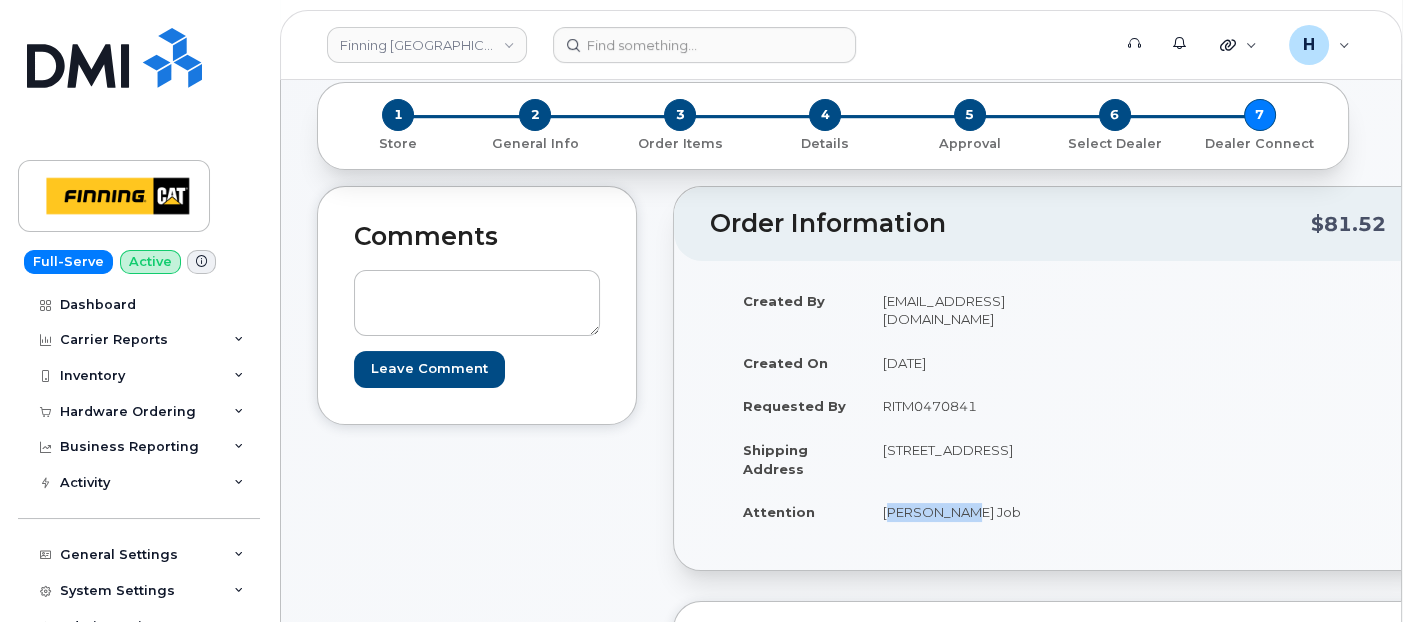 drag, startPoint x: 880, startPoint y: 523, endPoint x: 942, endPoint y: 505, distance: 64.56005 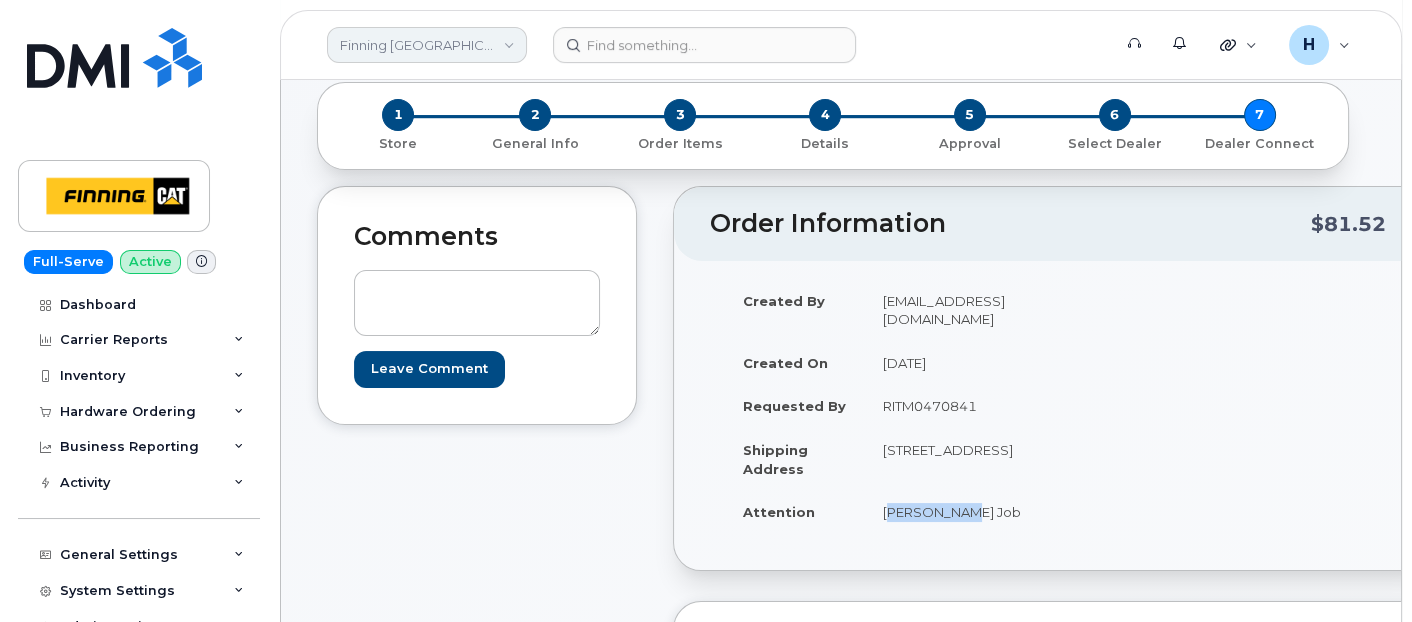 copy on "T2E 7H9" 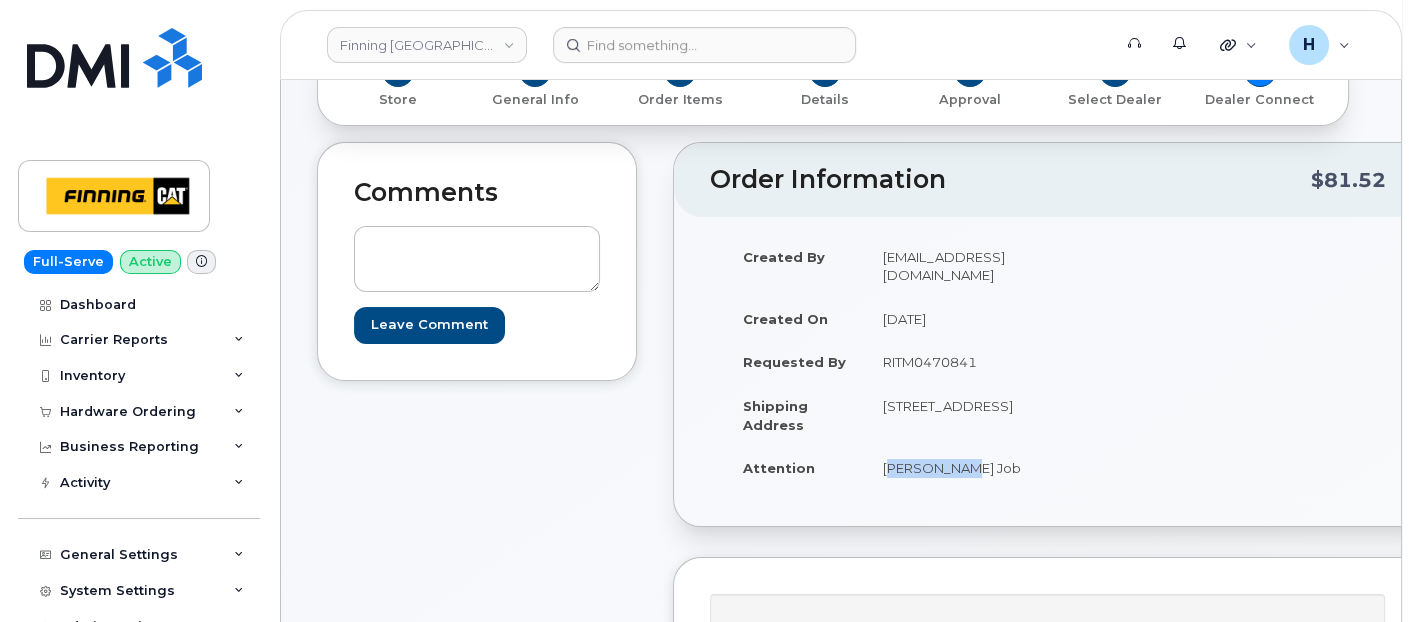 scroll, scrollTop: 333, scrollLeft: 0, axis: vertical 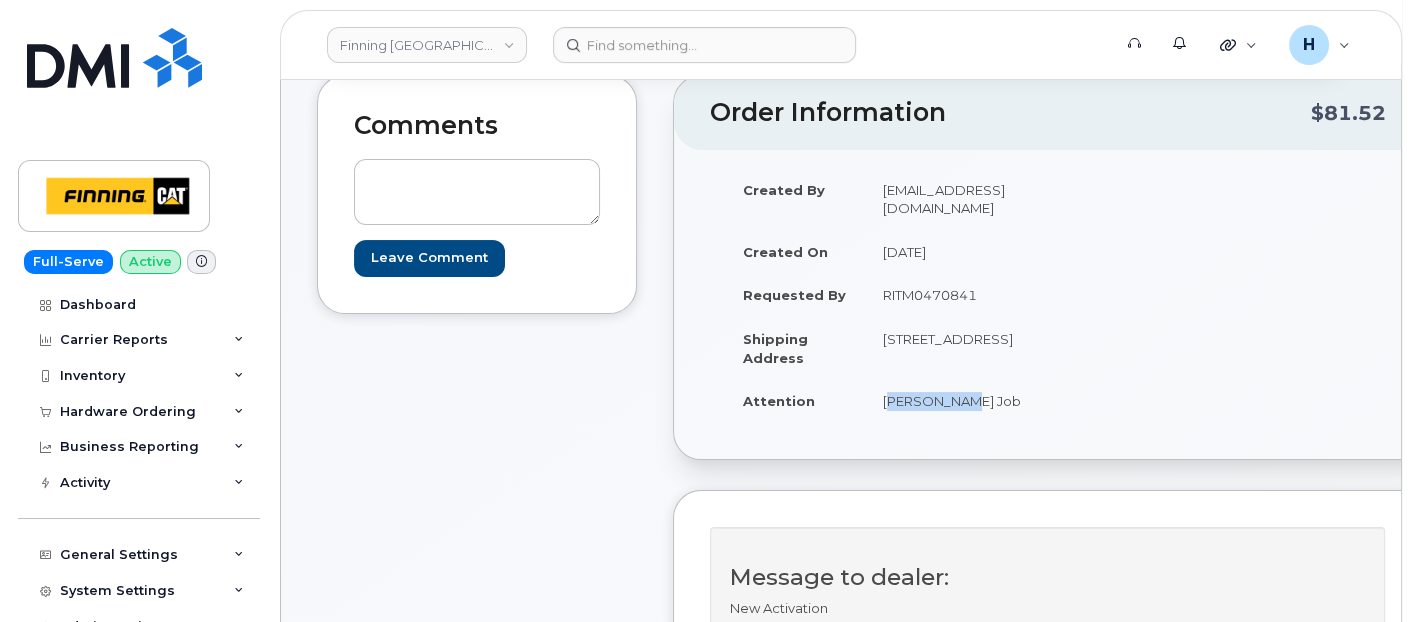drag, startPoint x: 954, startPoint y: 460, endPoint x: 848, endPoint y: 459, distance: 106.004715 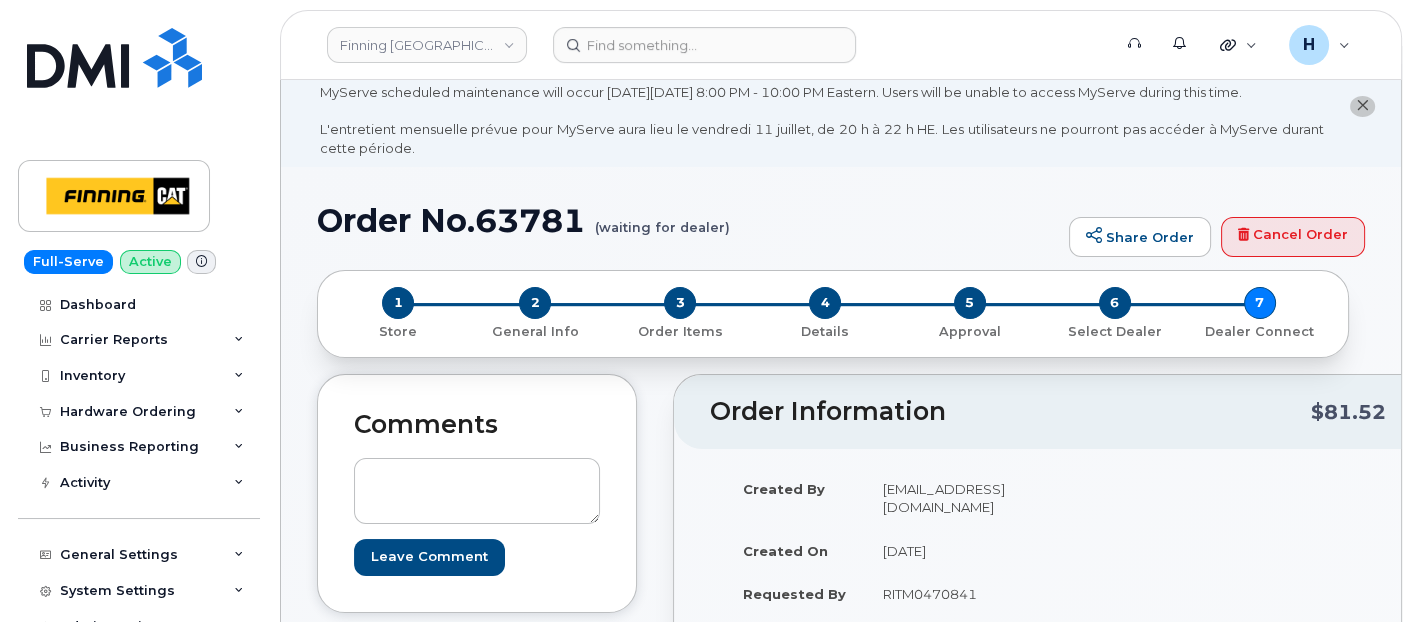scroll, scrollTop: 0, scrollLeft: 0, axis: both 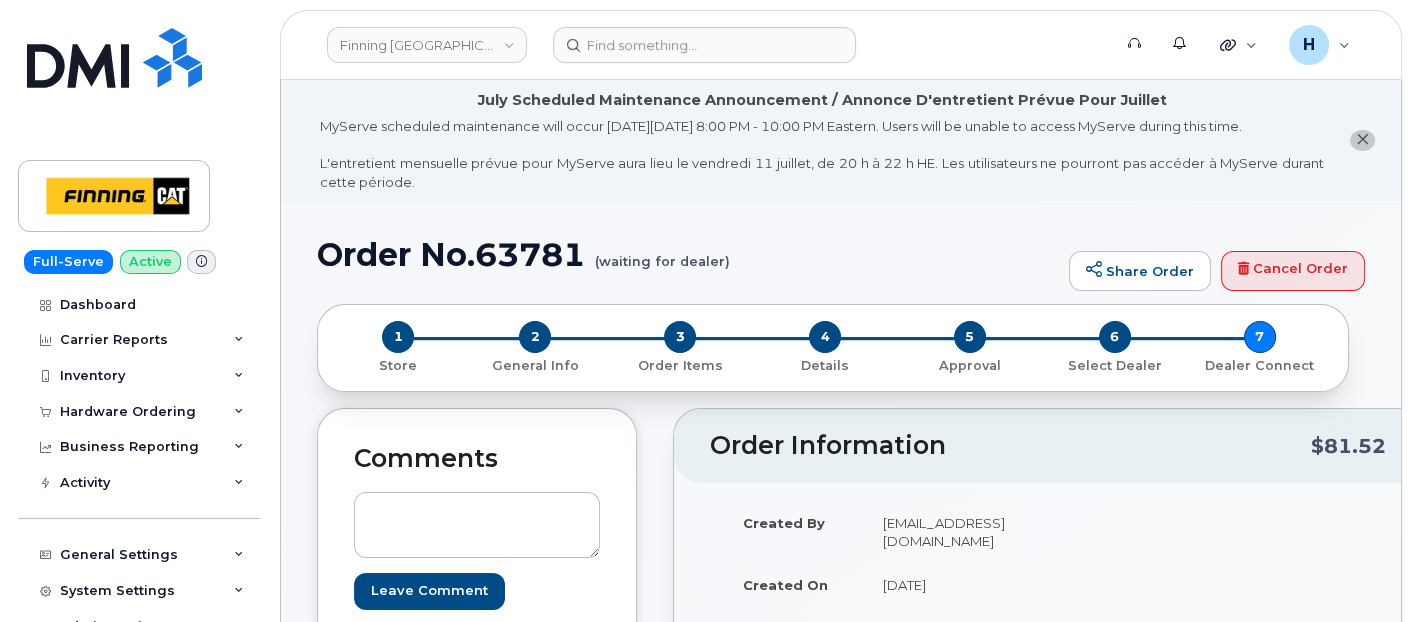 click on "Order No.63781
(waiting for dealer)" at bounding box center (688, 254) 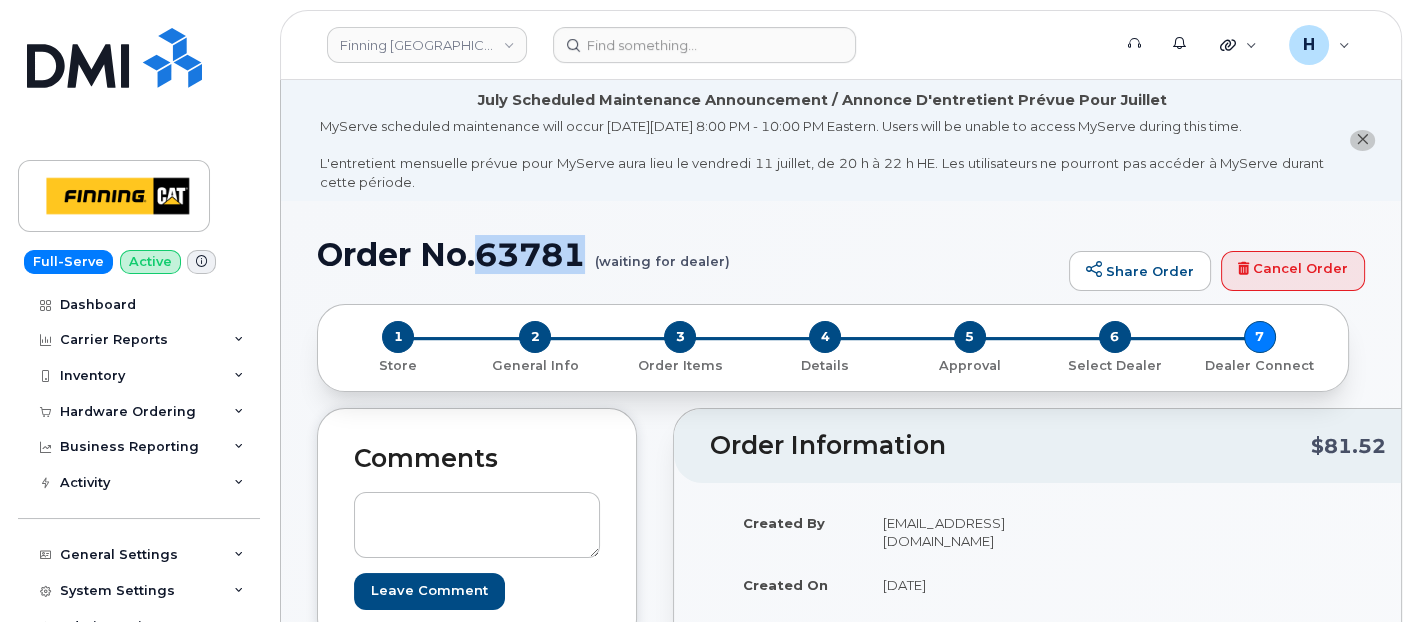 click on "Order No.63781
(waiting for dealer)" at bounding box center [688, 254] 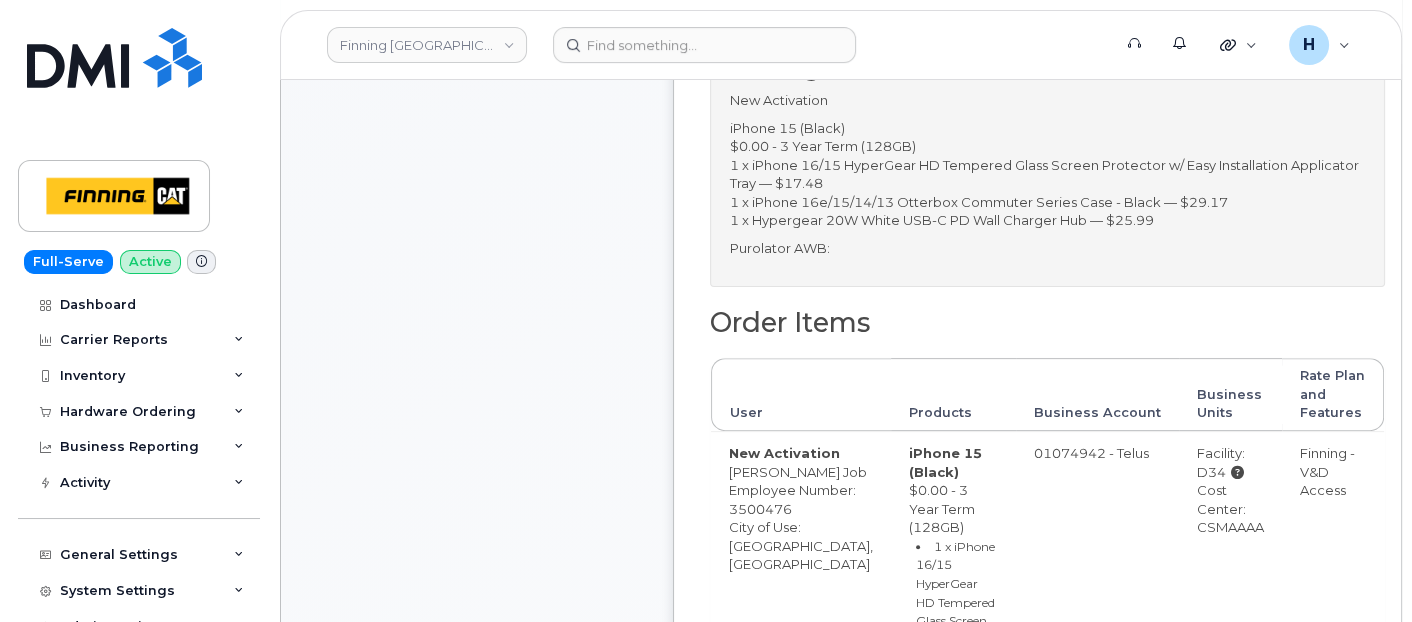 scroll, scrollTop: 888, scrollLeft: 0, axis: vertical 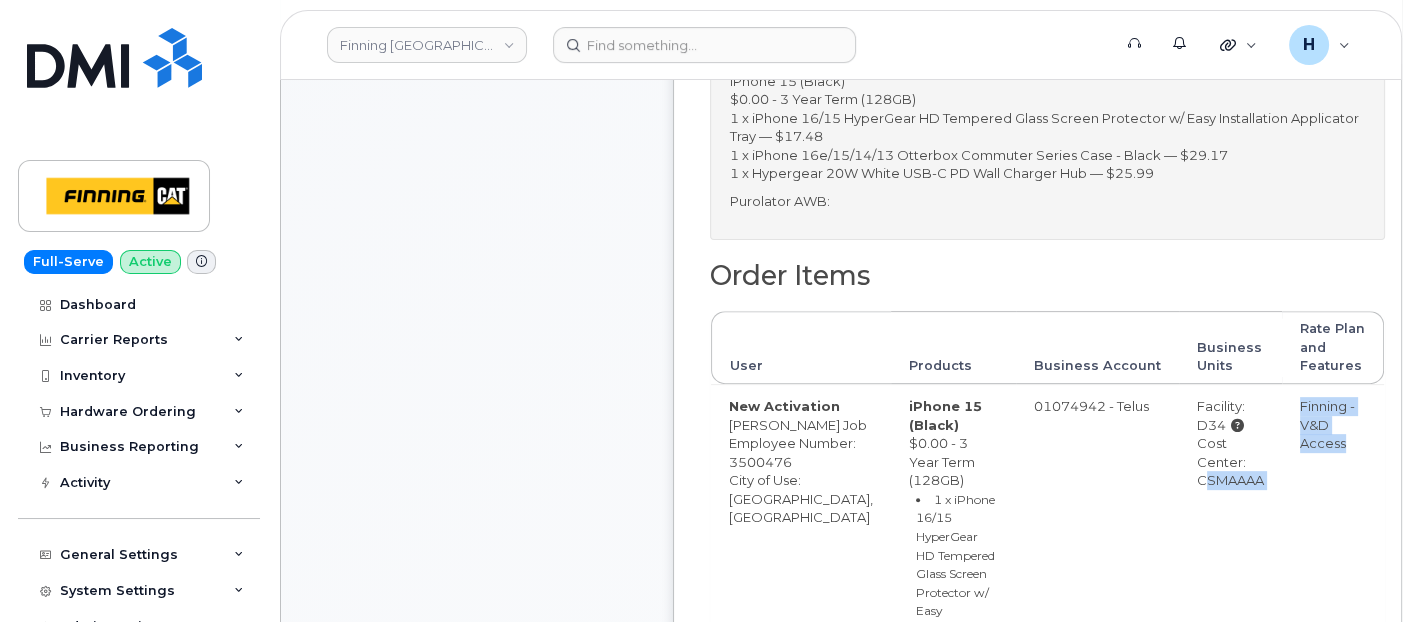 drag, startPoint x: 1108, startPoint y: 531, endPoint x: 1263, endPoint y: 534, distance: 155.02902 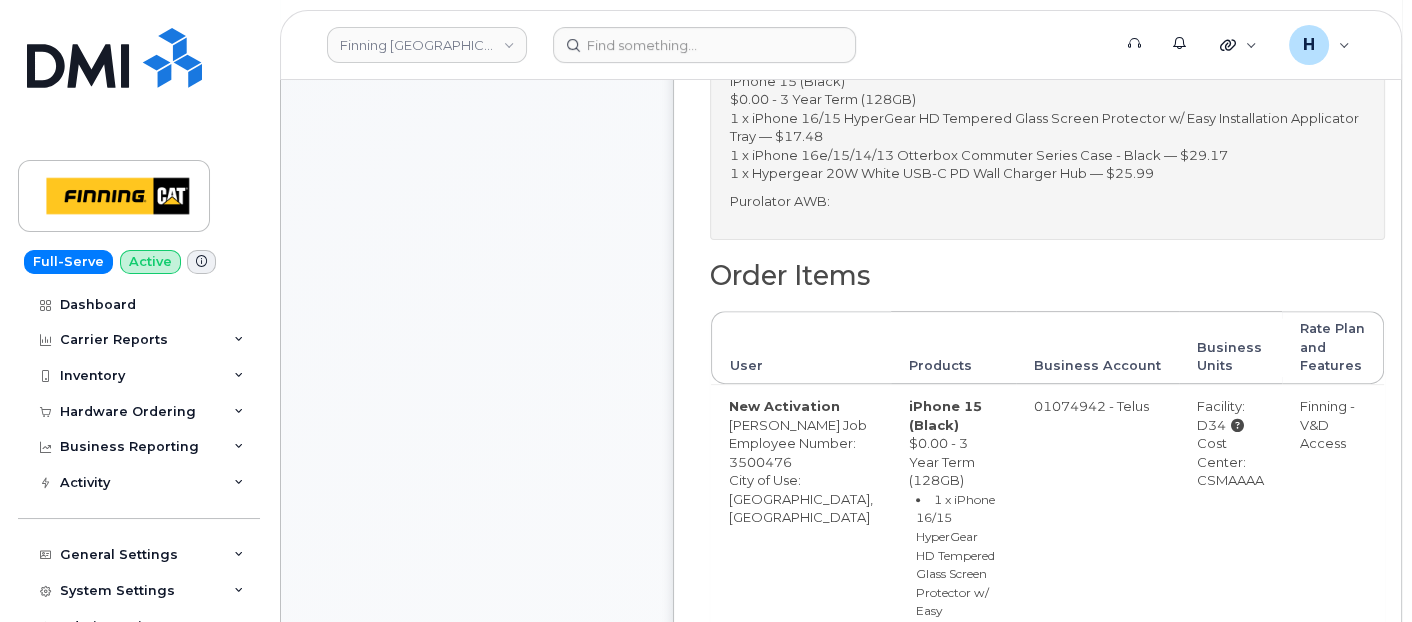click on "01074942 - Telus" at bounding box center (1097, 679) 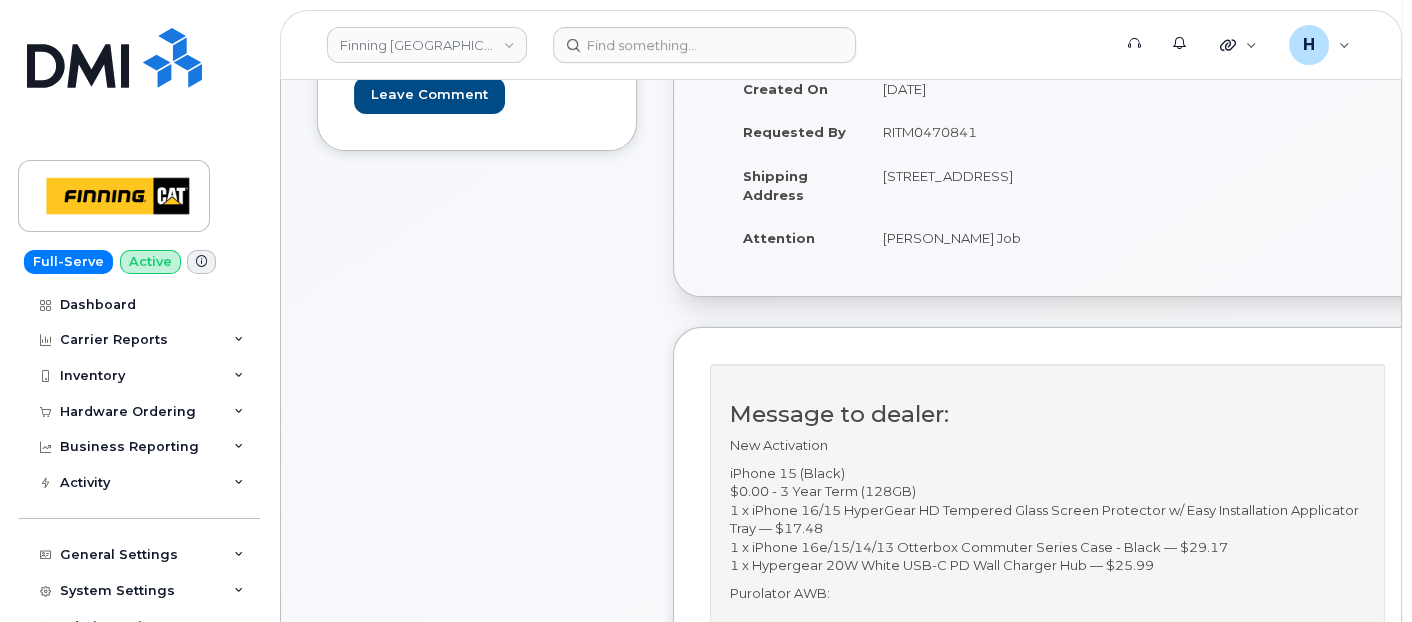scroll, scrollTop: 444, scrollLeft: 0, axis: vertical 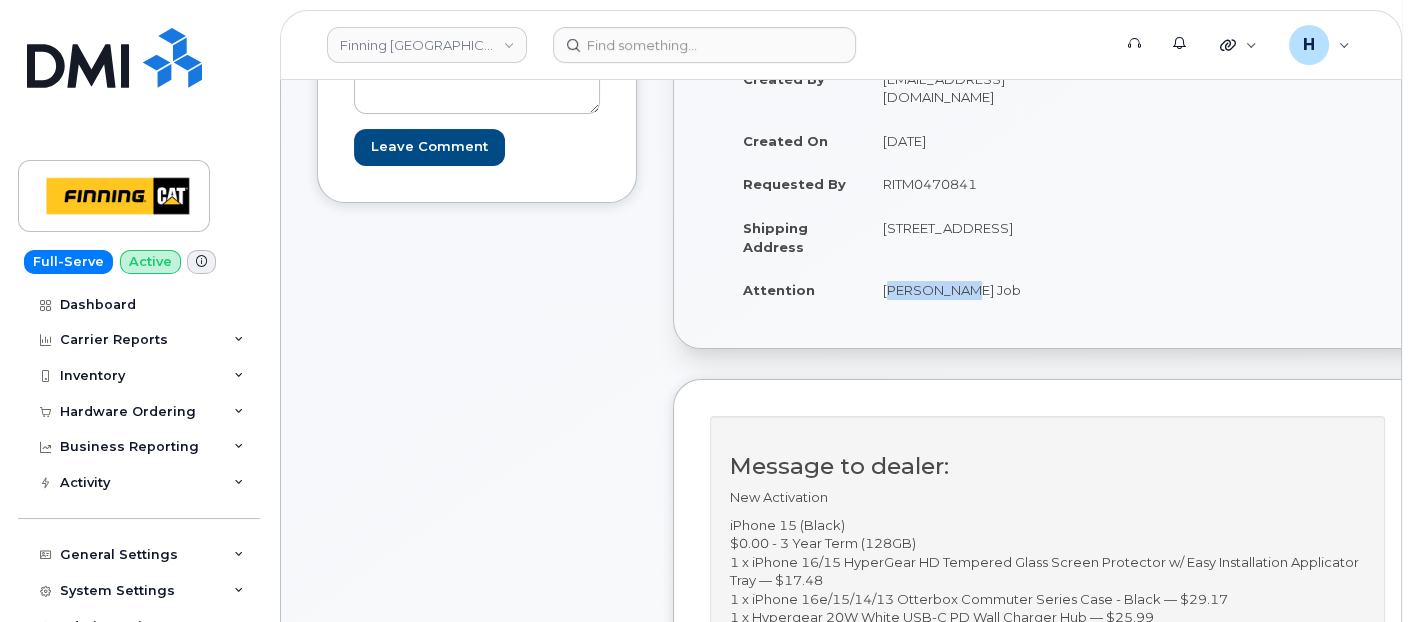 drag, startPoint x: 854, startPoint y: 348, endPoint x: 937, endPoint y: 348, distance: 83 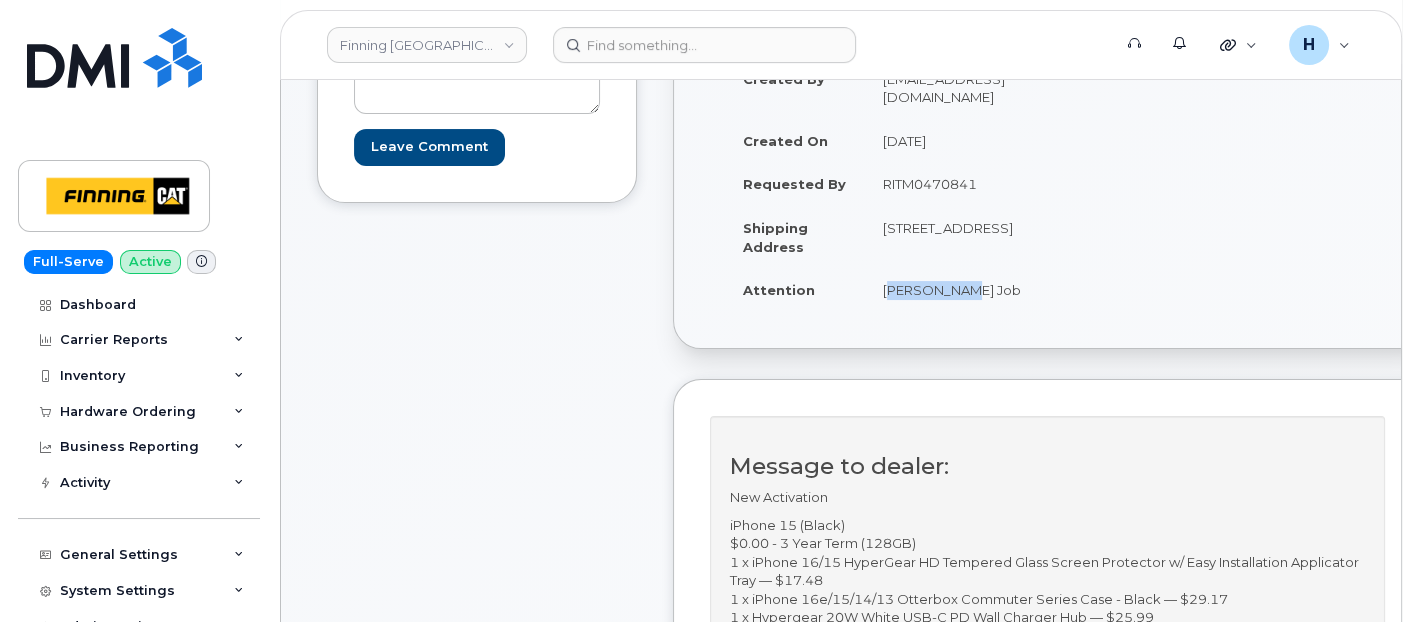 drag, startPoint x: 884, startPoint y: 304, endPoint x: 942, endPoint y: 287, distance: 60.440052 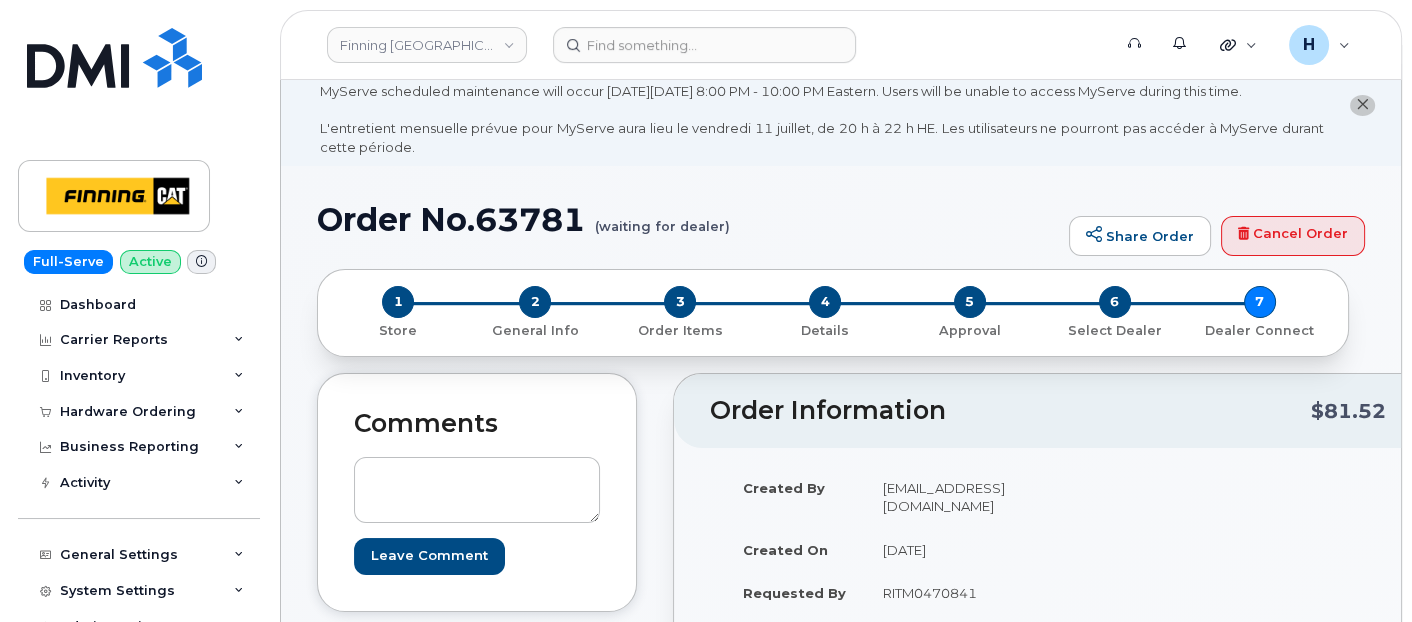 scroll, scrollTop: 0, scrollLeft: 0, axis: both 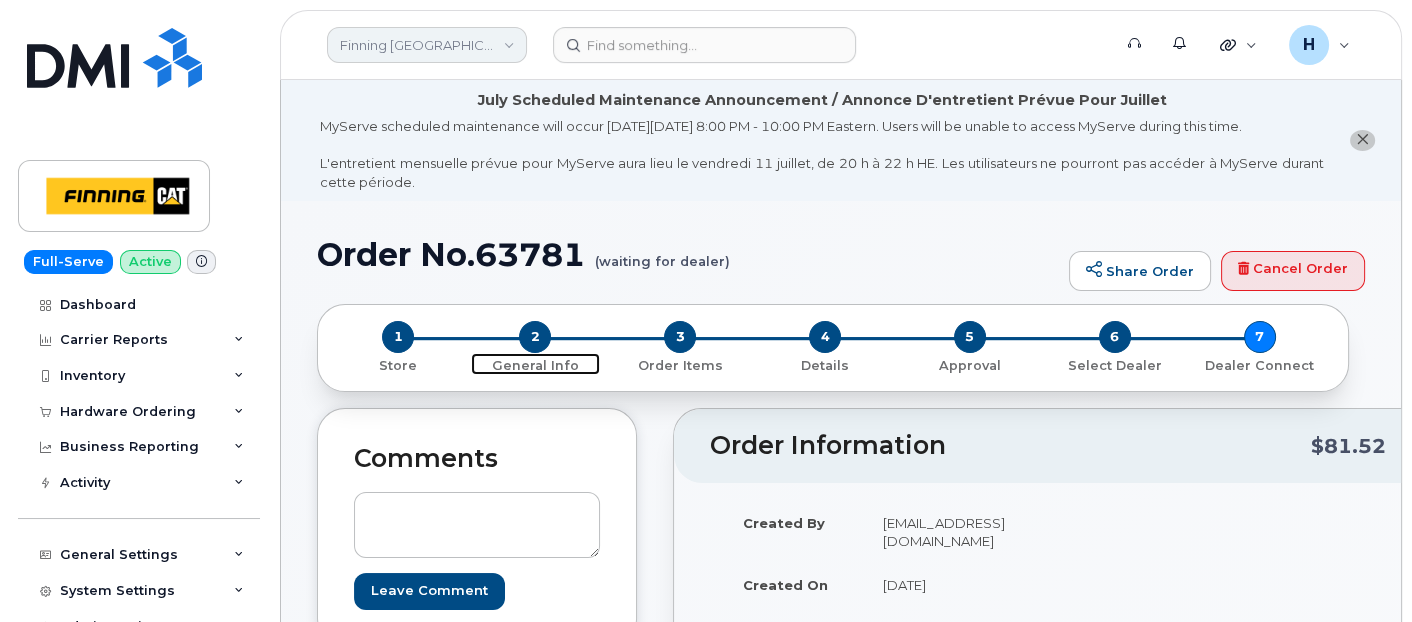 drag, startPoint x: 533, startPoint y: 339, endPoint x: 355, endPoint y: 28, distance: 358.33643 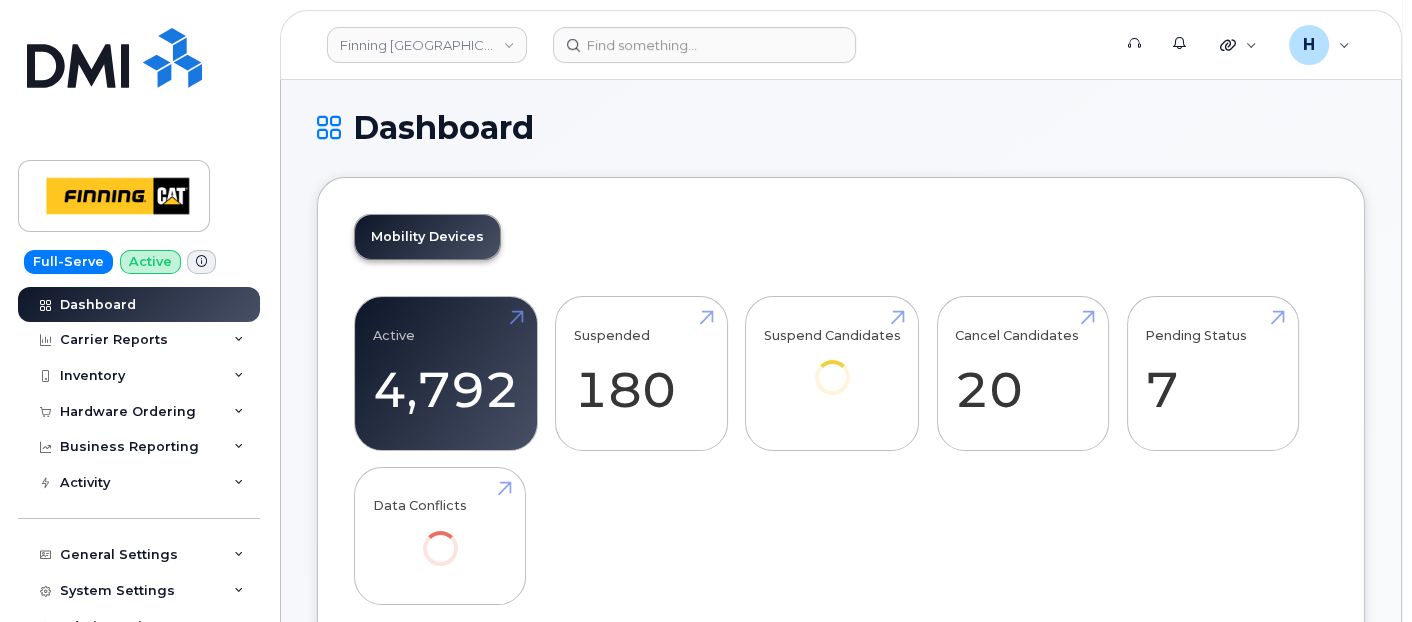 scroll, scrollTop: 333, scrollLeft: 0, axis: vertical 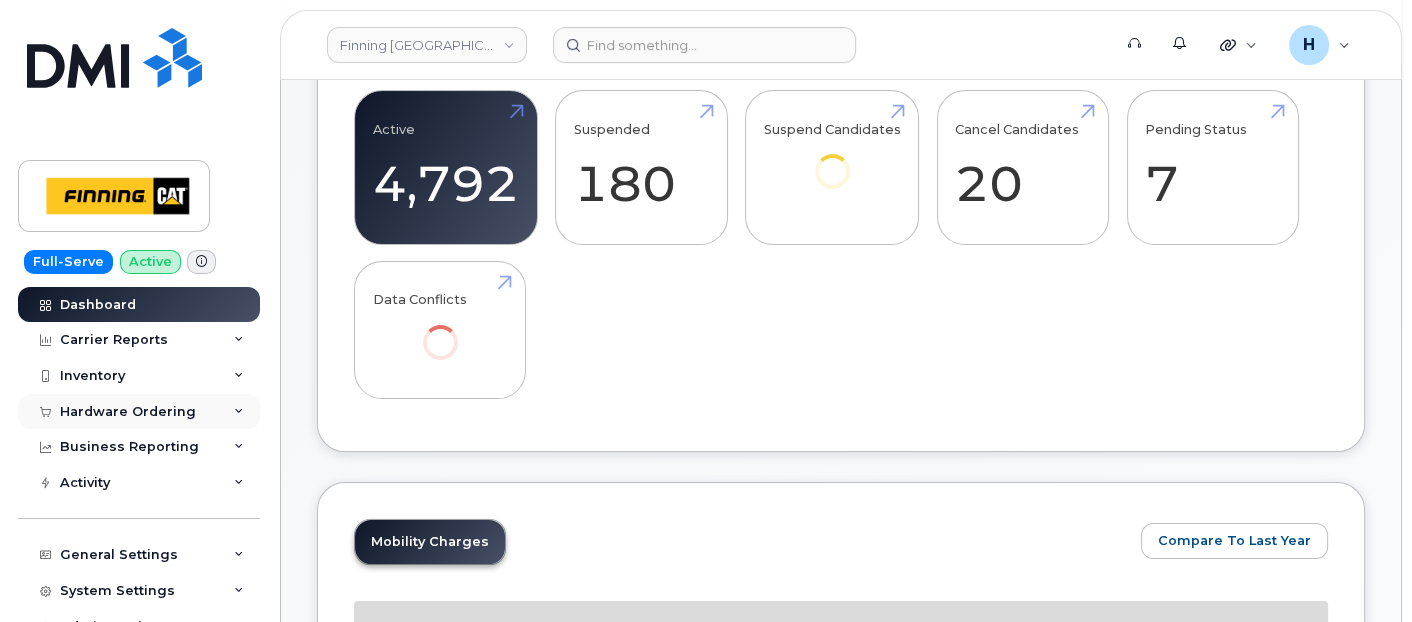 click on "Hardware Ordering" at bounding box center [128, 412] 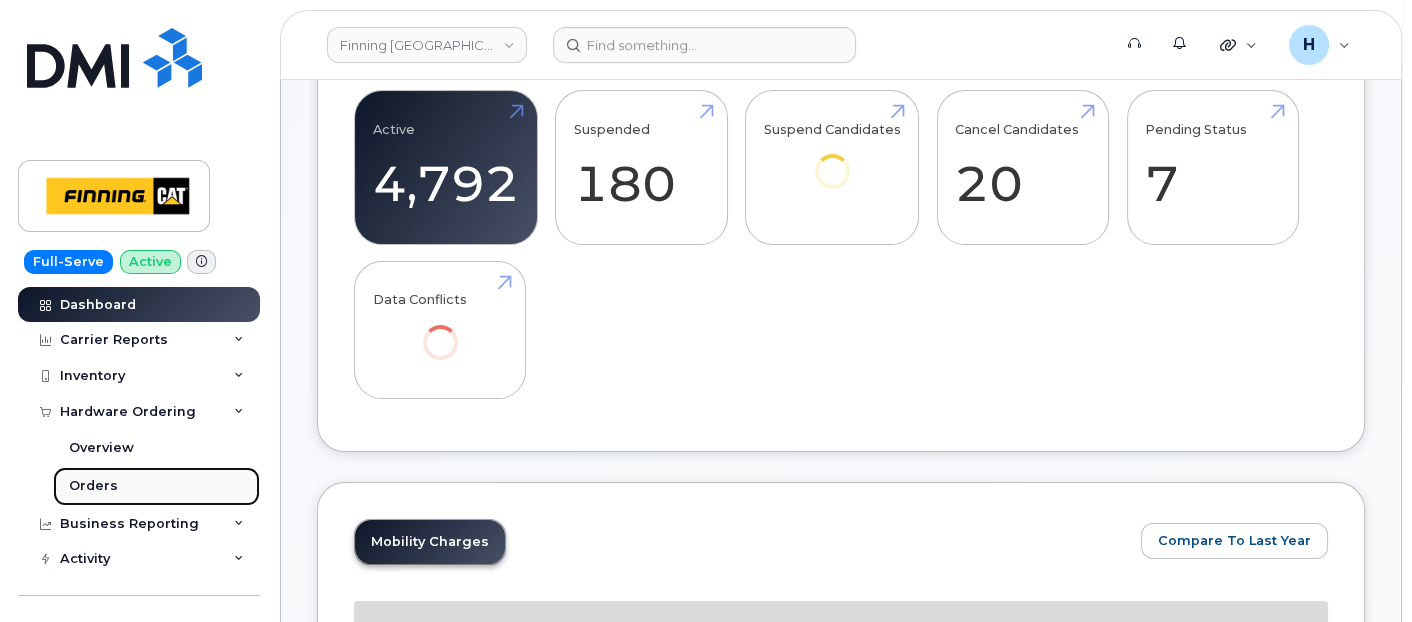 click on "Orders" at bounding box center [156, 486] 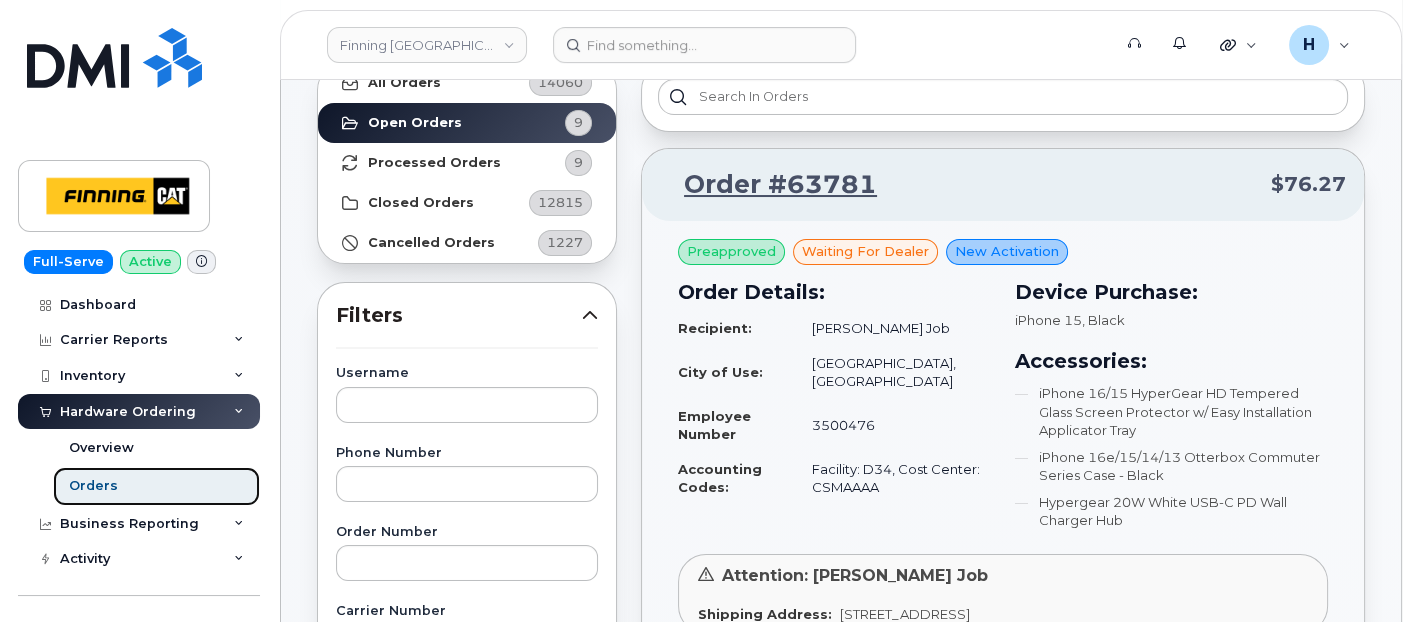 scroll, scrollTop: 333, scrollLeft: 0, axis: vertical 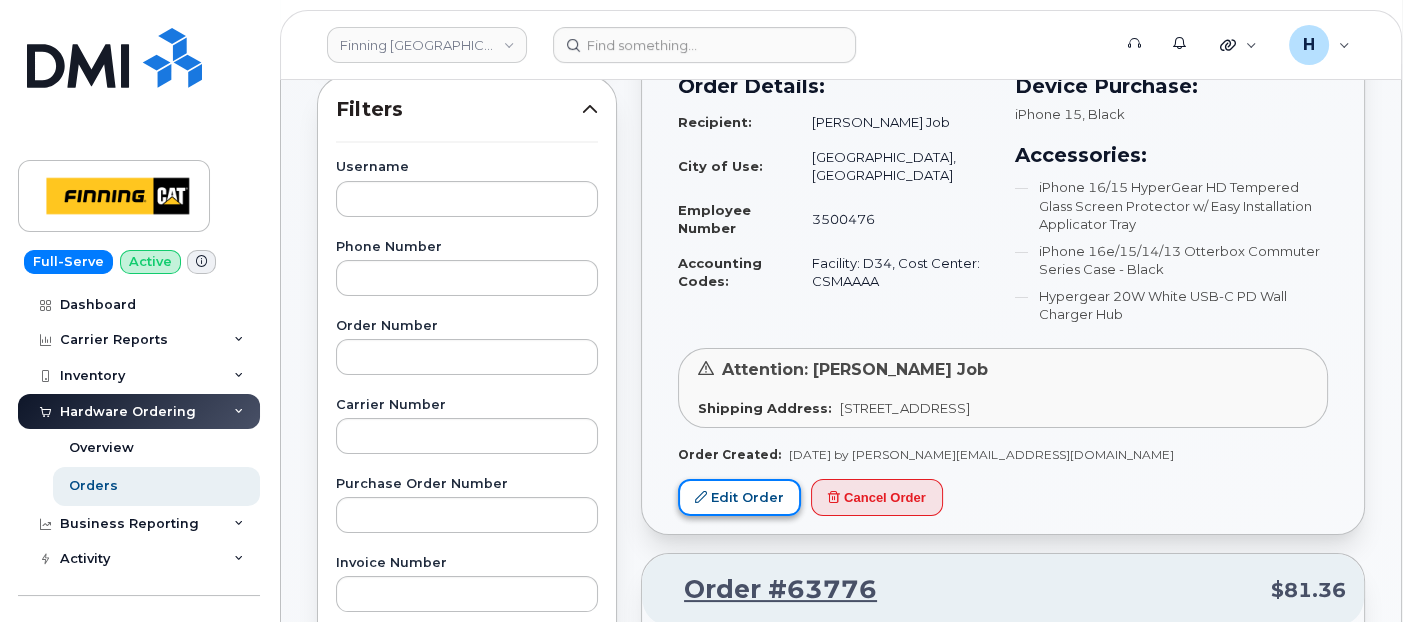 click on "Edit Order" at bounding box center (739, 497) 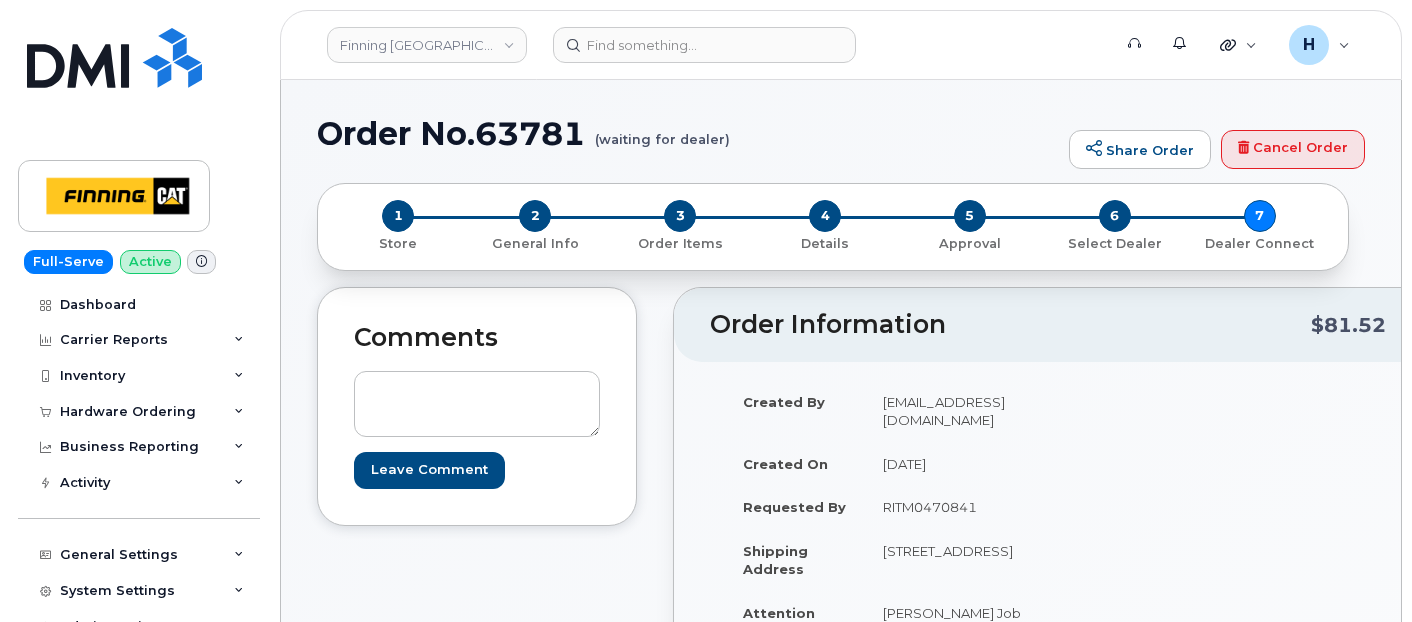 scroll, scrollTop: 0, scrollLeft: 0, axis: both 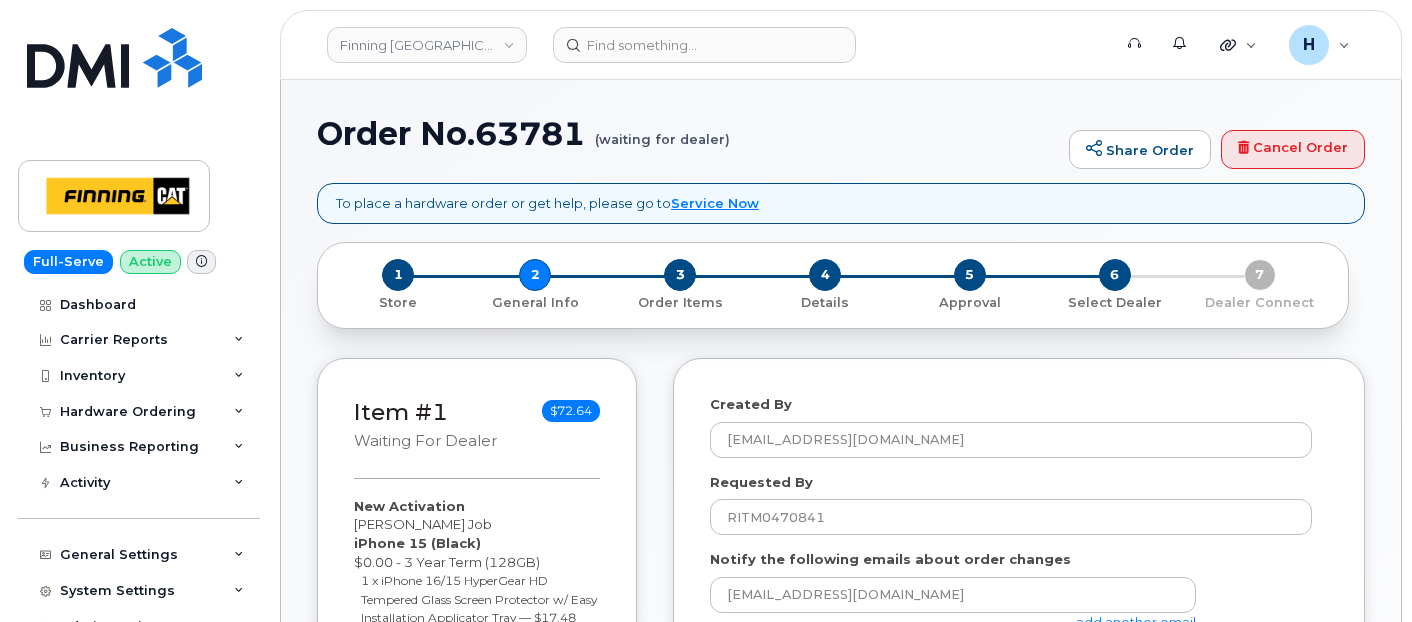 select 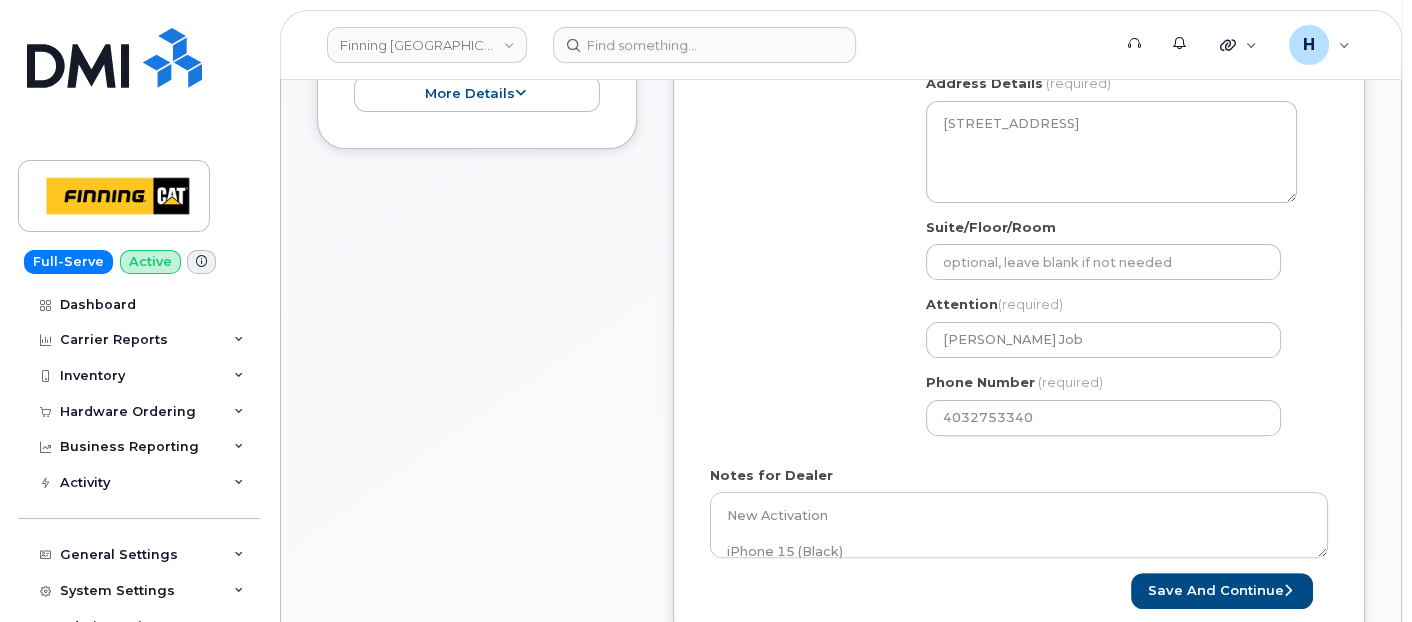 scroll, scrollTop: 888, scrollLeft: 0, axis: vertical 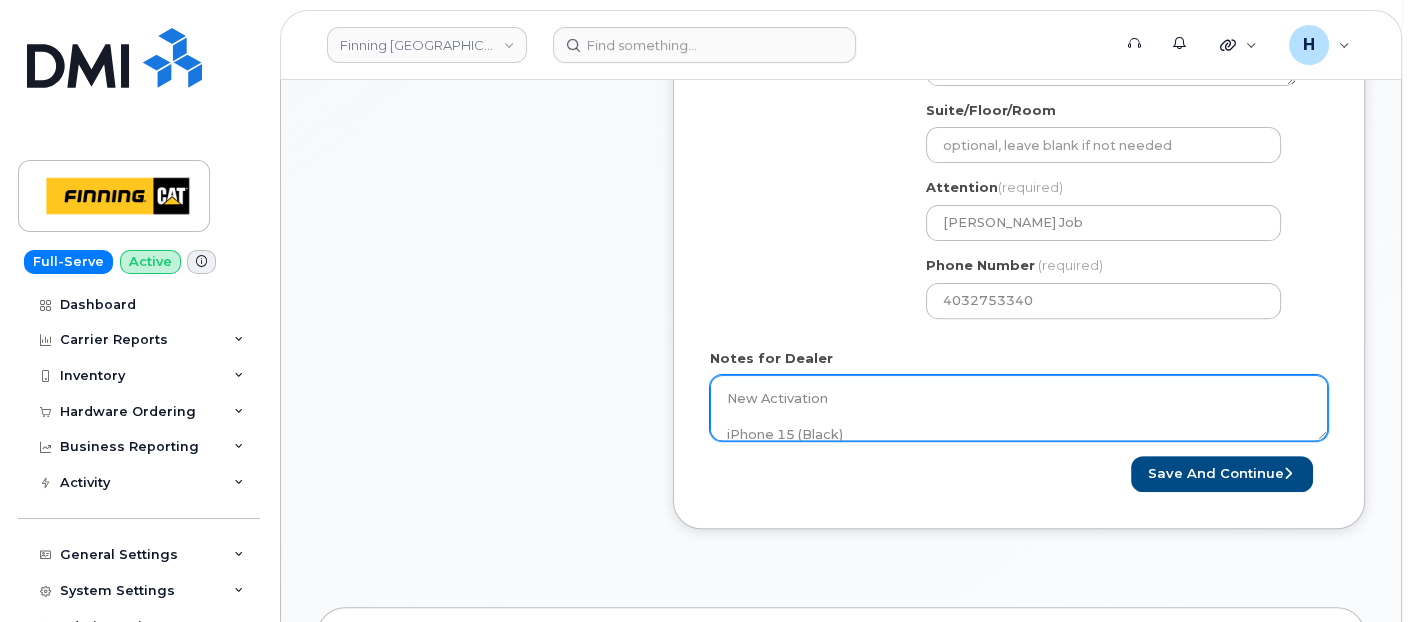 click on "New Activation
iPhone 15 (Black)
$0.00 - 3 Year Term (128GB)
1 x iPhone 16/15 HyperGear HD Tempered Glass Screen Protector w/ Easy Installation Applicator Tray — $17.48
1 x iPhone 16e/15/14/13 Otterbox Commuter Series Case - Black — $29.17
1 x Hypergear 20W White USB-C PD Wall Charger Hub — $25.99
Purolator AWB:" at bounding box center (1019, 408) 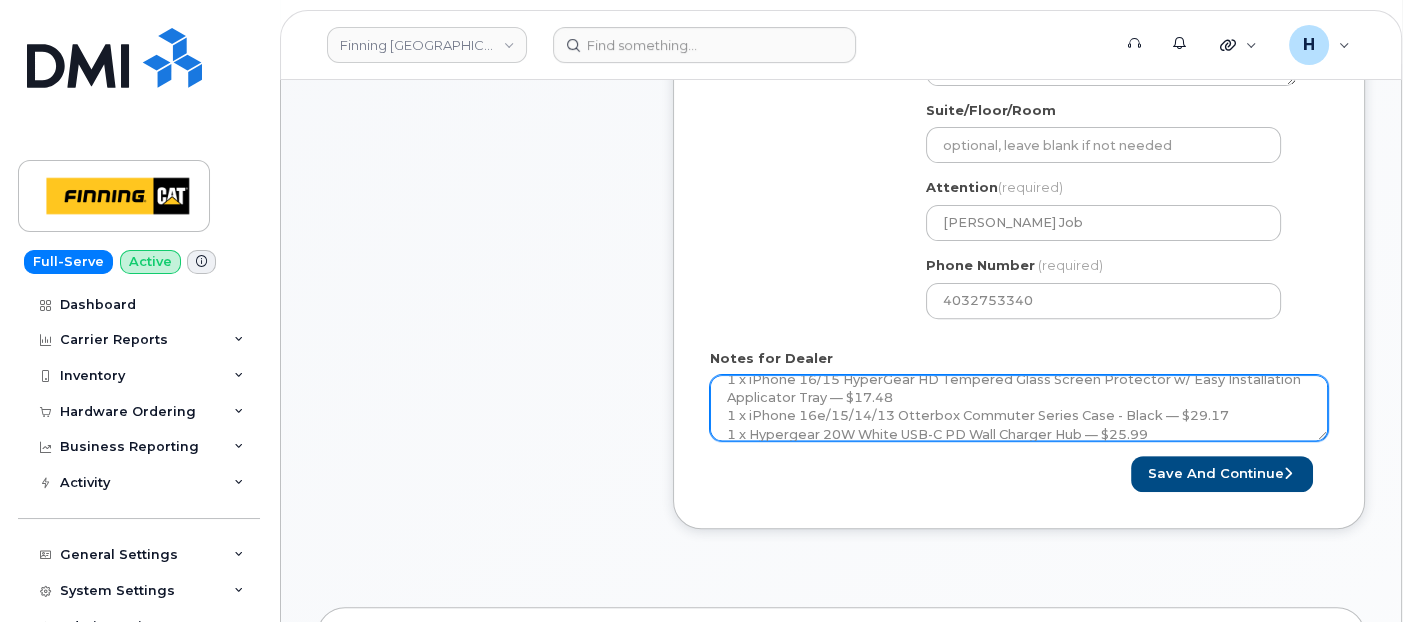 scroll, scrollTop: 145, scrollLeft: 0, axis: vertical 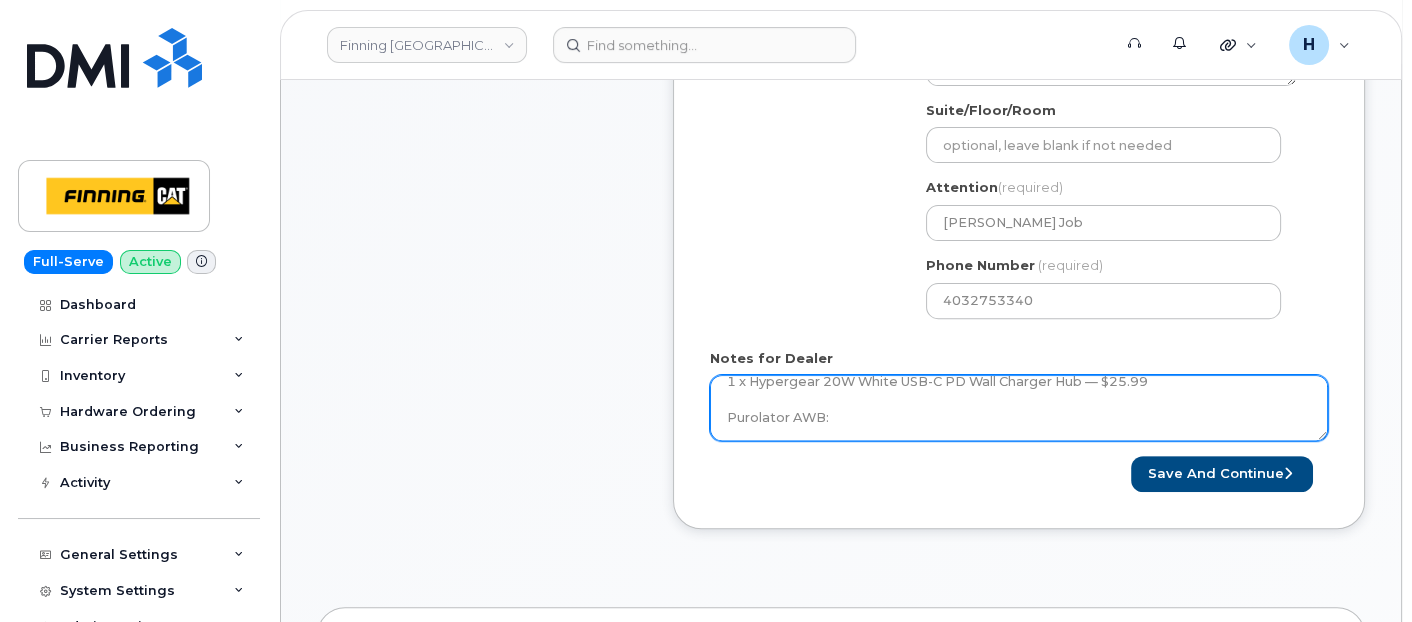 click on "New Activation
iPhone 15 (Black)
$0.00 - 3 Year Term (128GB)
1 x iPhone 16/15 HyperGear HD Tempered Glass Screen Protector w/ Easy Installation Applicator Tray — $17.48
1 x iPhone 16e/15/14/13 Otterbox Commuter Series Case - Black — $29.17
1 x Hypergear 20W White USB-C PD Wall Charger Hub — $25.99
Purolator AWB:" at bounding box center (1019, 408) 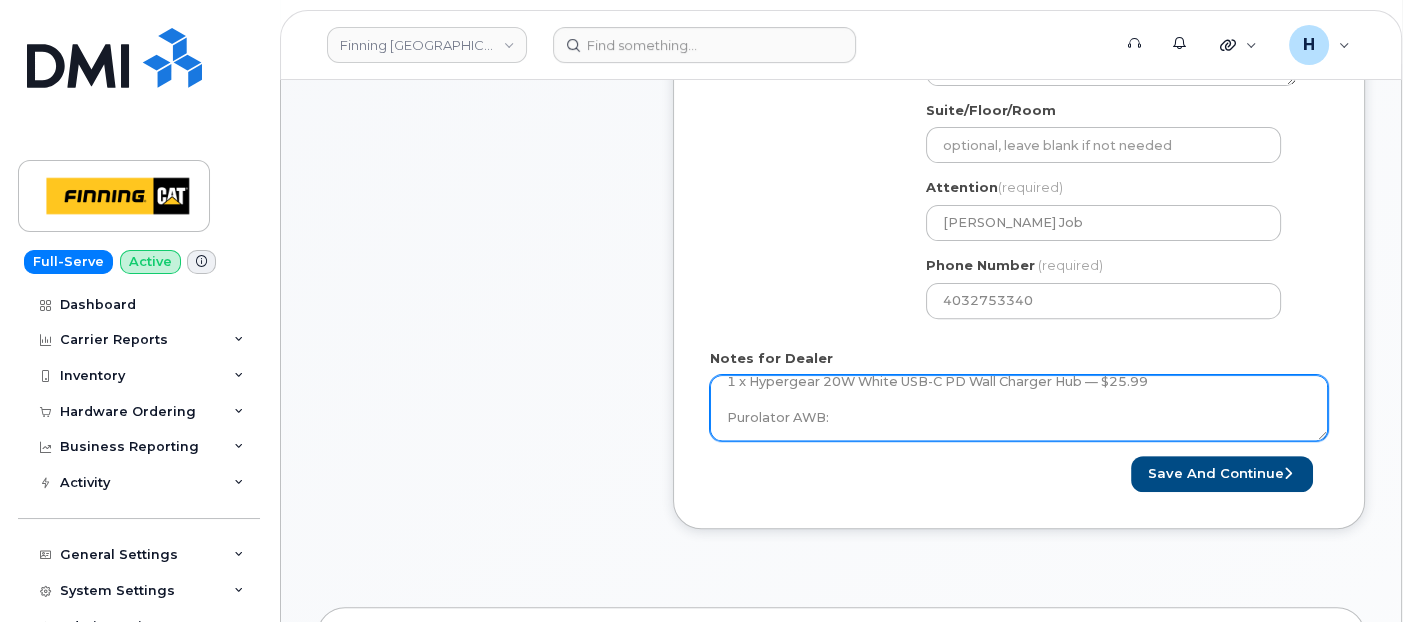 click on "New Activation
iPhone 15 (Black)
$0.00 - 3 Year Term (128GB)
1 x iPhone 16/15 HyperGear HD Tempered Glass Screen Protector w/ Easy Installation Applicator Tray — $17.48
1 x iPhone 16e/15/14/13 Otterbox Commuter Series Case - Black — $29.17
1 x Hypergear 20W White USB-C PD Wall Charger Hub — $25.99
Purolator AWB:" at bounding box center [1019, 408] 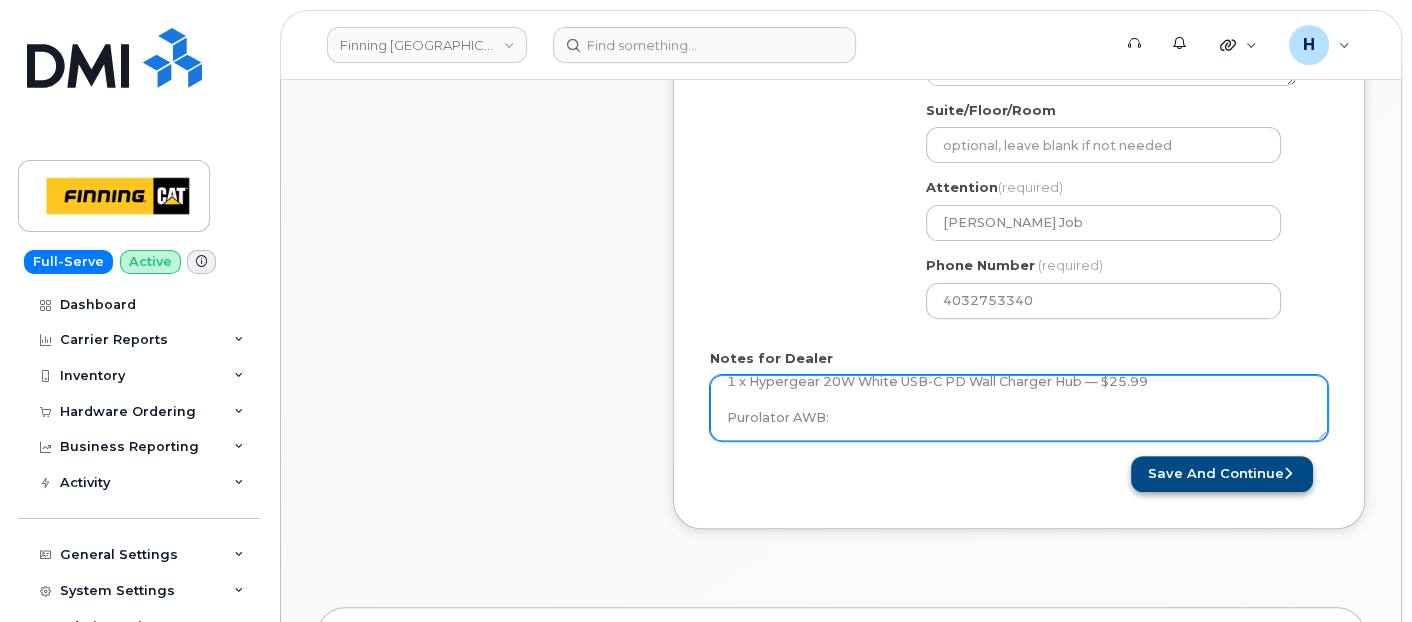 paste on "335564728319" 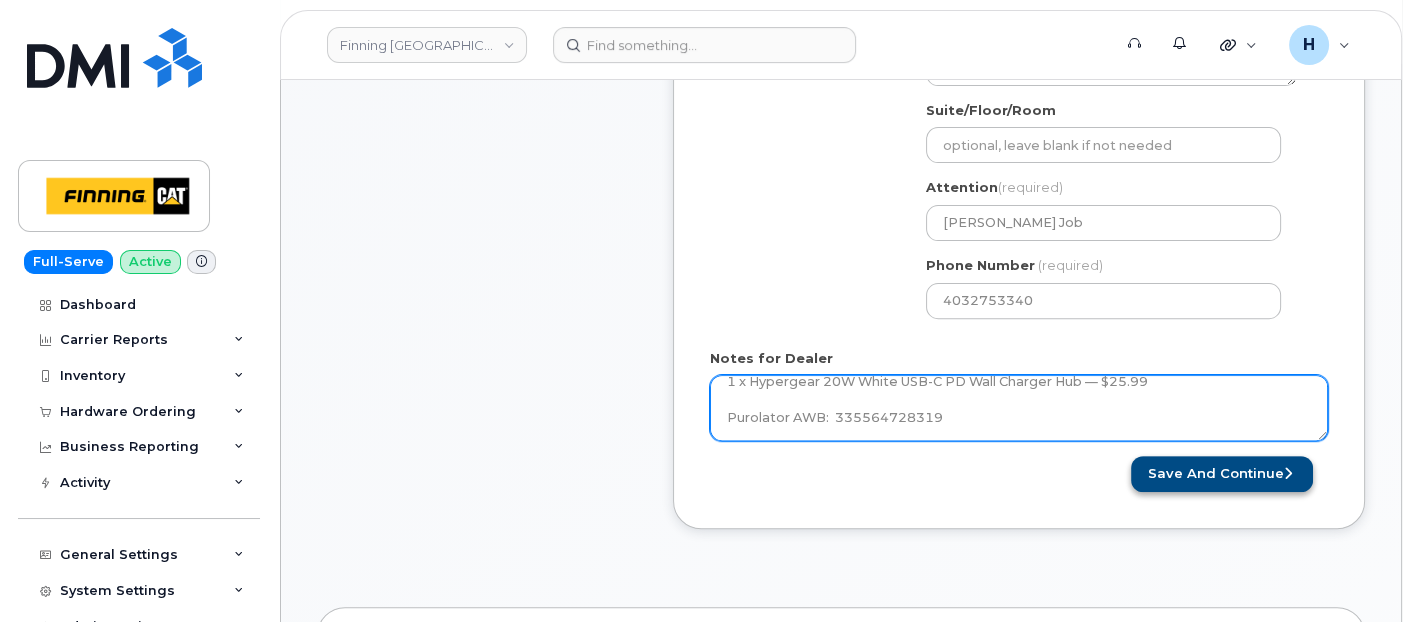 type on "New Activation
iPhone 15 (Black)
$0.00 - 3 Year Term (128GB)
1 x iPhone 16/15 HyperGear HD Tempered Glass Screen Protector w/ Easy Installation Applicator Tray — $17.48
1 x iPhone 16e/15/14/13 Otterbox Commuter Series Case - Black — $29.17
1 x Hypergear 20W White USB-C PD Wall Charger Hub — $25.99
Purolator AWB:  335564728319" 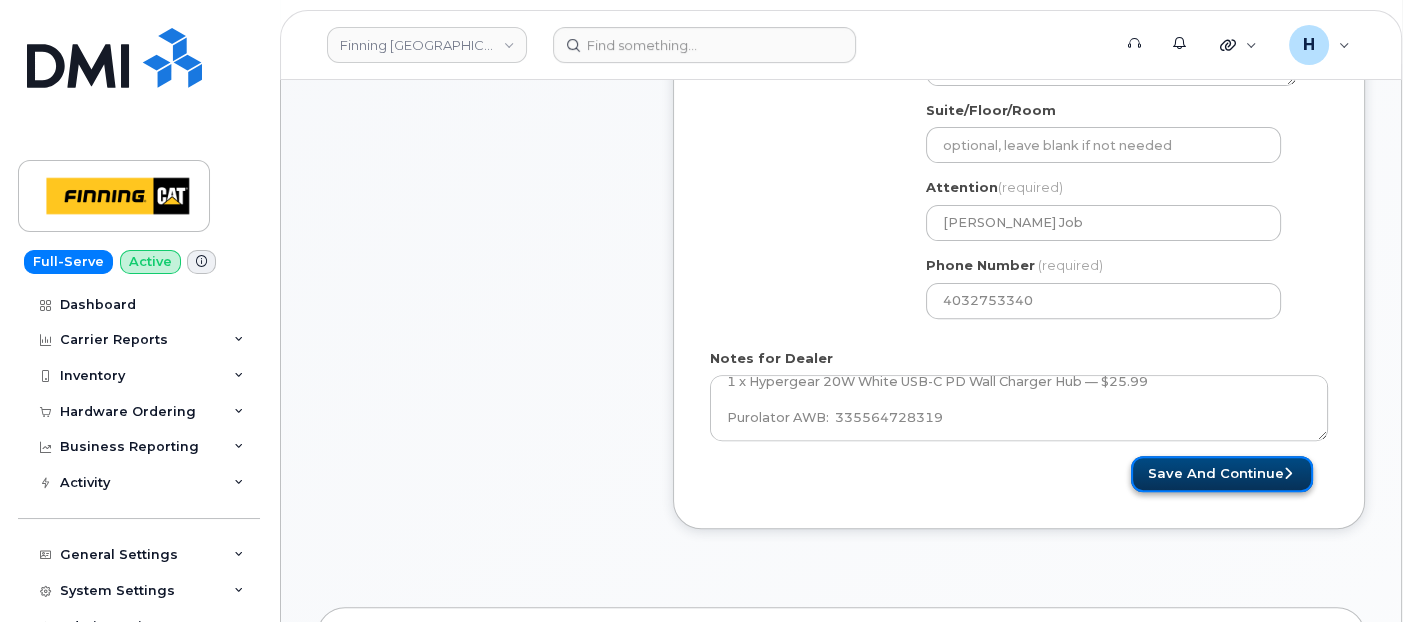 click on "Save and Continue" at bounding box center (1222, 474) 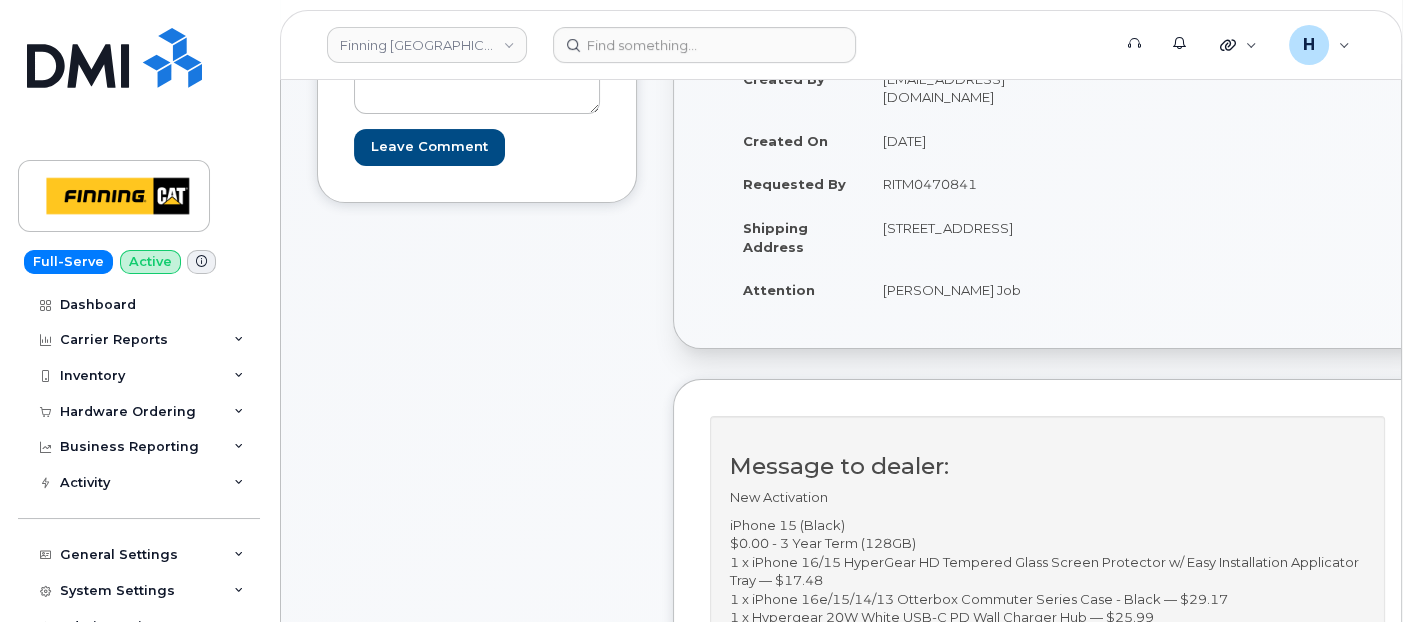 scroll, scrollTop: 333, scrollLeft: 0, axis: vertical 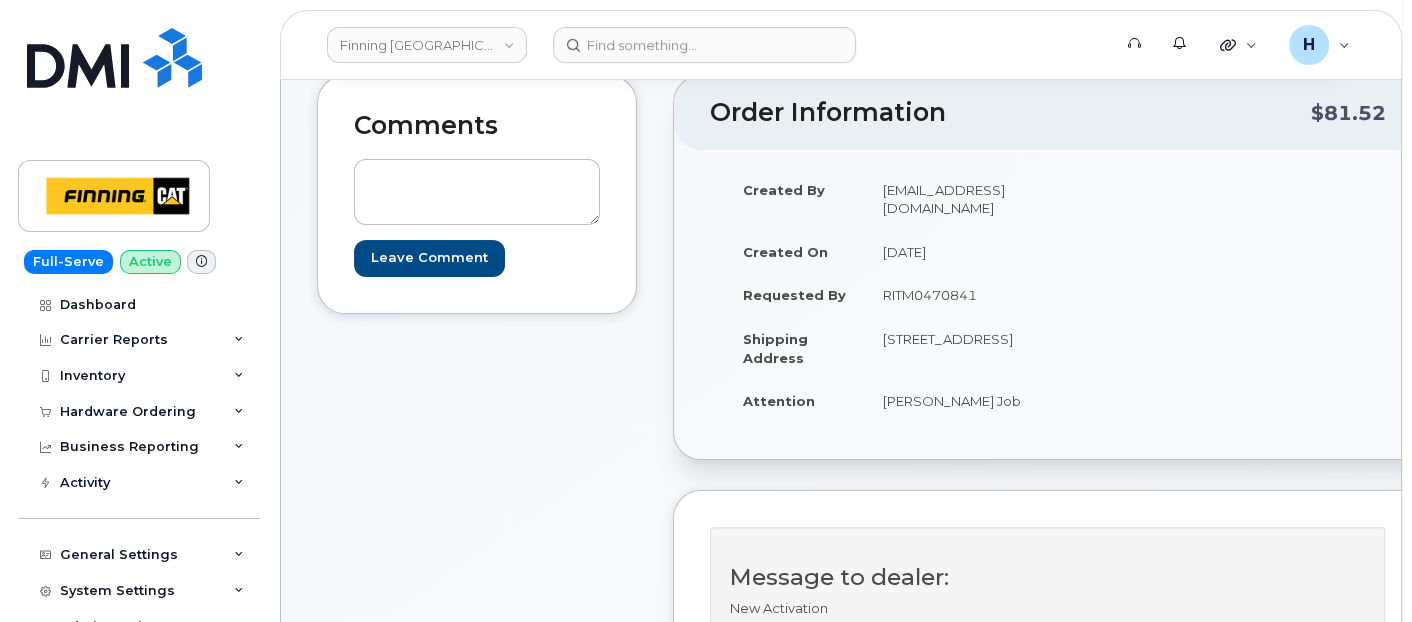 drag, startPoint x: 974, startPoint y: 308, endPoint x: 841, endPoint y: 308, distance: 133 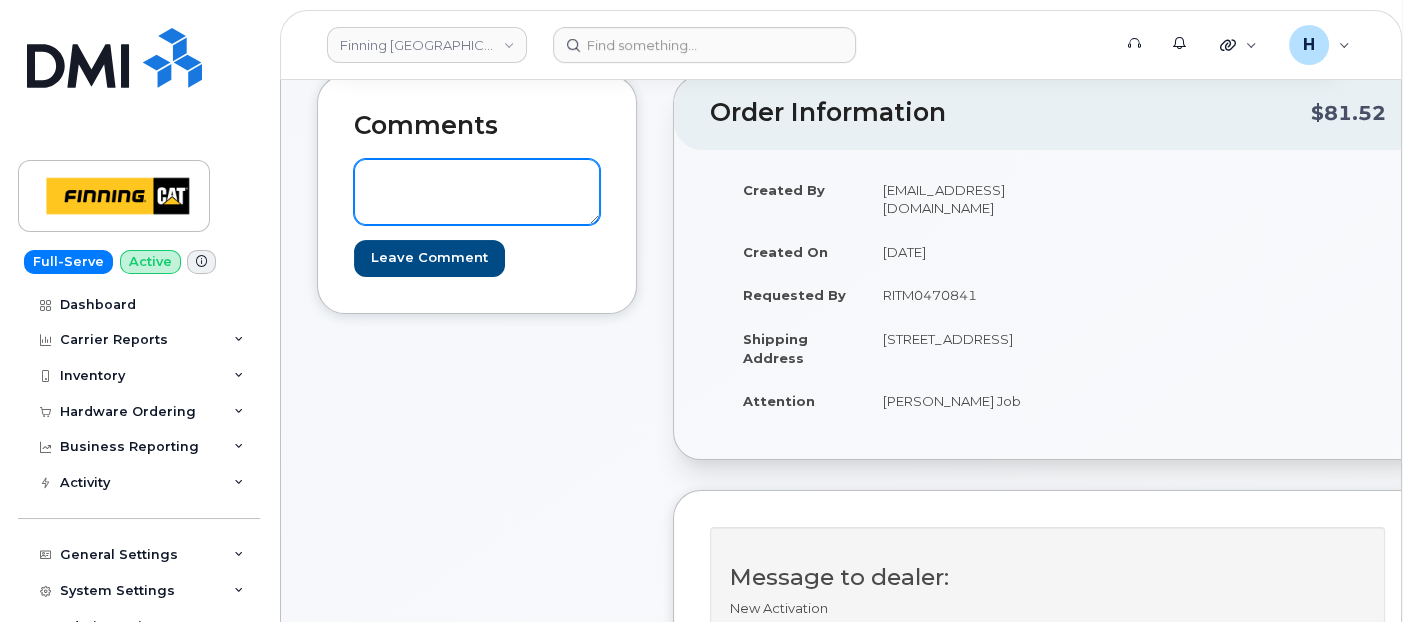 click at bounding box center [477, 192] 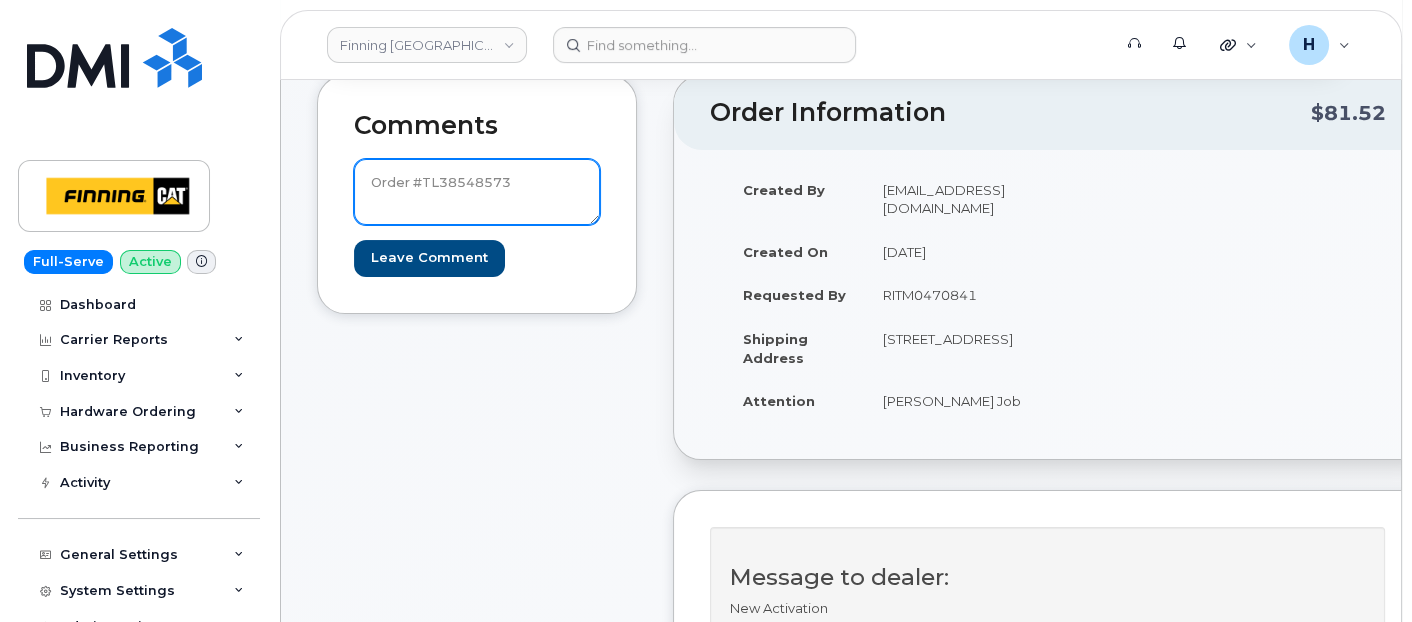 click on "Order #TL38548573" at bounding box center [477, 192] 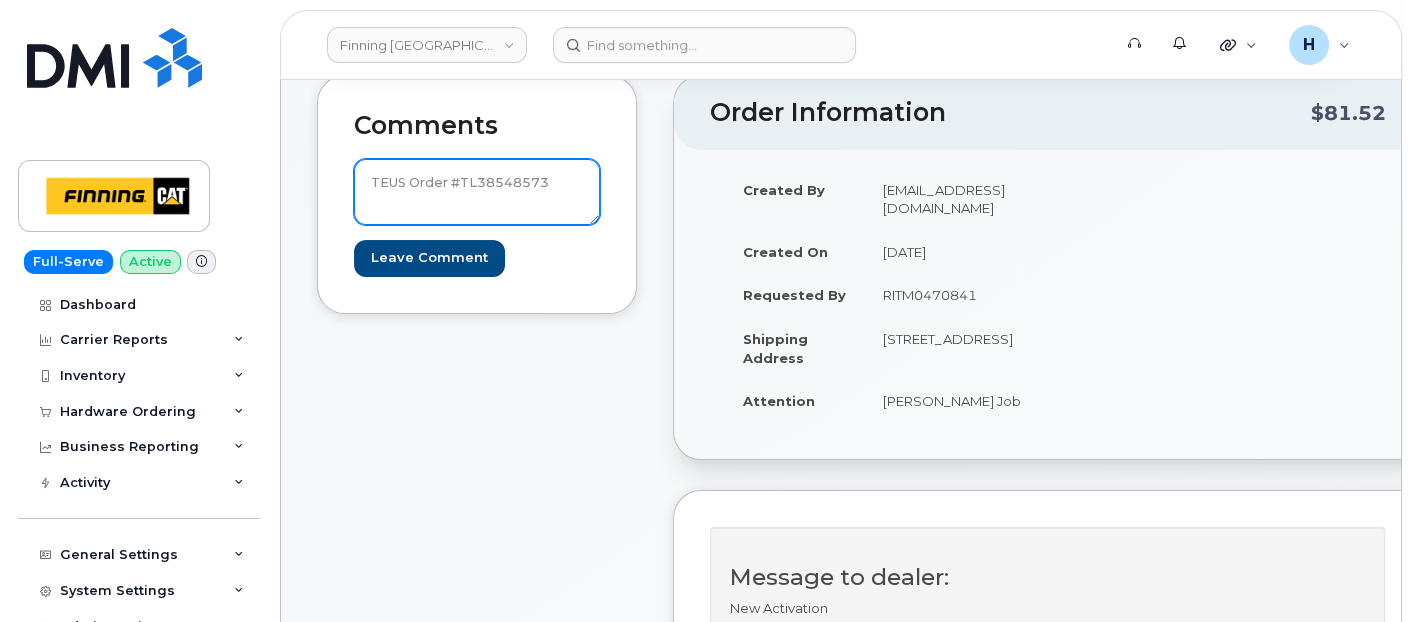 click on "TEUS Order #TL38548573" at bounding box center (477, 192) 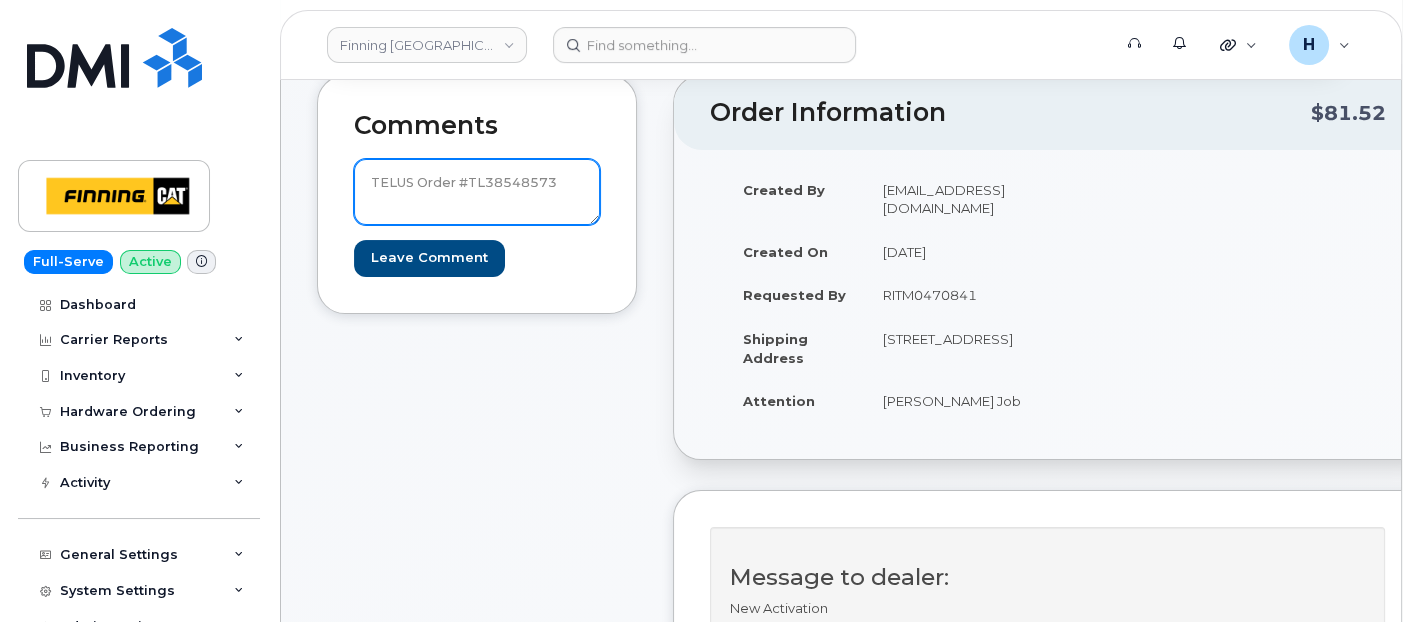 drag, startPoint x: 566, startPoint y: 177, endPoint x: 332, endPoint y: 164, distance: 234.36084 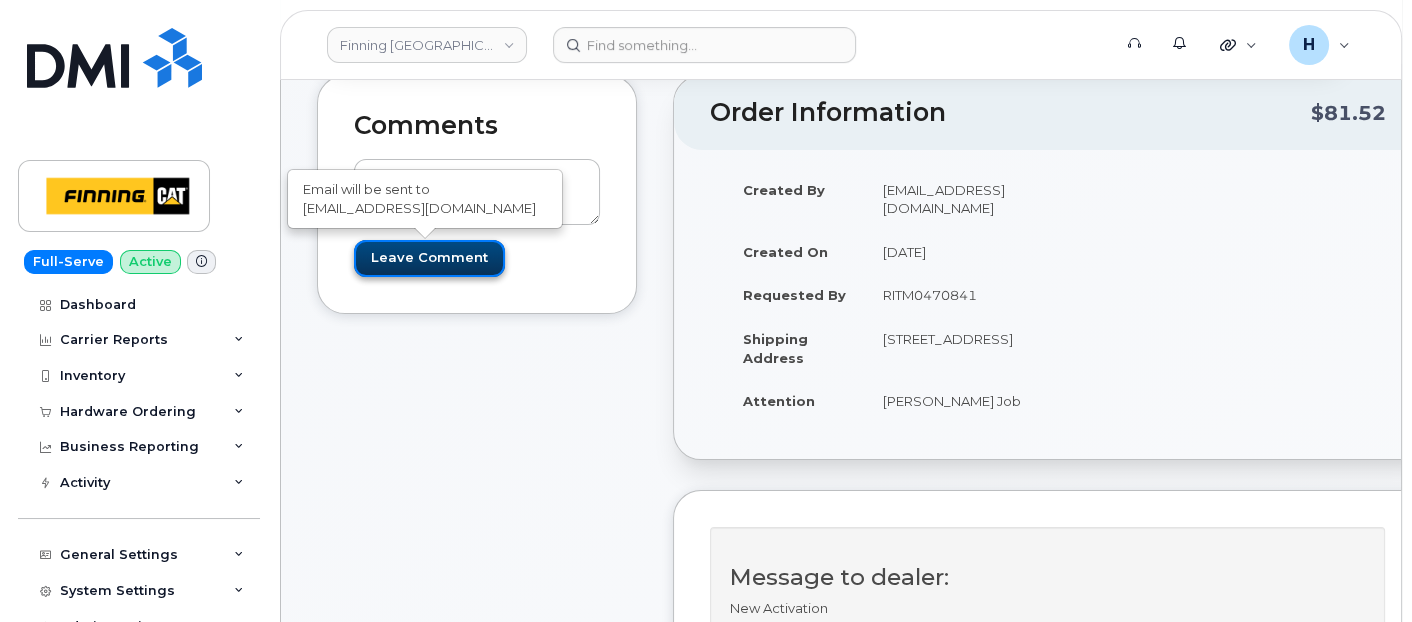 click on "Leave Comment" at bounding box center [429, 258] 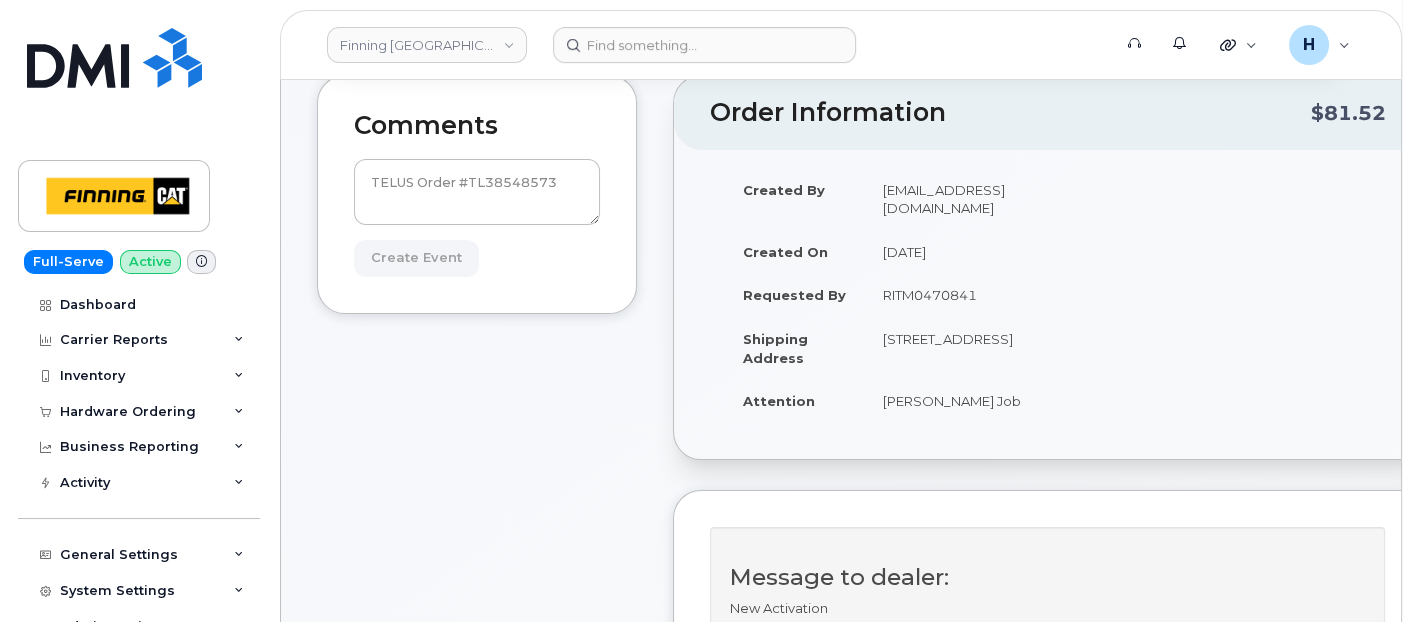 type on "Create Event" 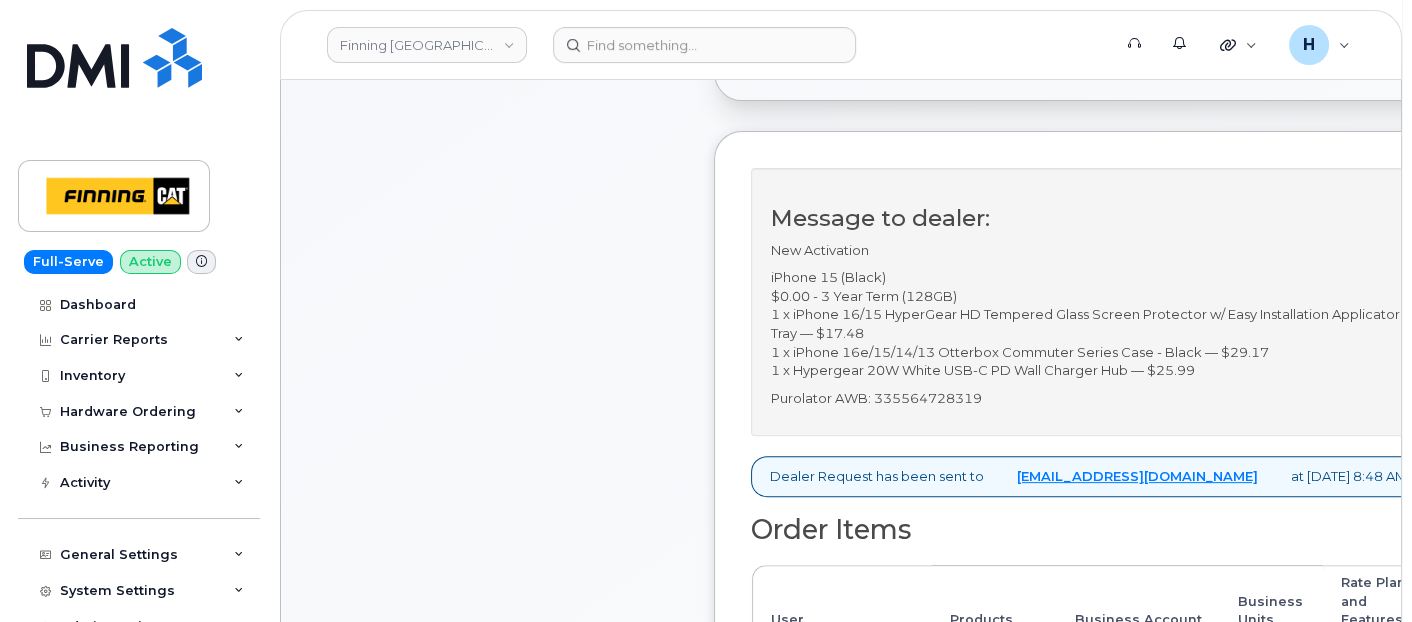 scroll, scrollTop: 888, scrollLeft: 0, axis: vertical 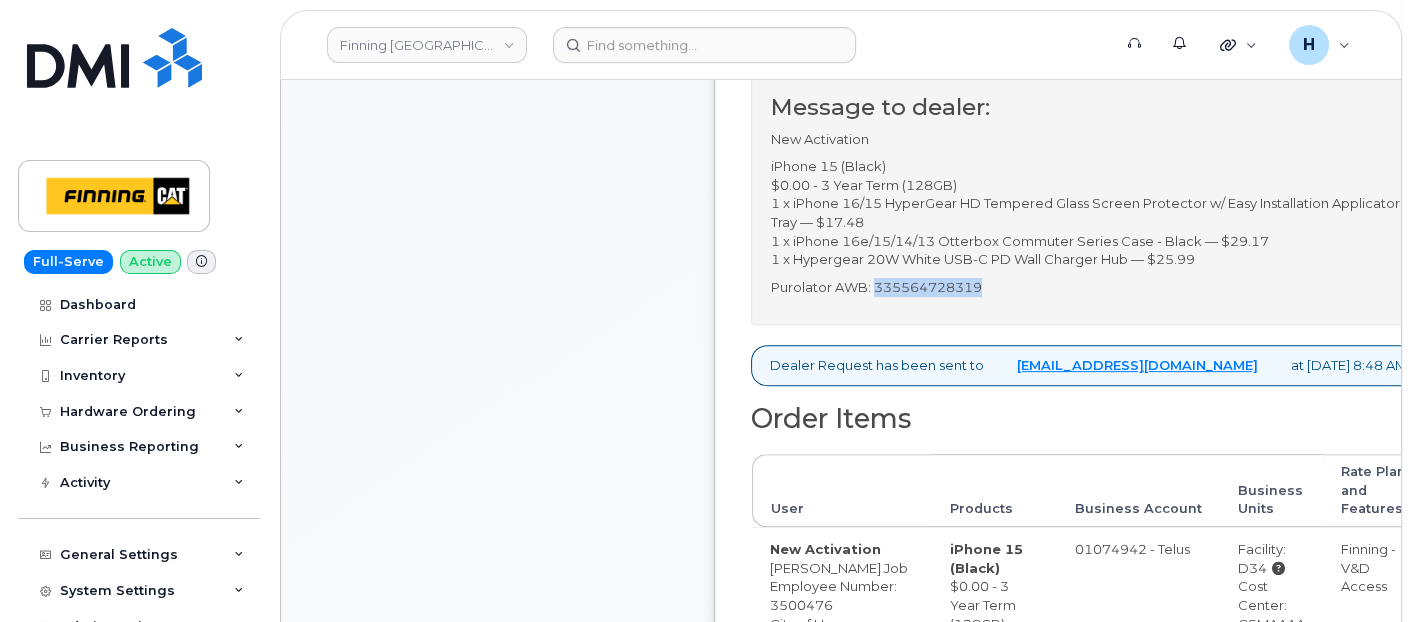 drag, startPoint x: 1019, startPoint y: 341, endPoint x: 885, endPoint y: 340, distance: 134.00374 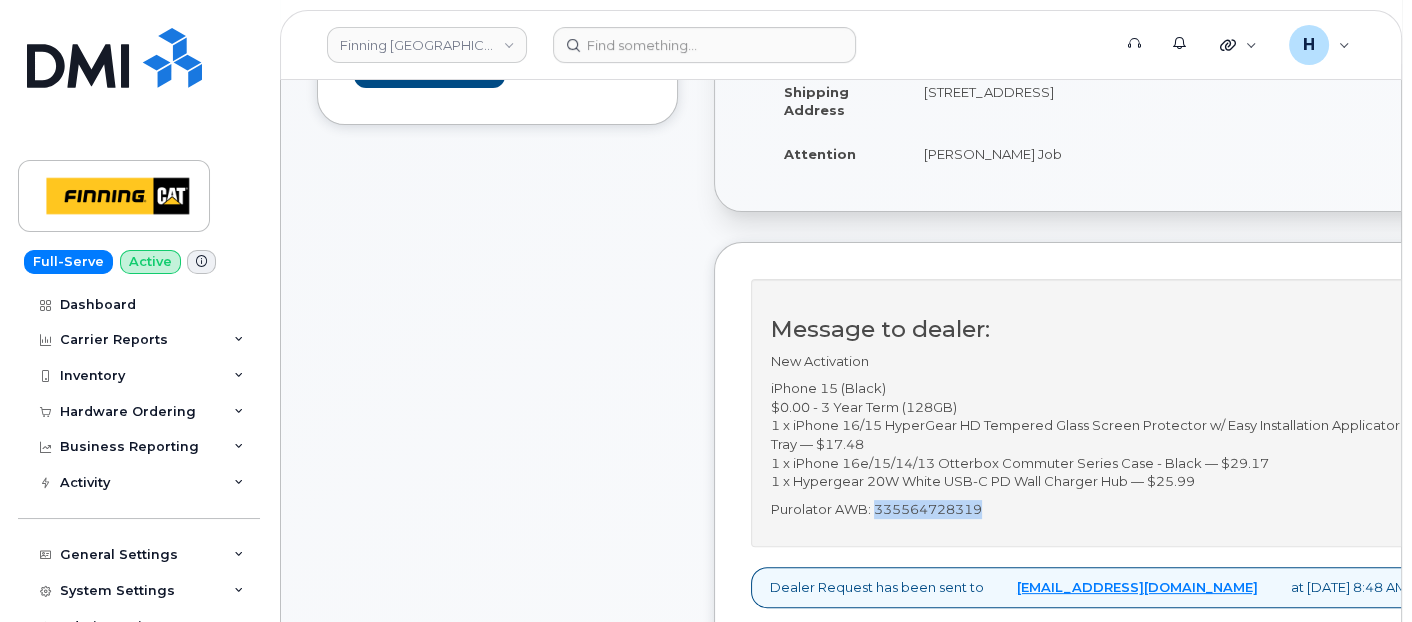 scroll, scrollTop: 333, scrollLeft: 0, axis: vertical 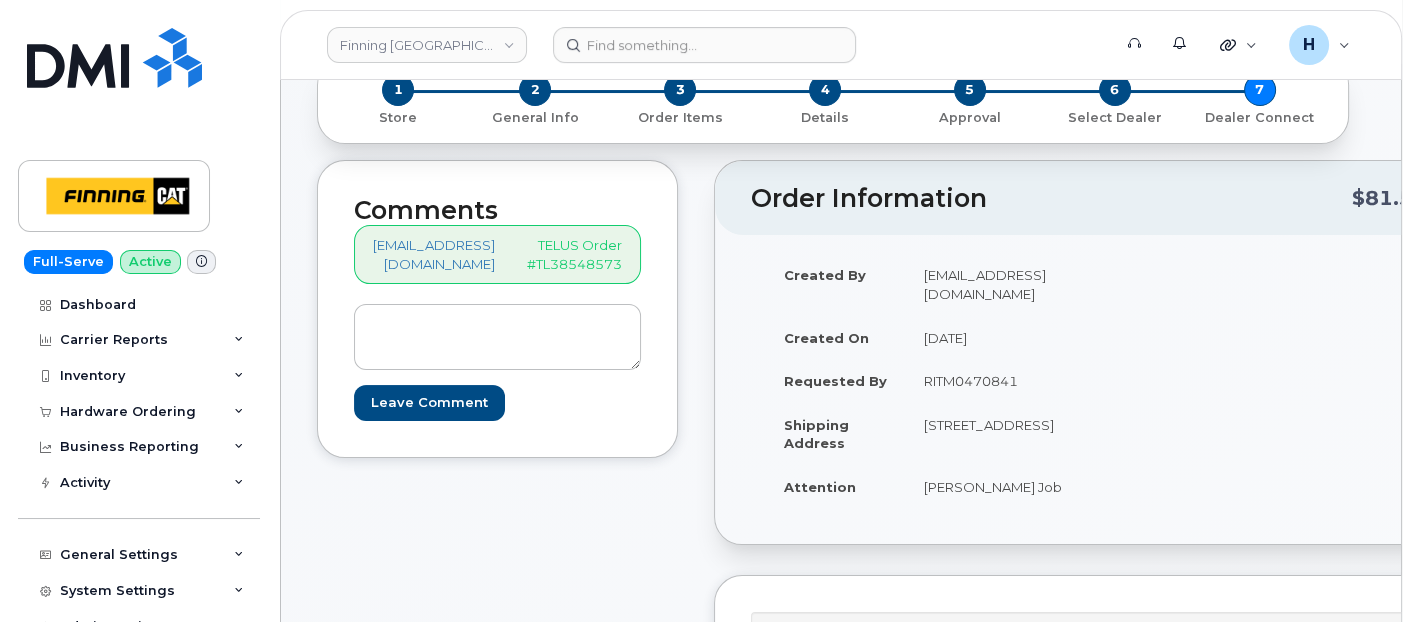 click on "TELUS Order #TL38548573" at bounding box center (574, 254) 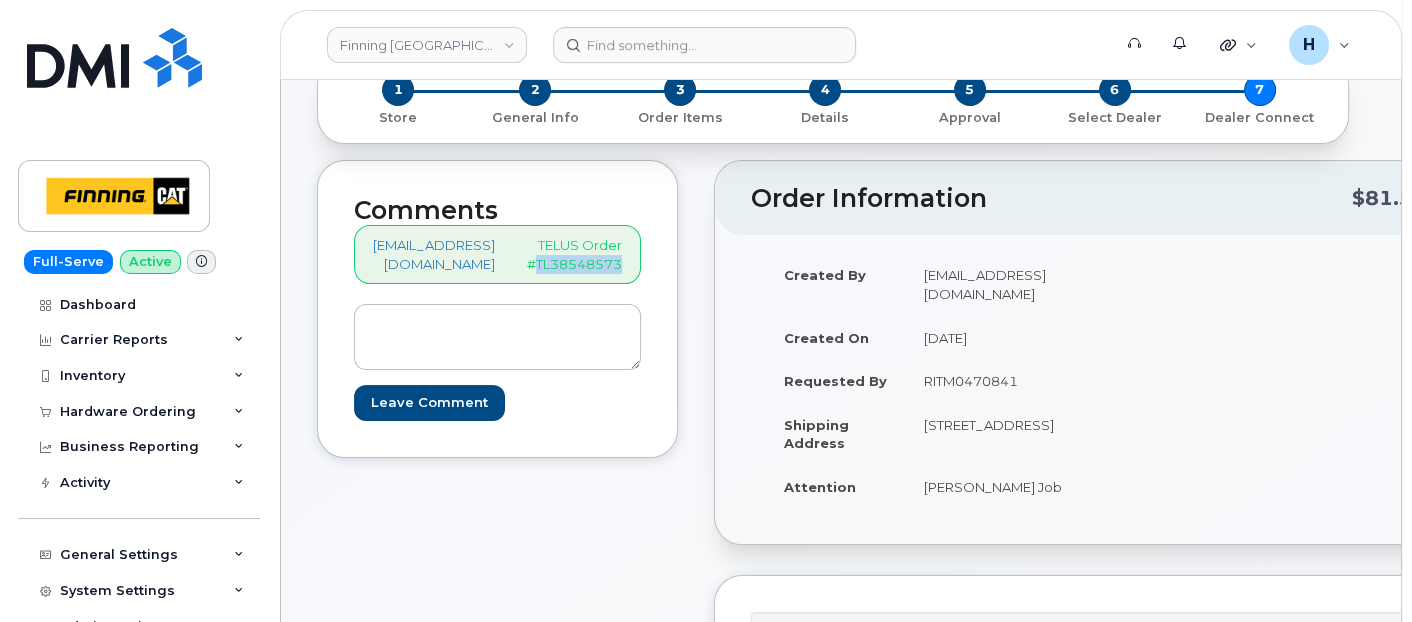 click on "TELUS Order #TL38548573" at bounding box center (574, 254) 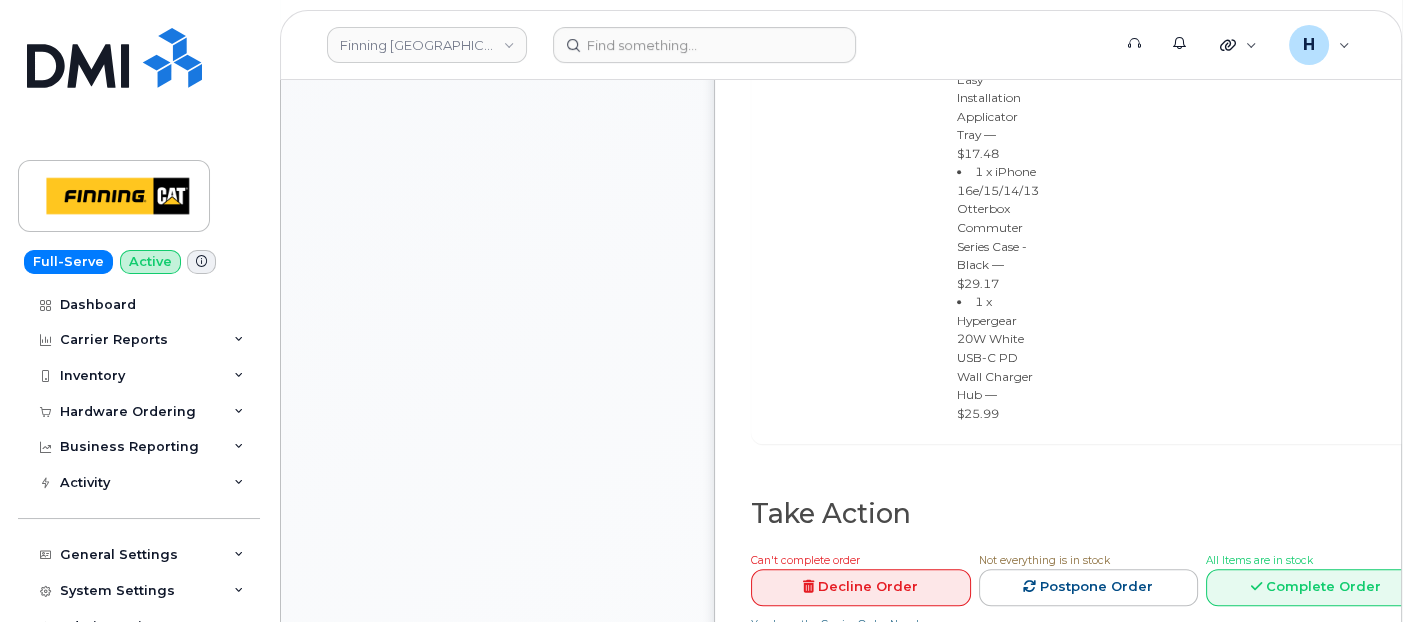 scroll, scrollTop: 1777, scrollLeft: 0, axis: vertical 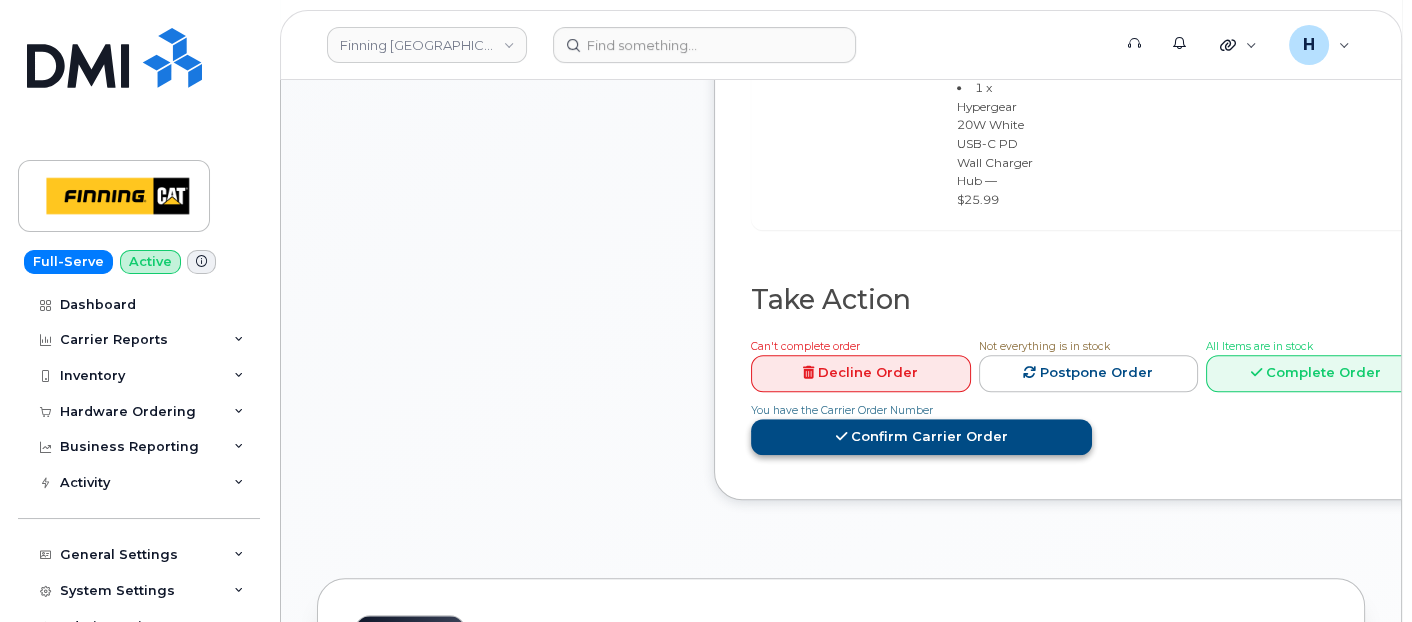 click on "Confirm Carrier Order" at bounding box center (921, 437) 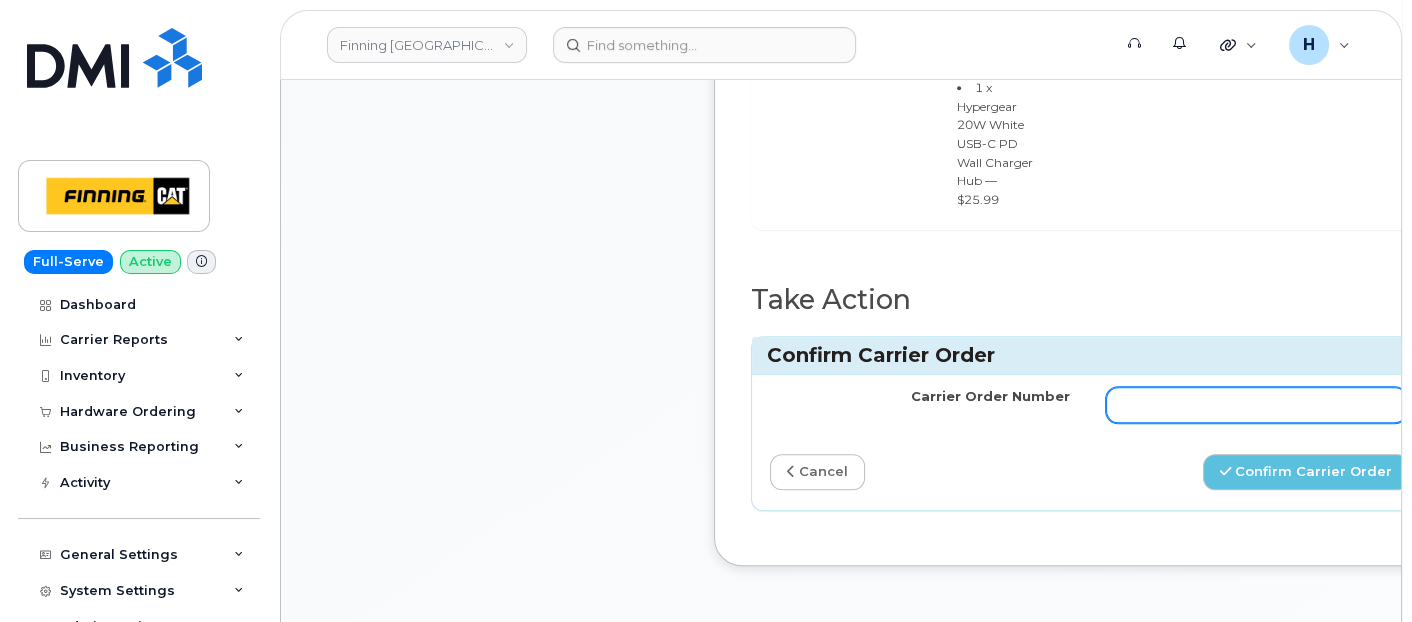 click on "Carrier Order Number" at bounding box center [1256, 405] 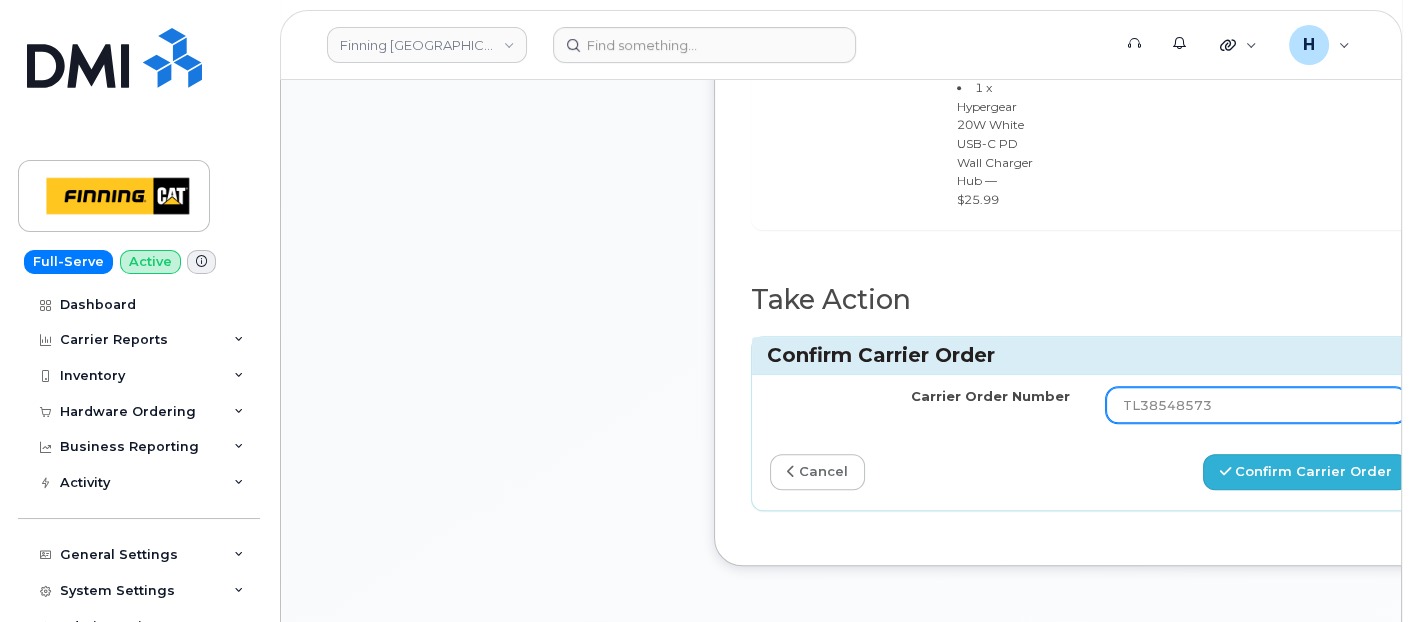 type on "TL38548573" 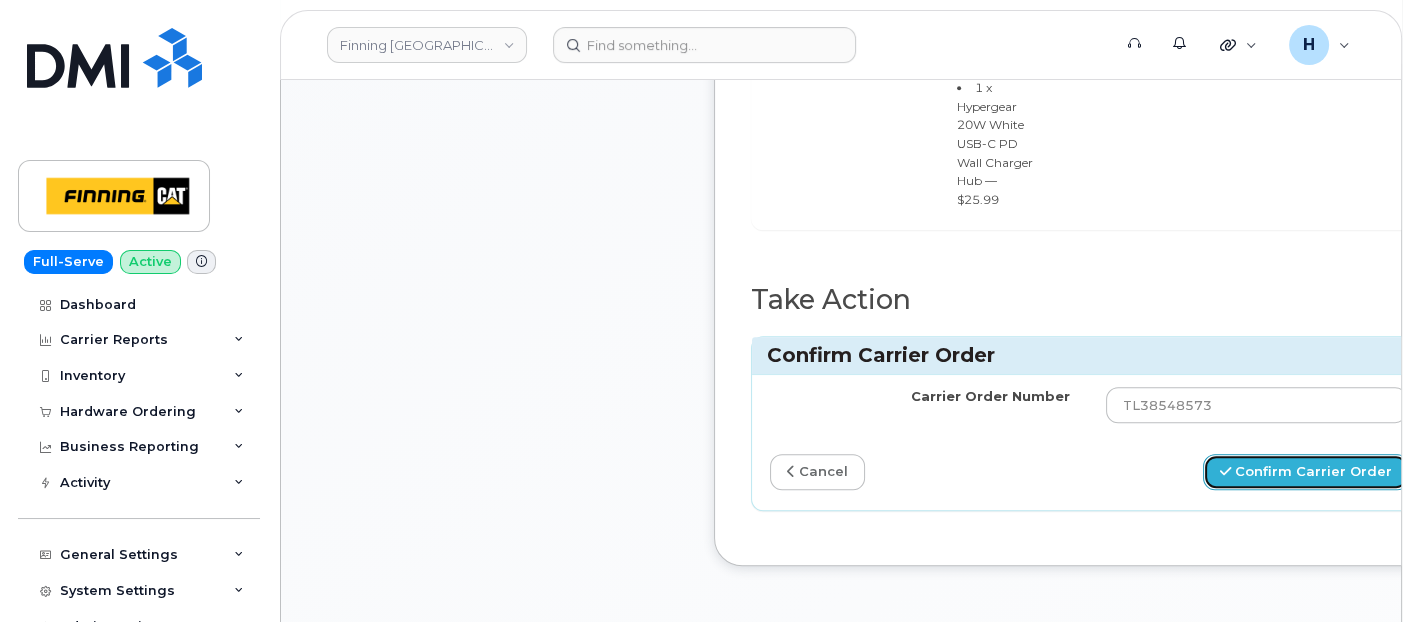 click on "Confirm Carrier Order" at bounding box center (1306, 472) 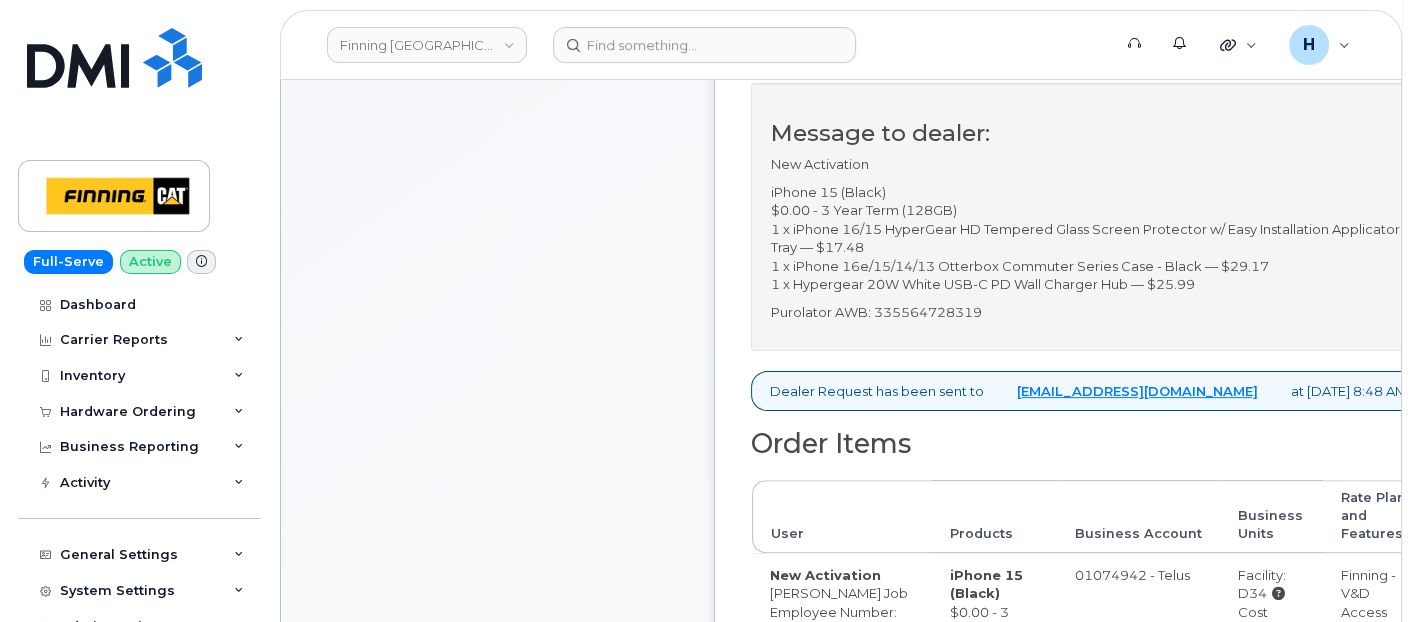 scroll, scrollTop: 777, scrollLeft: 0, axis: vertical 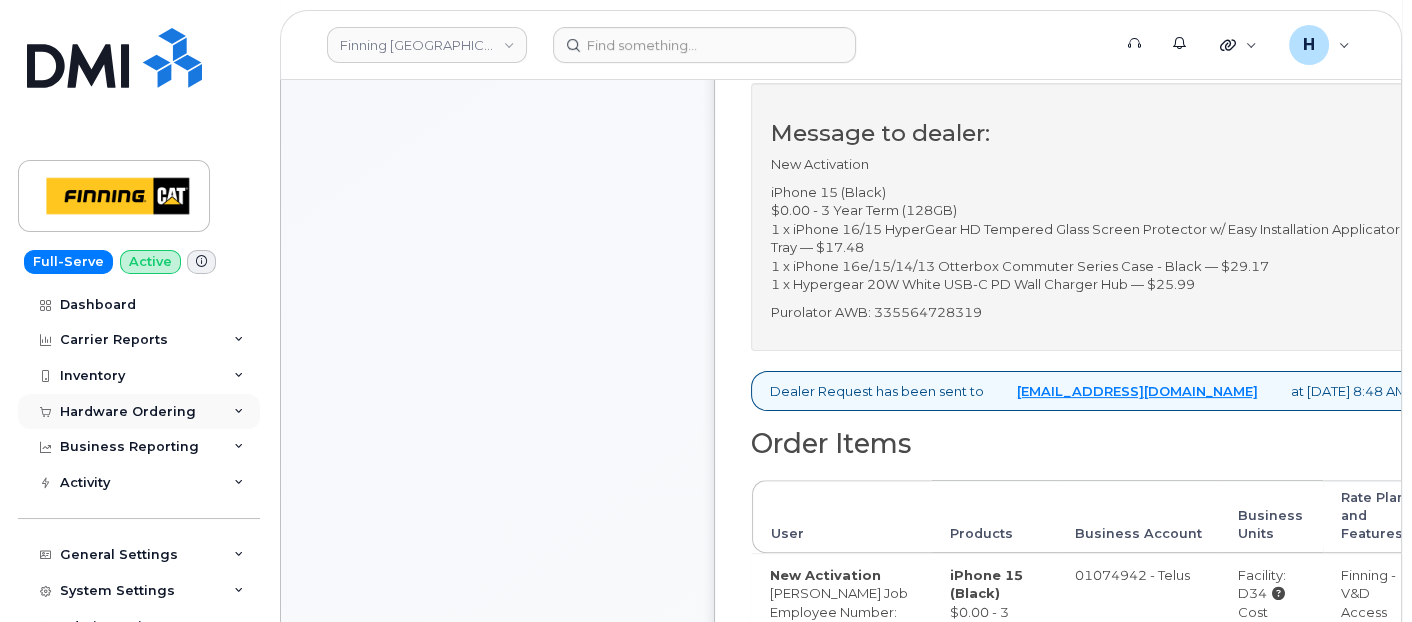 click on "Hardware Ordering" at bounding box center (128, 412) 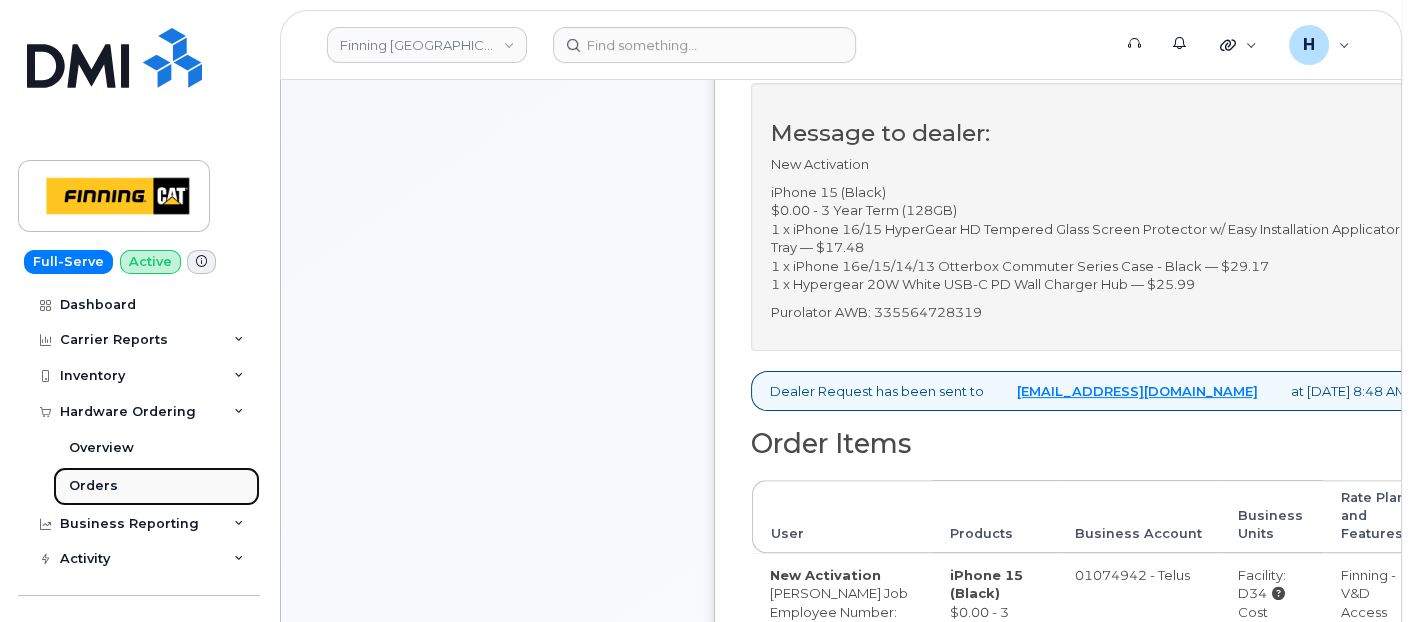 click on "Orders" at bounding box center [156, 486] 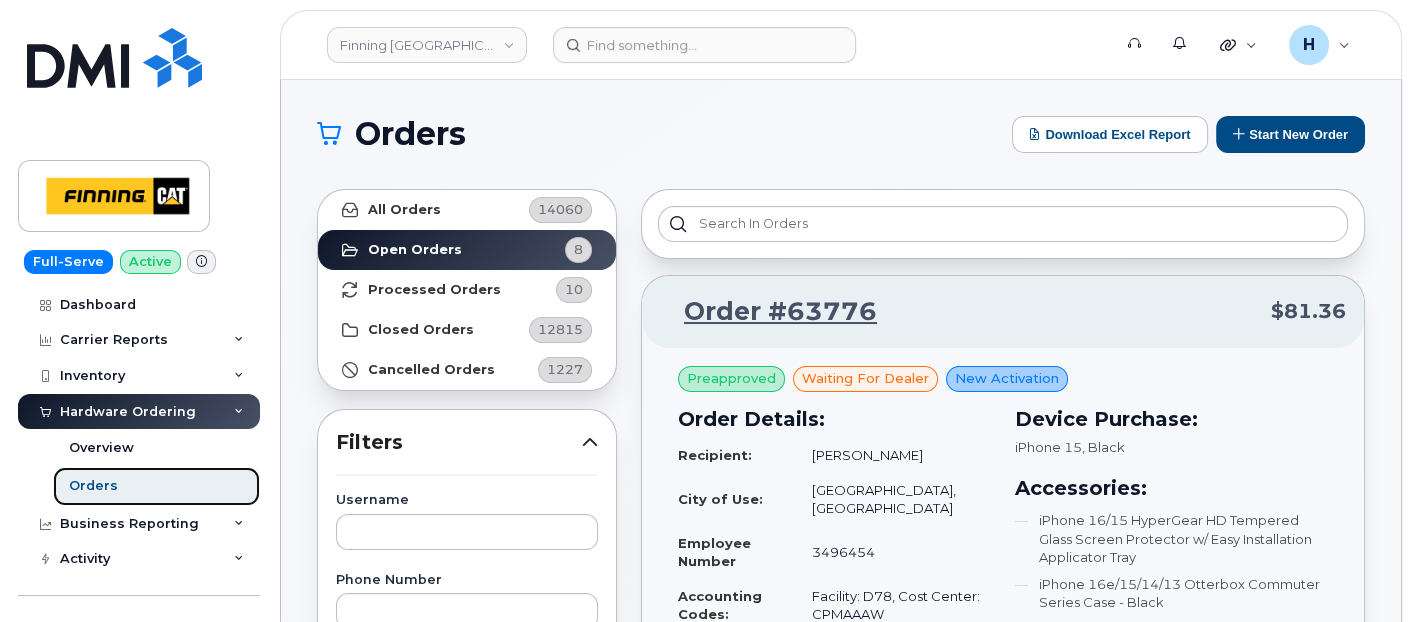 scroll, scrollTop: 333, scrollLeft: 0, axis: vertical 